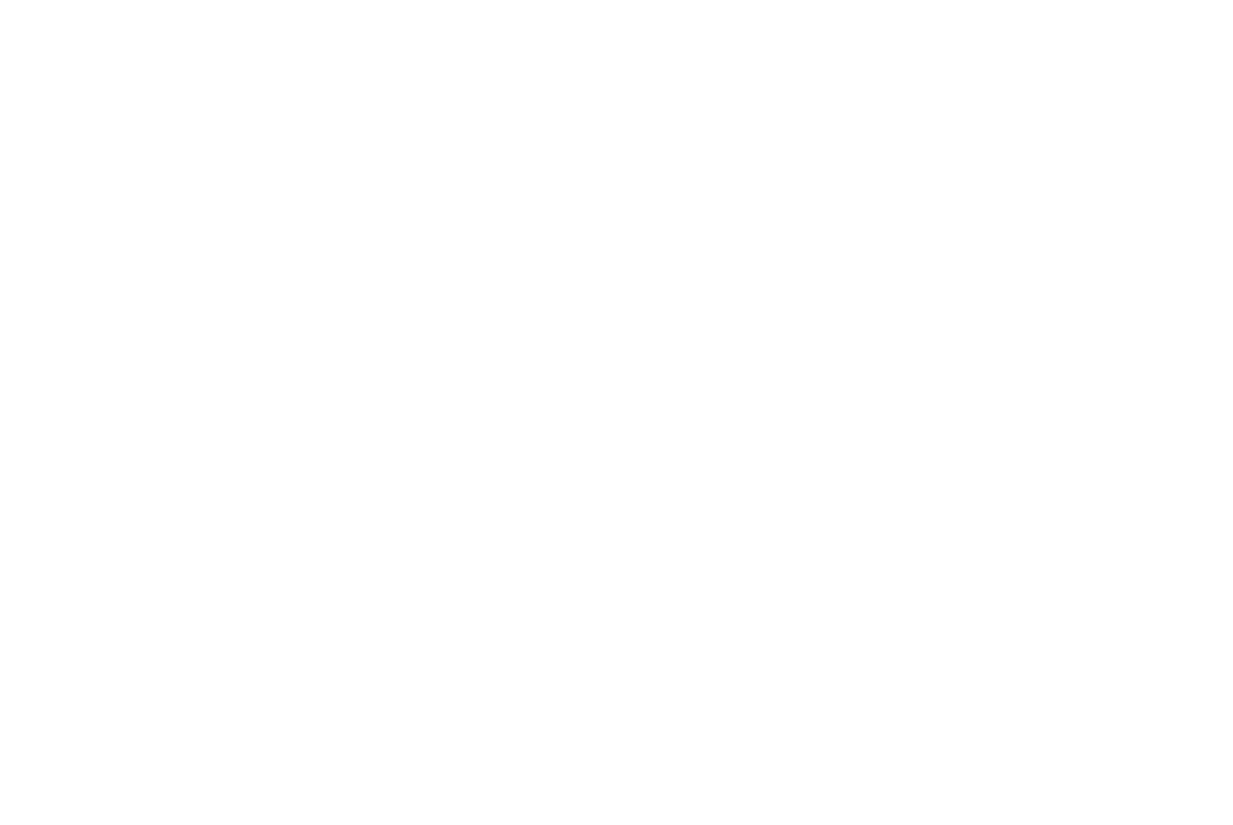 scroll, scrollTop: 0, scrollLeft: 0, axis: both 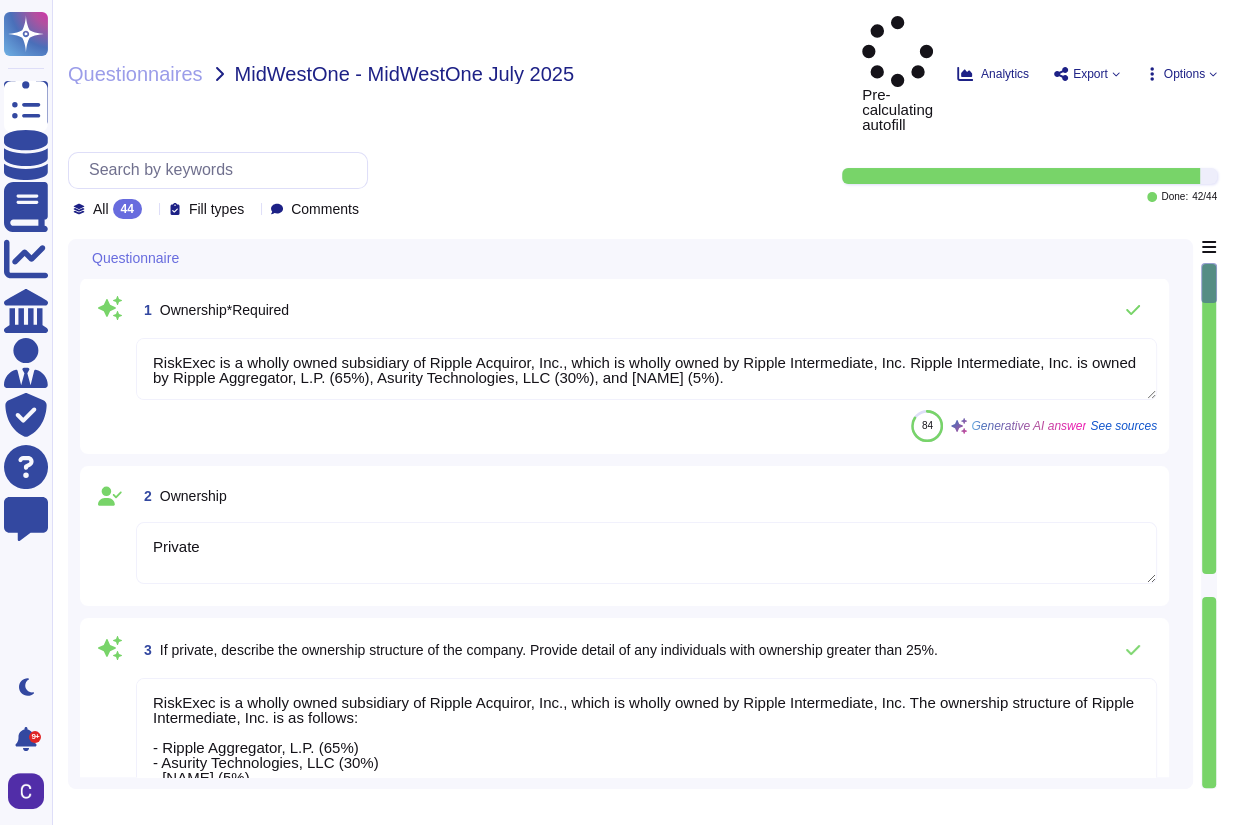 type on "RiskExec is a wholly owned subsidiary of Ripple Acquiror, Inc., which is wholly owned by Ripple Intermediate, Inc. Ripple Intermediate, Inc. is owned by Ripple Aggregator, L.P. (65%), Asurity Technologies, LLC (30%), and [NAME] (5%)." 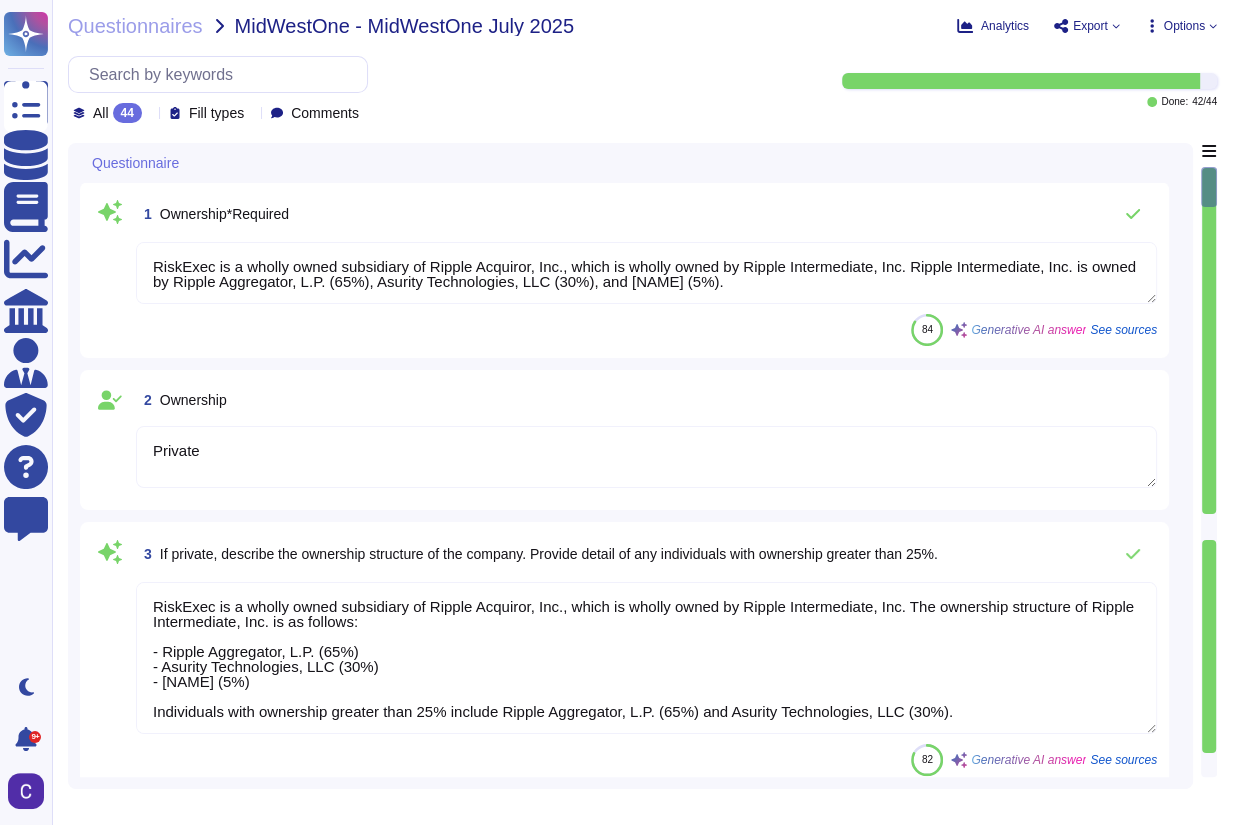 click at bounding box center (1209, 527) 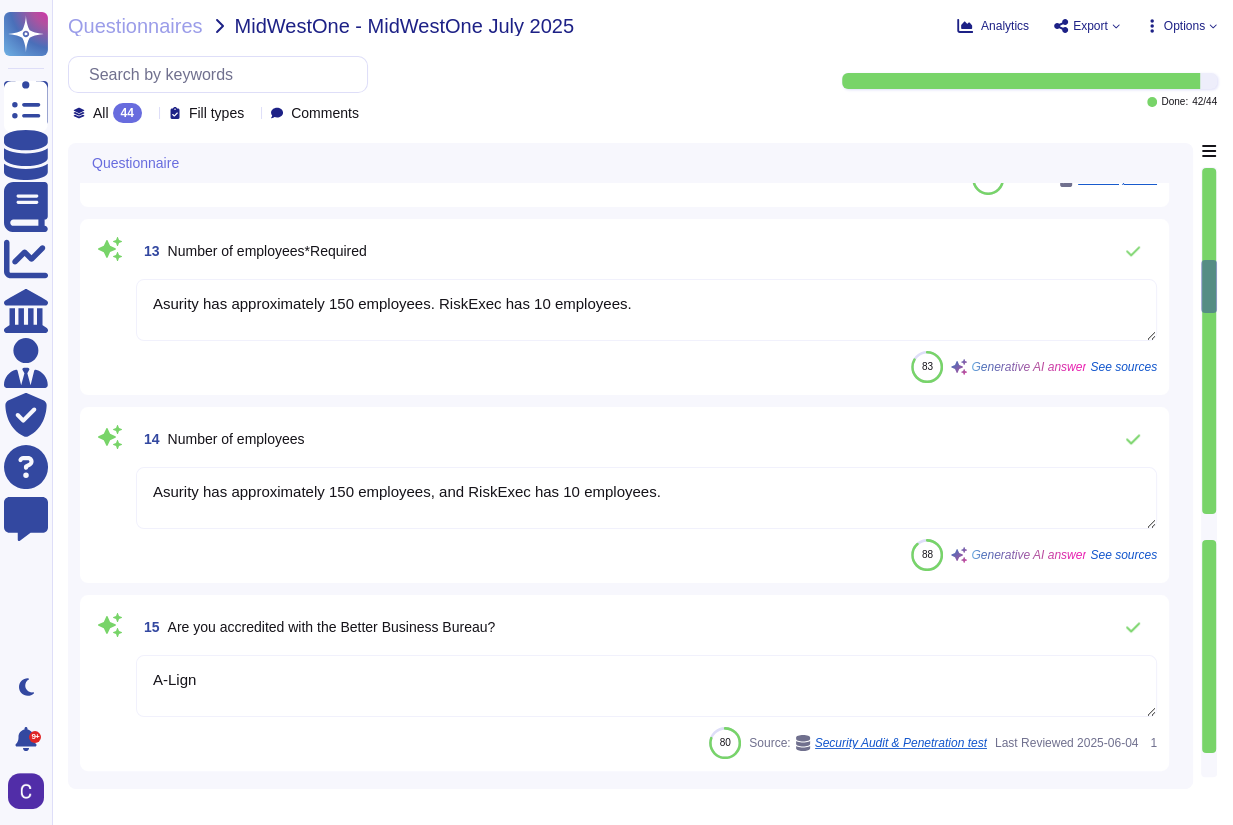 type on "RiskExec has been in existence since 2006. As of 2023, this amounts to 17 years." 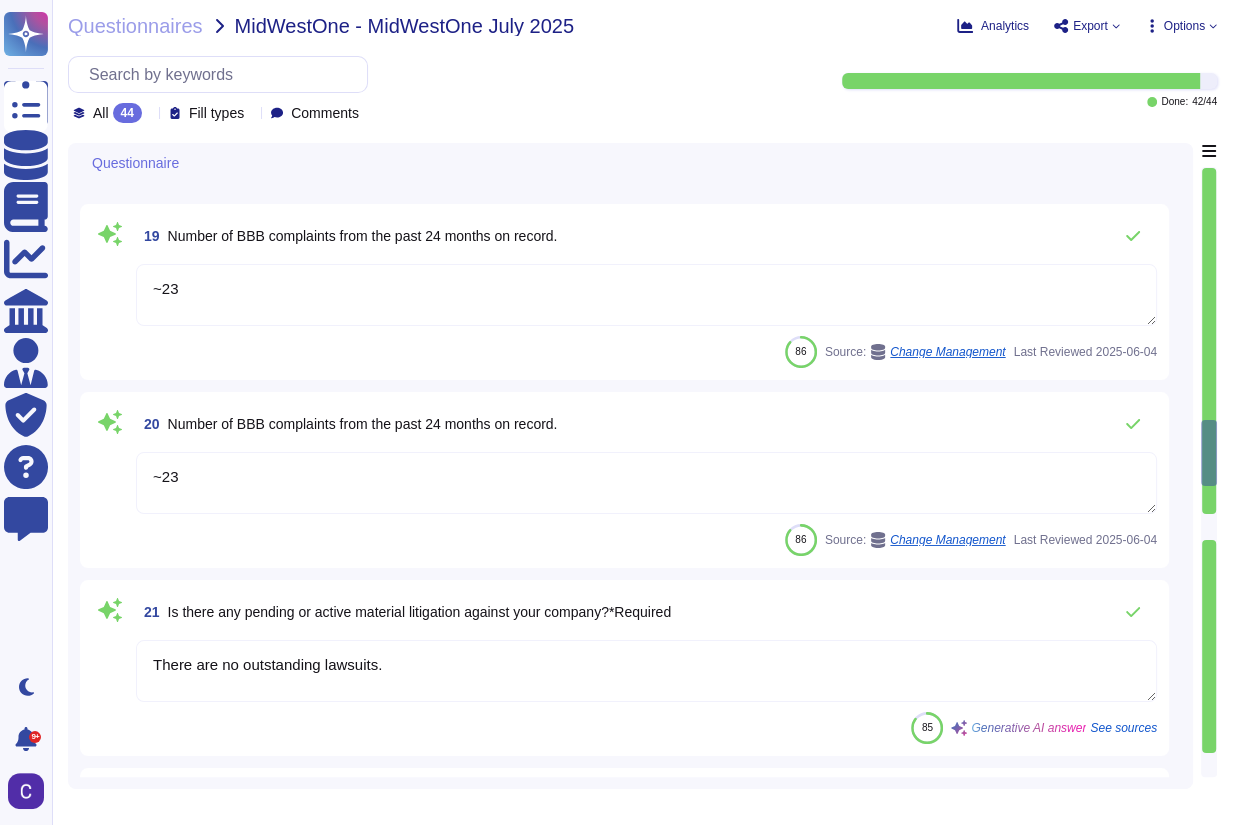 type on "~23" 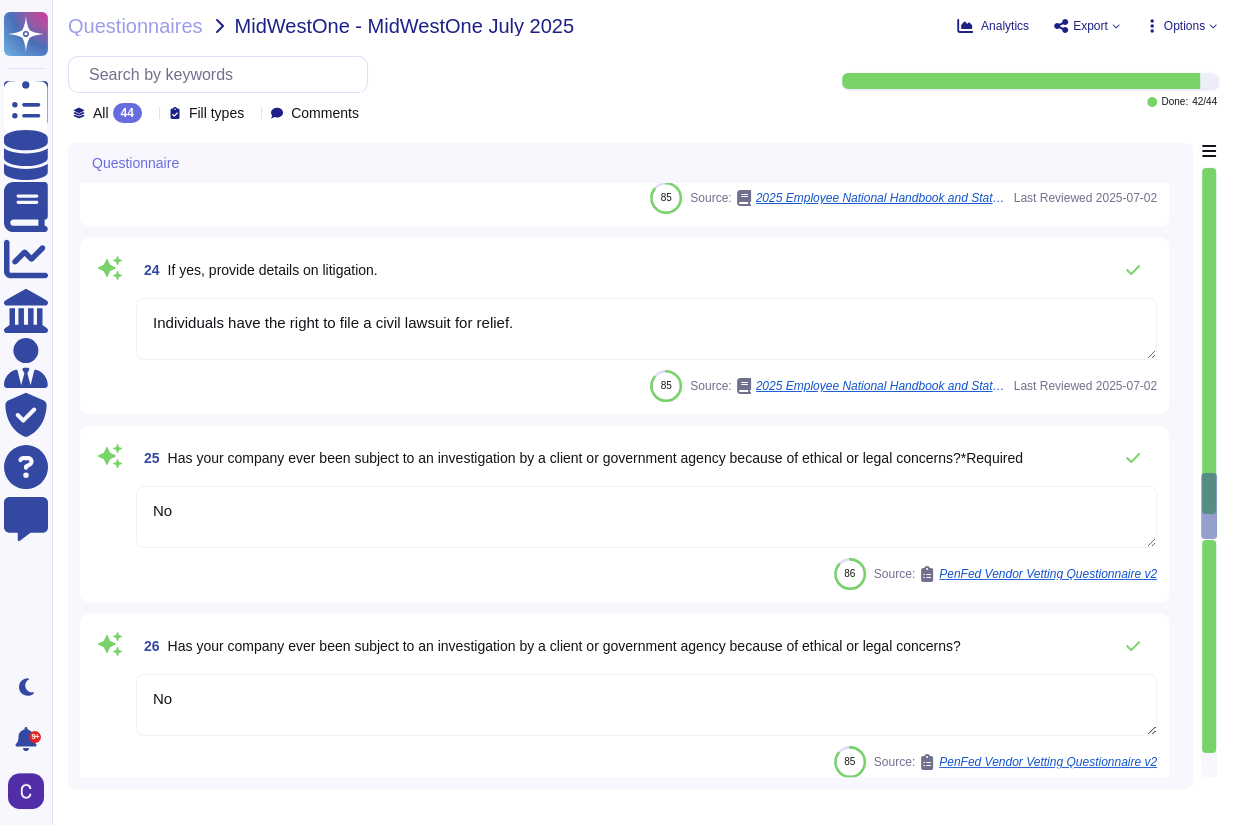 type on "No, there have been no mergers or acquisitions in the last 12 months. RiskExec recently went through a carve-out from Asurity Technologies, but this occurred prior to the last 12 months." 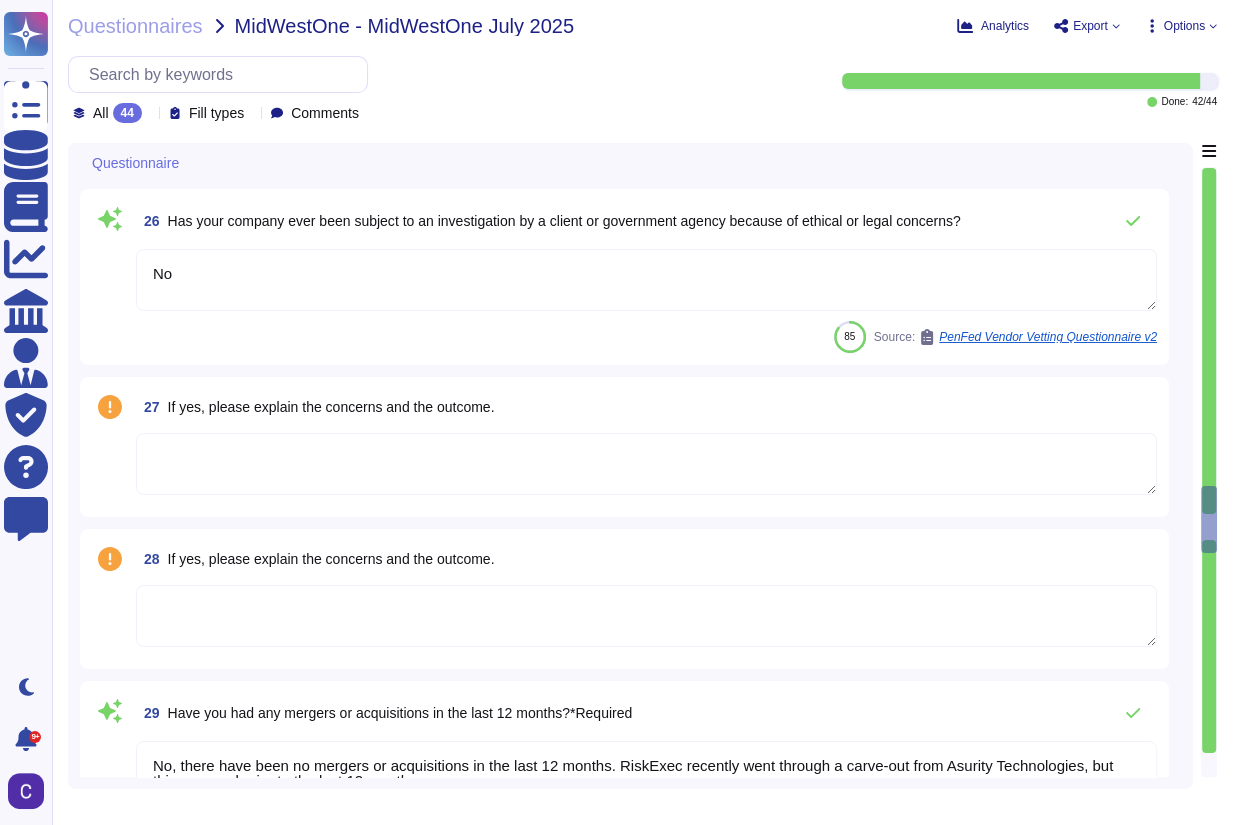 type on "RiskExec went through a carve-out from Asurity Technologies and is now a standalone company under the Vista Equities umbrella. RiskExec is wholly owned by Ripple Acquiror, Inc., which is in turn wholly owned by Ripple Intermediate, Inc." 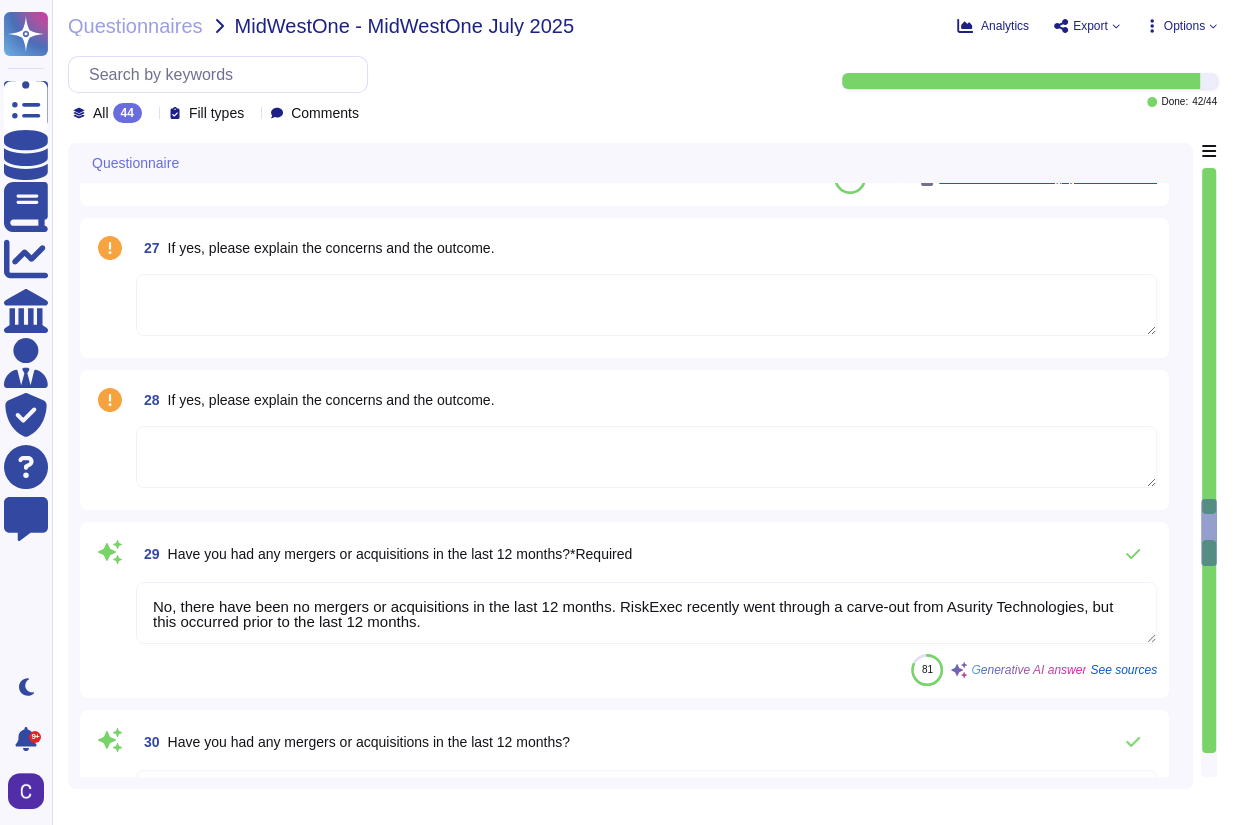 type on "N/A - RiskExec is not a financial institution and not subject to regulation" 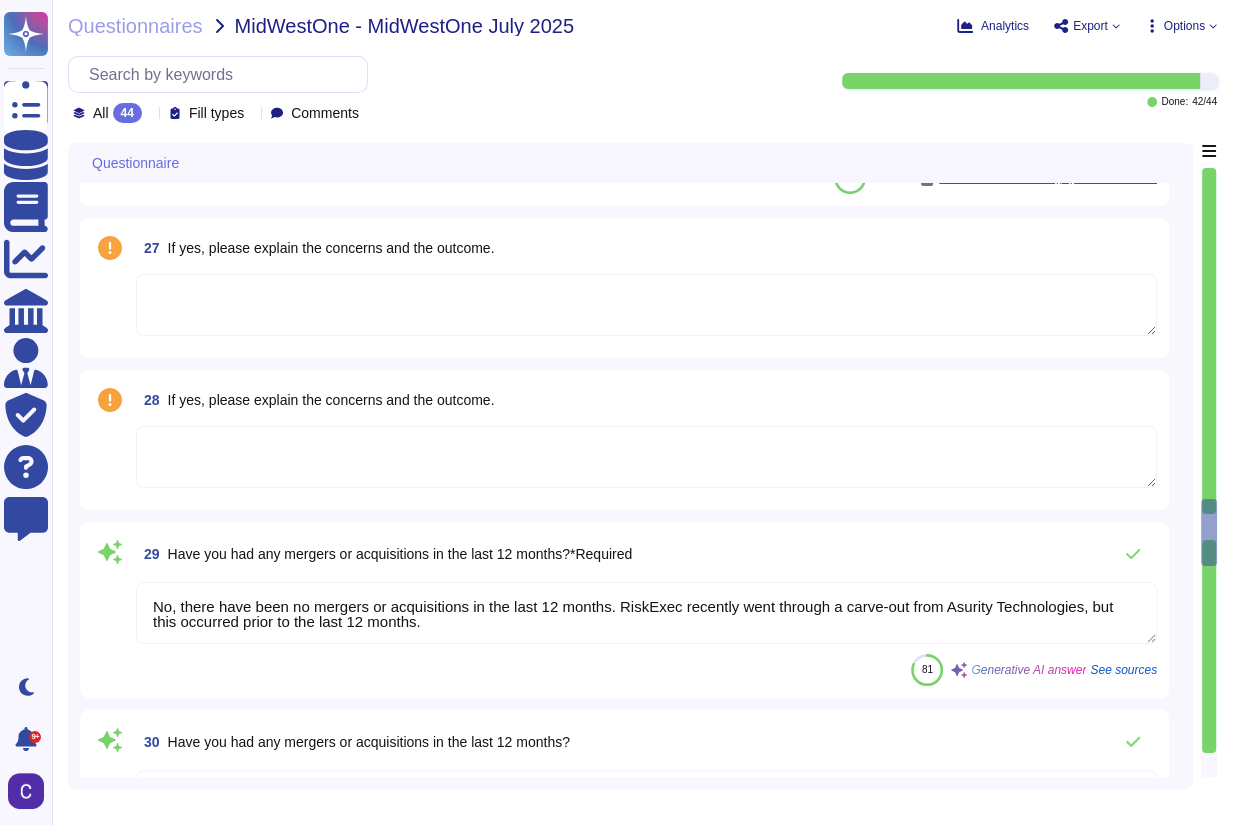 scroll, scrollTop: 4620, scrollLeft: 0, axis: vertical 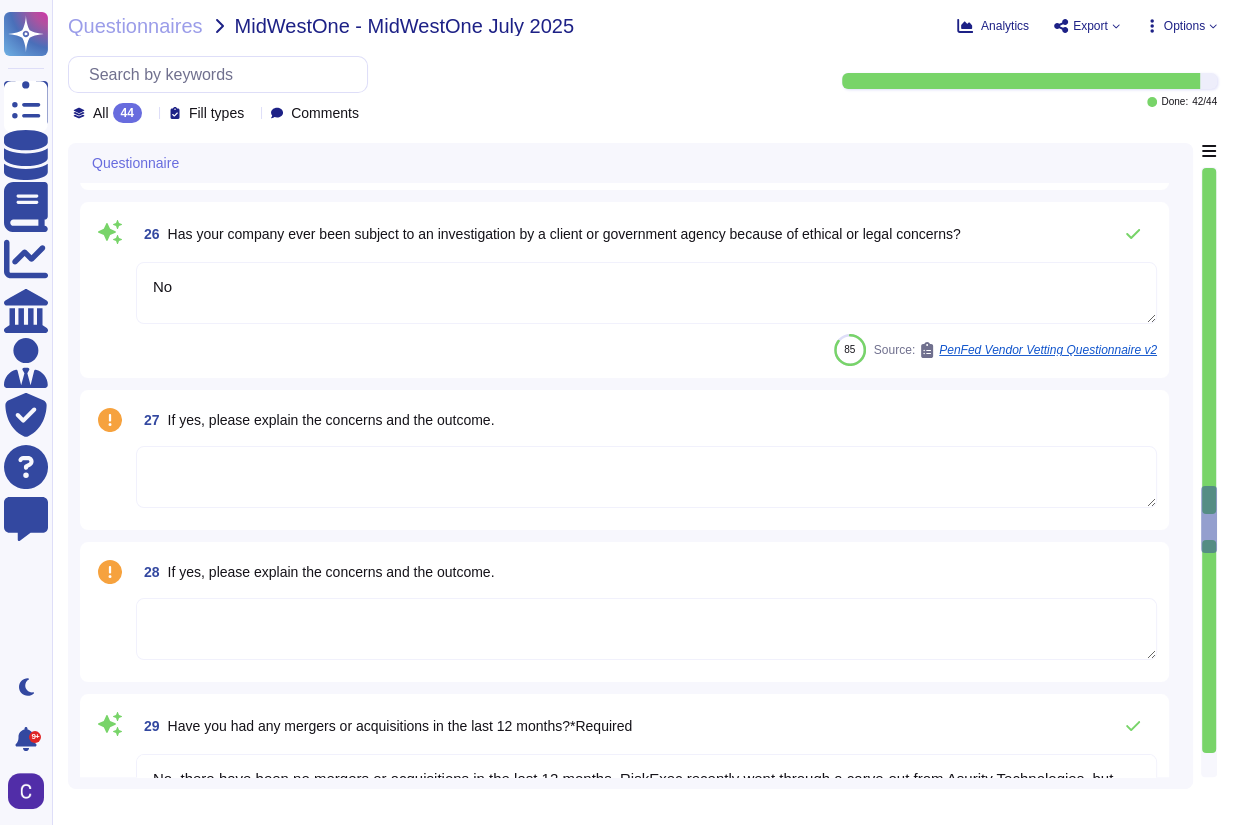 type on "Individuals have the right to file a civil lawsuit for relief." 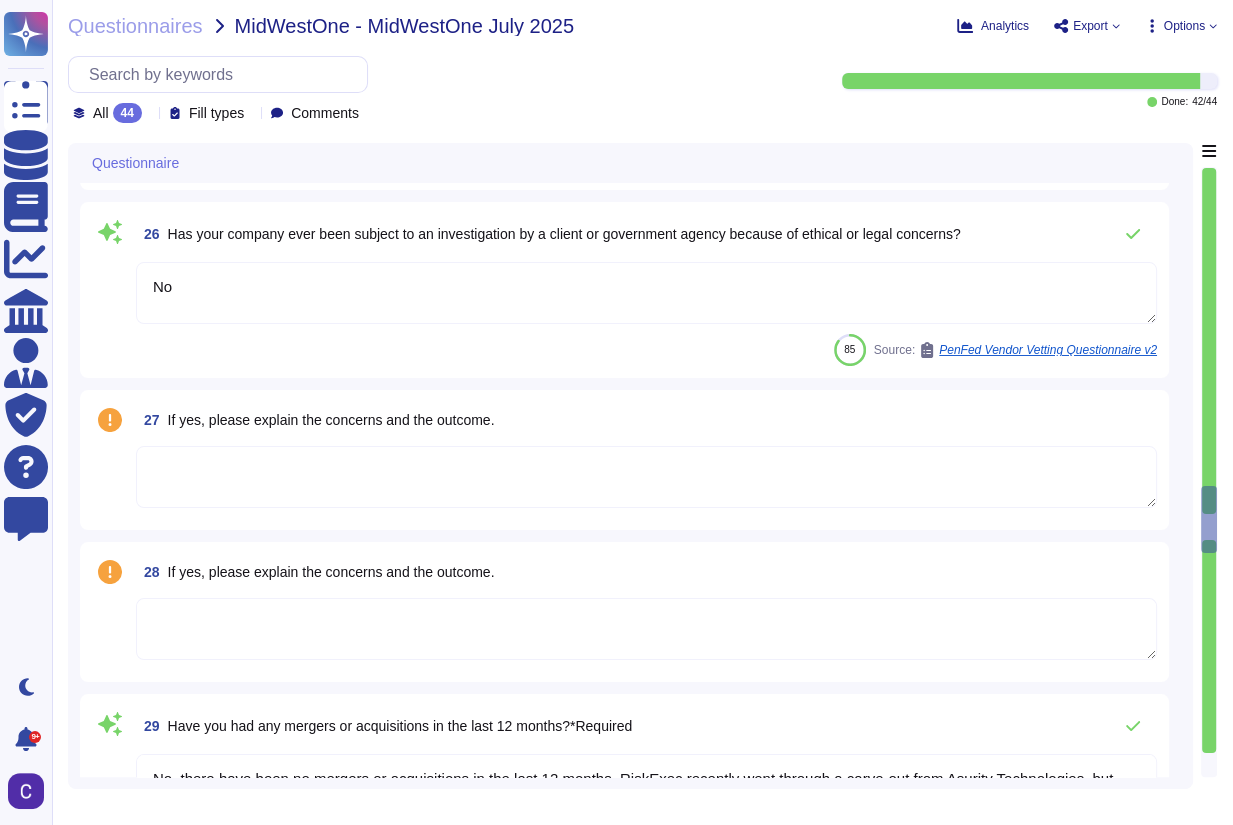 click at bounding box center [646, 477] 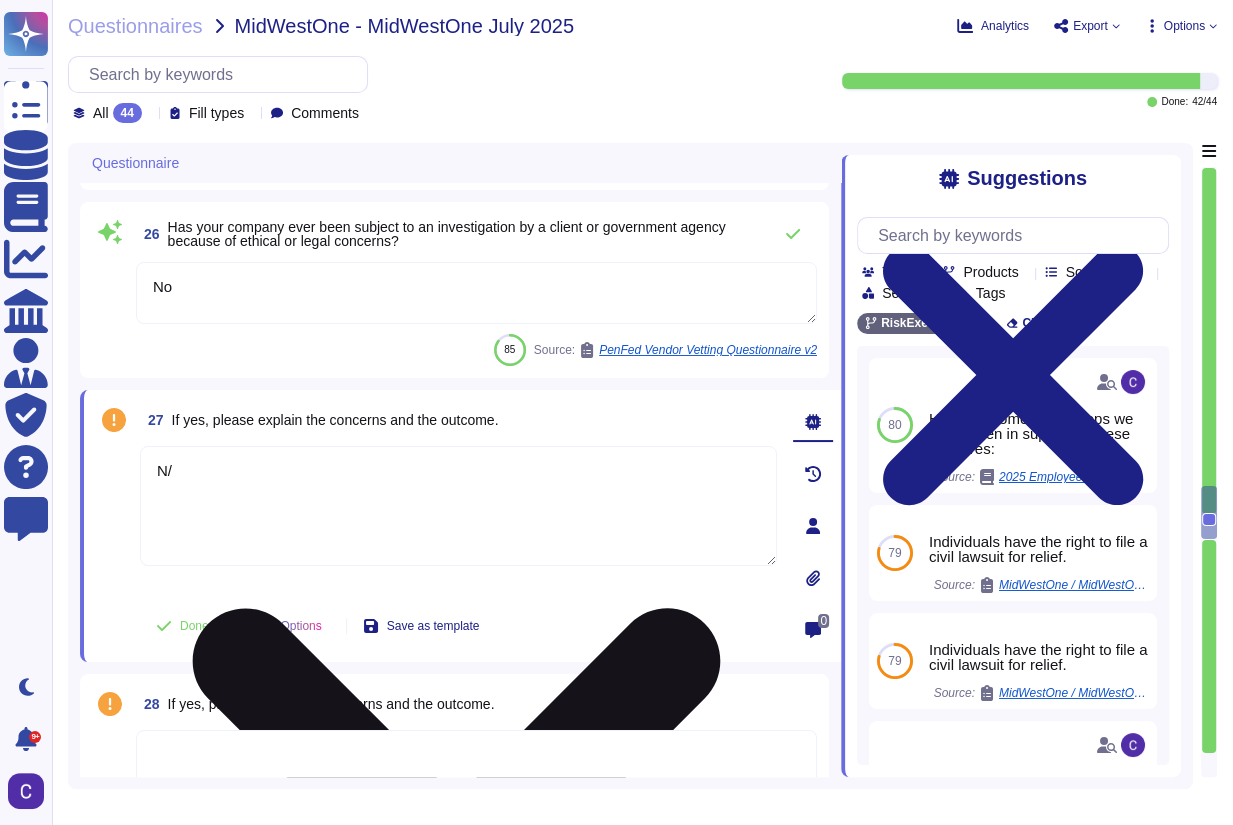 type on "N/A" 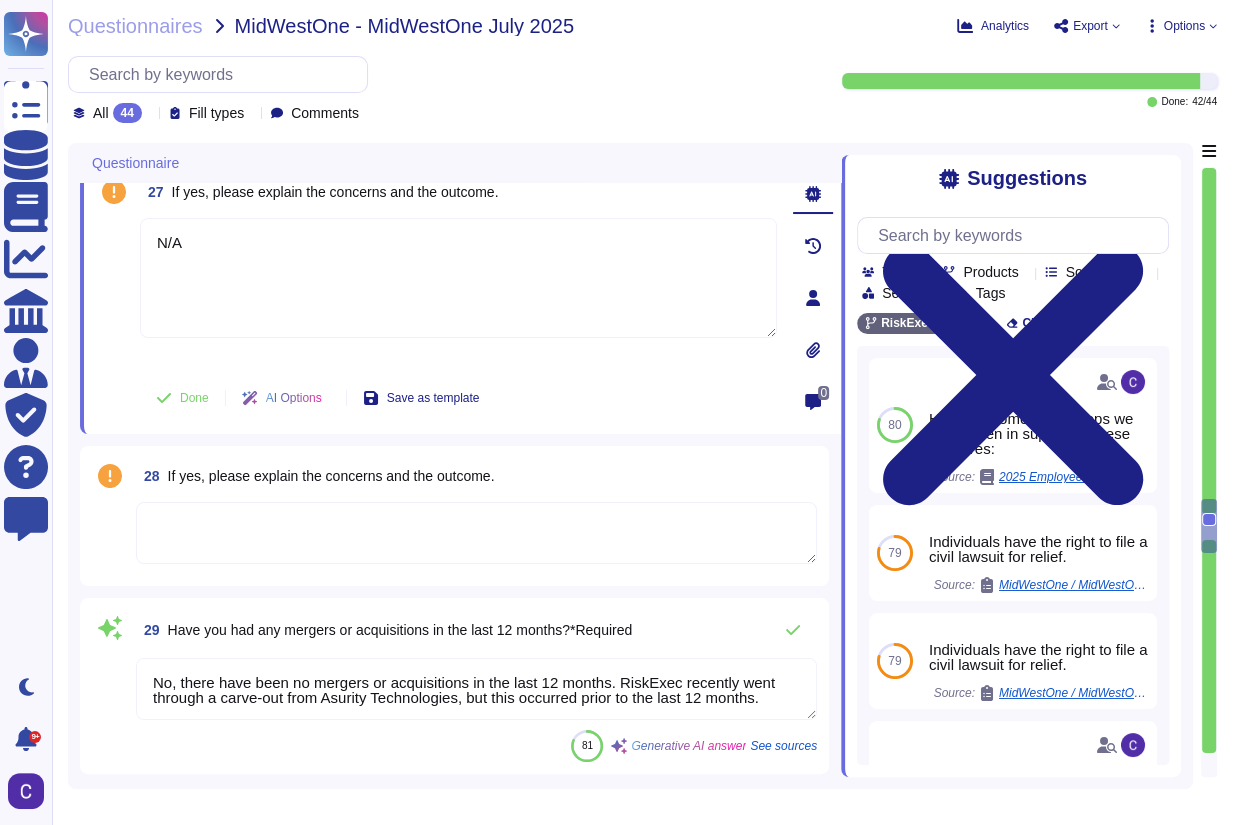 type on "RiskExec went through a carve-out from Asurity Technologies and is now a standalone company under the Vista Equities umbrella. RiskExec is wholly owned by Ripple Acquiror, Inc., which is in turn wholly owned by Ripple Intermediate, Inc." 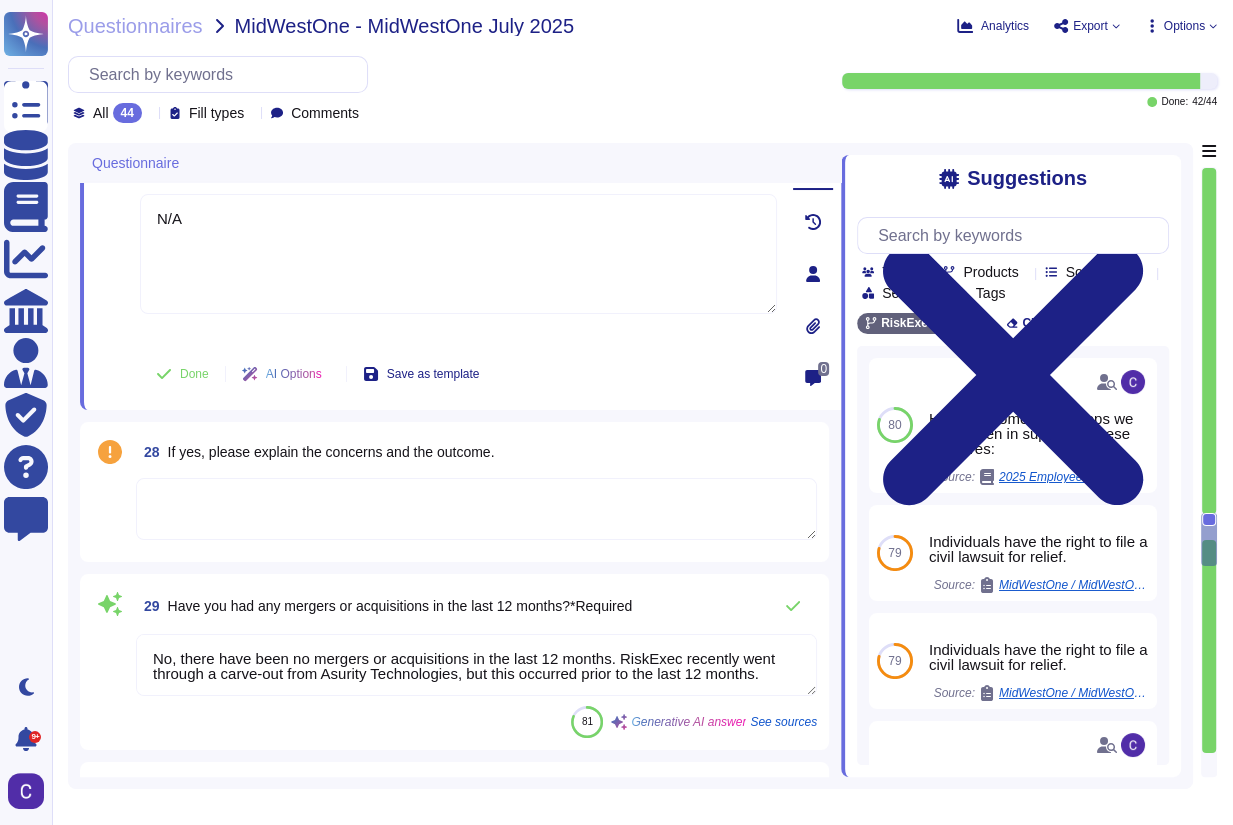 type on "N/A" 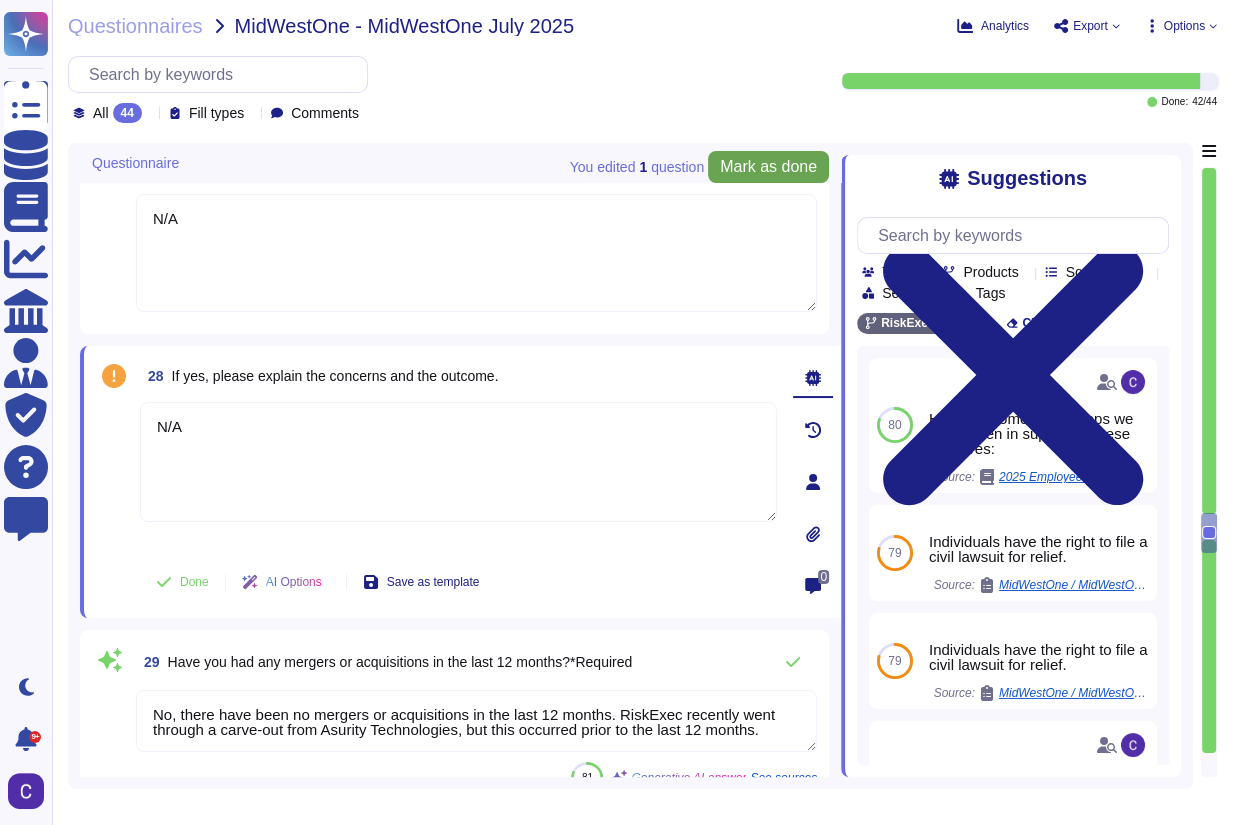 type on "N/A" 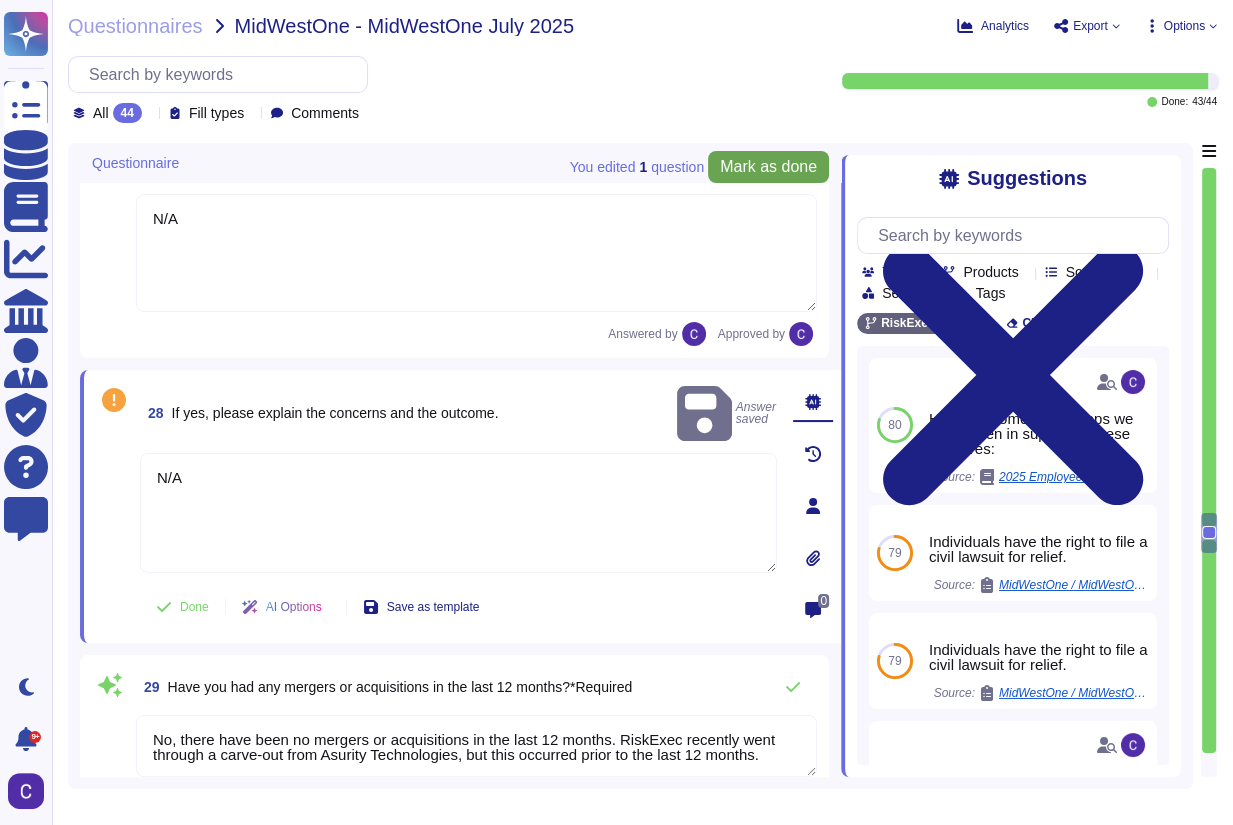 click on "Mark as done" at bounding box center (768, 167) 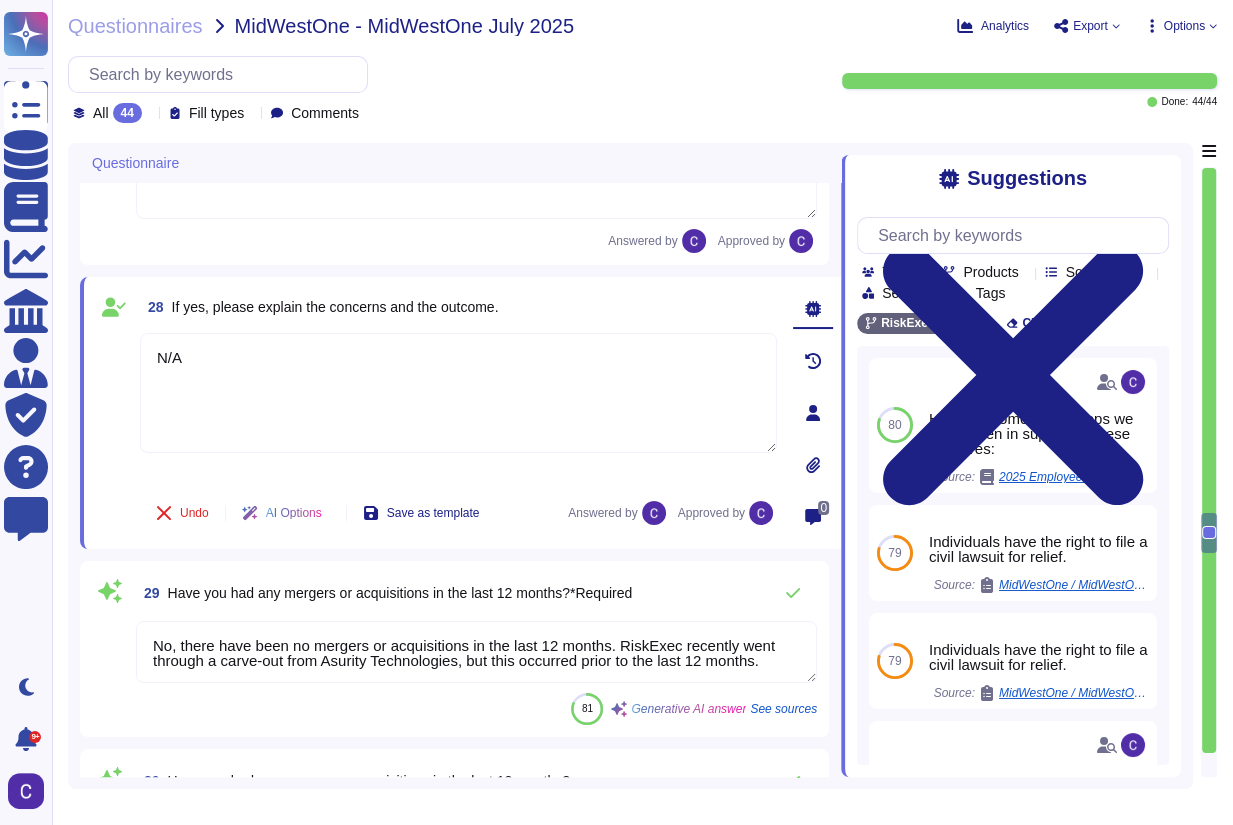 scroll, scrollTop: 5180, scrollLeft: 0, axis: vertical 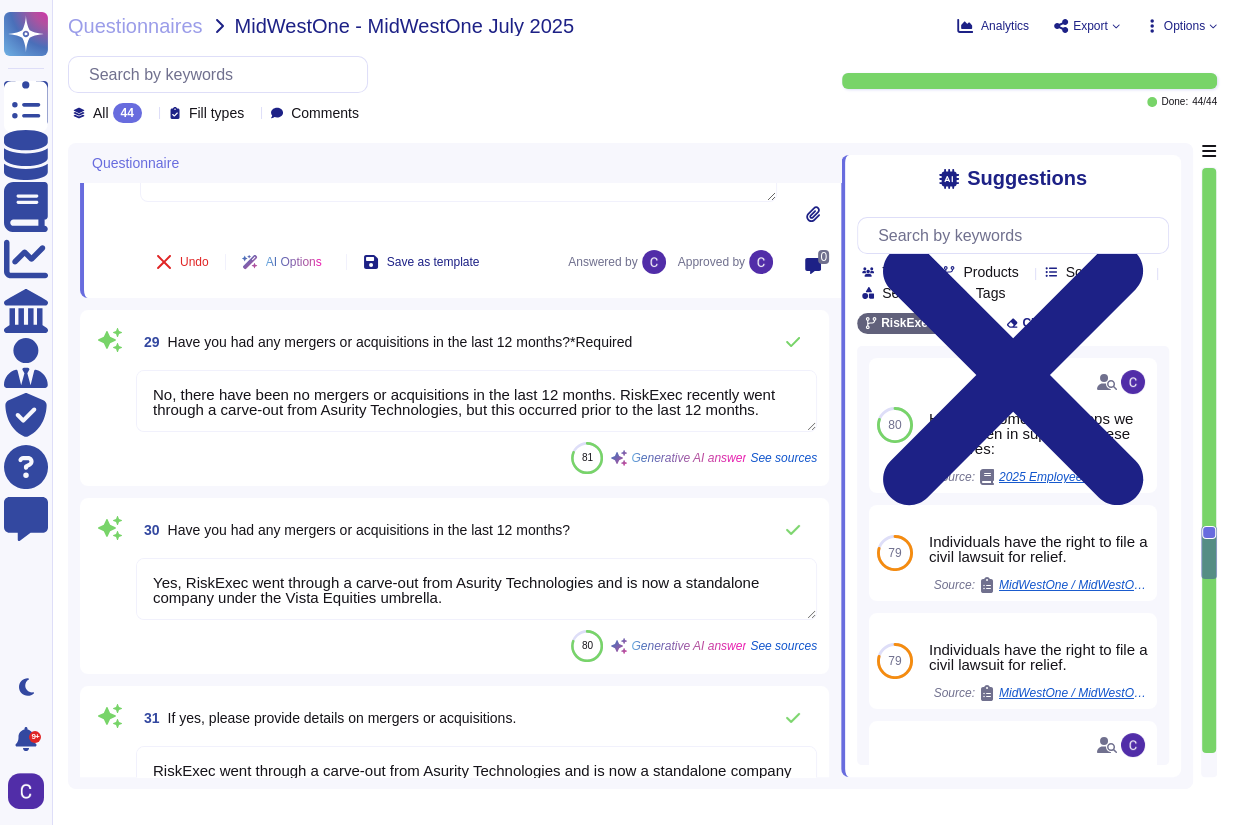 type on "N/A - RiskExec is not a financial institution and not subject to regulation" 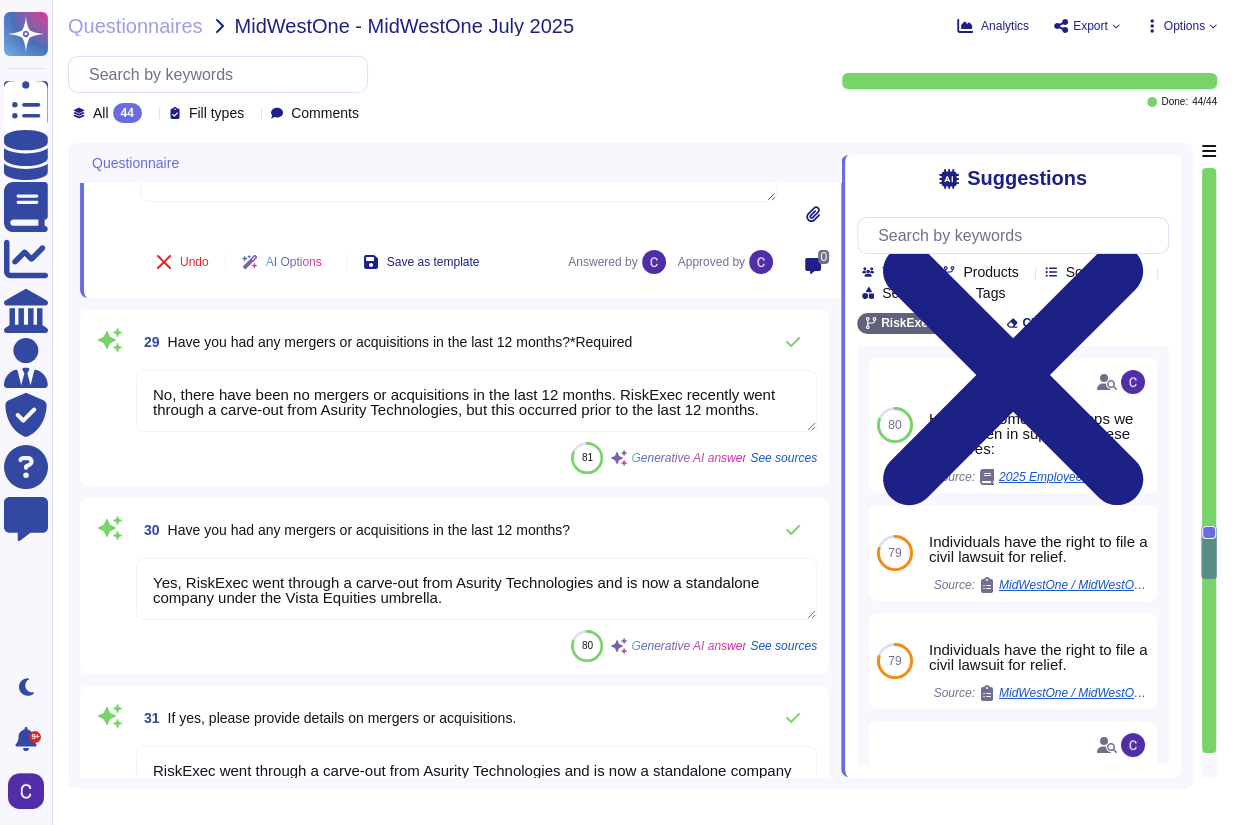 scroll, scrollTop: 1, scrollLeft: 0, axis: vertical 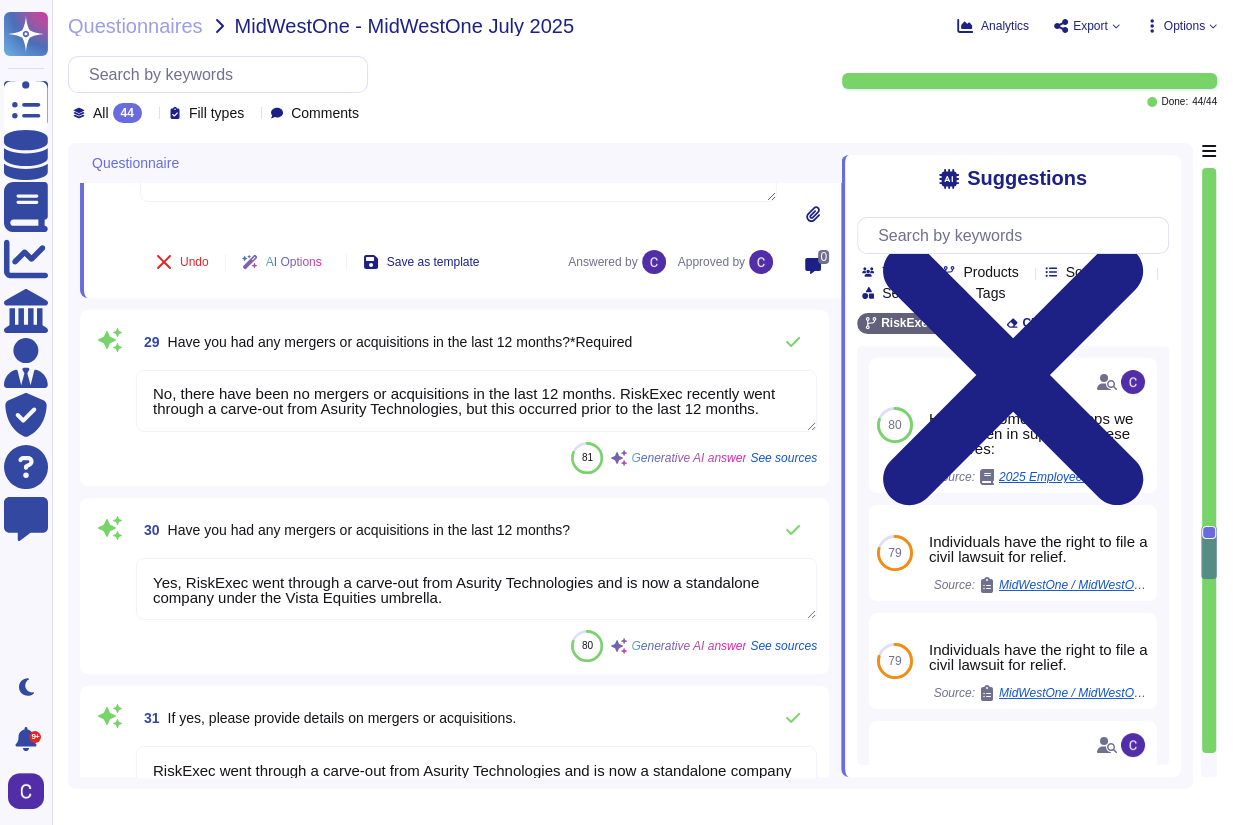 click on "No, there have been no mergers or acquisitions in the last 12 months. RiskExec recently went through a carve-out from Asurity Technologies, but this occurred prior to the last 12 months." at bounding box center (476, 401) 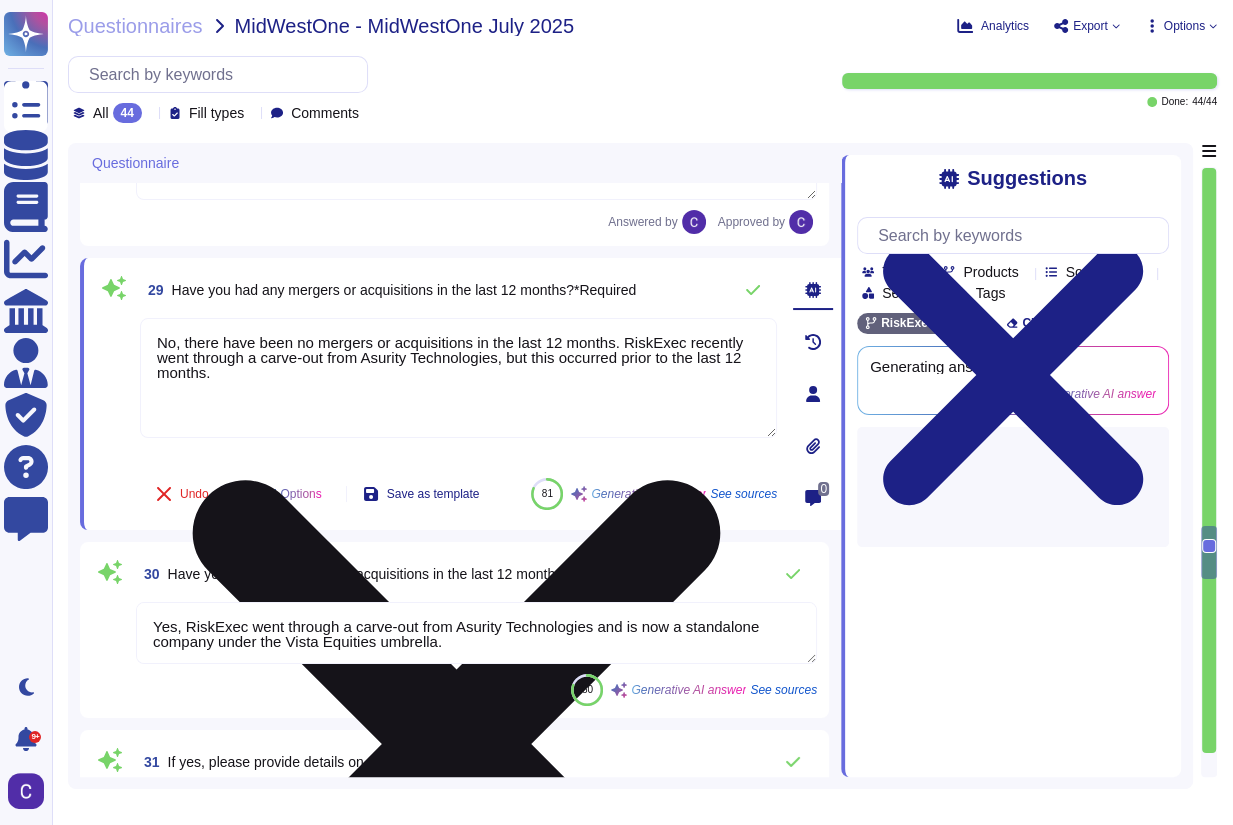scroll, scrollTop: 0, scrollLeft: 0, axis: both 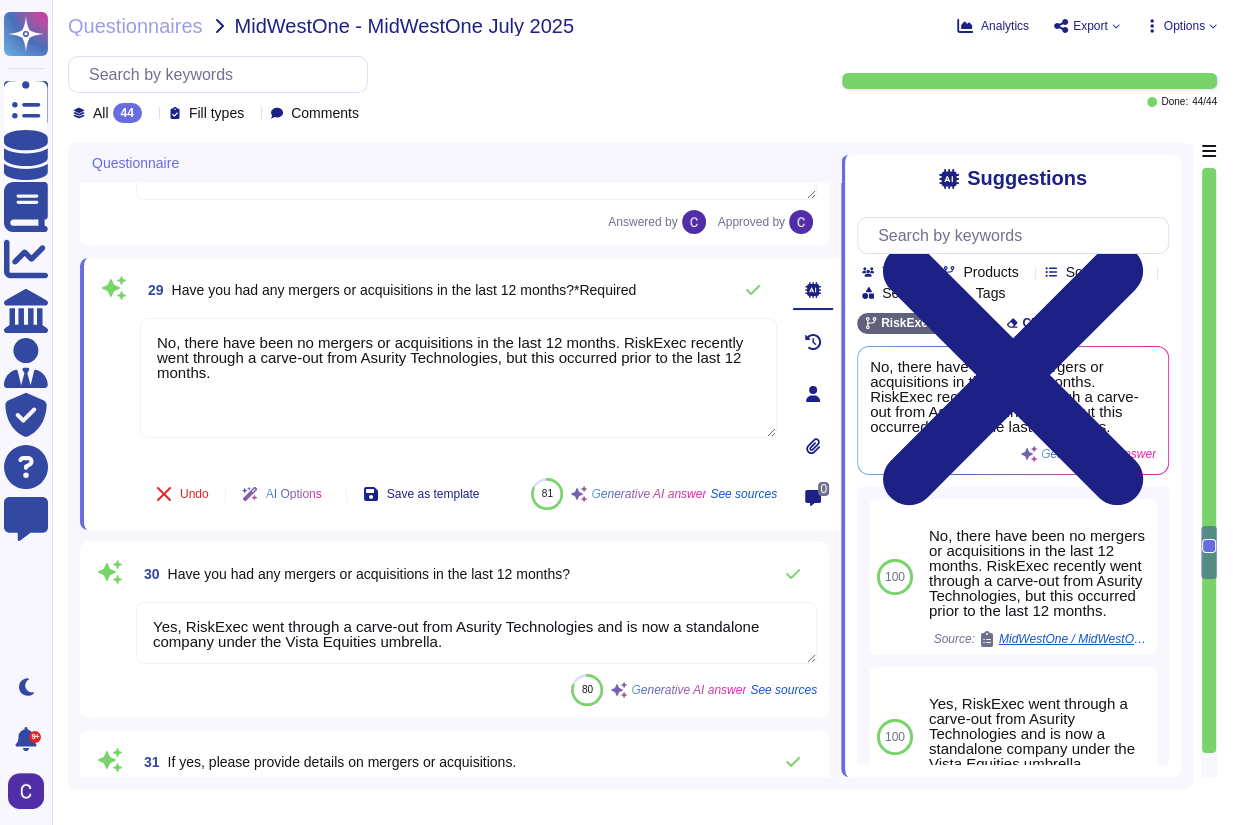 drag, startPoint x: 617, startPoint y: 340, endPoint x: 98, endPoint y: 343, distance: 519.00867 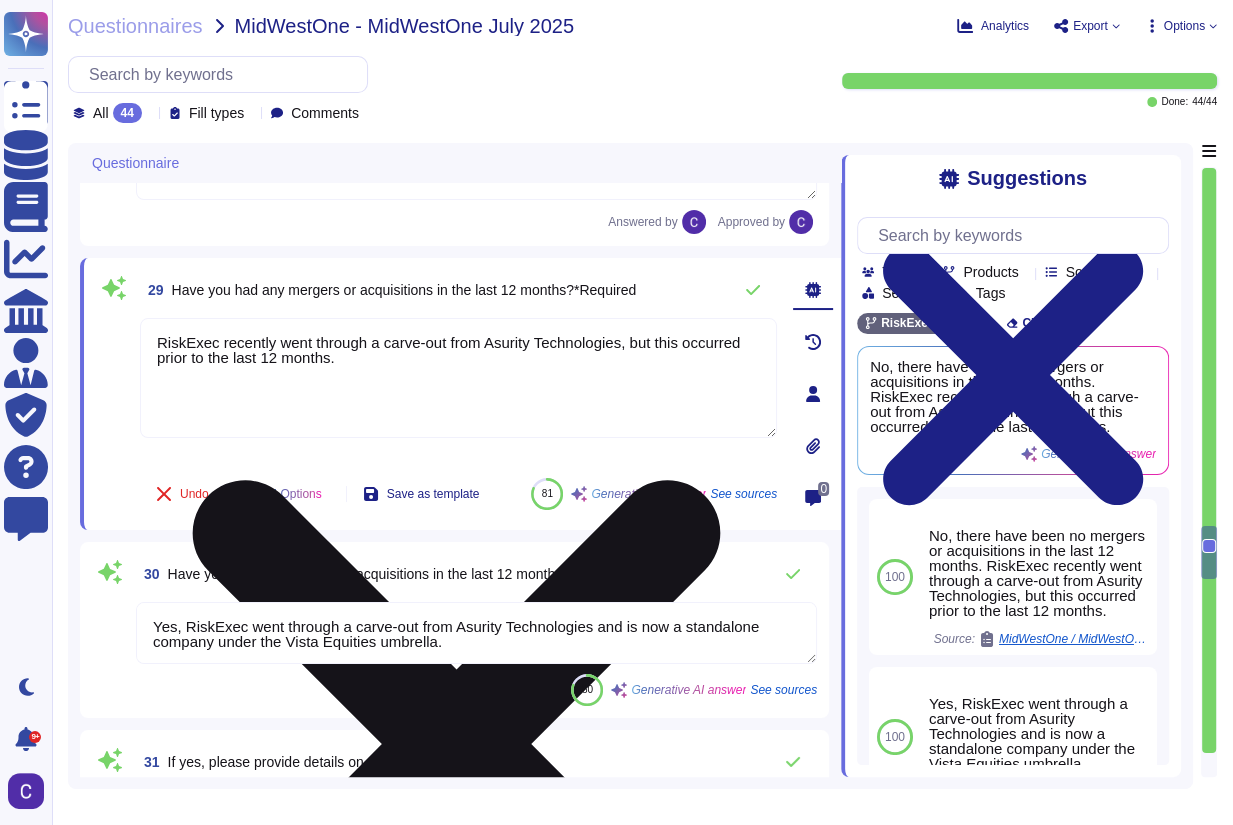 drag, startPoint x: 404, startPoint y: 364, endPoint x: 614, endPoint y: 348, distance: 210.60864 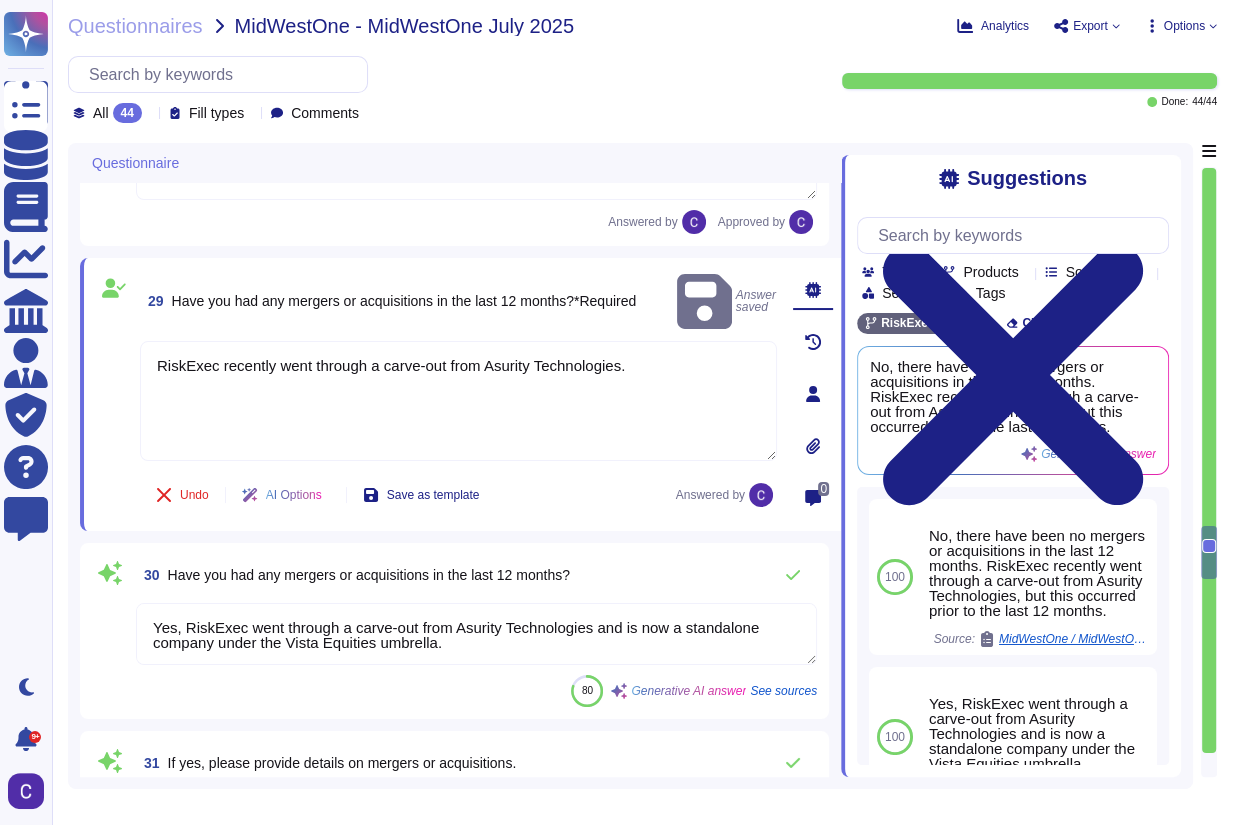 type on "RiskExec recently went through a carve-out from Asurity Technologies." 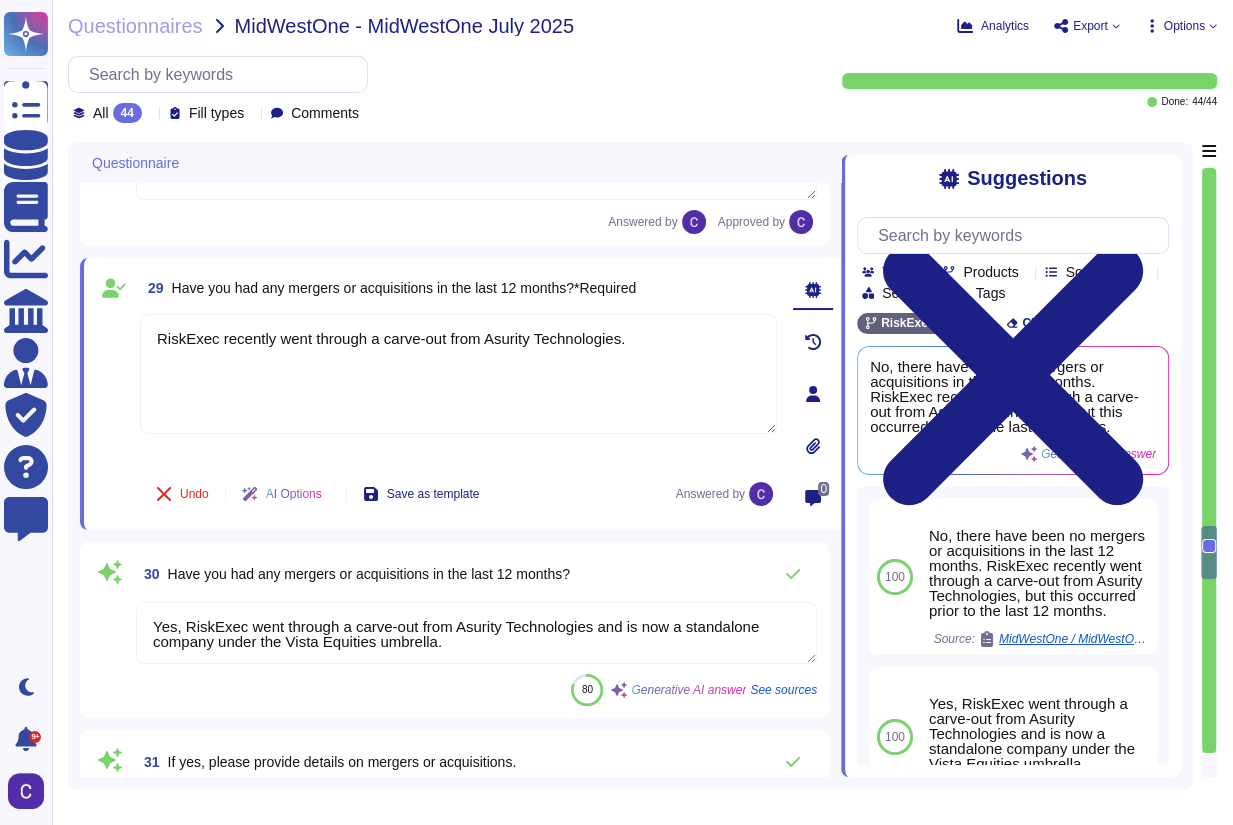 scroll, scrollTop: 1, scrollLeft: 0, axis: vertical 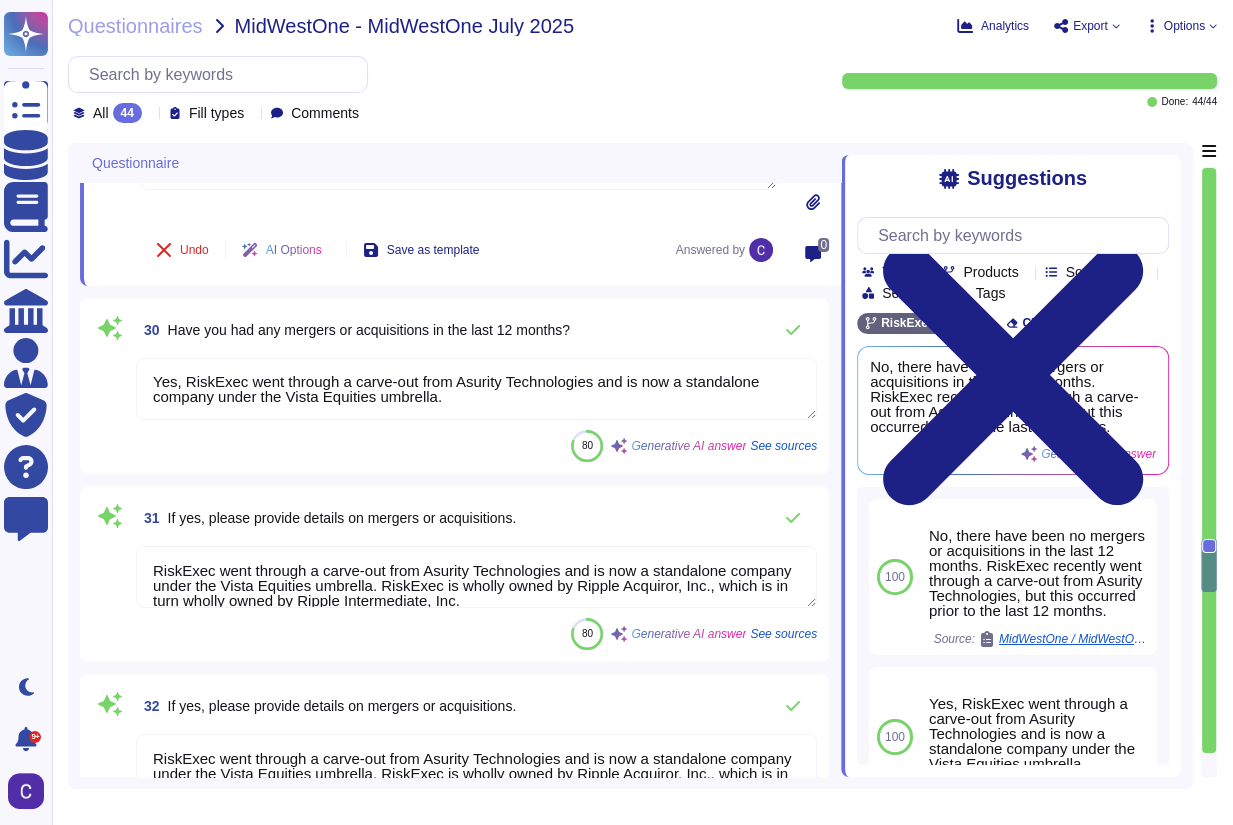 type on "No" 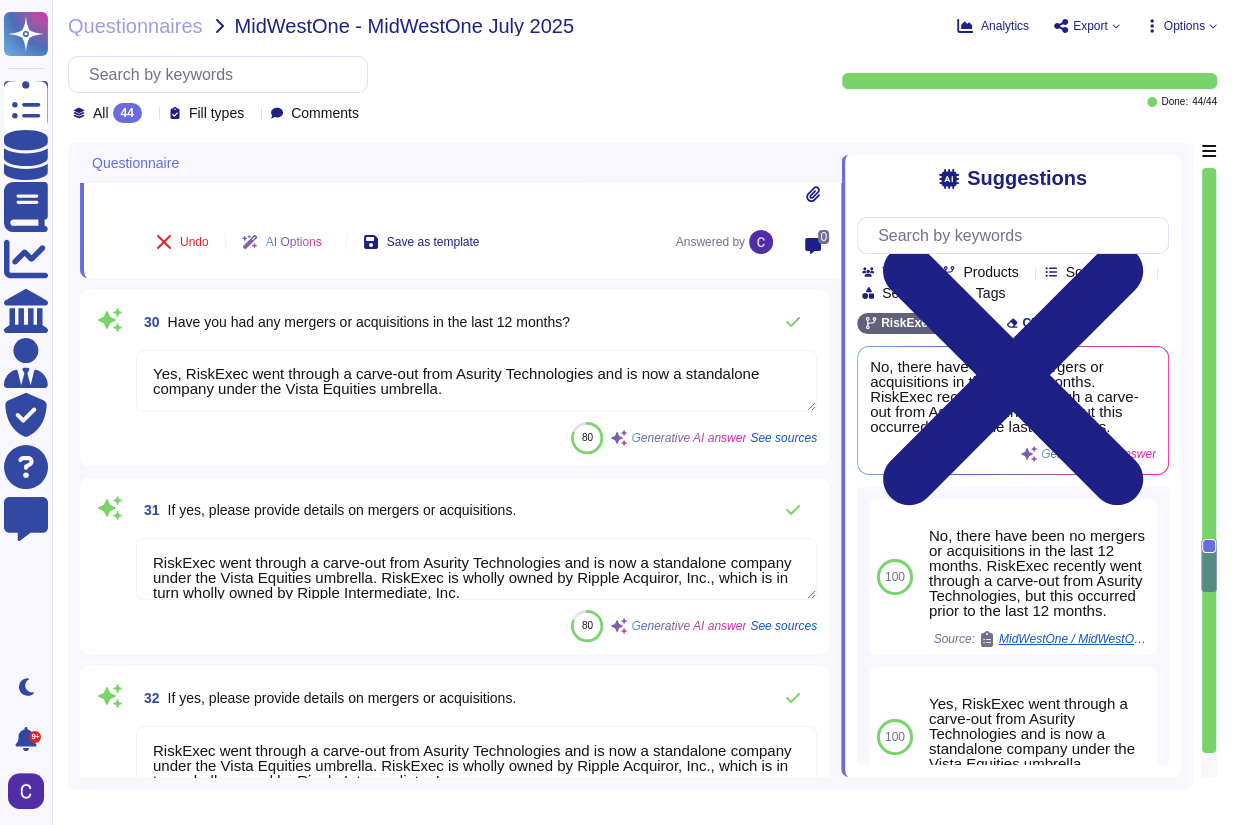click on "RiskExec went through a carve-out from Asurity Technologies and is now a standalone company under the Vista Equities umbrella. RiskExec is wholly owned by Ripple Acquiror, Inc., which is in turn wholly owned by Ripple Intermediate, Inc." at bounding box center [476, 569] 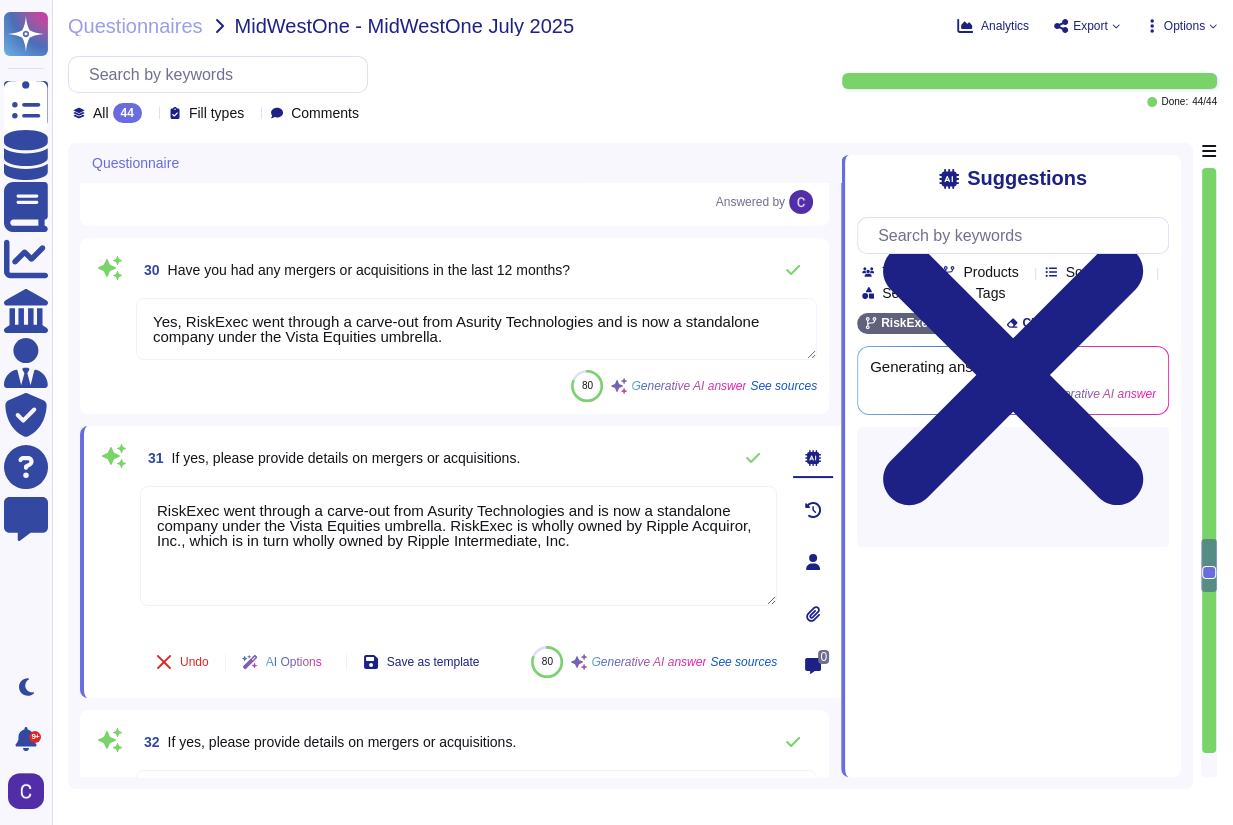 click on "27 If yes, please explain the concerns and the outcome. N/A Answered by Approved by 28 If yes, please explain the concerns and the outcome. N/A Answered by Approved by 29 Have you had any mergers or acquisitions in the last 12 months?*Required RiskExec recently went through a carve-out from Asurity Technologies. Answered by 30 Have you had any mergers or acquisitions in the last 12 months? Yes, RiskExec went through a carve-out from Asurity Technologies and is now a standalone company under the Vista Equities umbrella. 80 Generative AI answer See sources 31 If yes, please provide details on mergers or acquisitions. RiskExec went through a carve-out from Asurity Technologies and is now a standalone company under the Vista Equities umbrella. RiskExec is wholly owned by Ripple Acquiror, Inc., which is in turn wholly owned by Ripple Intermediate, Inc. Undo AI Options Save as template 80 Generative AI answer See sources 0 32 If yes, please provide details on mergers or acquisitions. 80 Generative AI answer 33 81" at bounding box center [460, -1114] 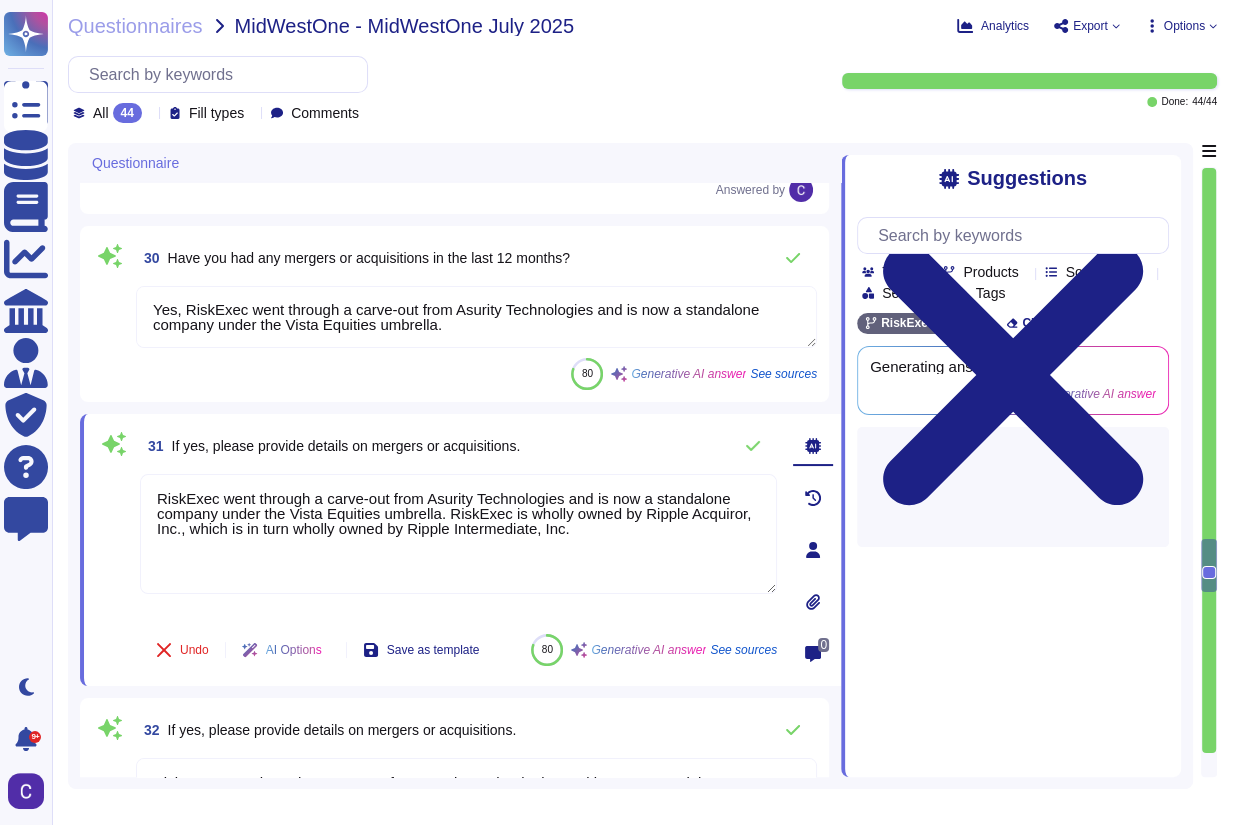 type on "On the actual date of termination" 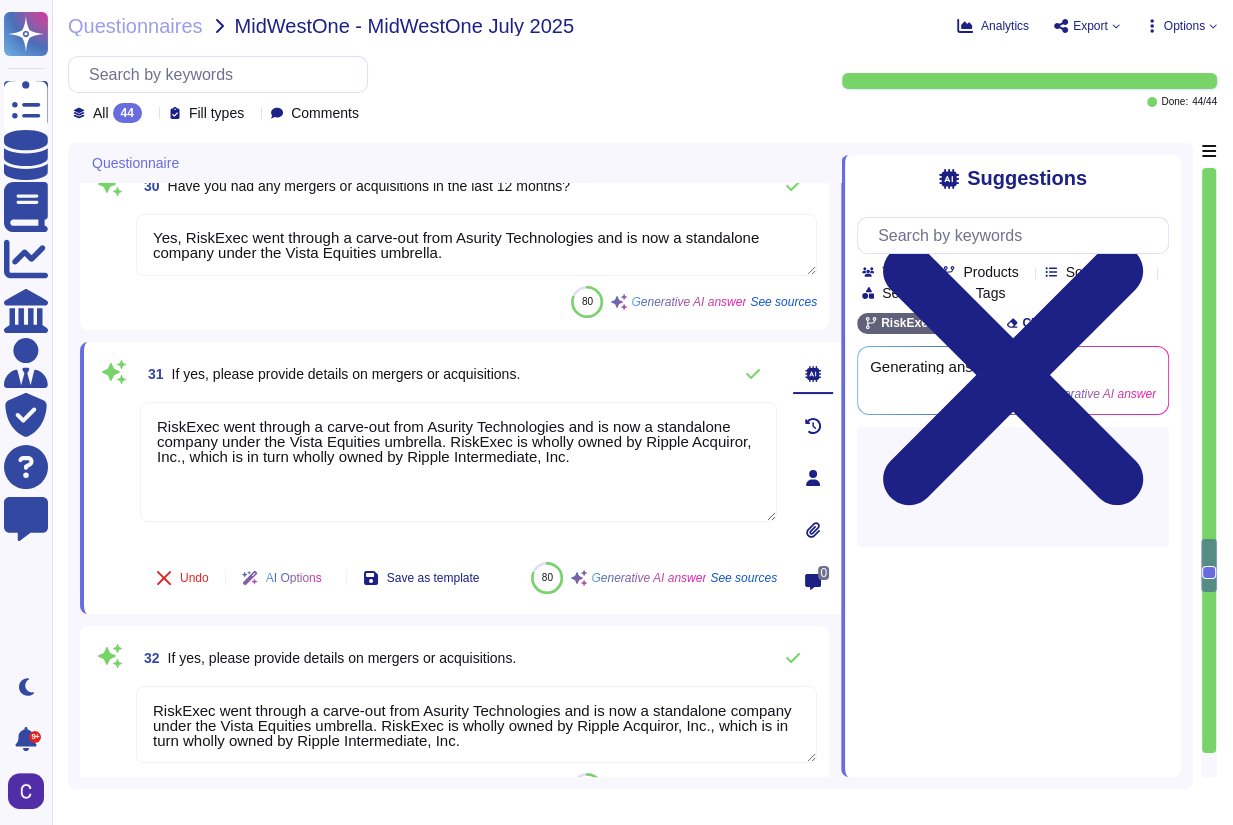 scroll, scrollTop: 5580, scrollLeft: 0, axis: vertical 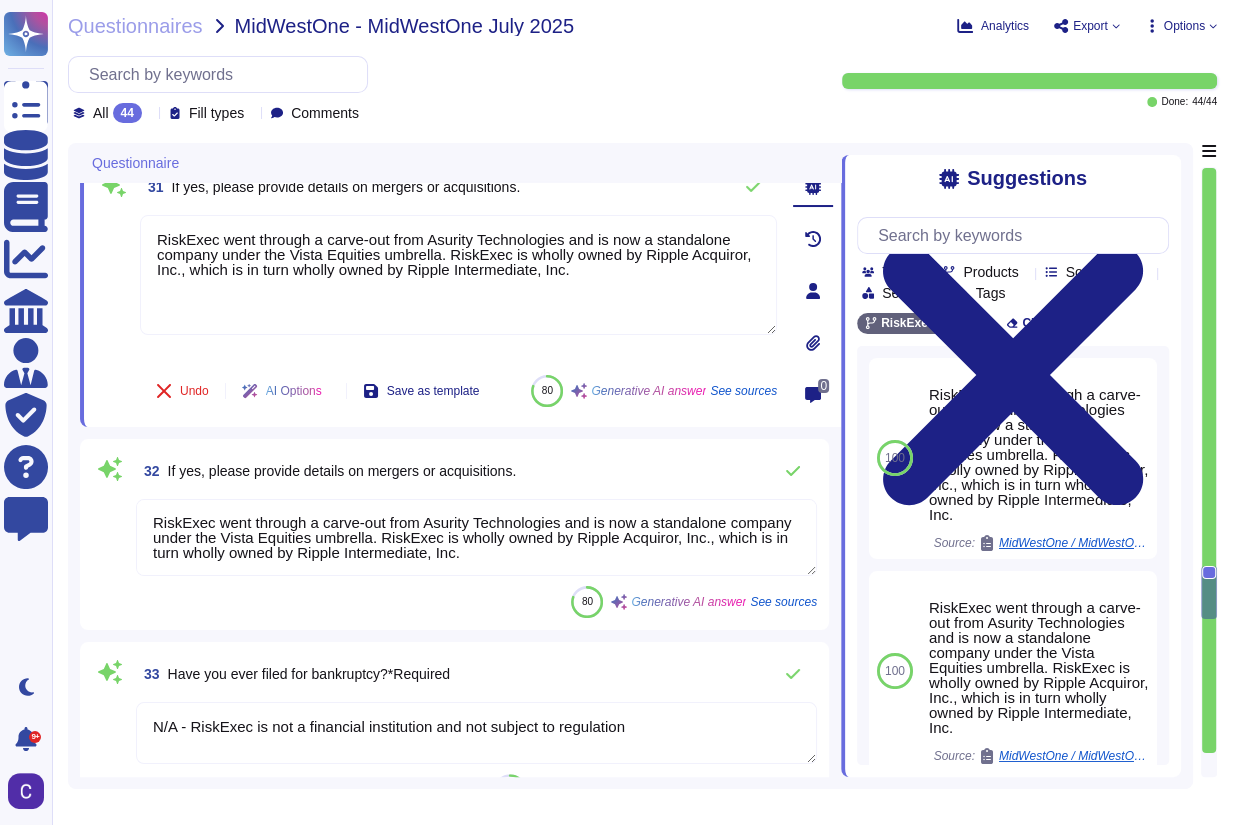 type on "On the actual date of termination" 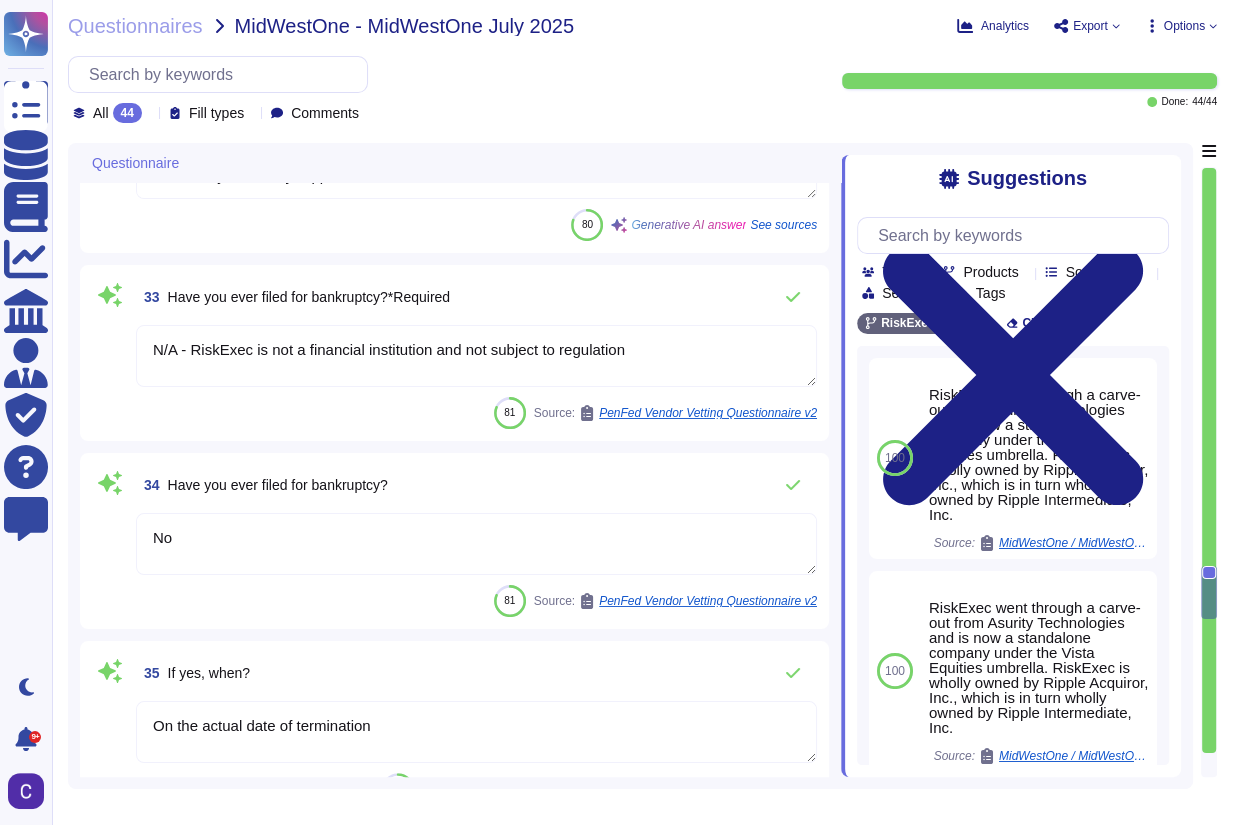 scroll, scrollTop: 6060, scrollLeft: 0, axis: vertical 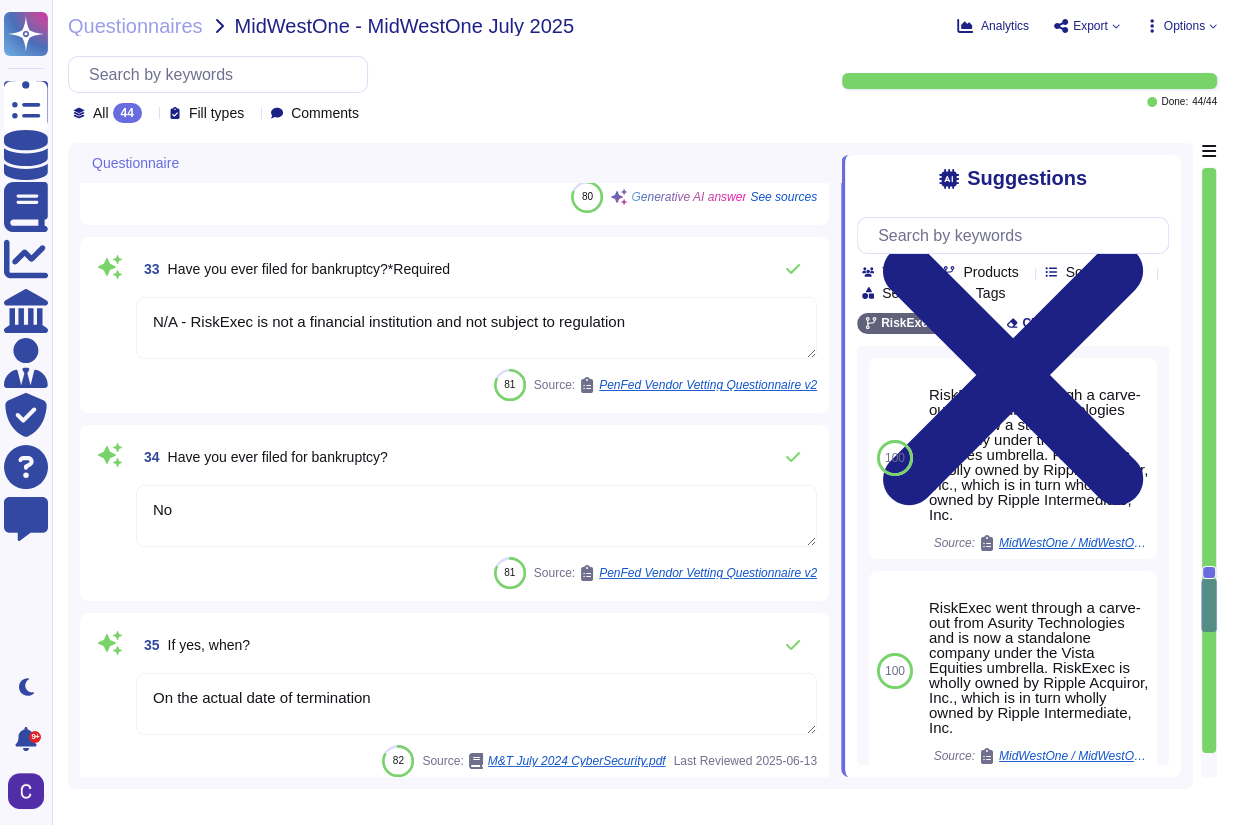 type on "Yes, we will provide audit rights as part of our agreement, ensuring that breach notification is sufficient and including other important security clauses." 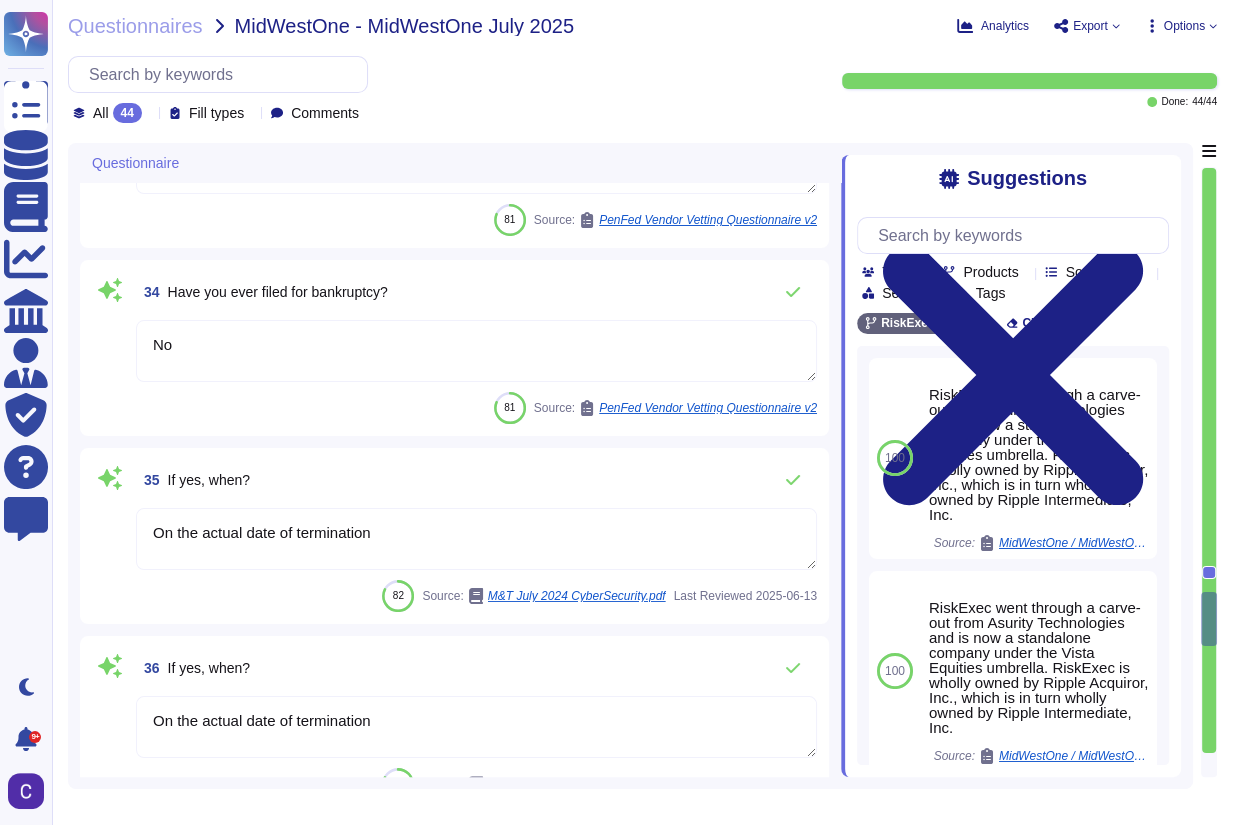 scroll, scrollTop: 6220, scrollLeft: 0, axis: vertical 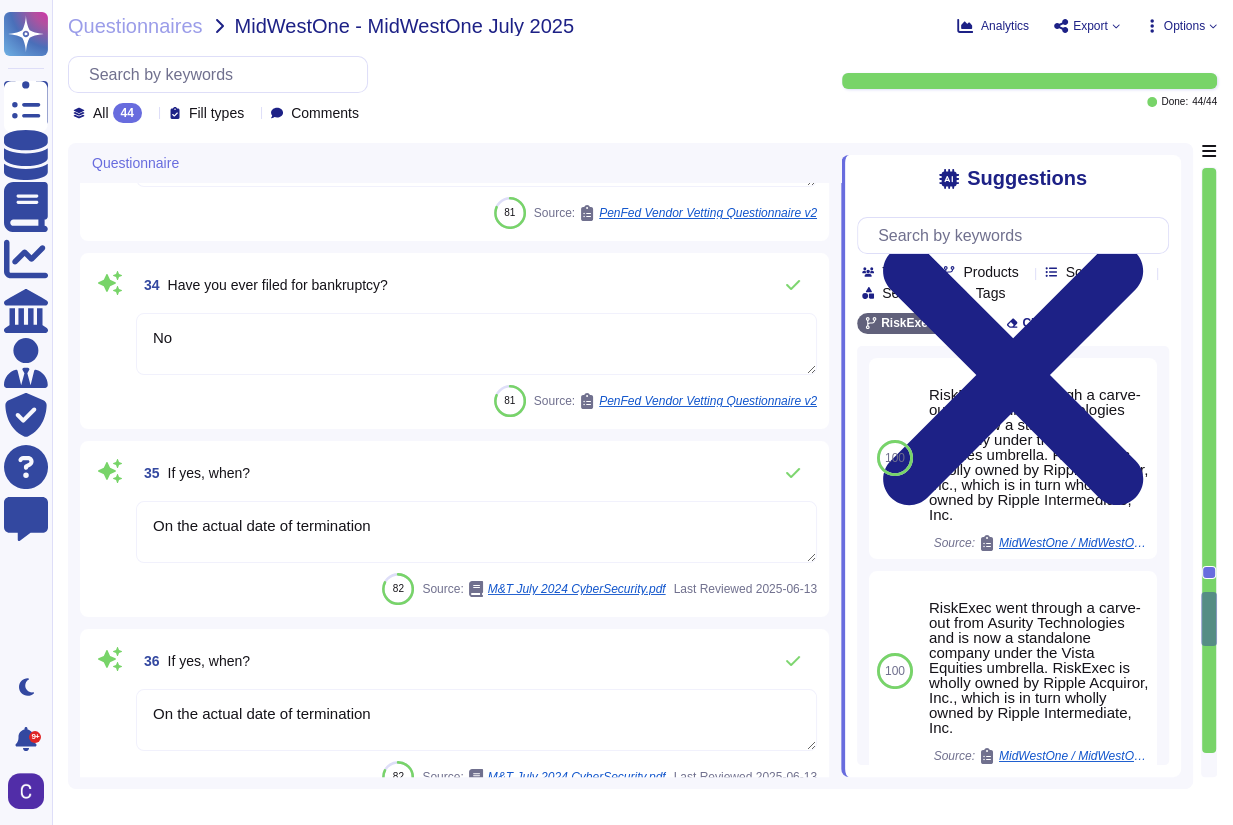 click on "On the actual date of termination" at bounding box center (476, 532) 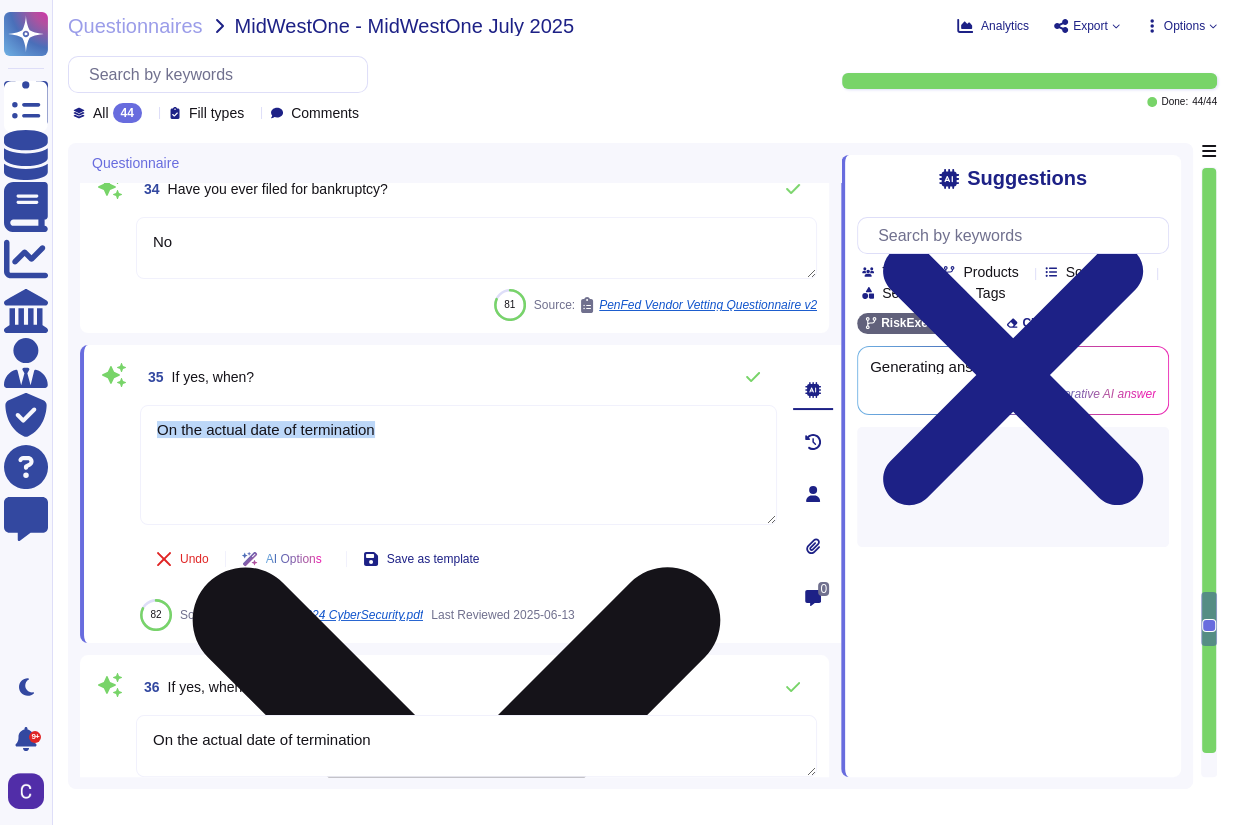 click on "On the actual date of termination" at bounding box center (458, 466) 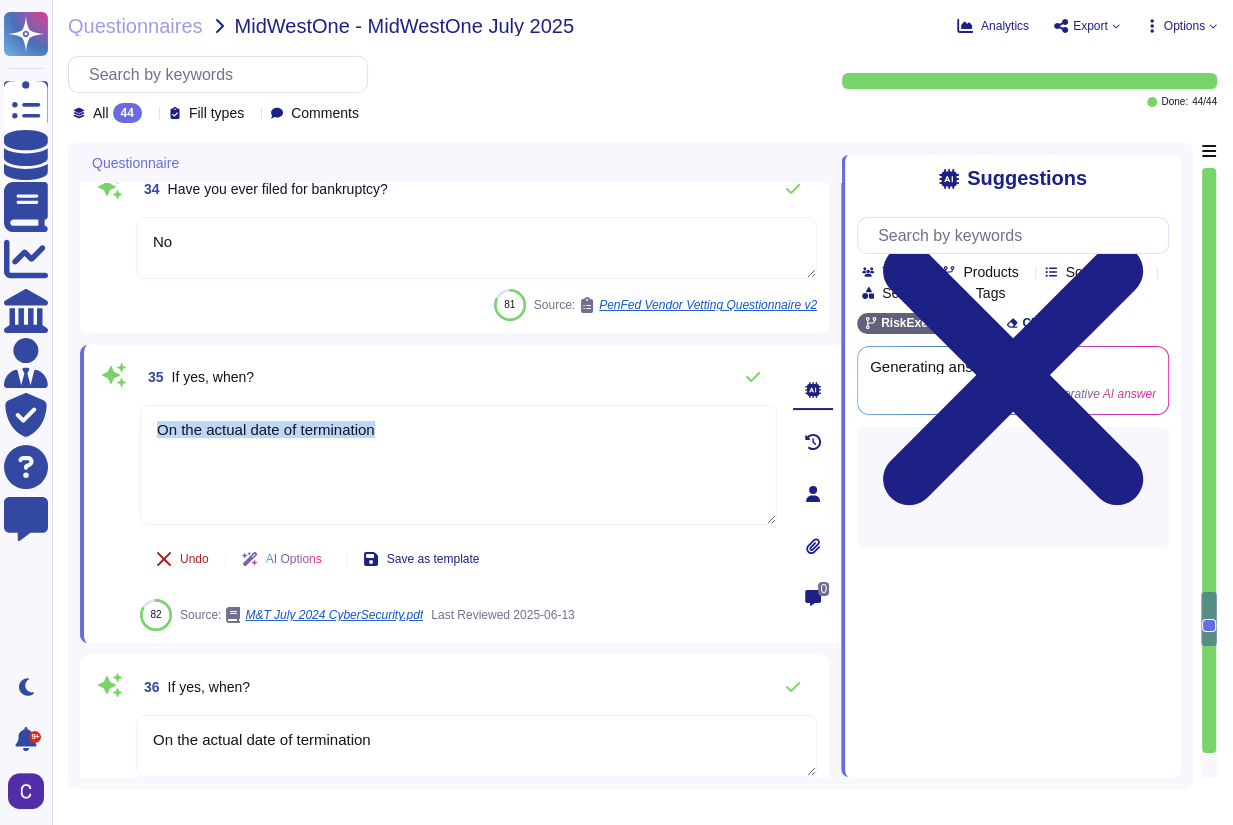 click on "Undo" at bounding box center (182, 559) 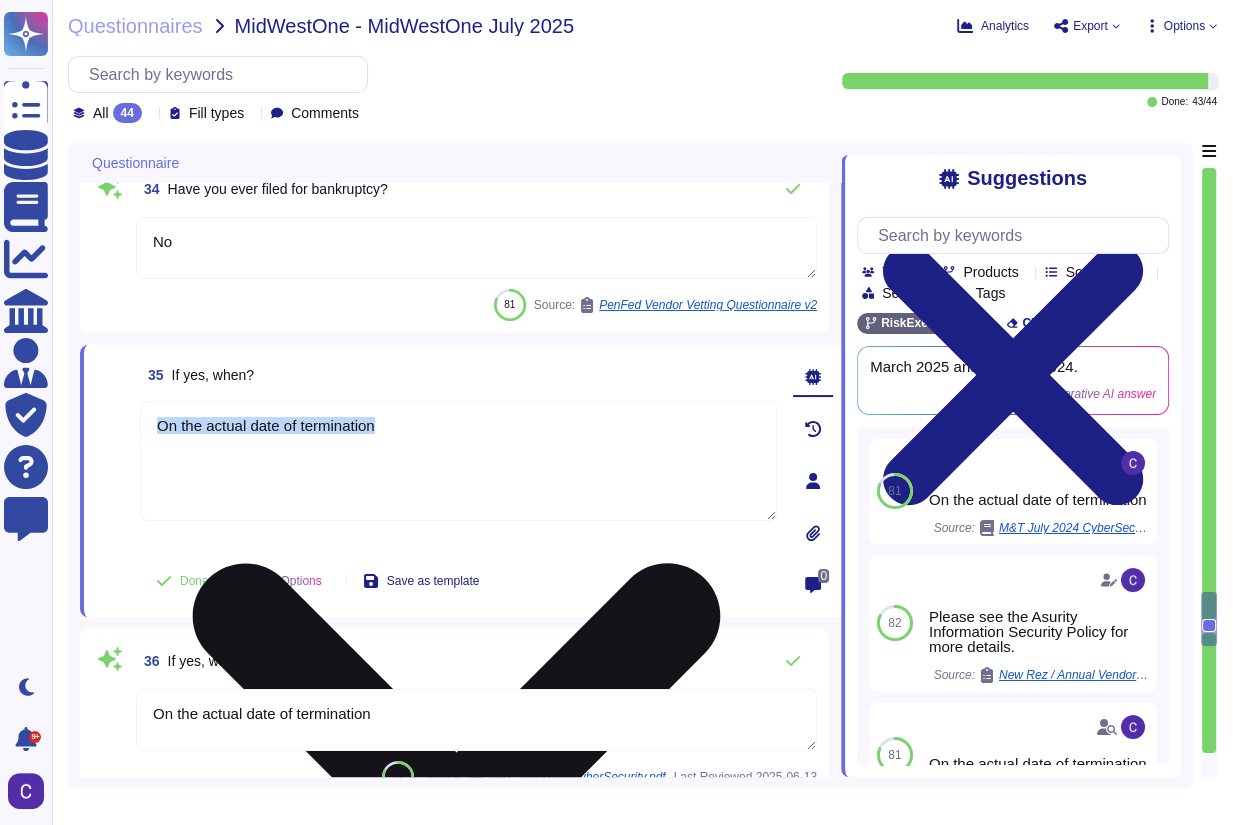 click 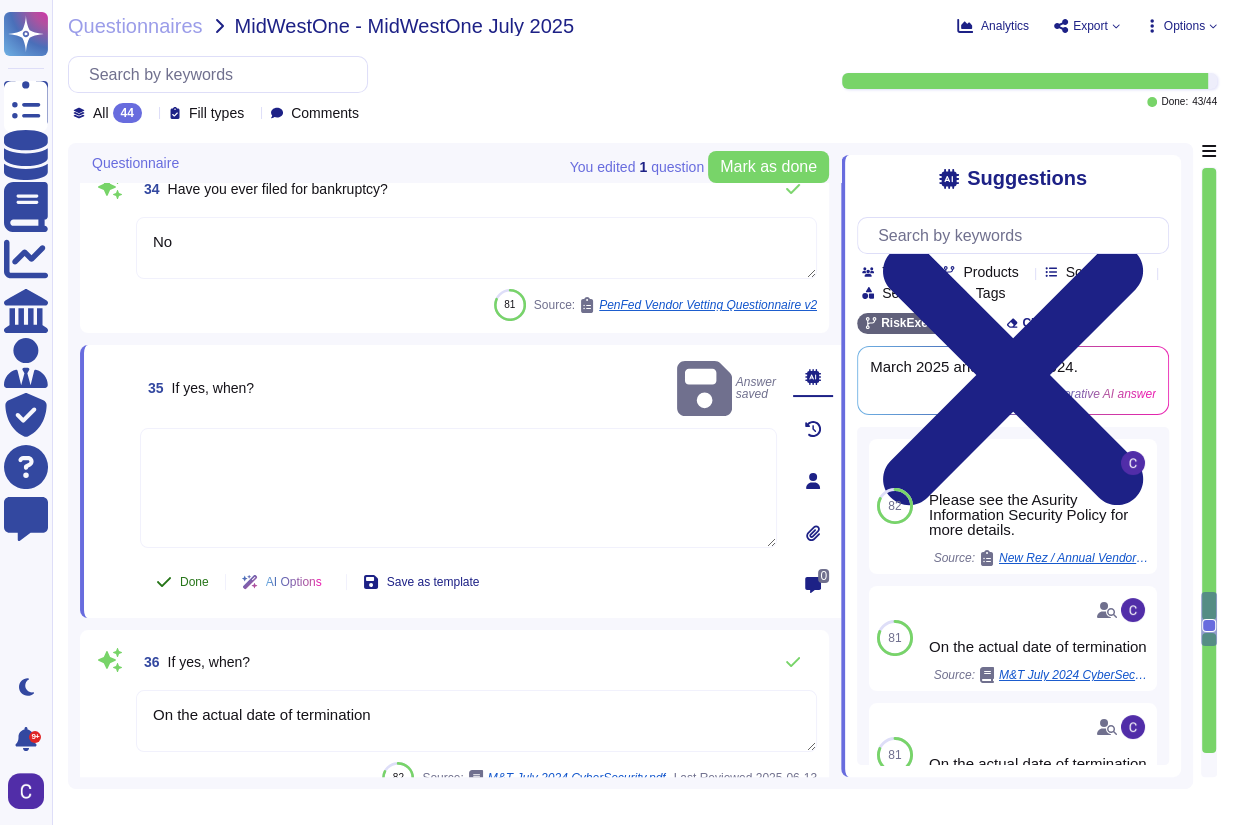 click on "Done" at bounding box center (194, 582) 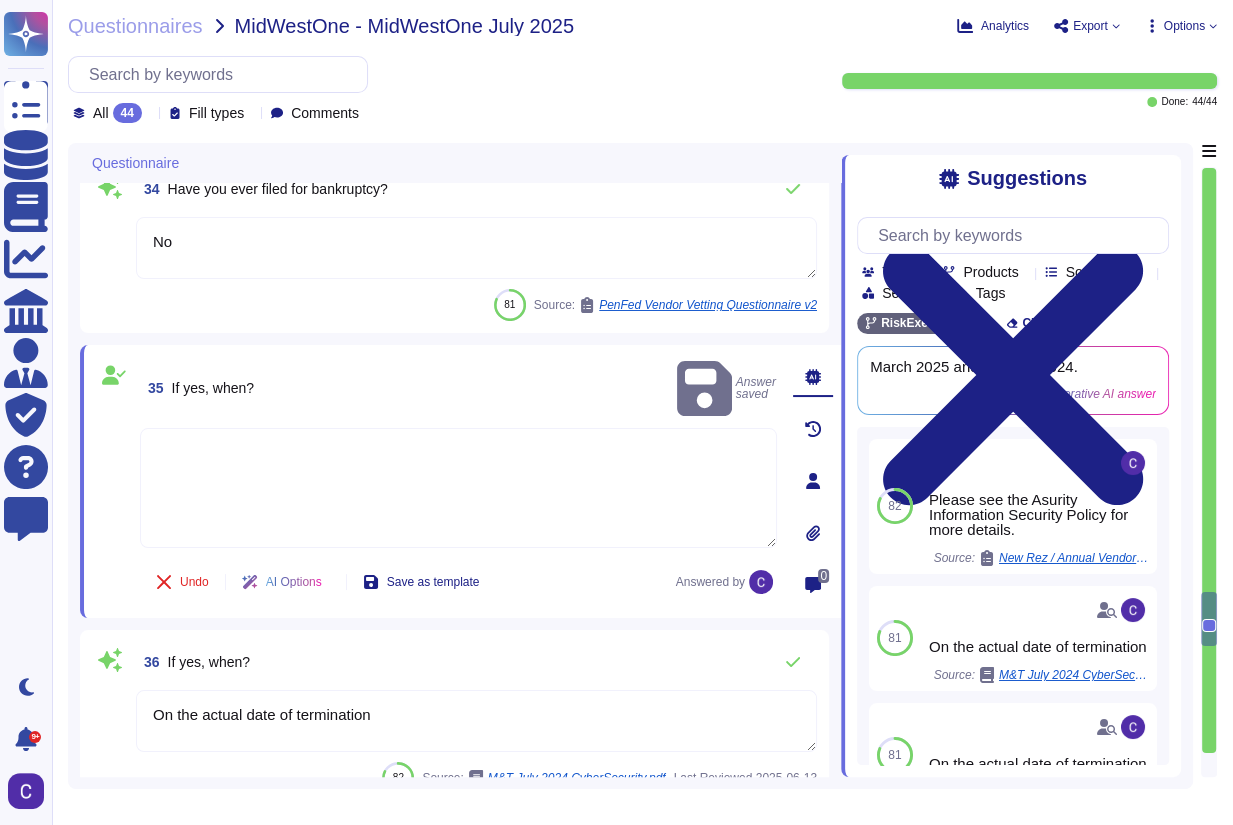 click on "36 If yes, when?" at bounding box center (476, 662) 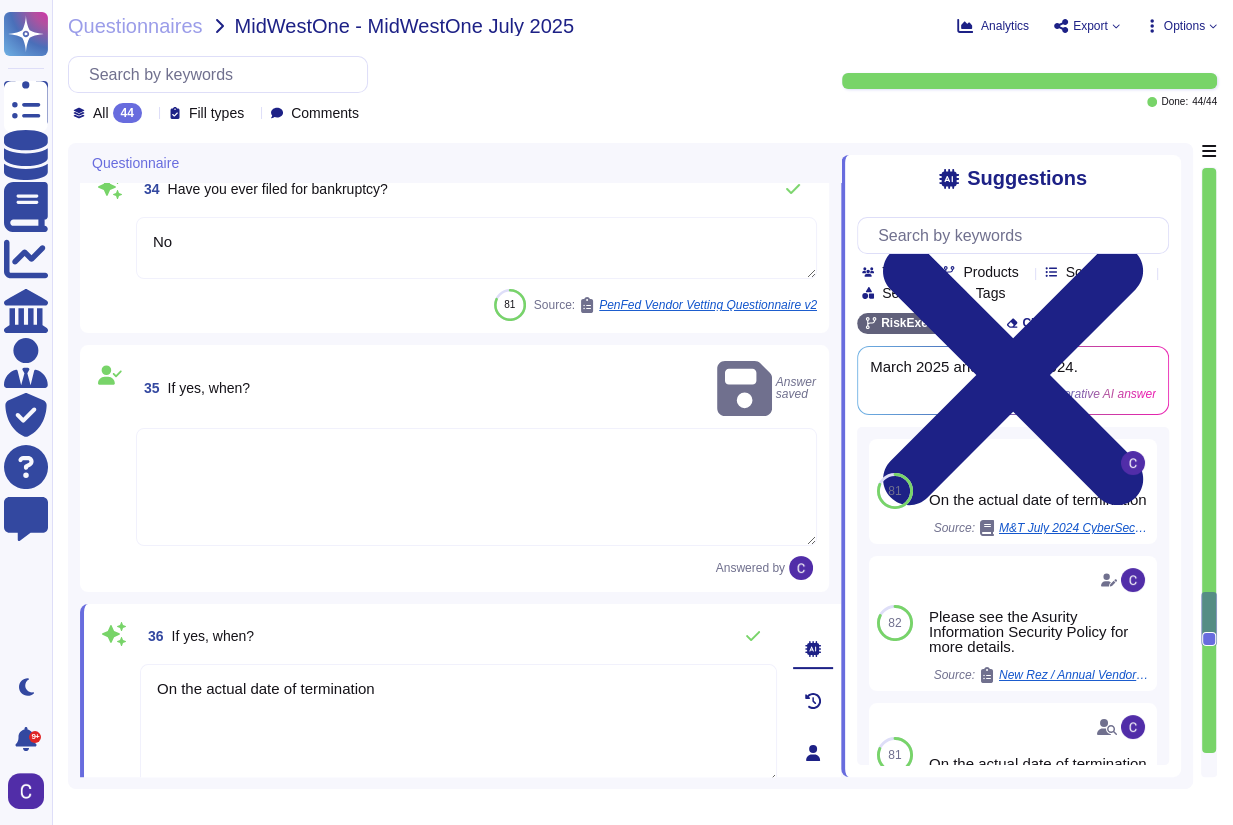 click 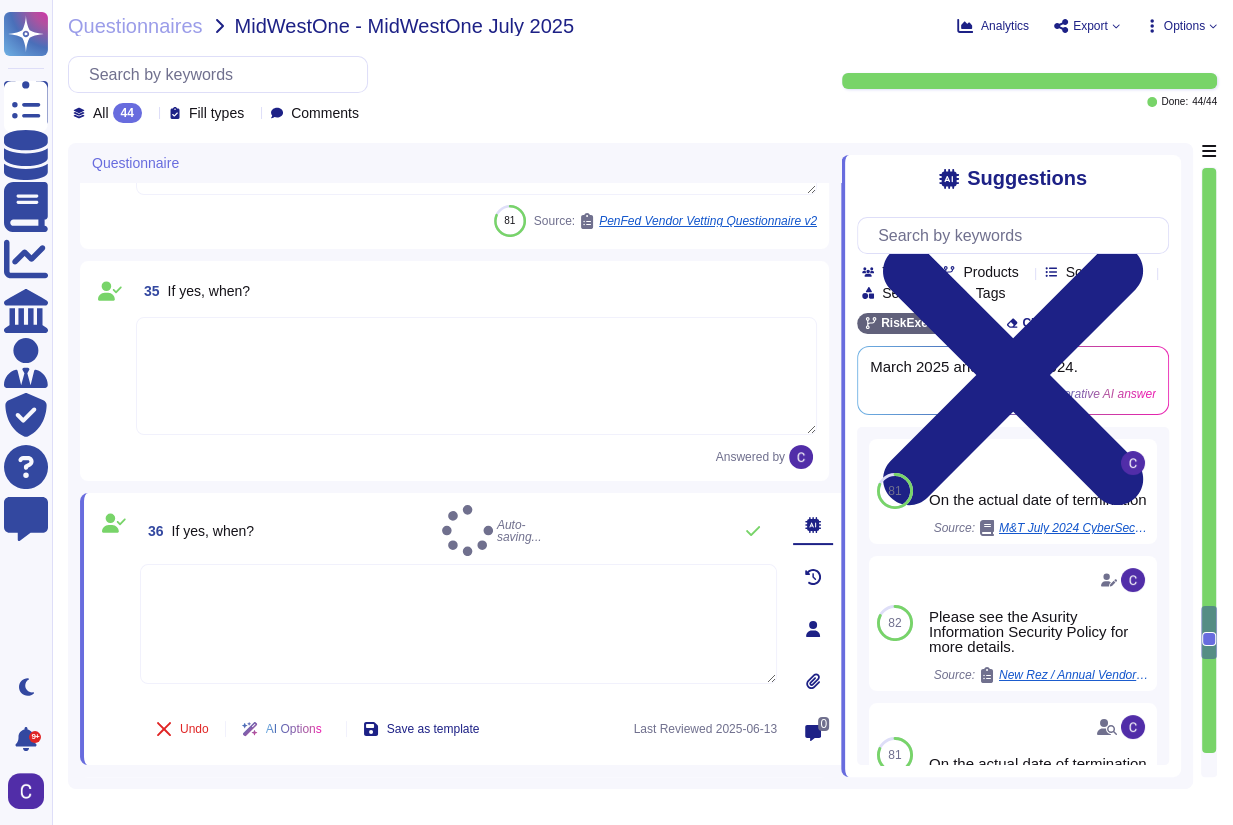 scroll, scrollTop: 6380, scrollLeft: 0, axis: vertical 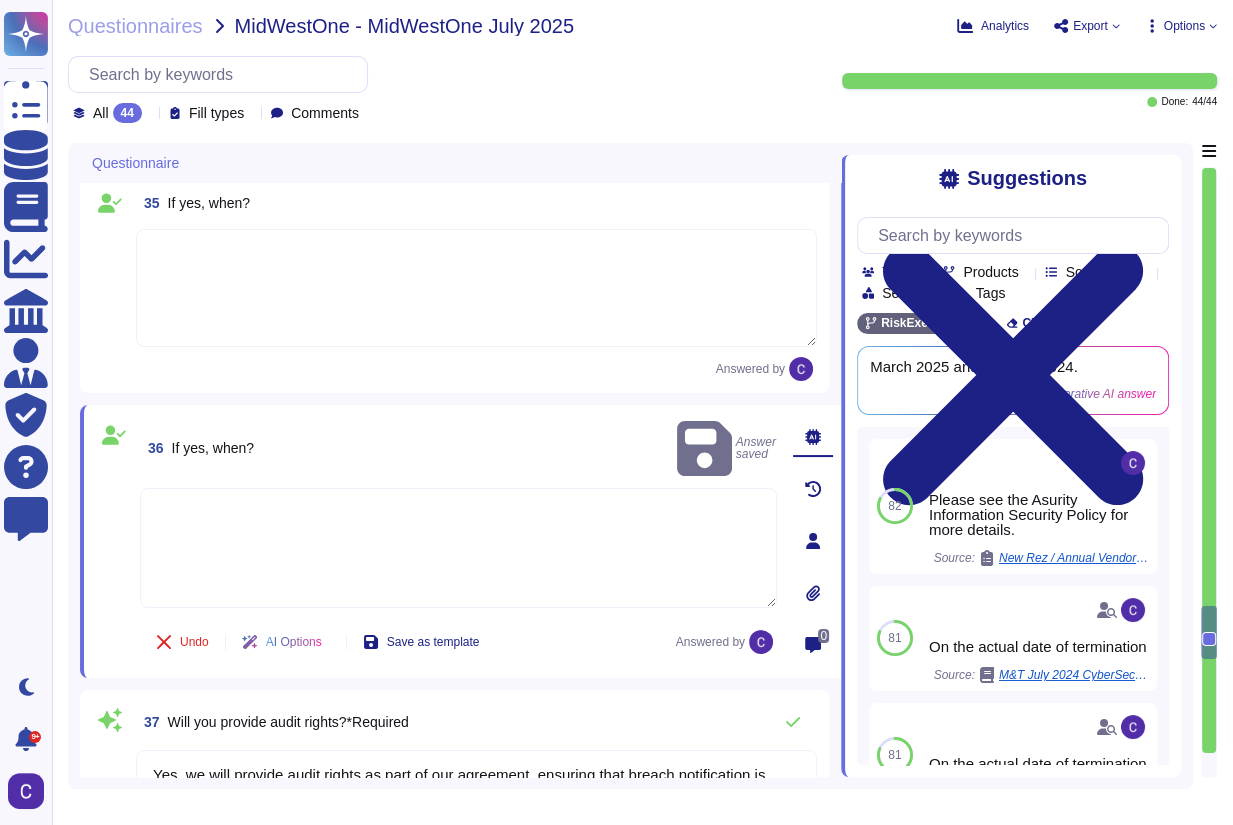 click on "32 If yes, please provide details on mergers or acquisitions. RiskExec went through a carve-out from Asurity Technologies and is now a standalone company under the Vista Equities umbrella. RiskExec is wholly owned by Ripple Acquiror, Inc., which is in turn wholly owned by Ripple Intermediate, Inc. 80 Generative AI answer See sources 33 Have you ever filed for bankruptcy?*Required N/A - RiskExec is not a financial institution and not subject to regulation 81 Source: PenFed Vendor Vetting Questionnaire v2 34 Have you ever filed for bankruptcy? No 81 Source: PenFed Vendor Vetting Questionnaire v2 35 If yes, when? Answered by 36 If yes, when? Answer saved Undo AI Options Save as template Answered by 0 37 Will you provide audit rights?*Required Yes, we will provide audit rights as part of our agreement, ensuring that breach notification is sufficient and including other important security clauses. 81 Generative AI answer See sources 38 Will you provide audit rights? 82 Generative AI answer See sources 39 No 83" at bounding box center (460, -2046) 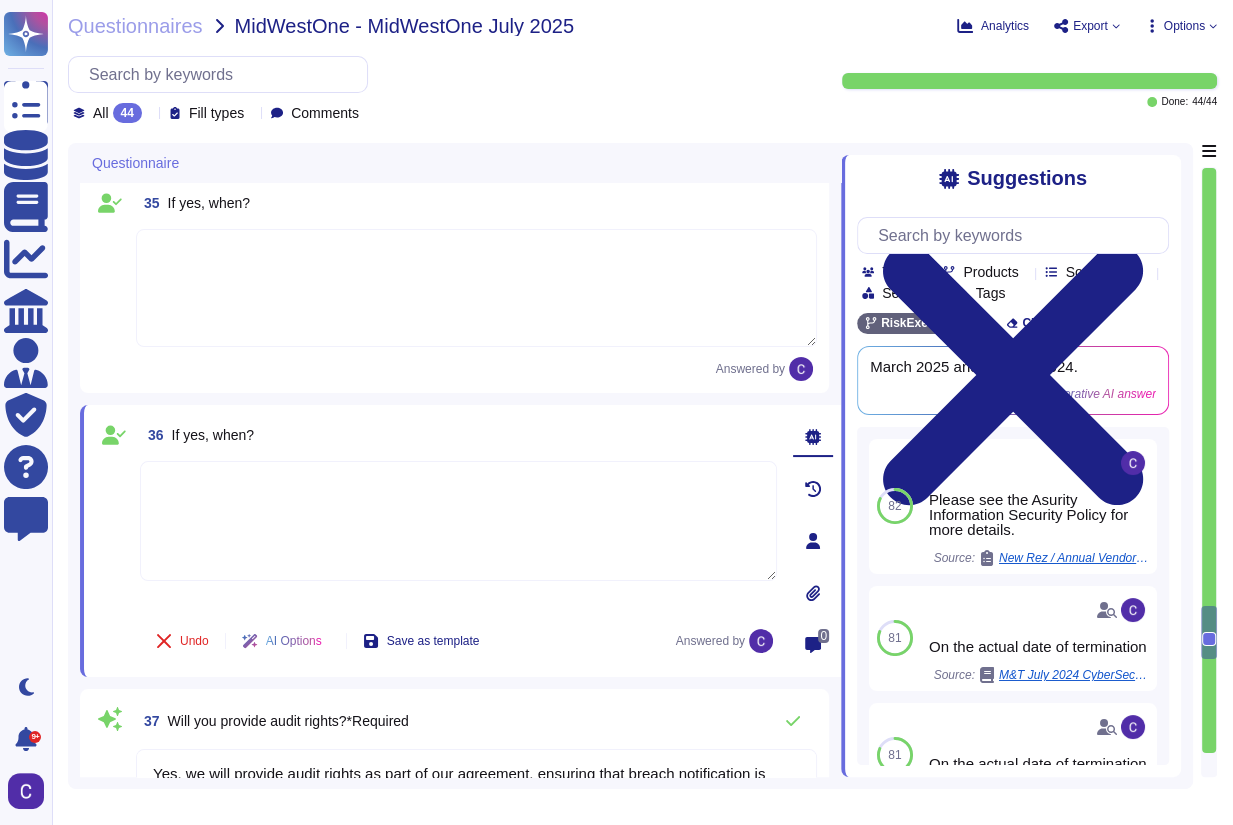 click on "37 Will you provide audit rights?*Required Yes, we will provide audit rights as part of our agreement, ensuring that breach notification is sufficient and including other important security clauses. 81 Generative AI answer See sources" at bounding box center (454, 777) 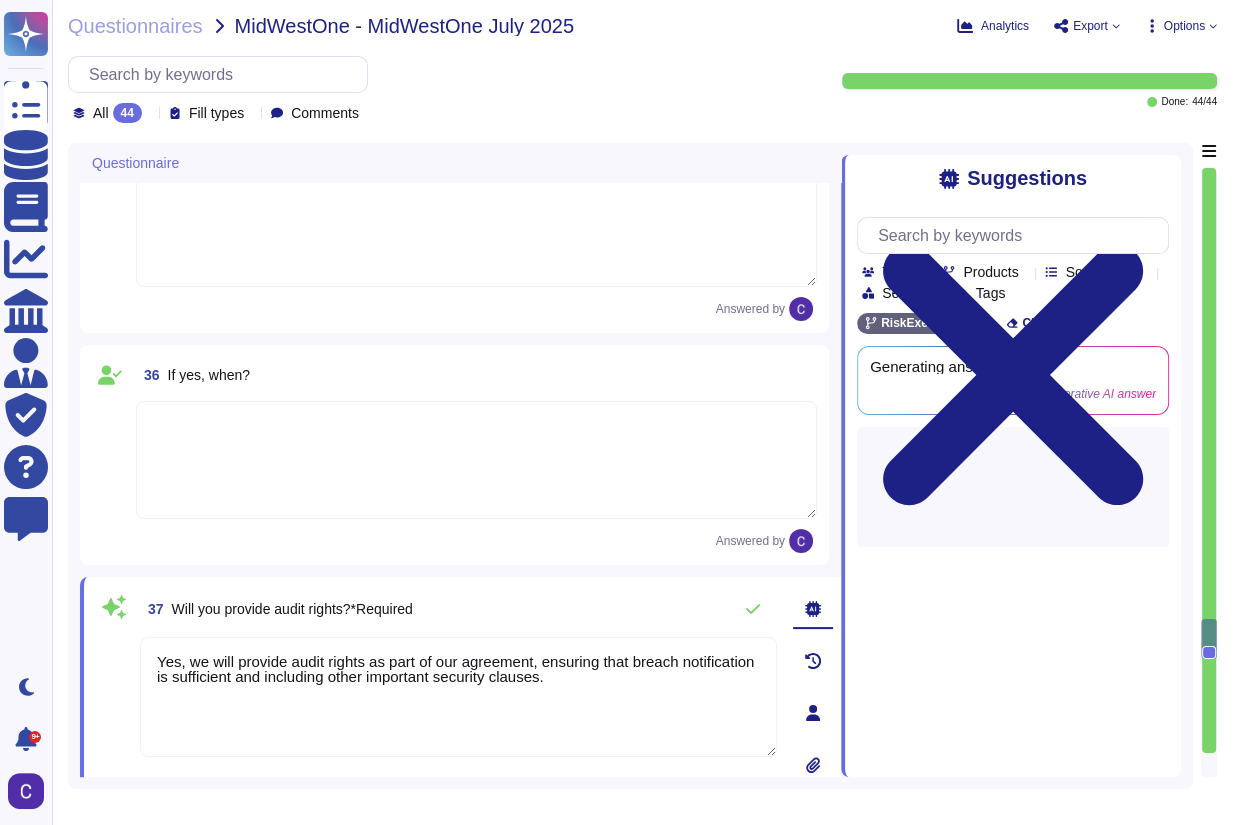 type on "No" 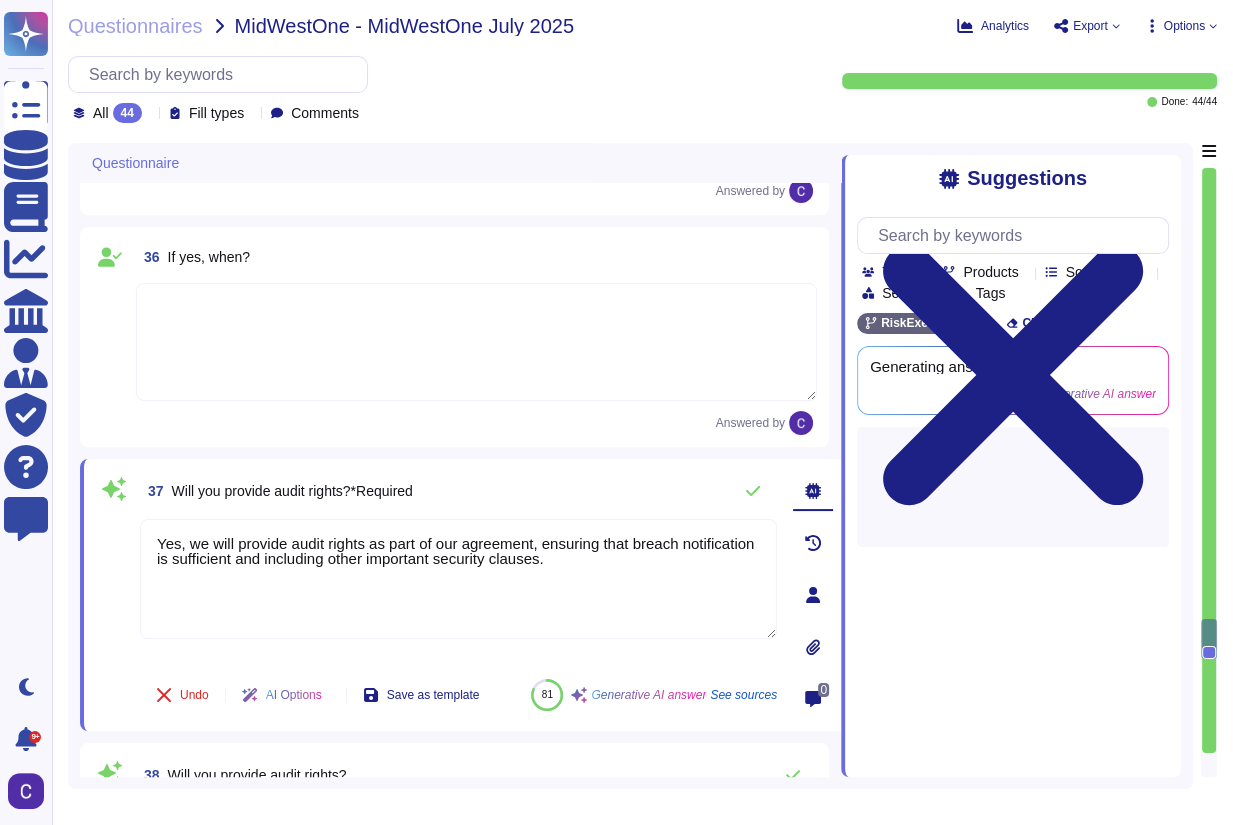scroll, scrollTop: 6620, scrollLeft: 0, axis: vertical 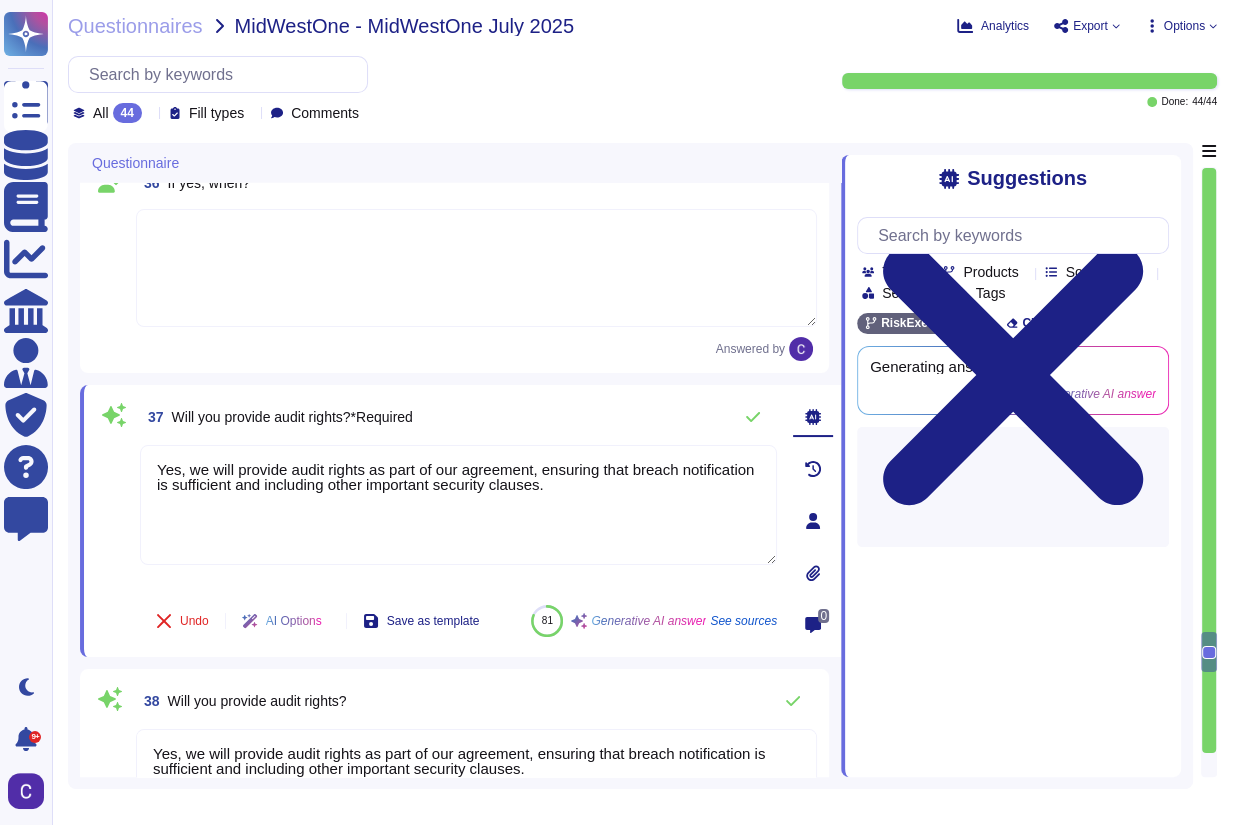 type on "Provided" 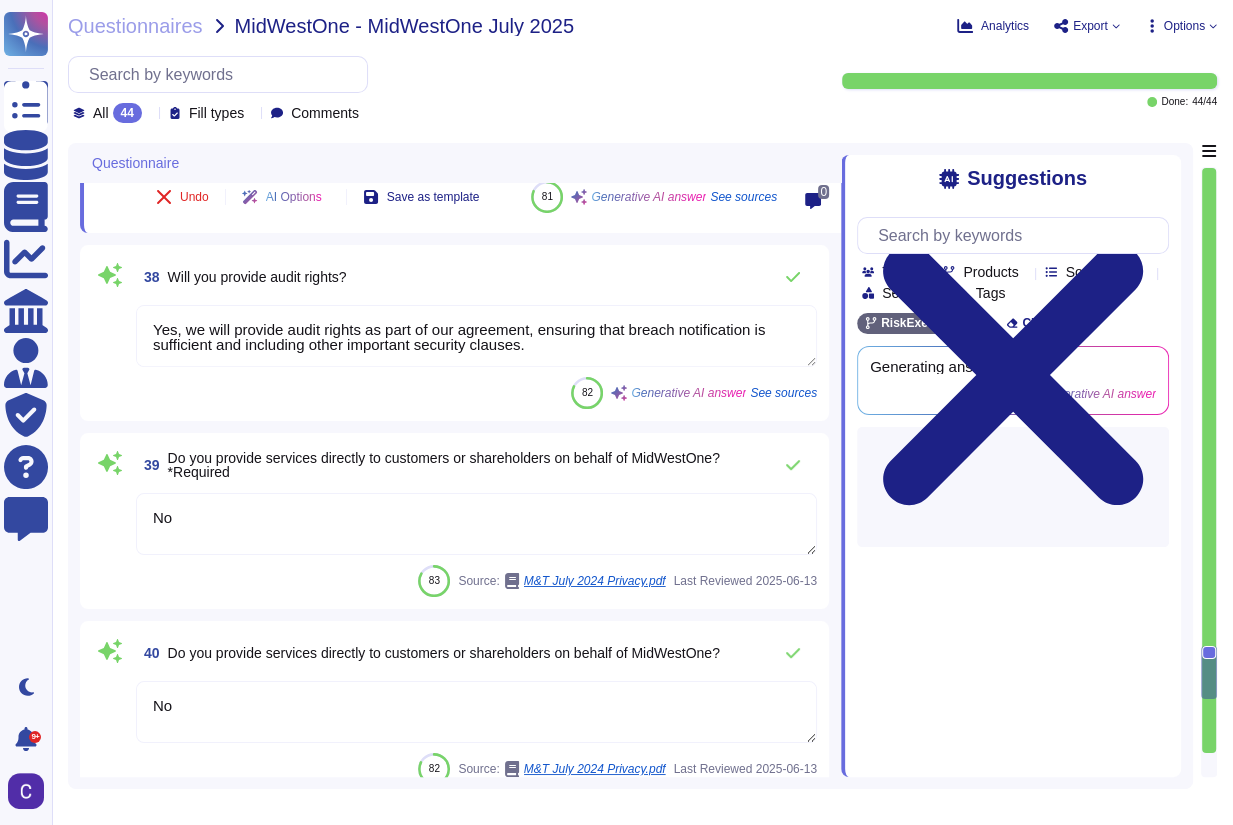 type on "Provided" 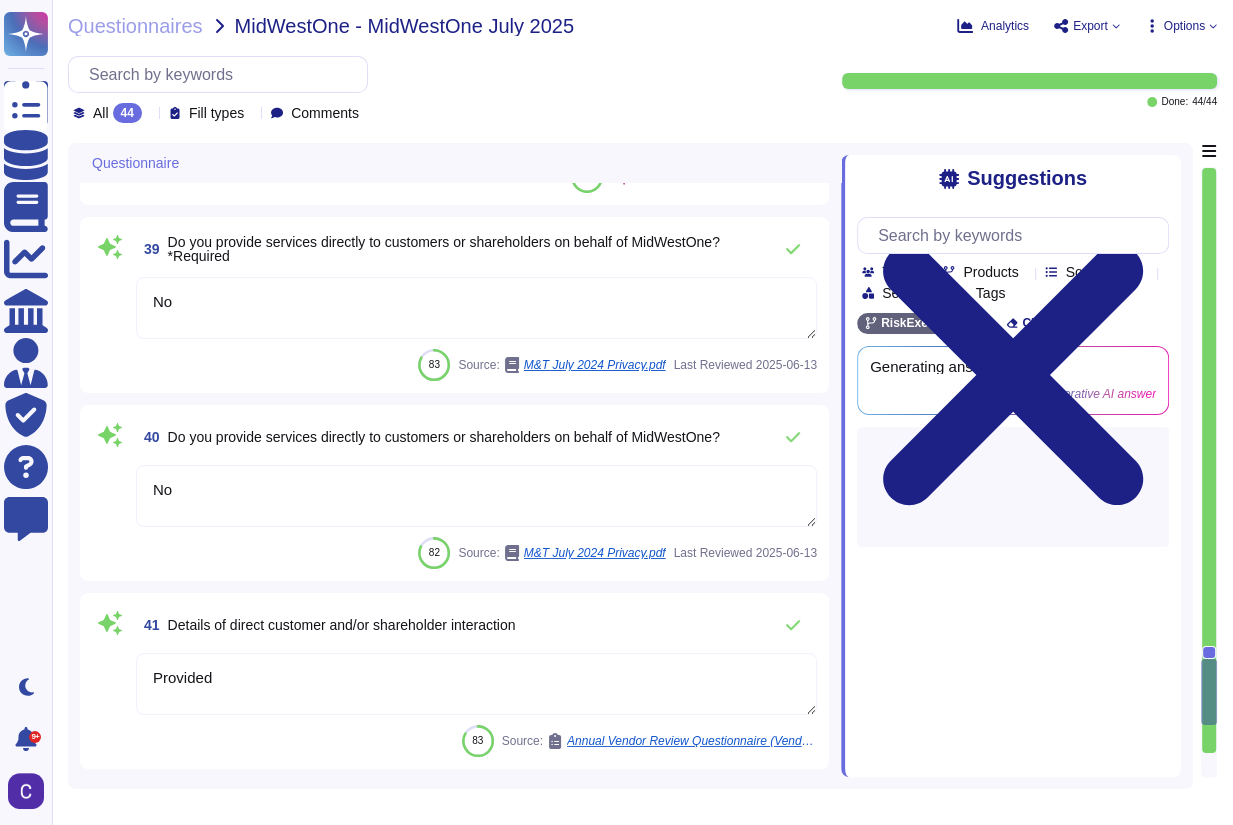 type on "x" 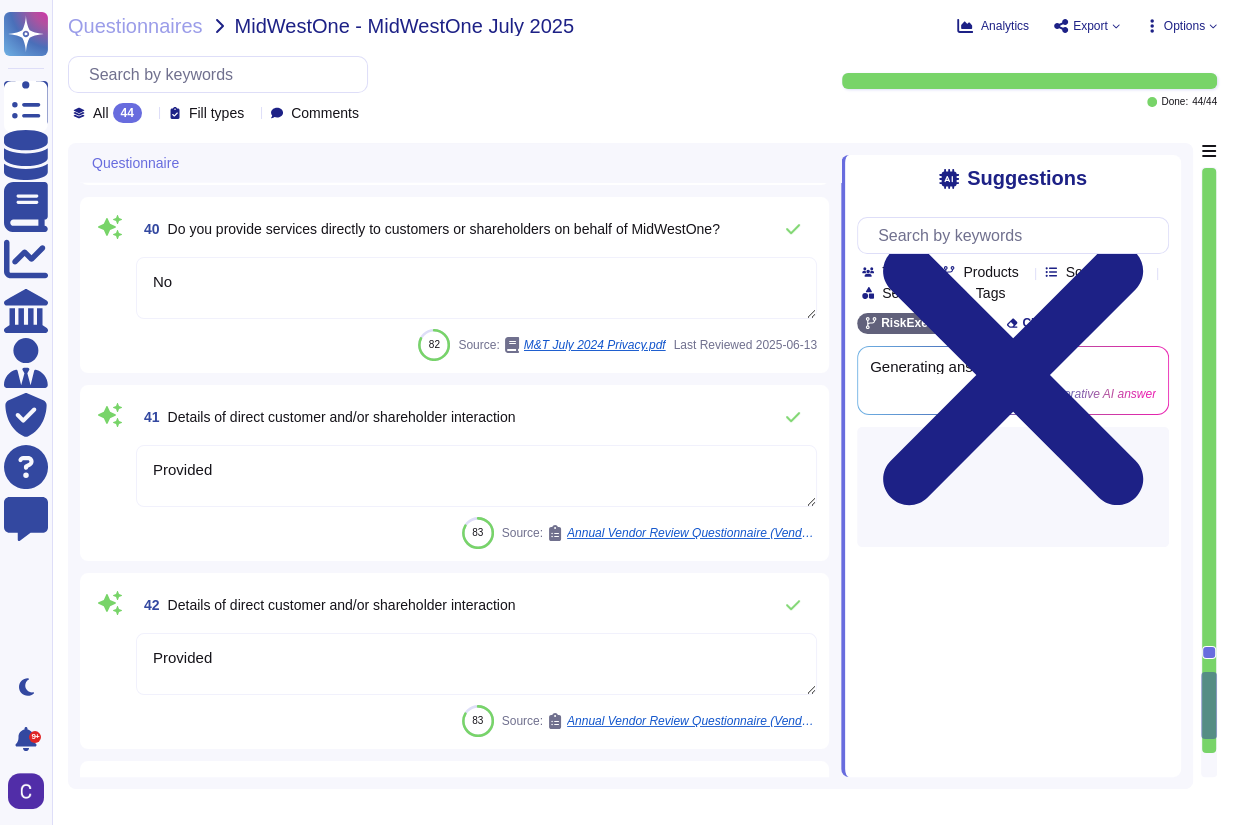 scroll, scrollTop: 7752, scrollLeft: 0, axis: vertical 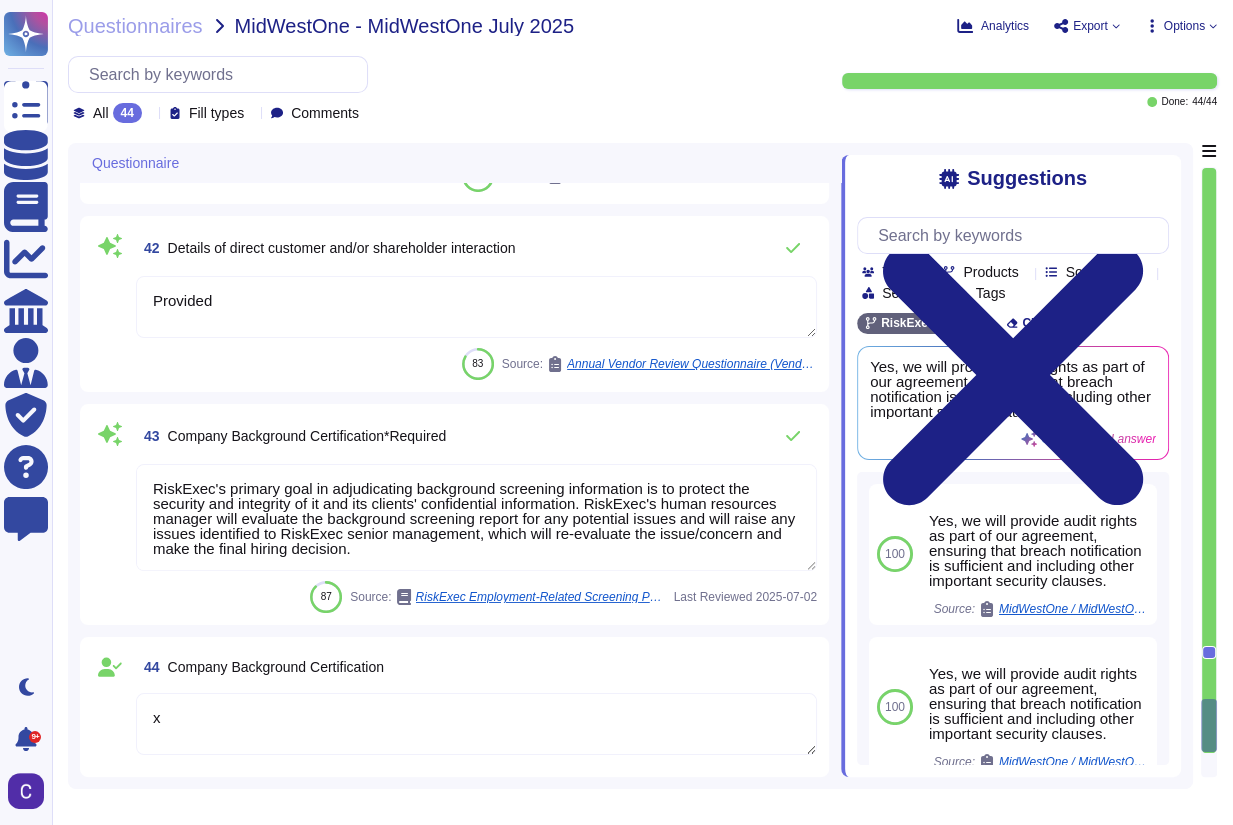 click on "x" at bounding box center [476, 724] 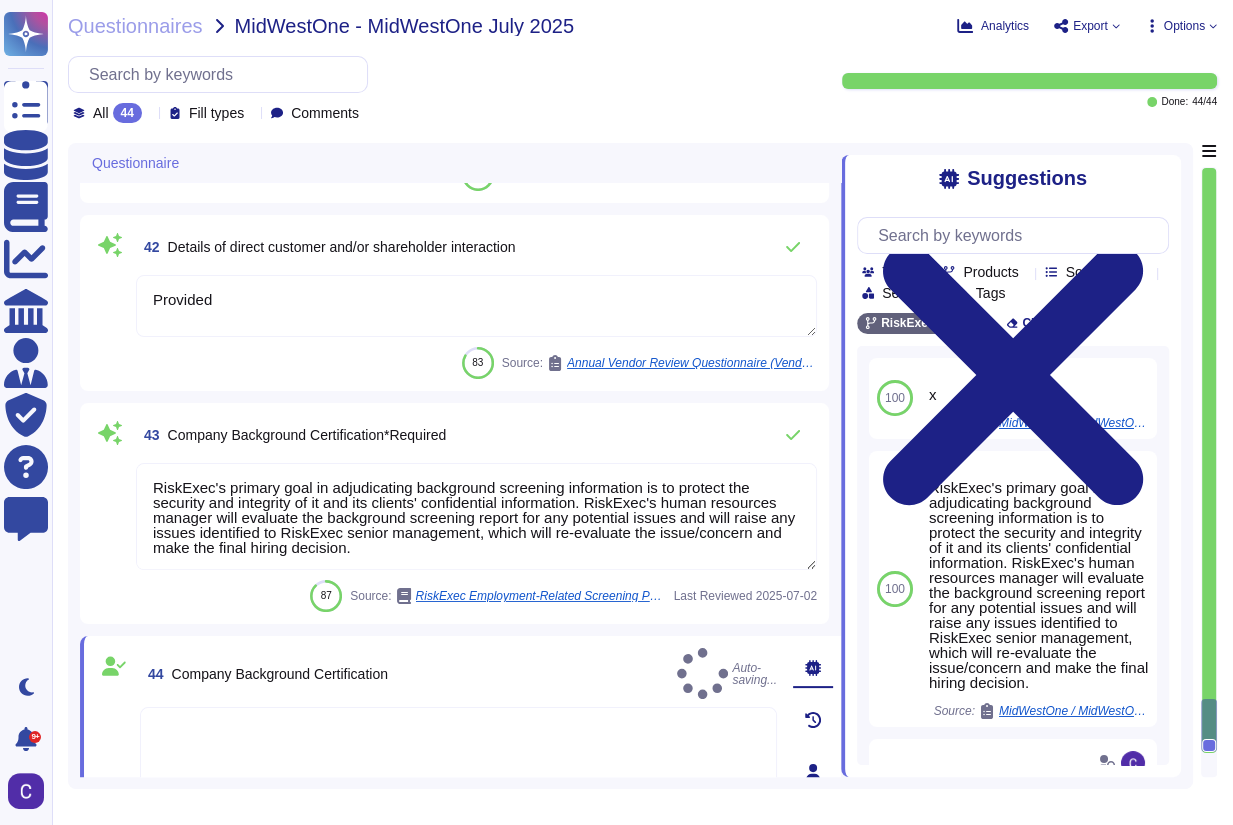 type 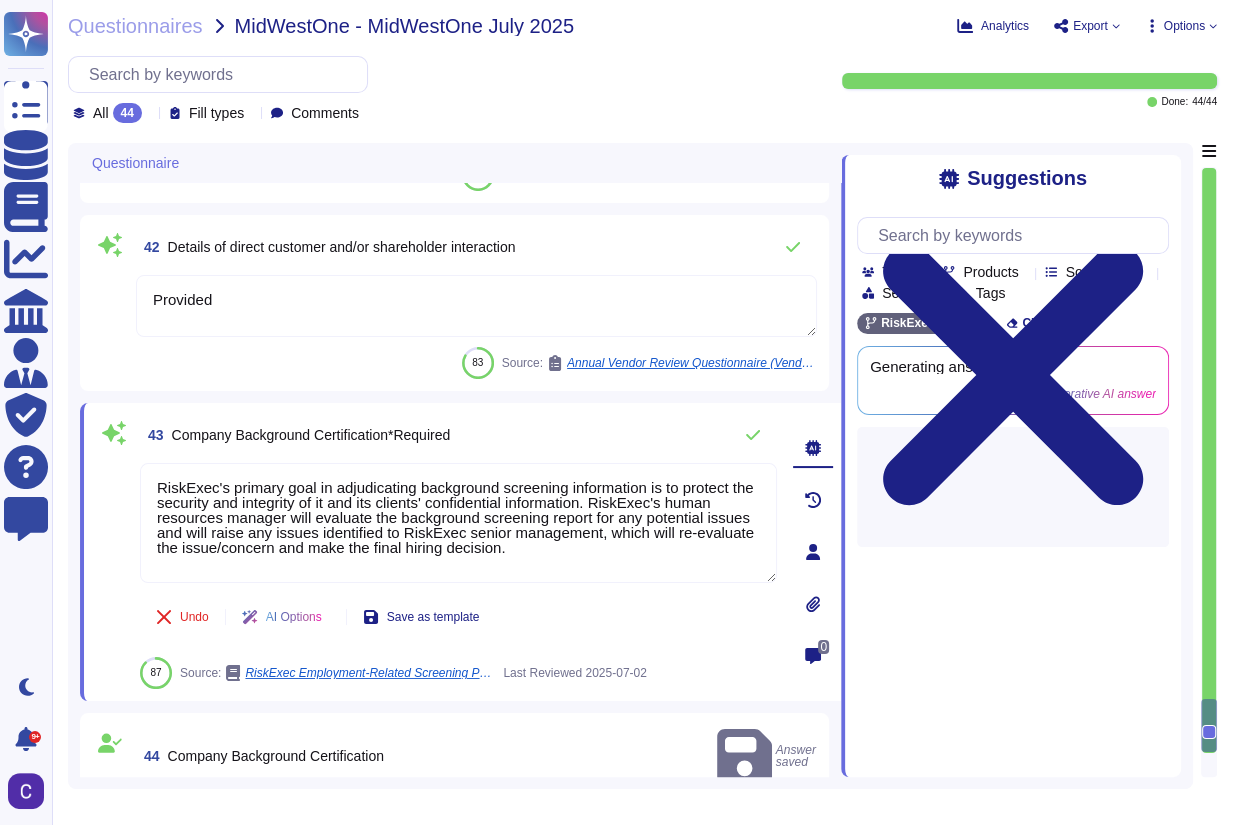 click at bounding box center (813, 604) 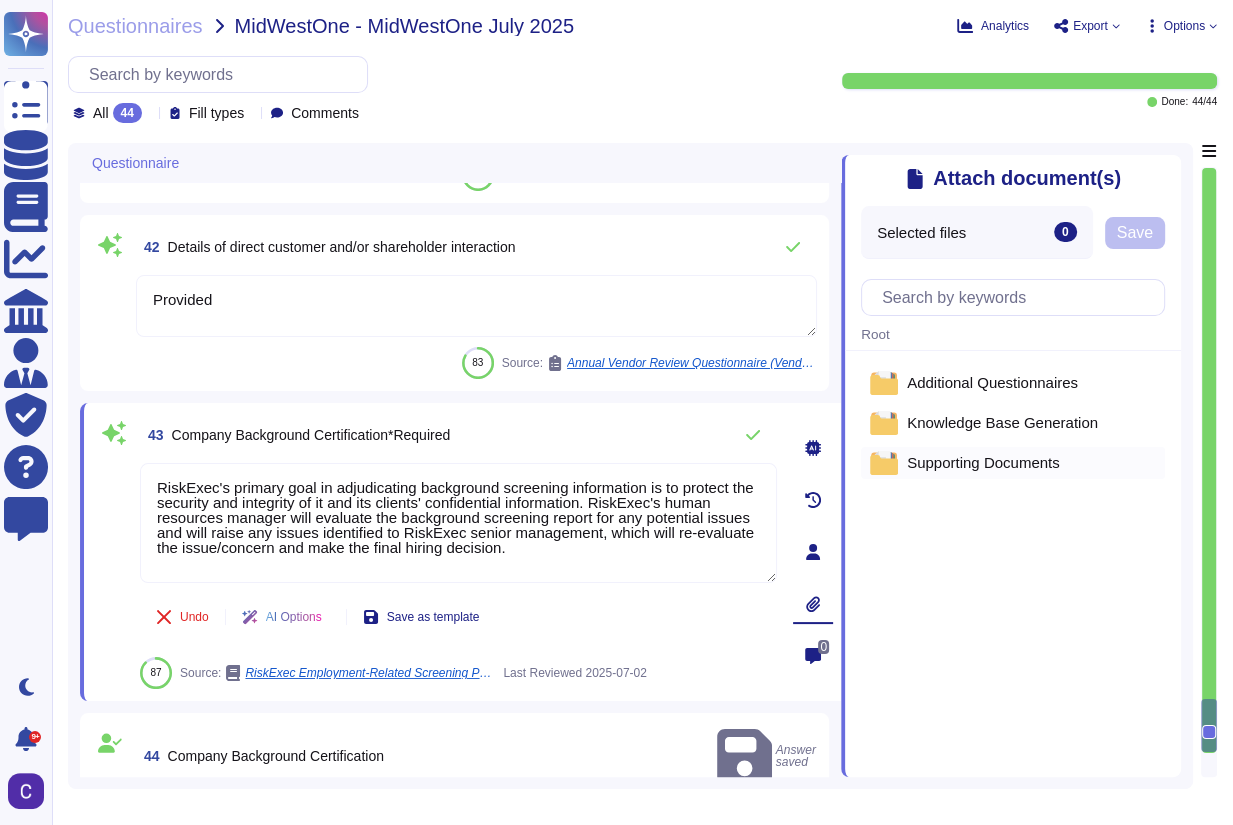click on "Supporting Documents" at bounding box center [983, 462] 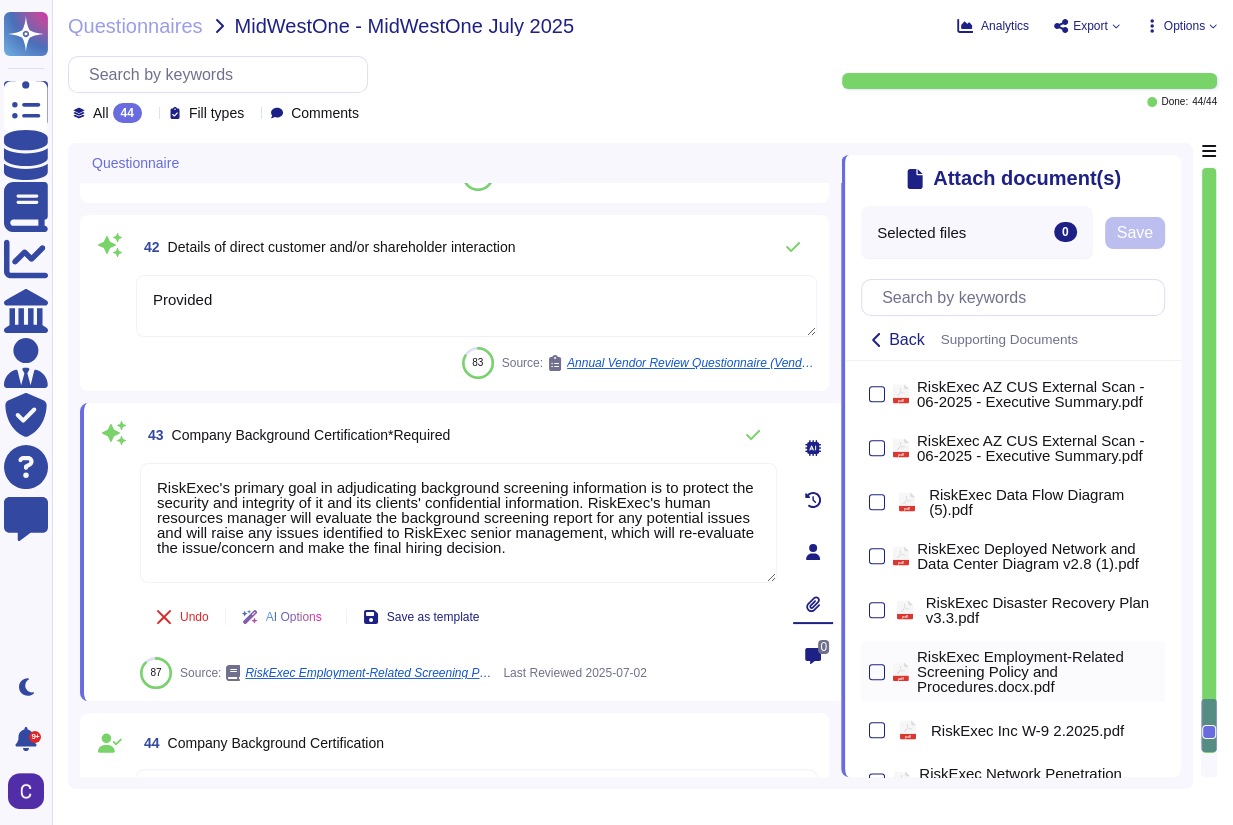 scroll, scrollTop: 2080, scrollLeft: 0, axis: vertical 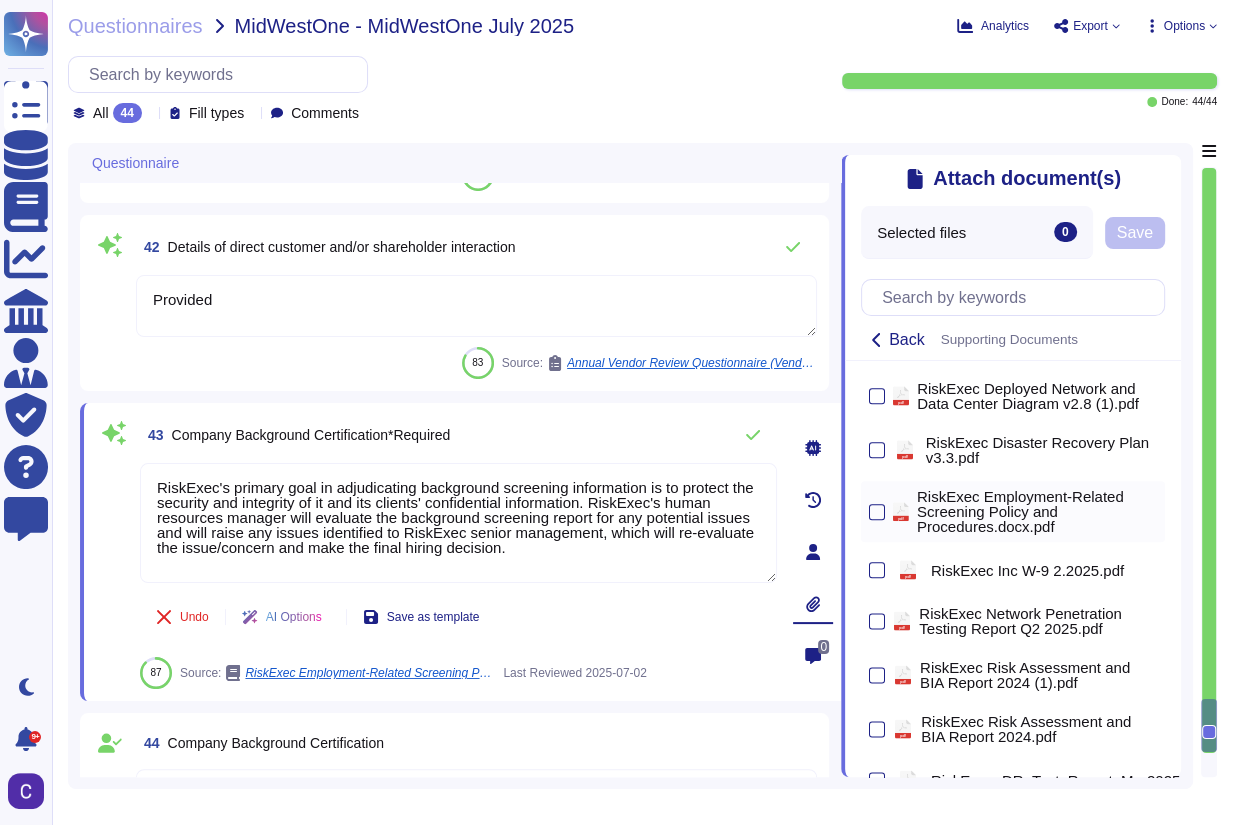 click on "RiskExec Employment-Related Screening Policy and Procedures.docx.pdf" at bounding box center [1037, 511] 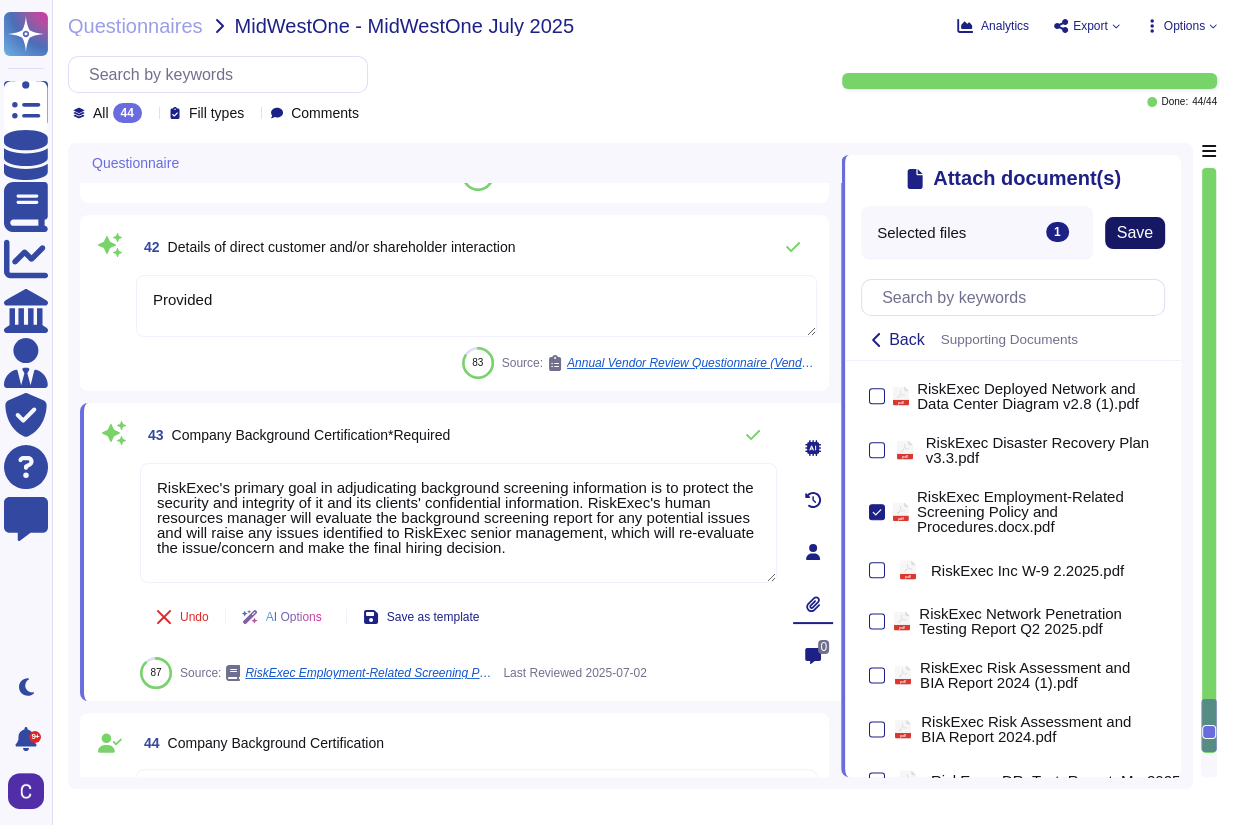 click on "Save" at bounding box center (1135, 233) 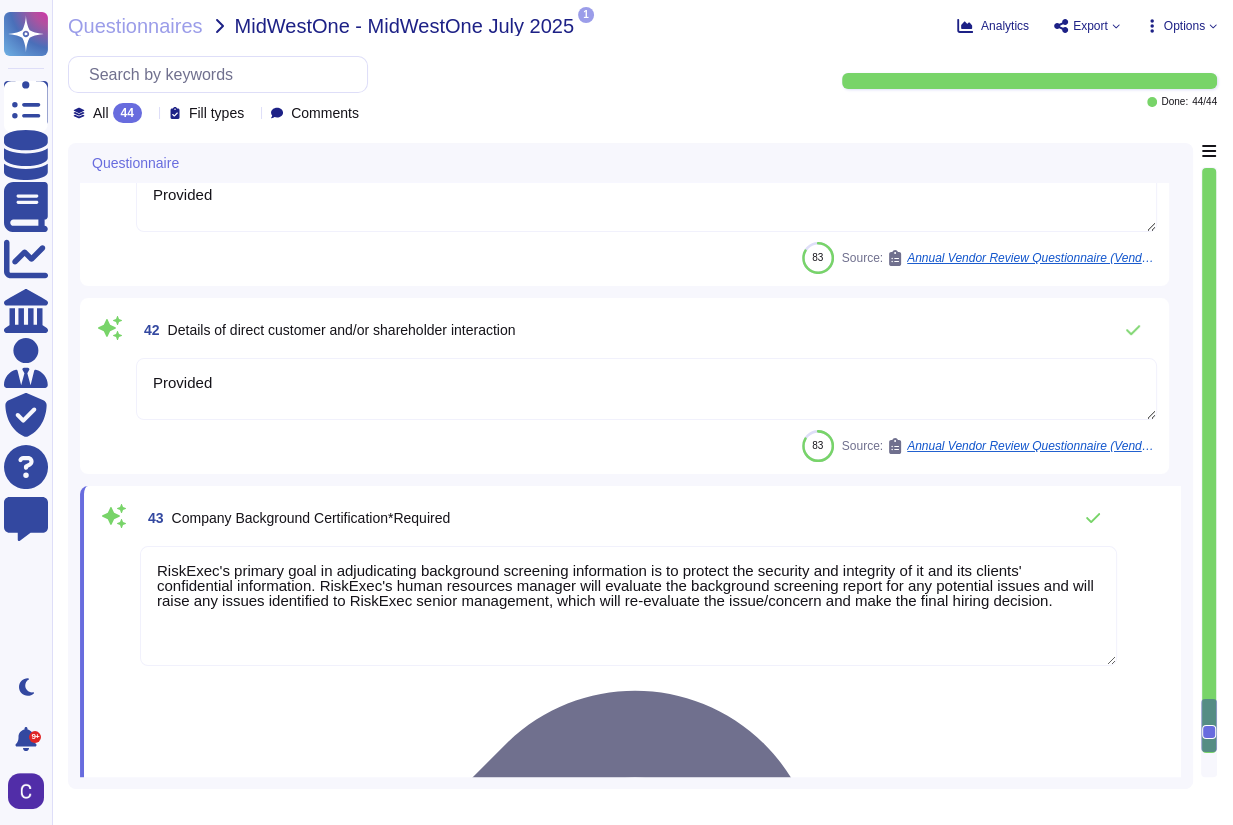 type on "Yes, we will provide audit rights as part of our agreement, ensuring that breach notification is sufficient and including other important security clauses." 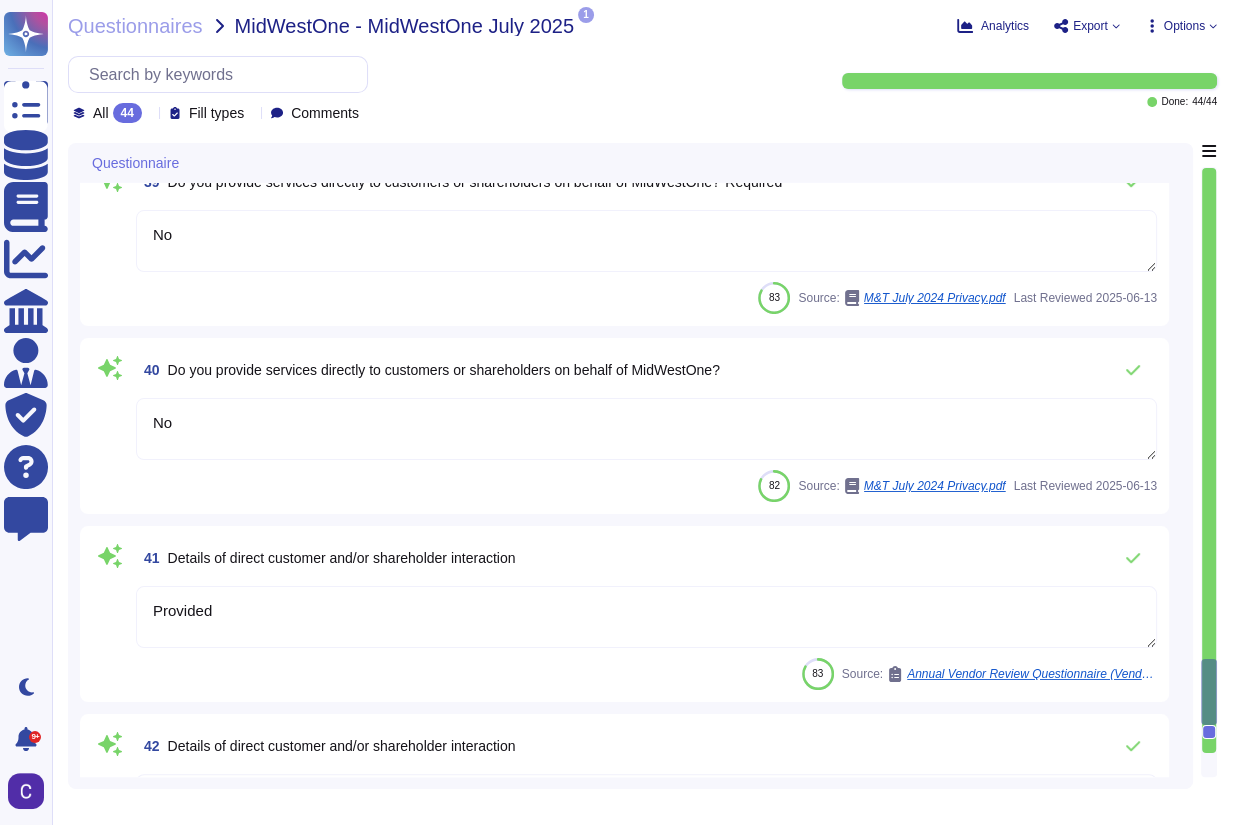 scroll, scrollTop: 7178, scrollLeft: 0, axis: vertical 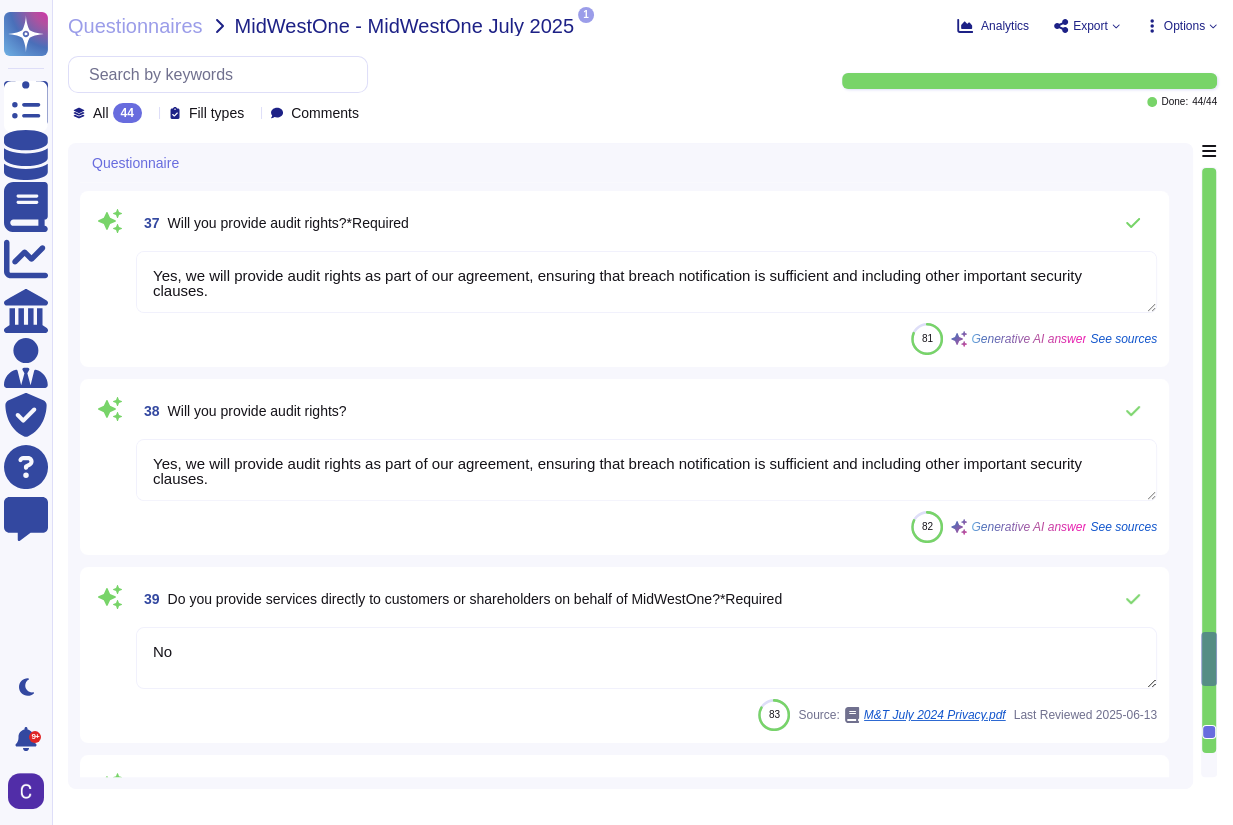 type on "No" 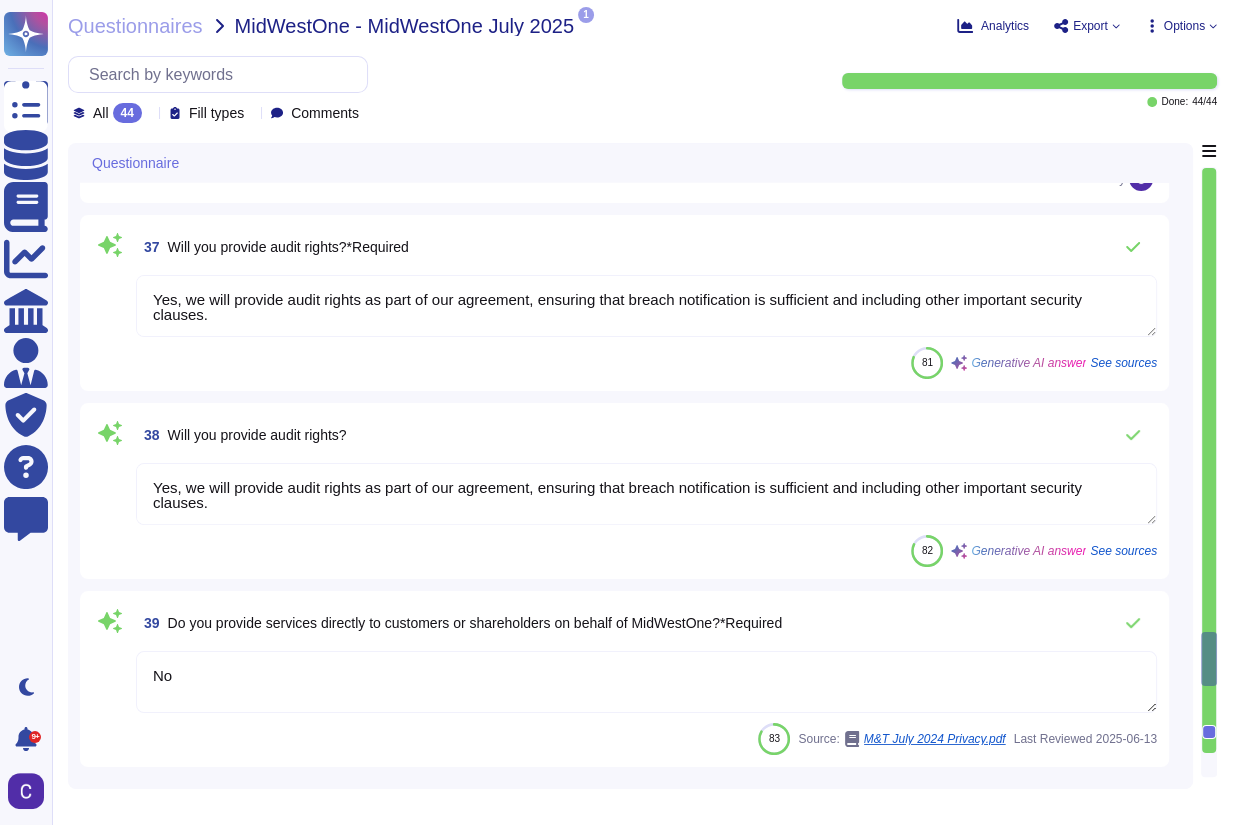 click on "No" at bounding box center [646, 682] 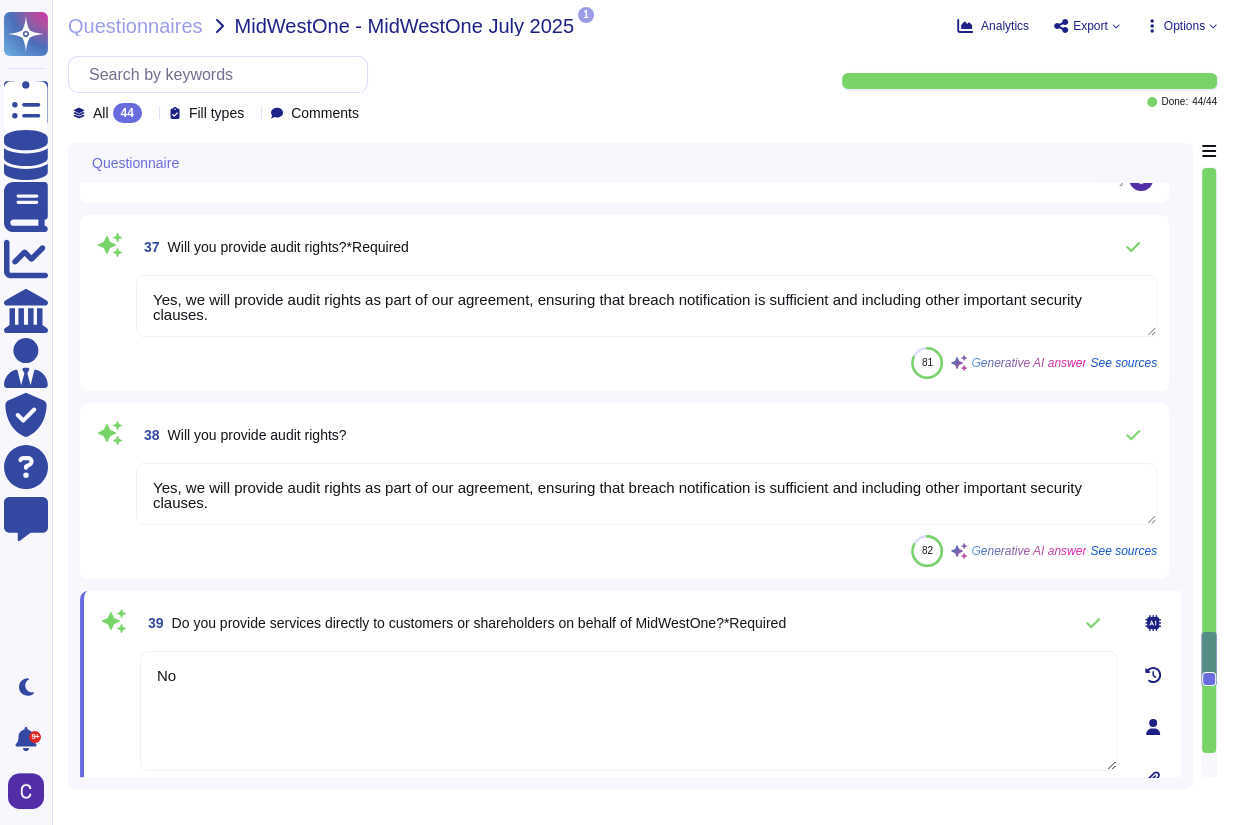 click on "No" at bounding box center [628, 711] 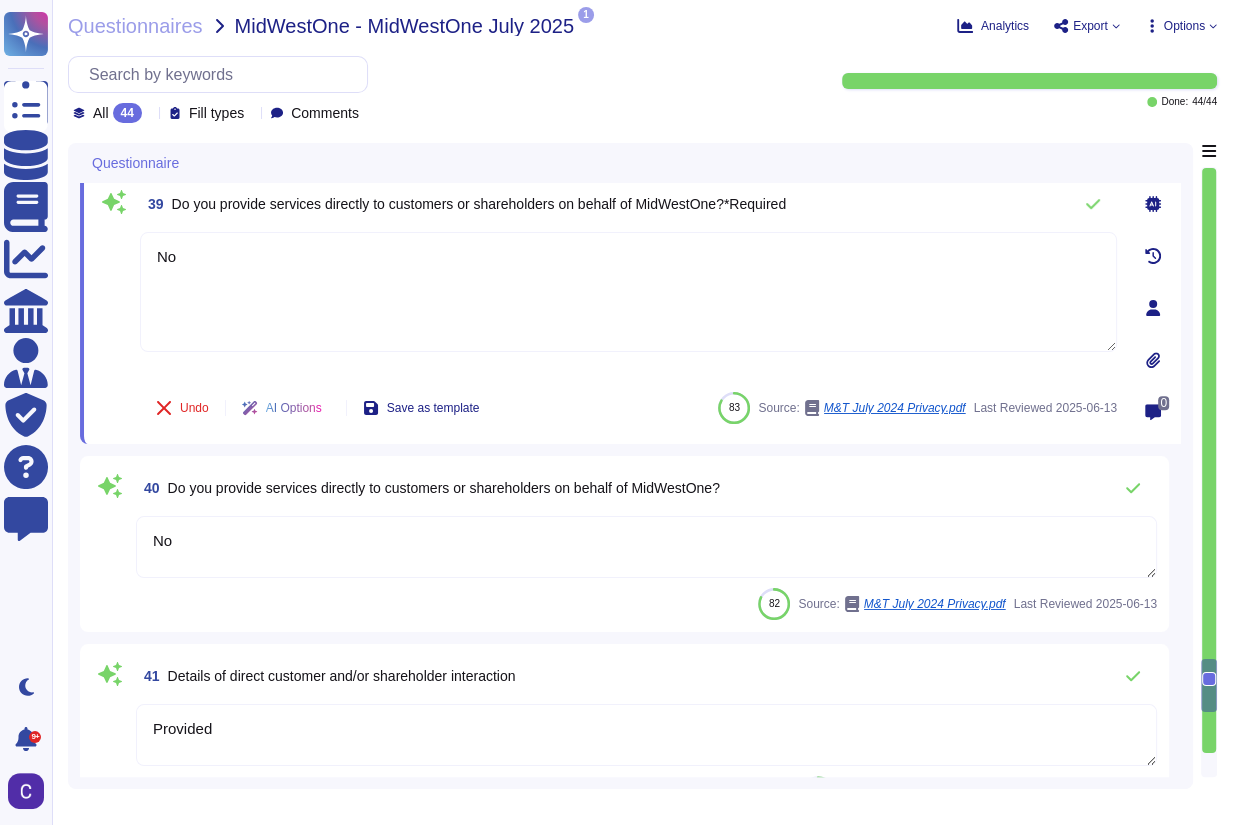 scroll, scrollTop: 7066, scrollLeft: 0, axis: vertical 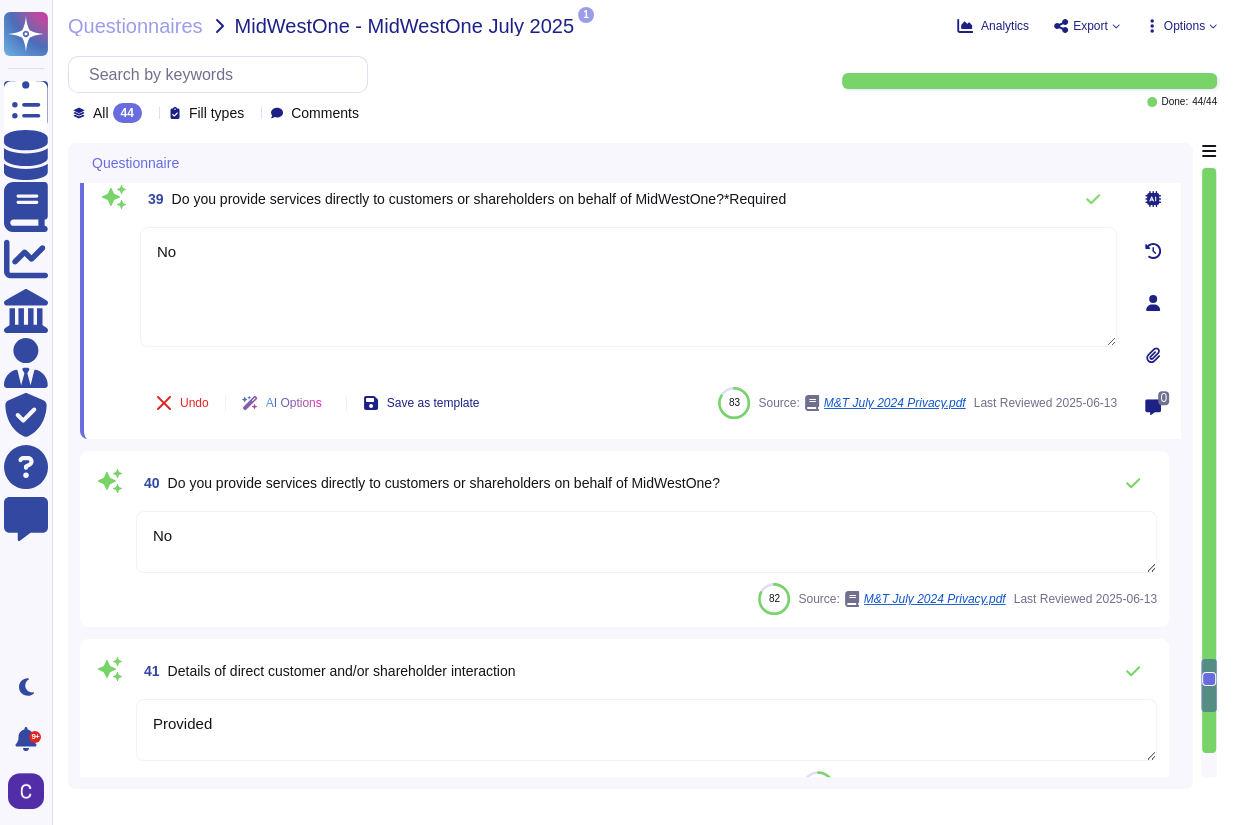 click on "Provided" at bounding box center [646, 730] 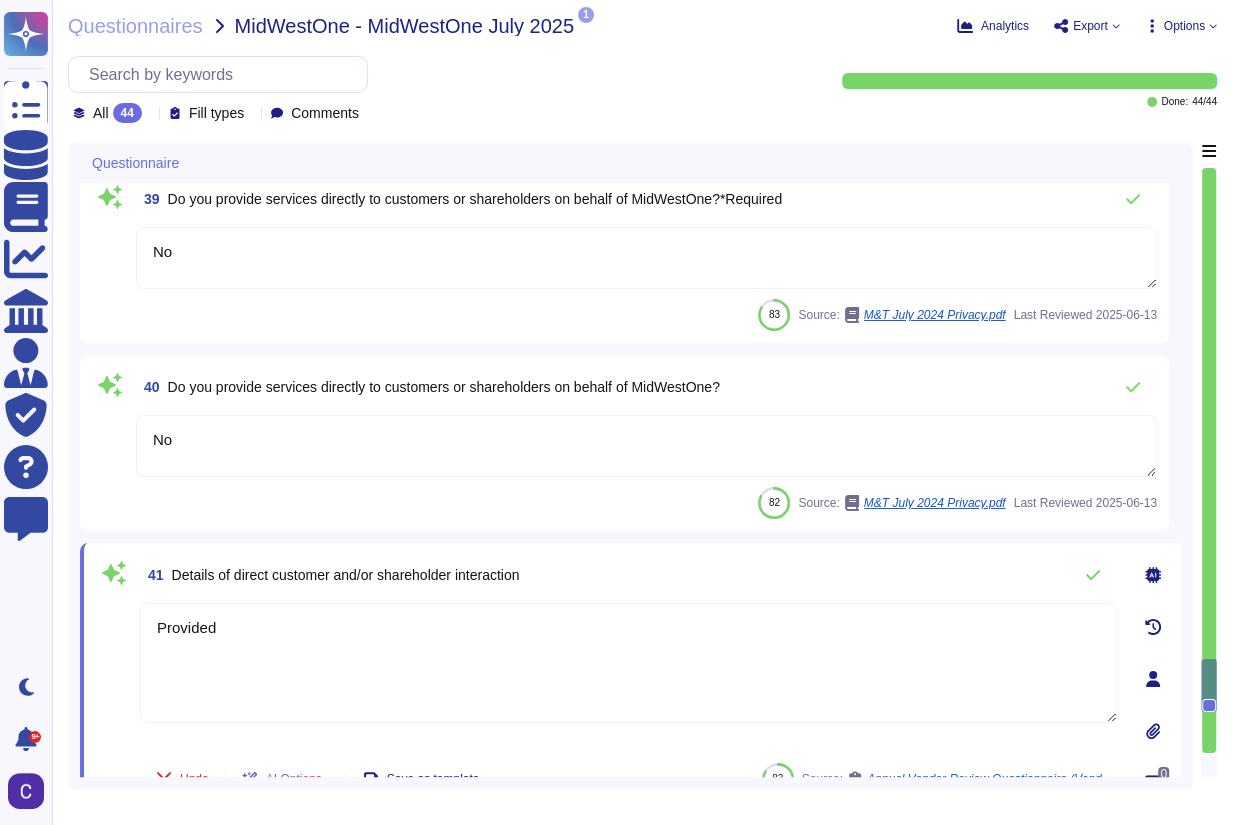 click on "Provided" at bounding box center [628, 663] 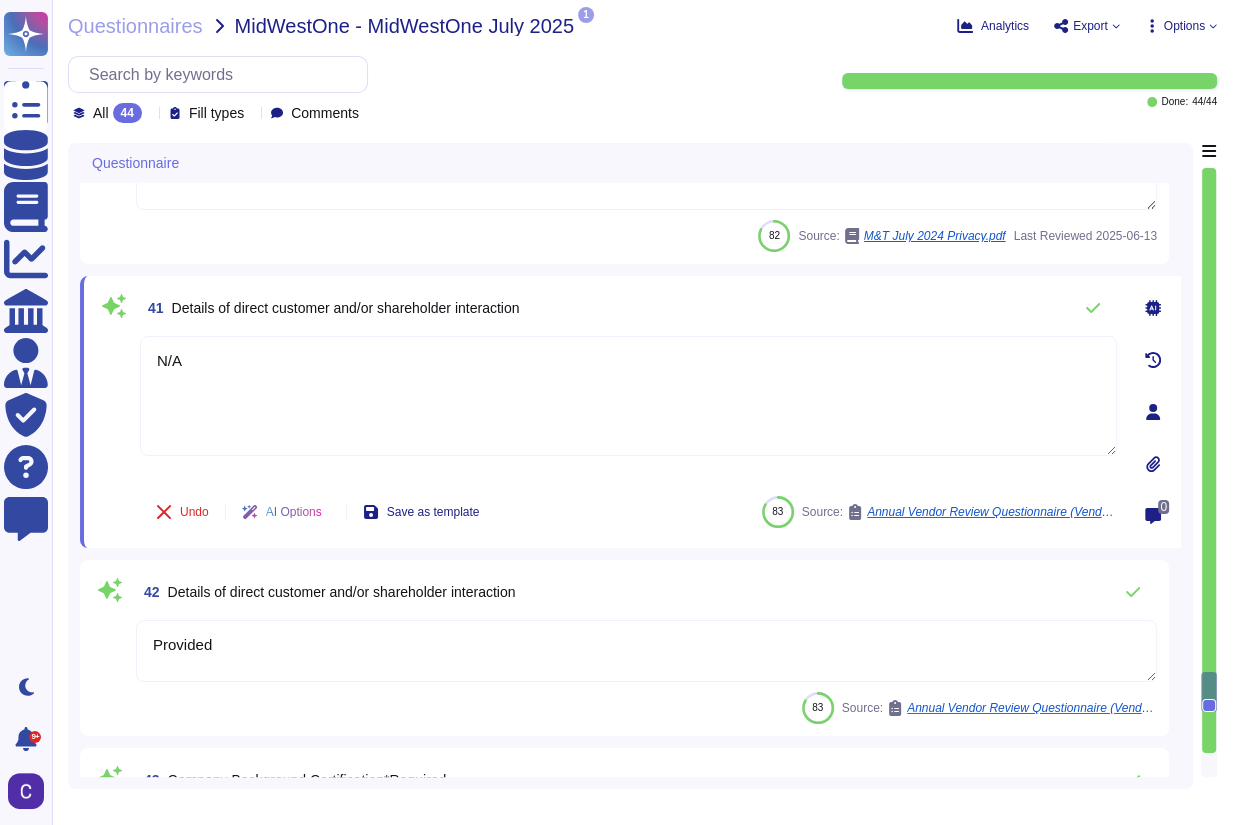 scroll, scrollTop: 7386, scrollLeft: 0, axis: vertical 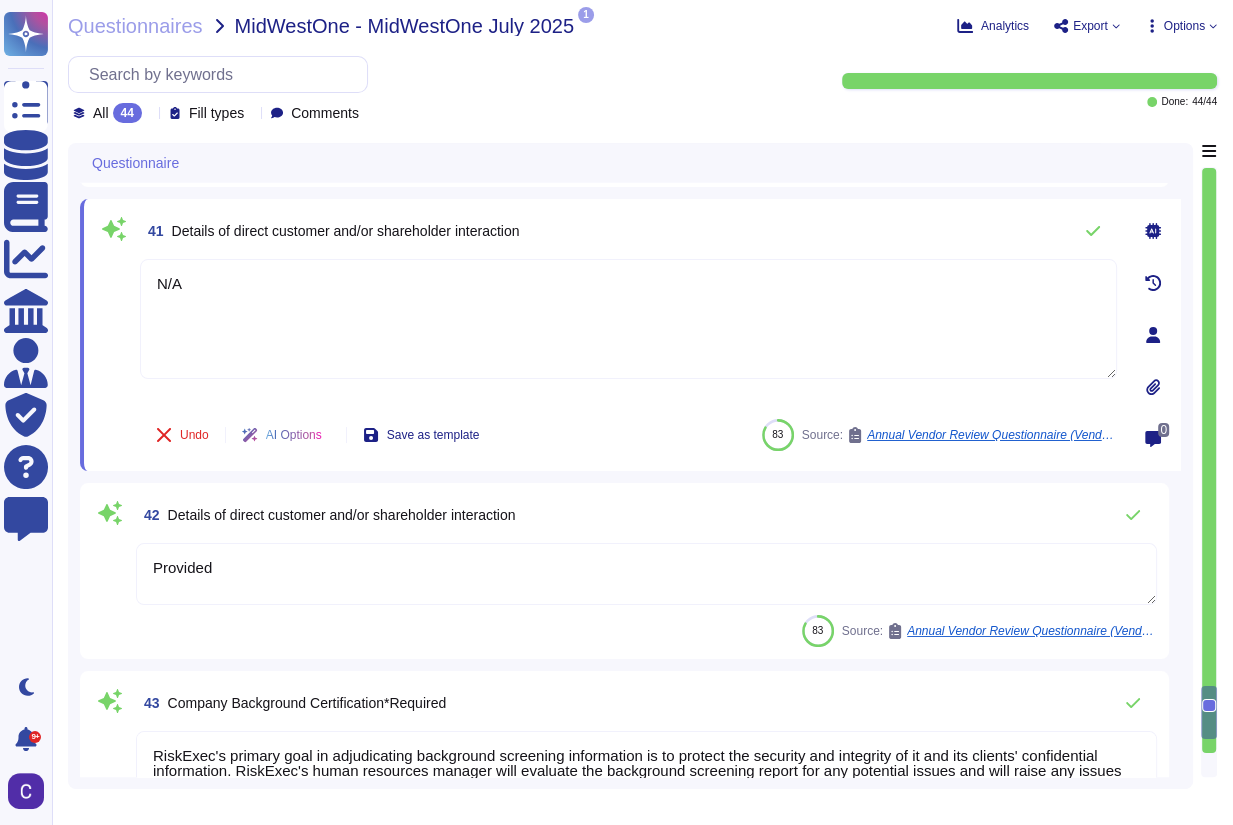 type on "N/A" 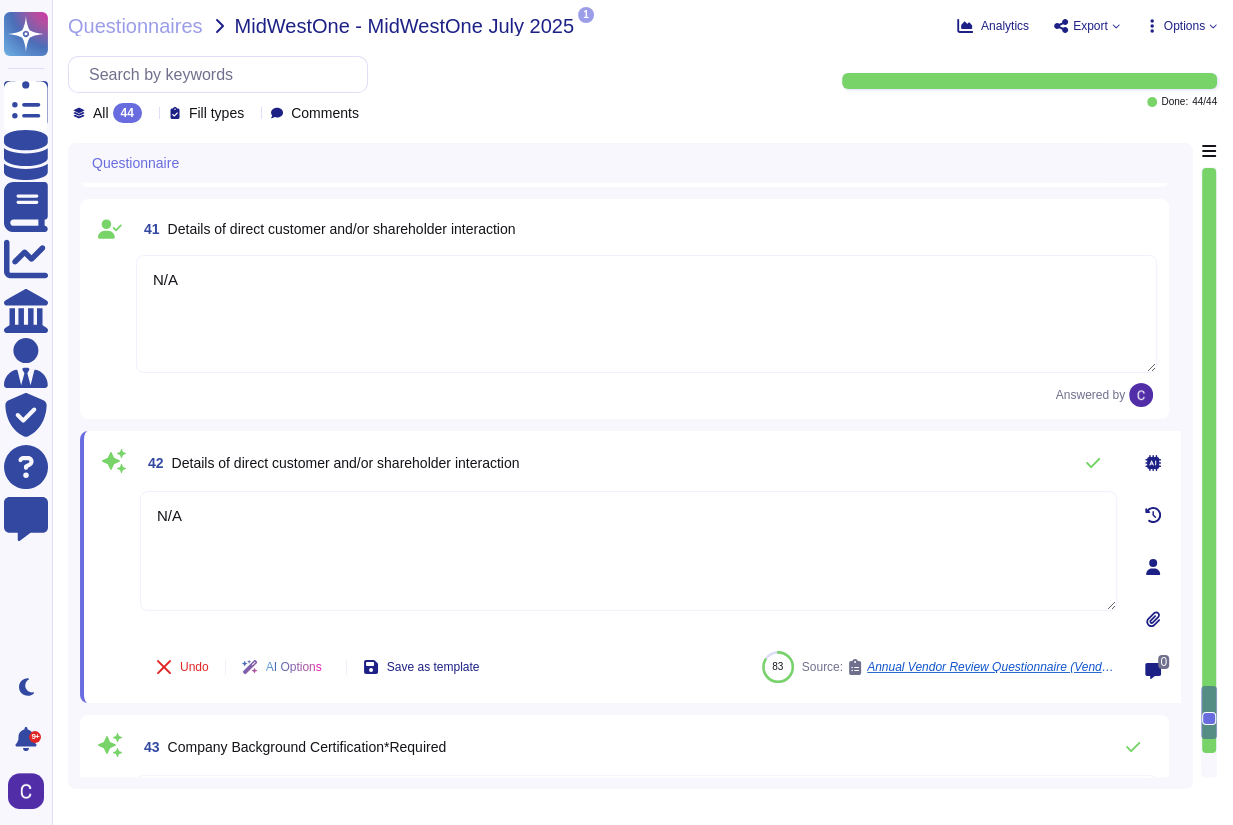 type on "N/A" 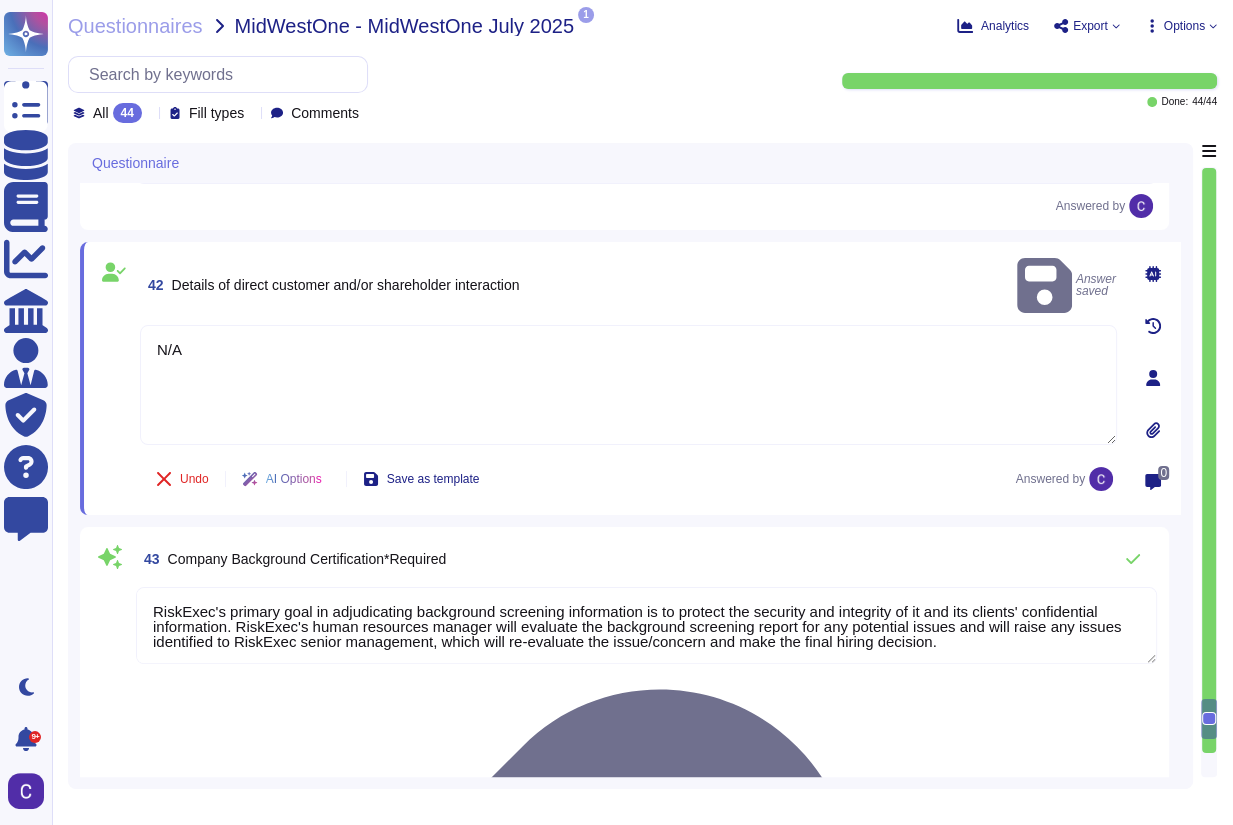 scroll, scrollTop: 7626, scrollLeft: 0, axis: vertical 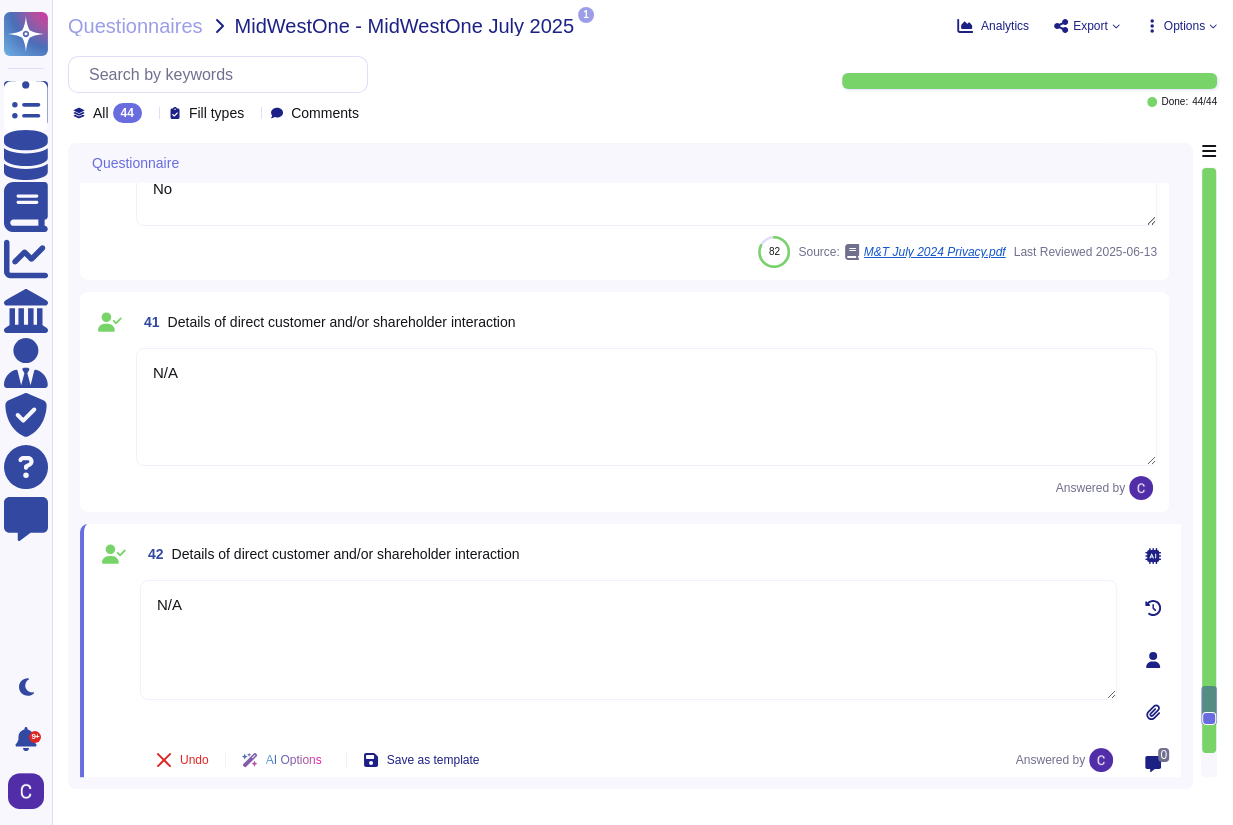 type on "Yes, we will provide audit rights as part of our agreement, ensuring that breach notification is sufficient and including other important security clauses." 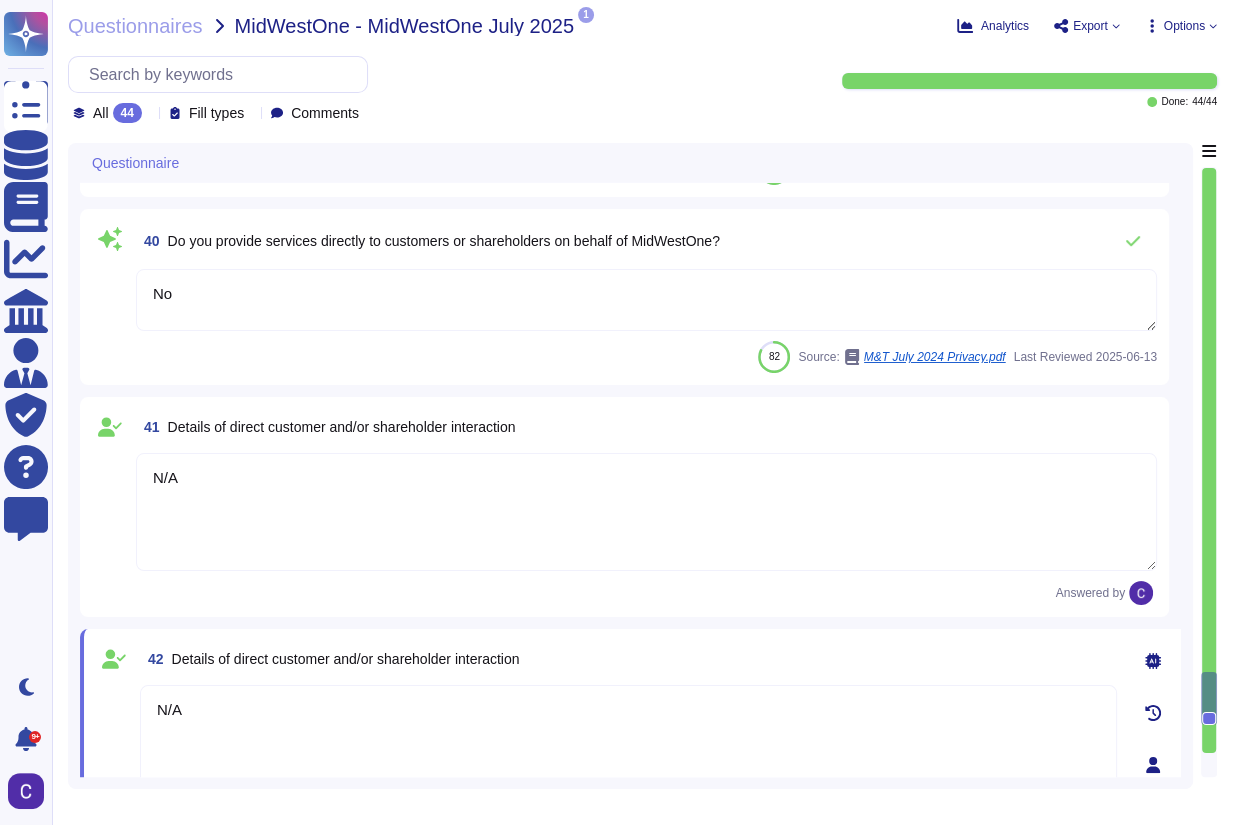 type on "Yes, we will provide audit rights as part of our agreement, ensuring that breach notification is sufficient and including other important security clauses." 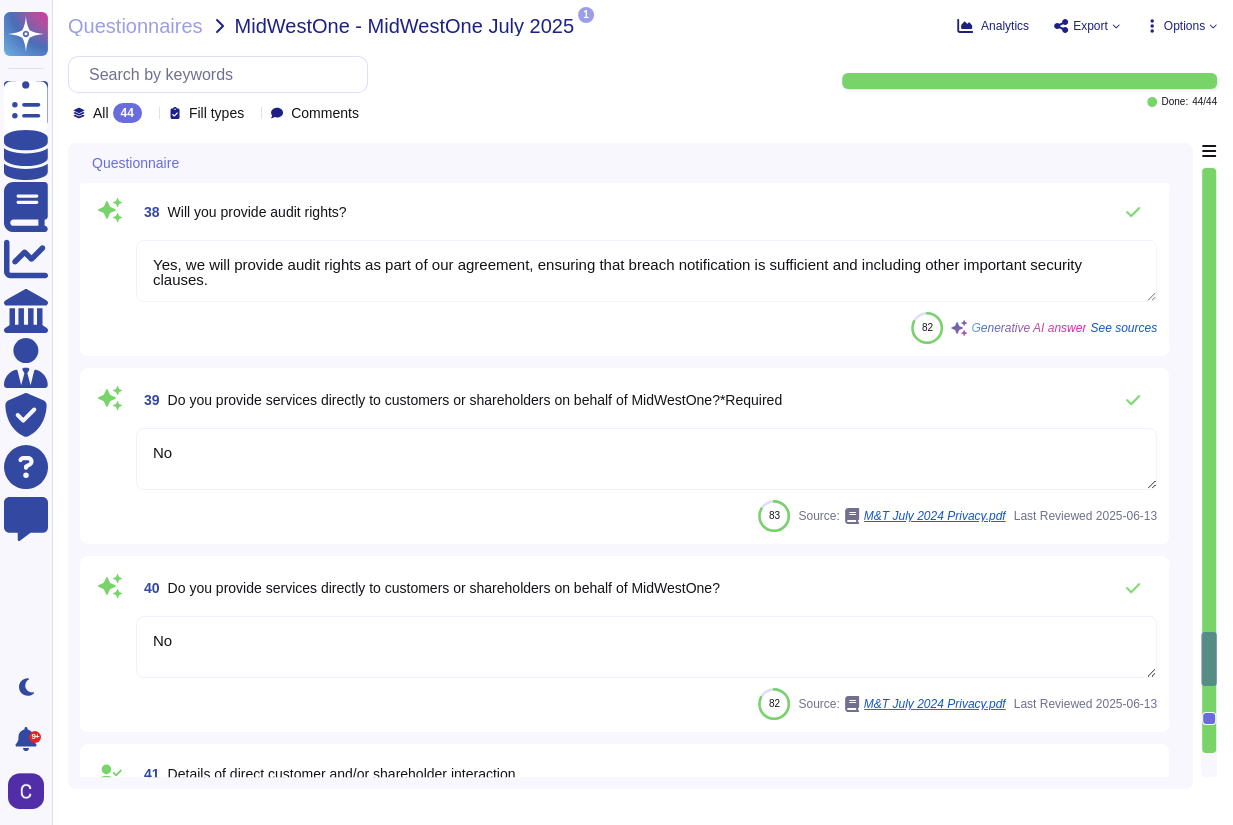 type on "No" 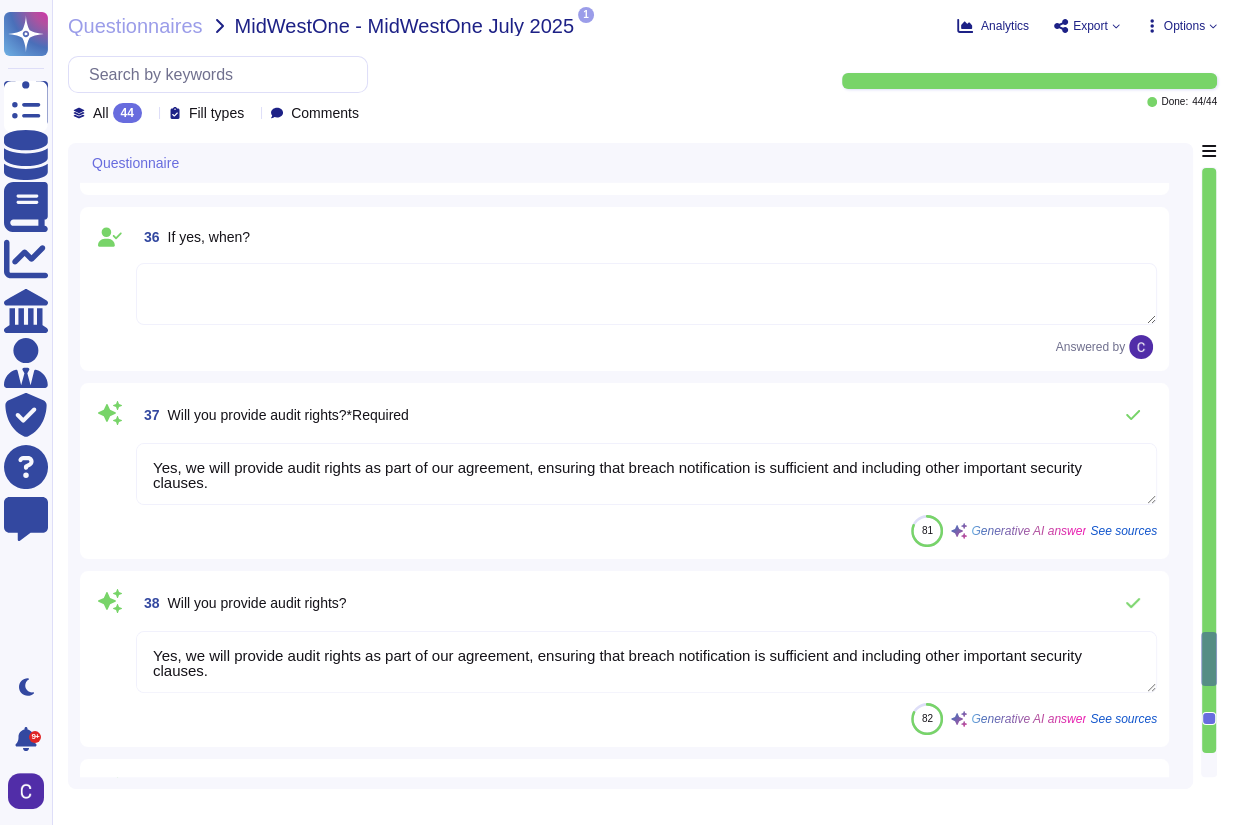 scroll, scrollTop: 6413, scrollLeft: 0, axis: vertical 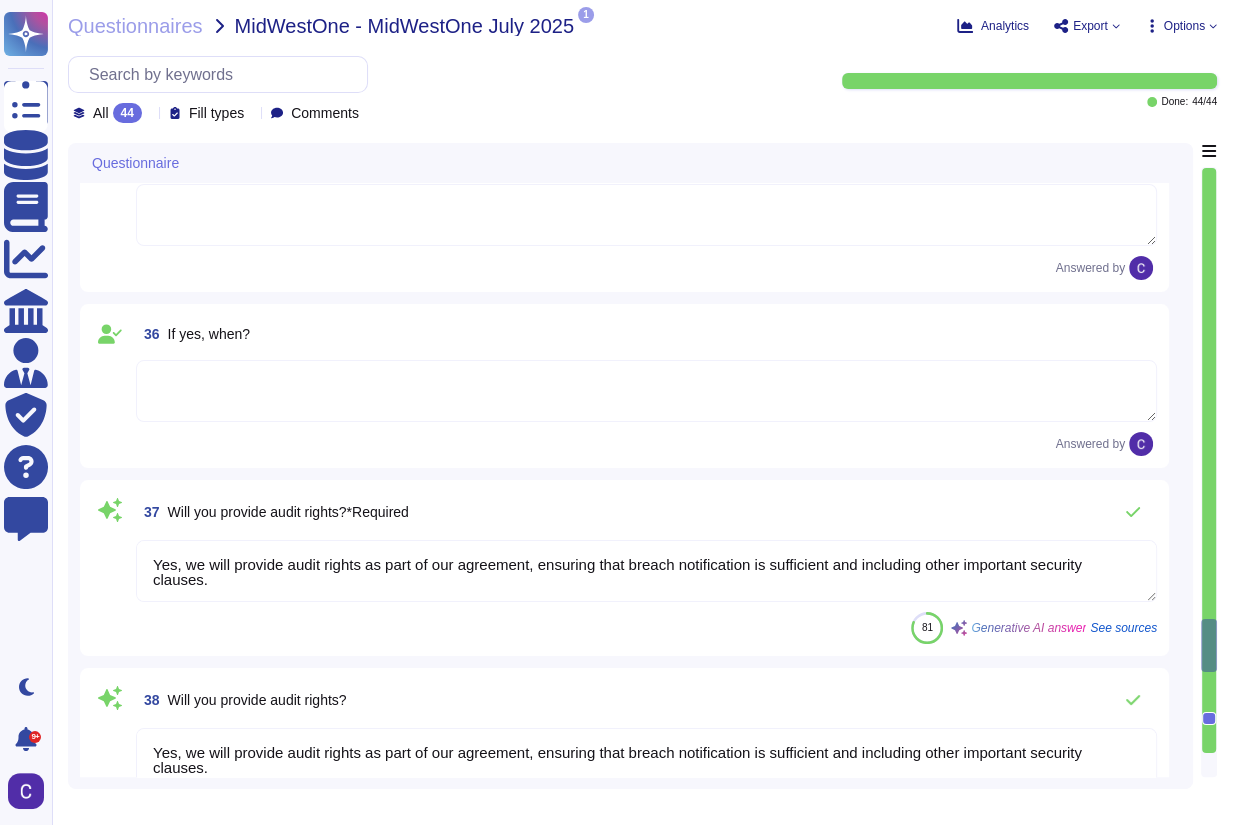 type on "N/A - RiskExec is not a financial institution and not subject to regulation" 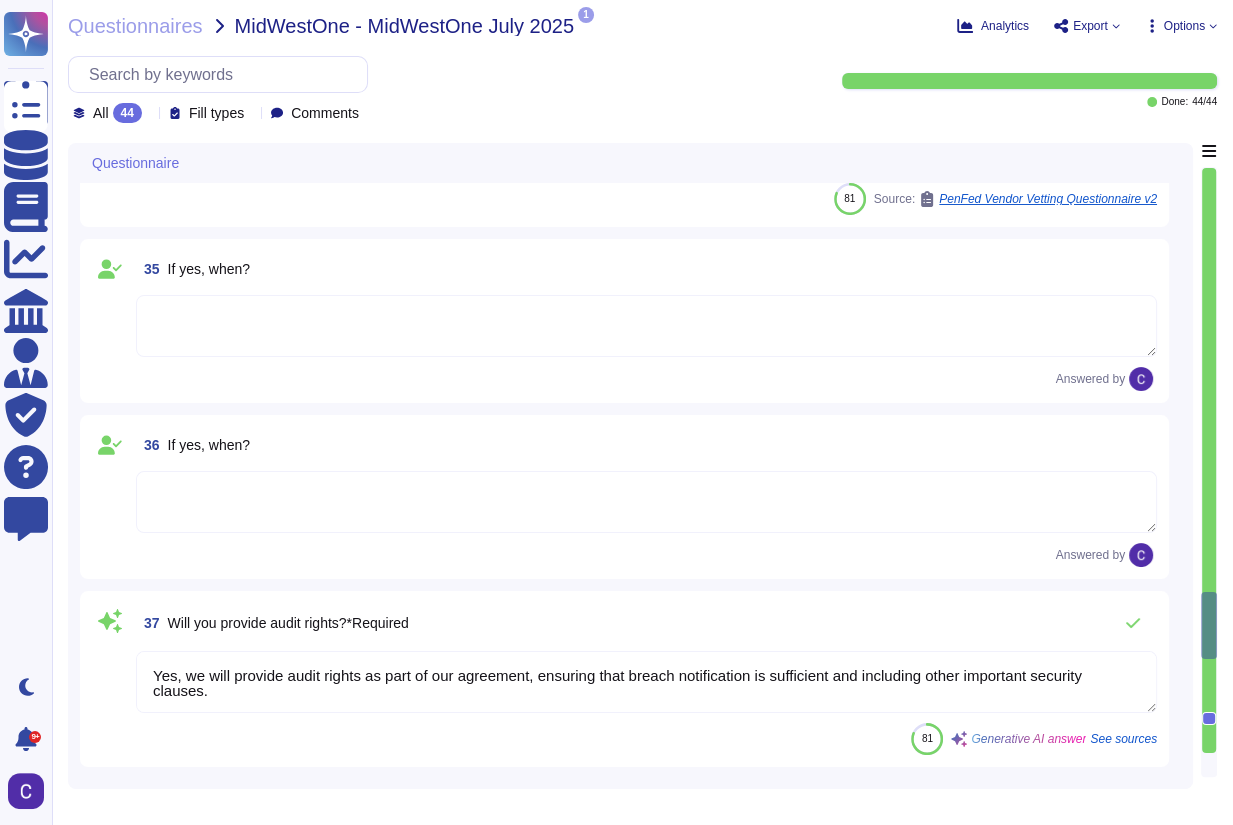 type on "RiskExec went through a carve-out from Asurity Technologies and is now a standalone company under the Vista Equities umbrella. RiskExec is wholly owned by Ripple Acquiror, Inc., which is in turn wholly owned by Ripple Intermediate, Inc." 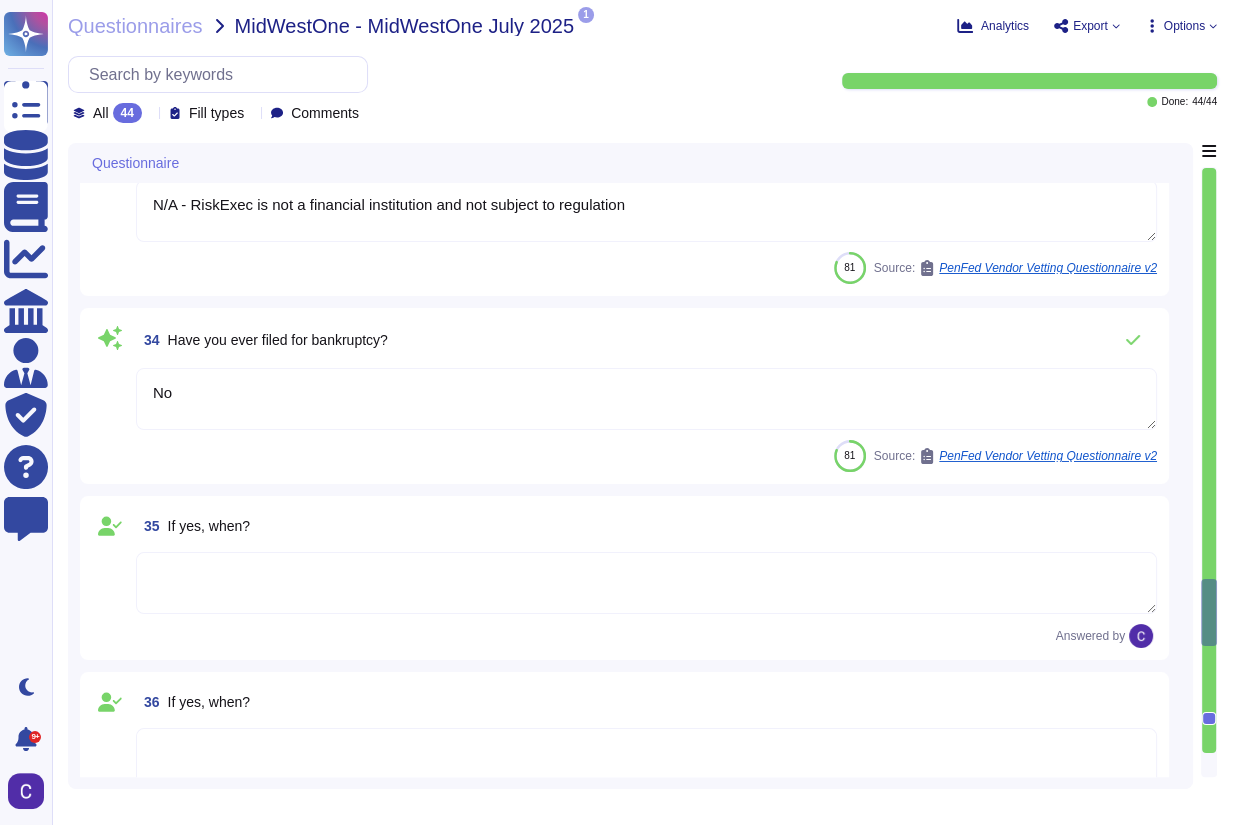 type on "Yes, RiskExec went through a carve-out from Asurity Technologies and is now a standalone company under the Vista Equities umbrella." 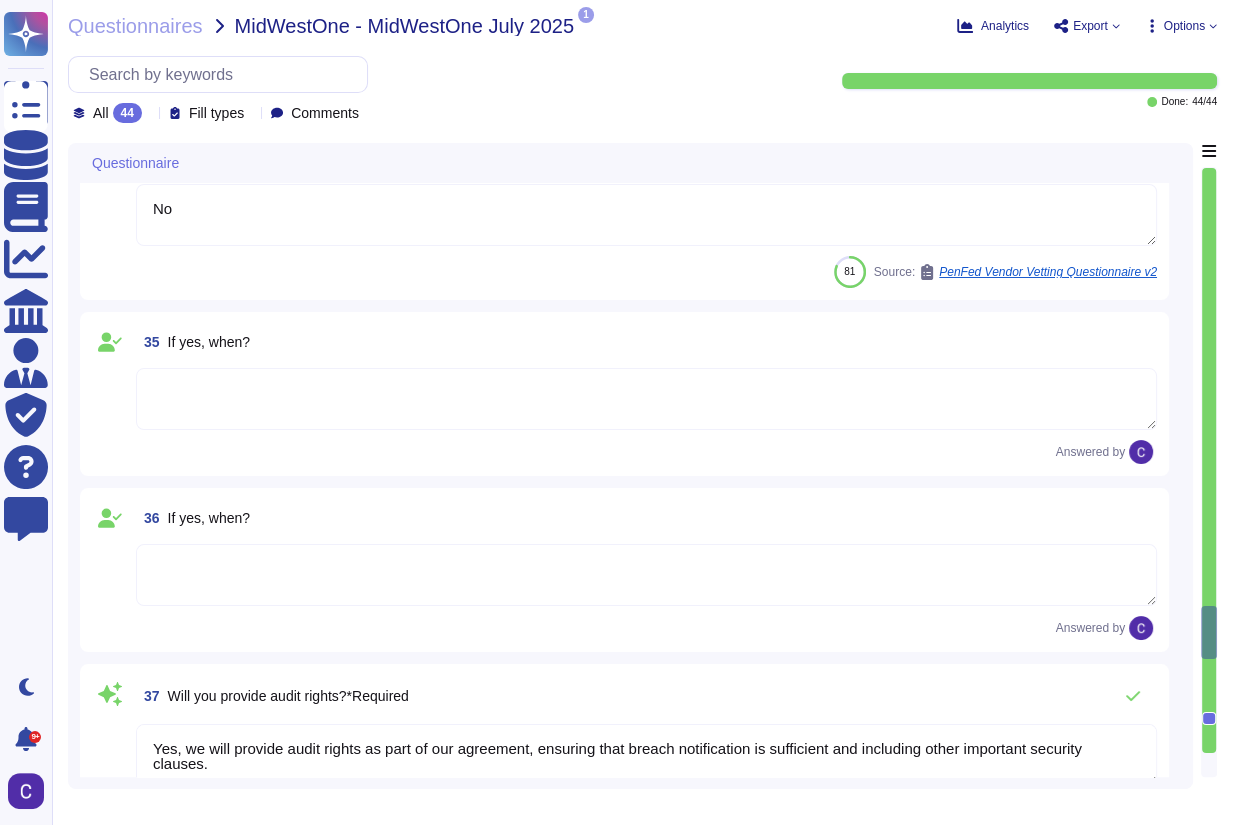 type on "No" 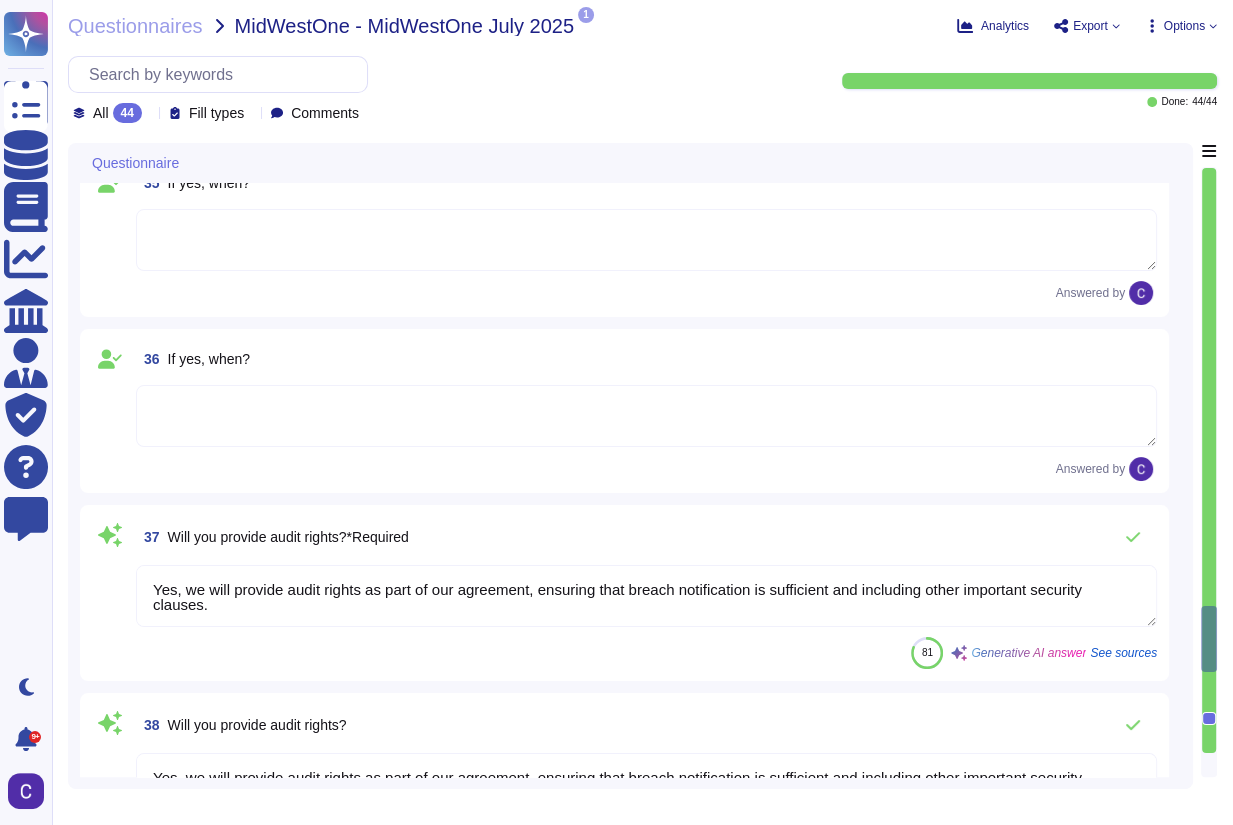 scroll, scrollTop: 6558, scrollLeft: 0, axis: vertical 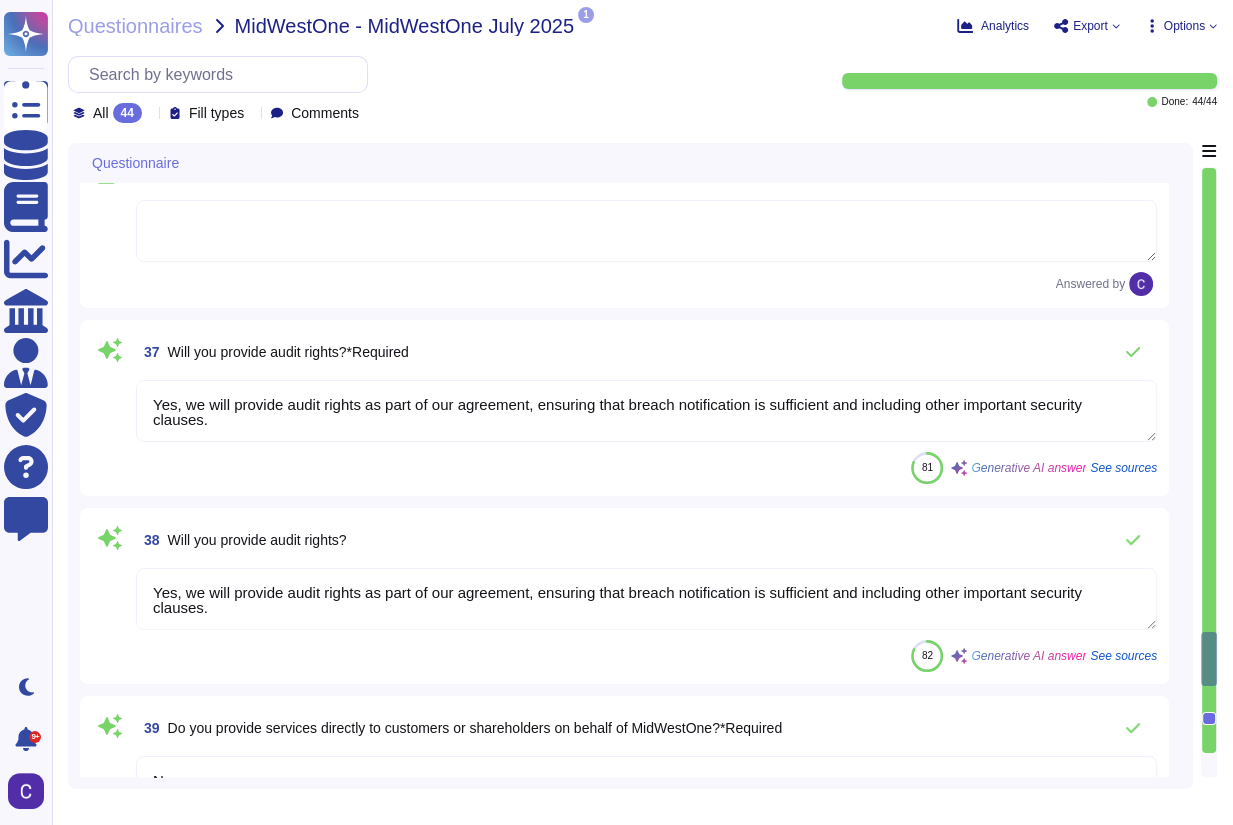 type on "N/A" 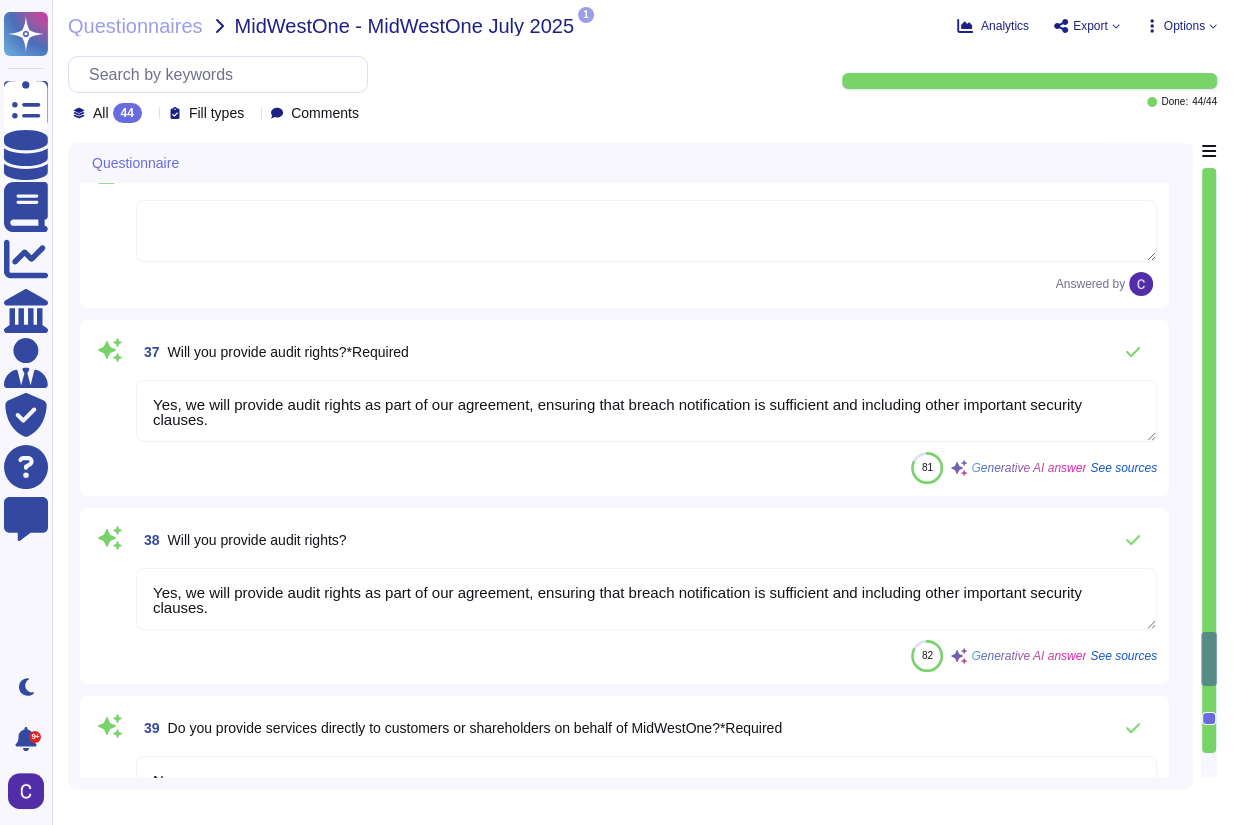 click on "Yes, we will provide audit rights as part of our agreement, ensuring that breach notification is sufficient and including other important security clauses." at bounding box center [646, 411] 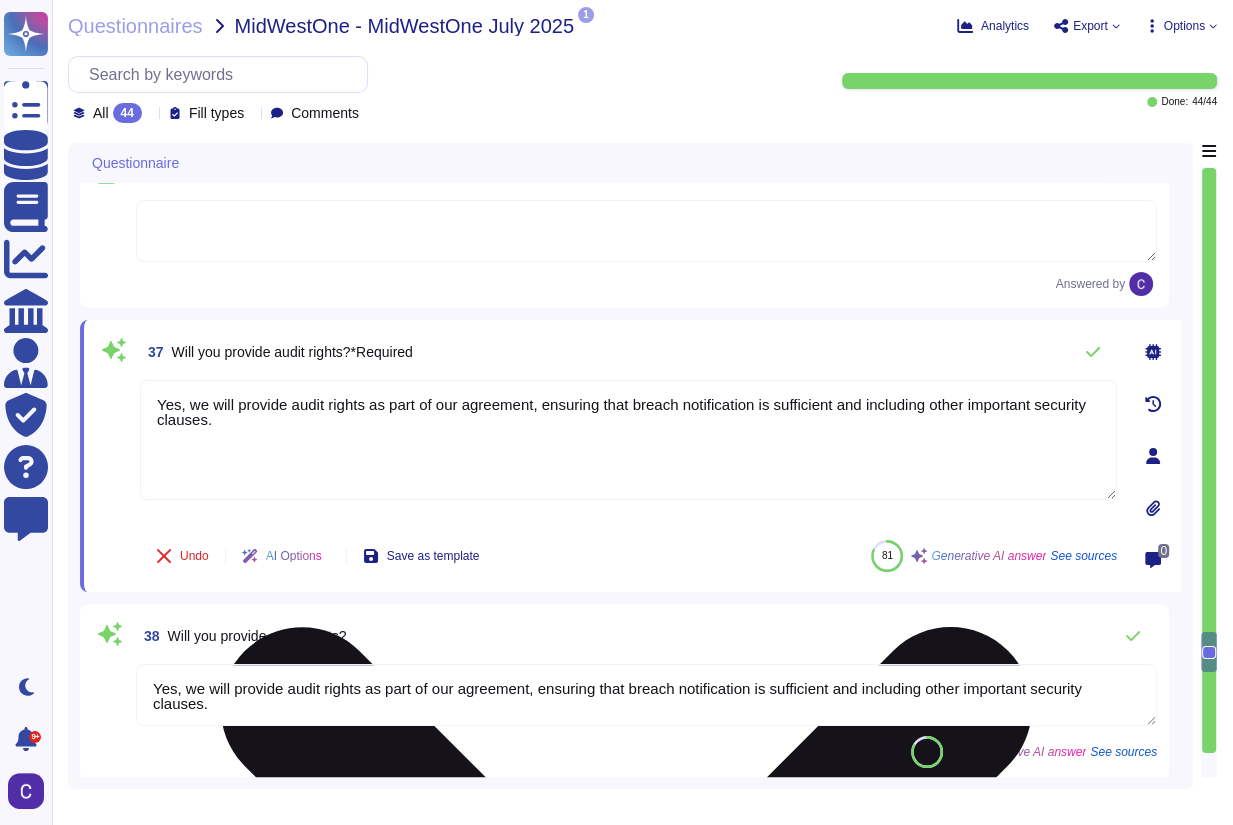 click on "Yes, we will provide audit rights as part of our agreement, ensuring that breach notification is sufficient and including other important security clauses." at bounding box center (628, 440) 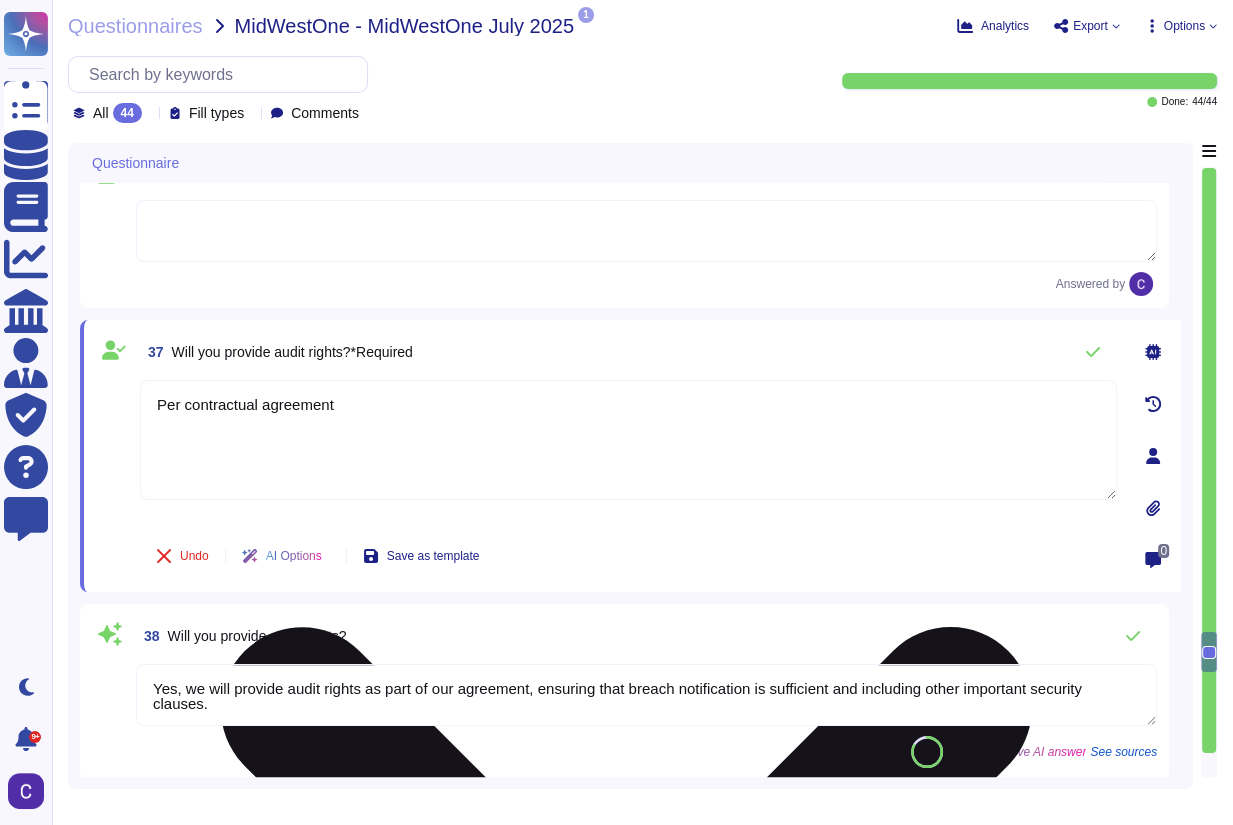 type on "Per contractual agreement" 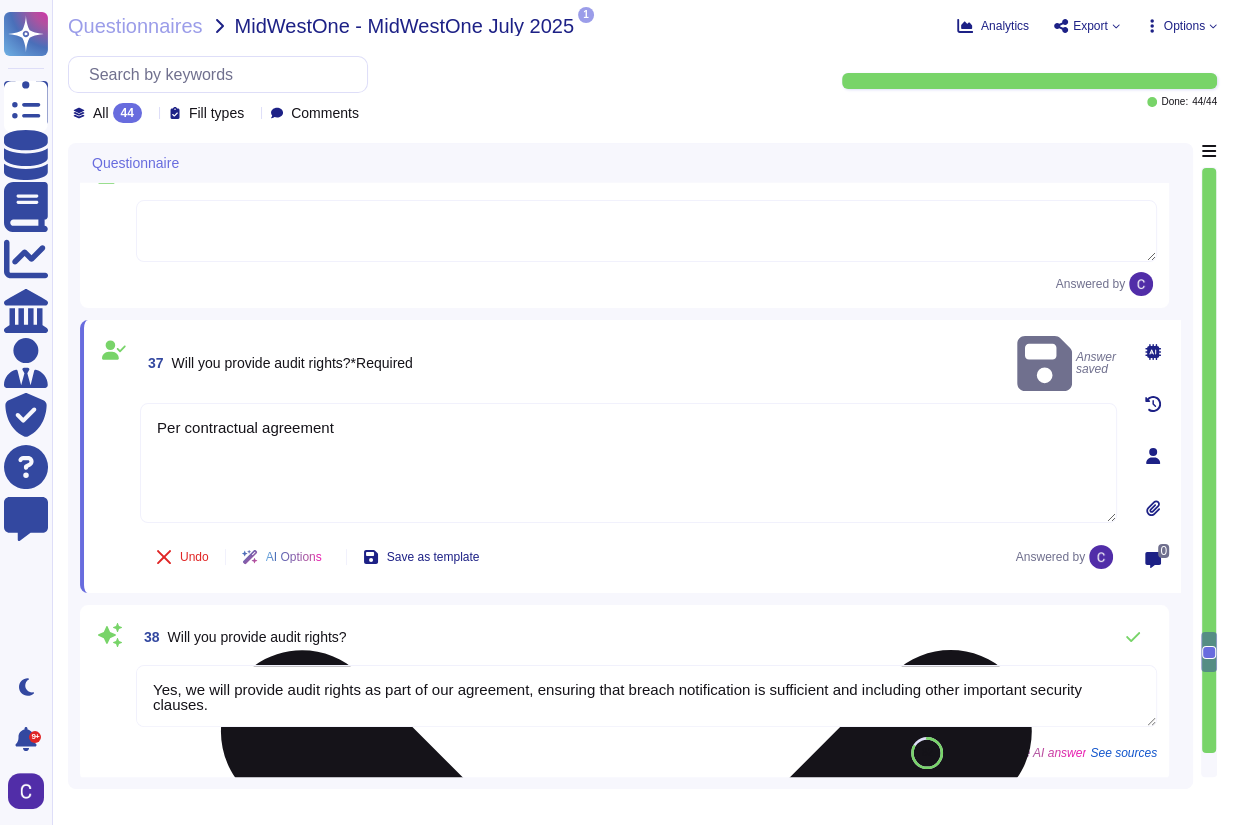 type 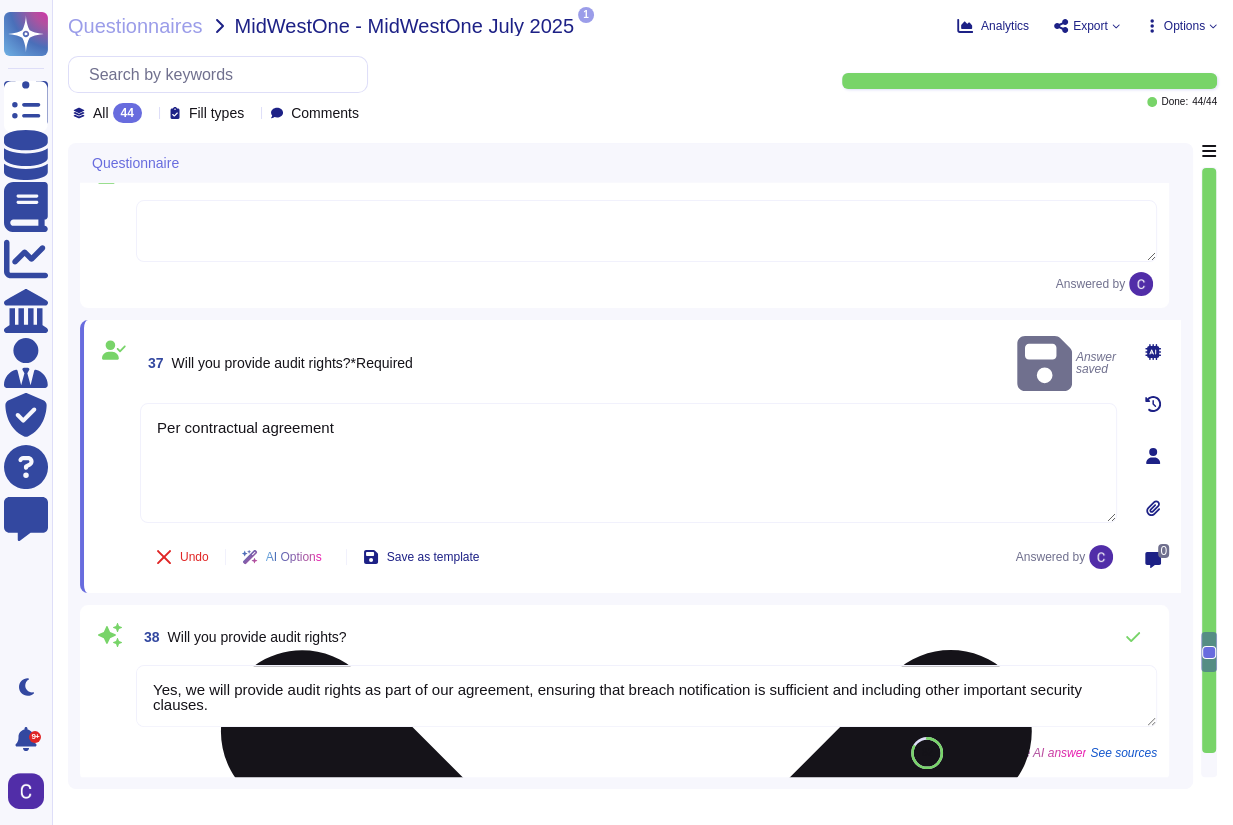 type 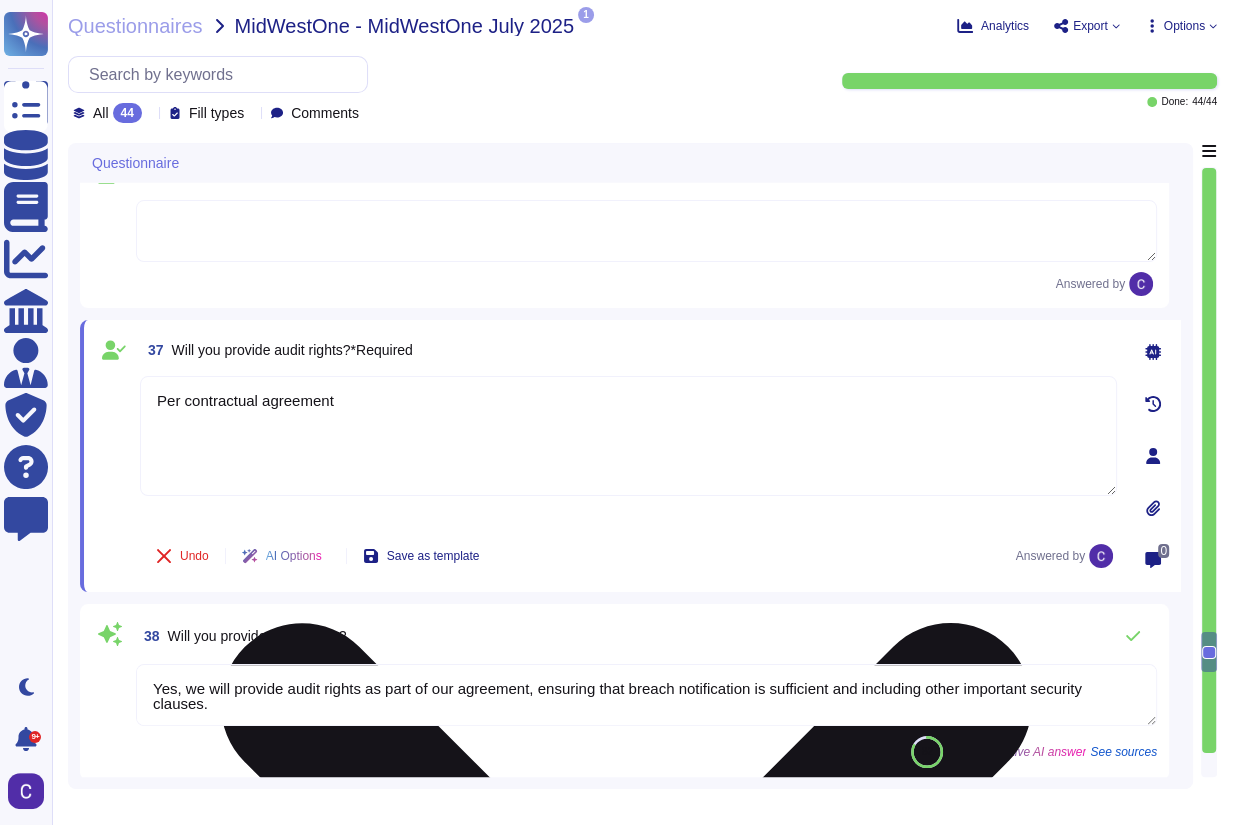 type on "Per contractual agreement" 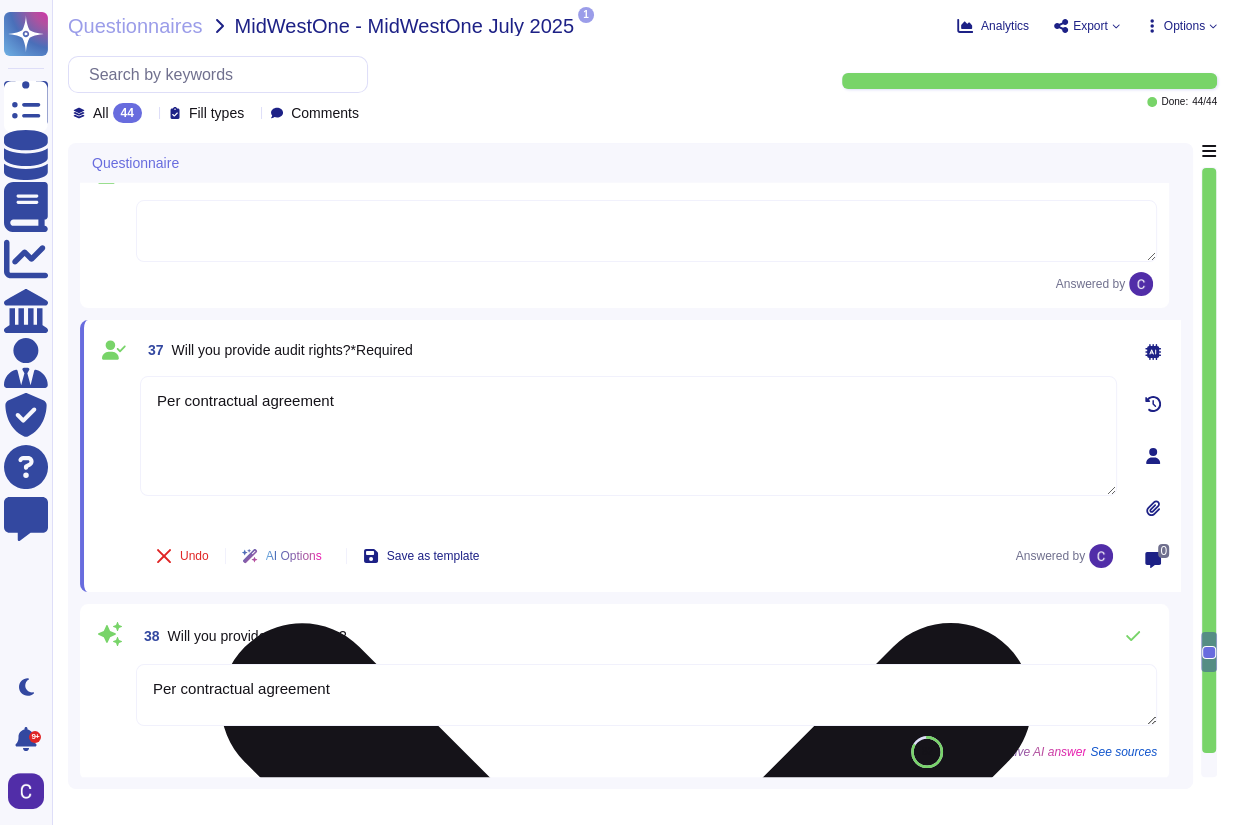 click on "Per contractual agreement" at bounding box center (628, 436) 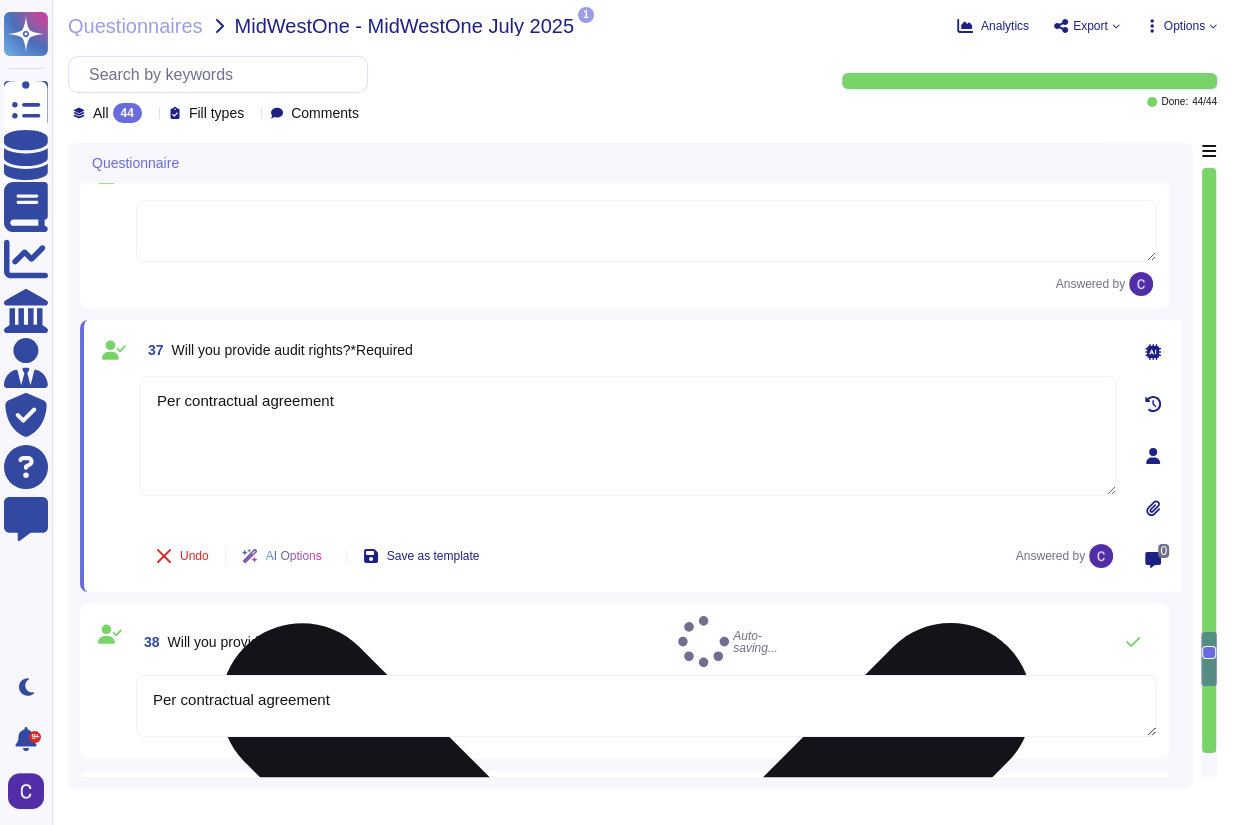 click on "Per contractual agreement" at bounding box center (628, 436) 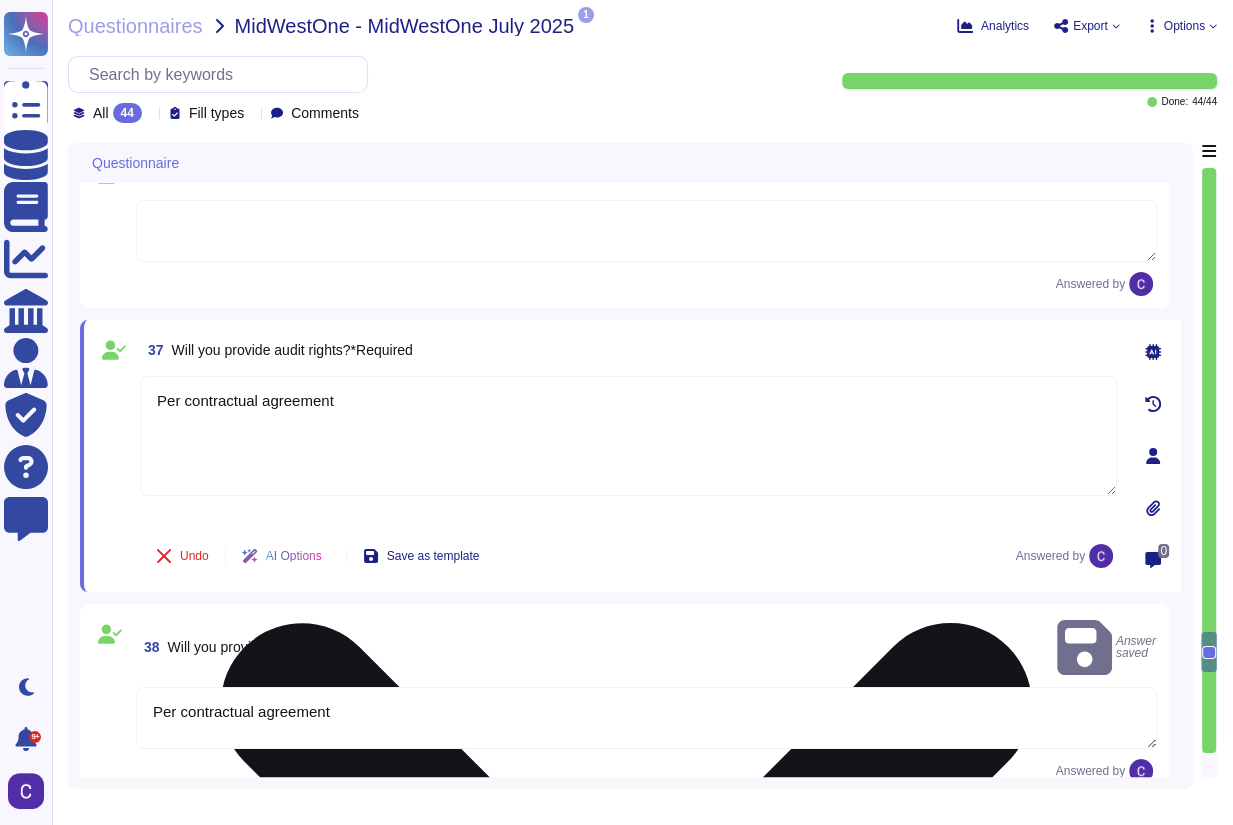 click on "Per contractual agreement" at bounding box center [628, 436] 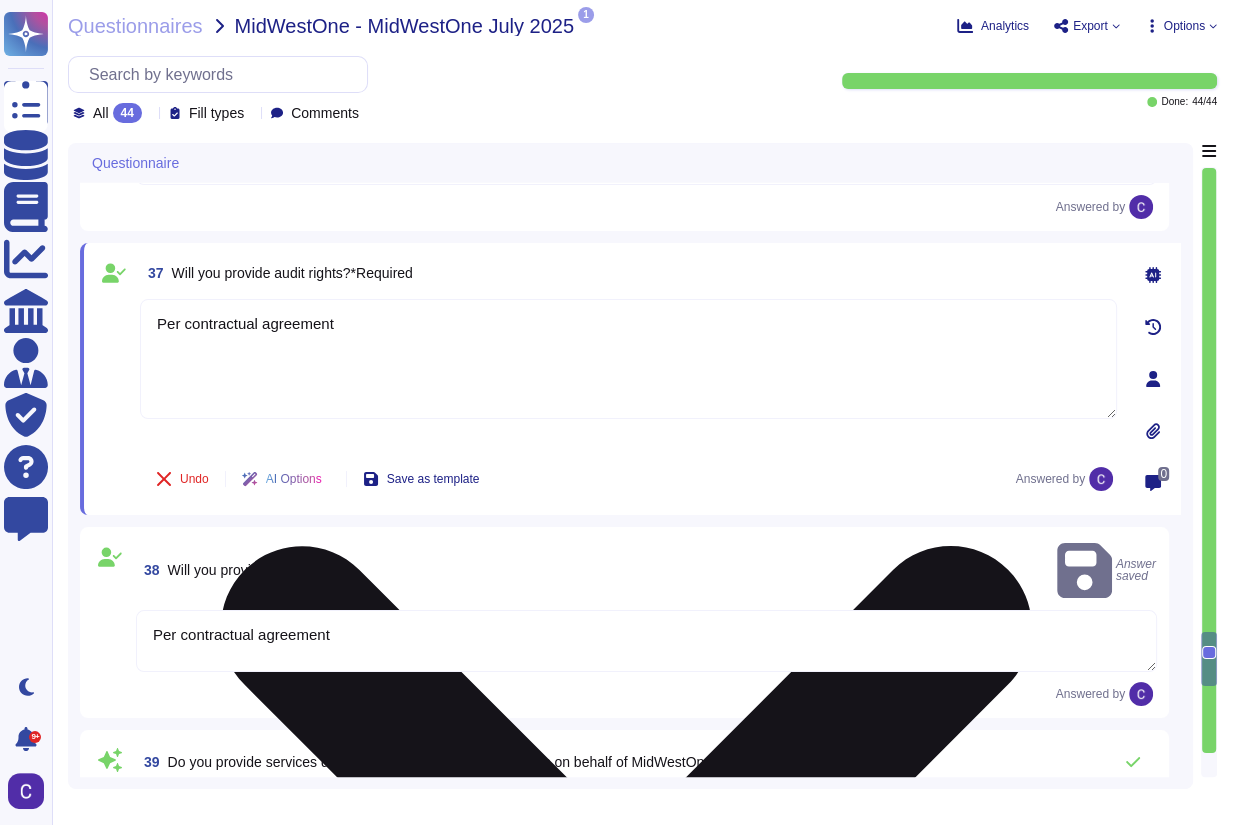 type on "N/A" 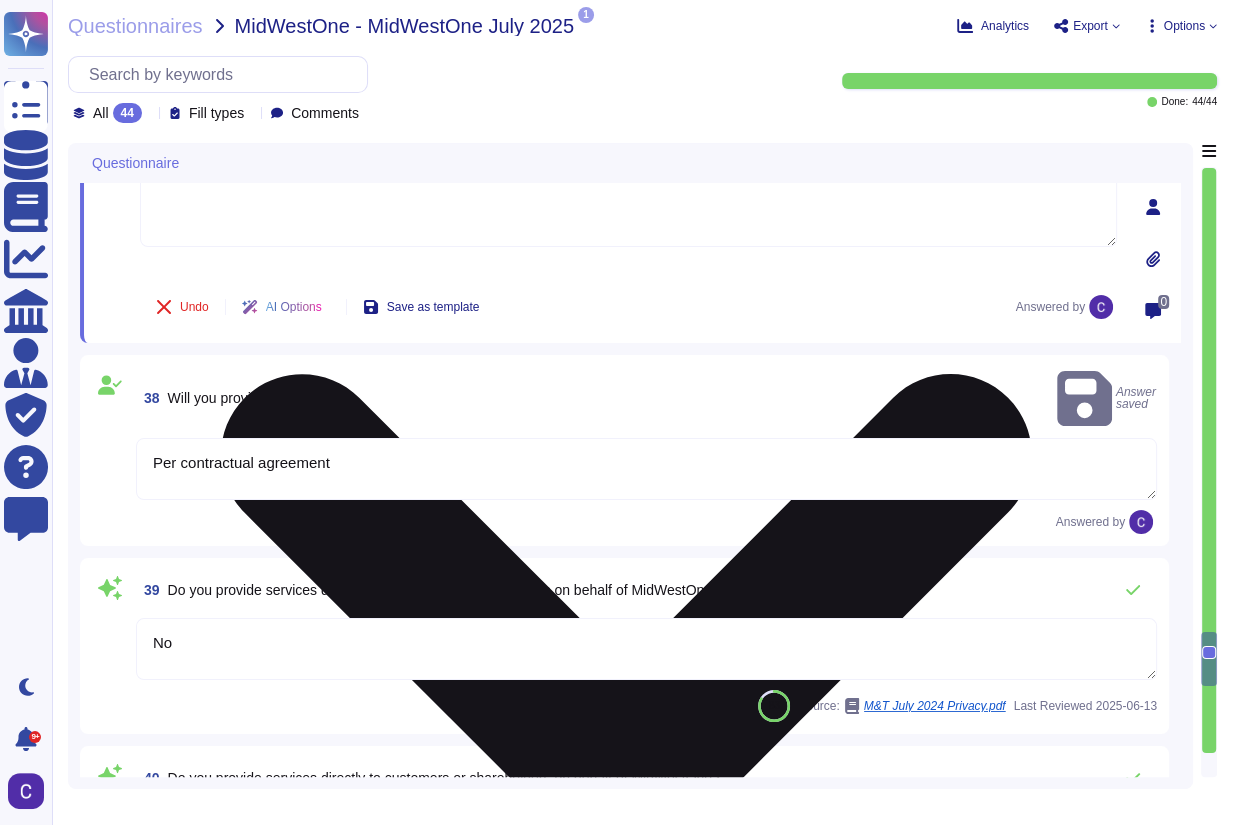 scroll, scrollTop: 6798, scrollLeft: 0, axis: vertical 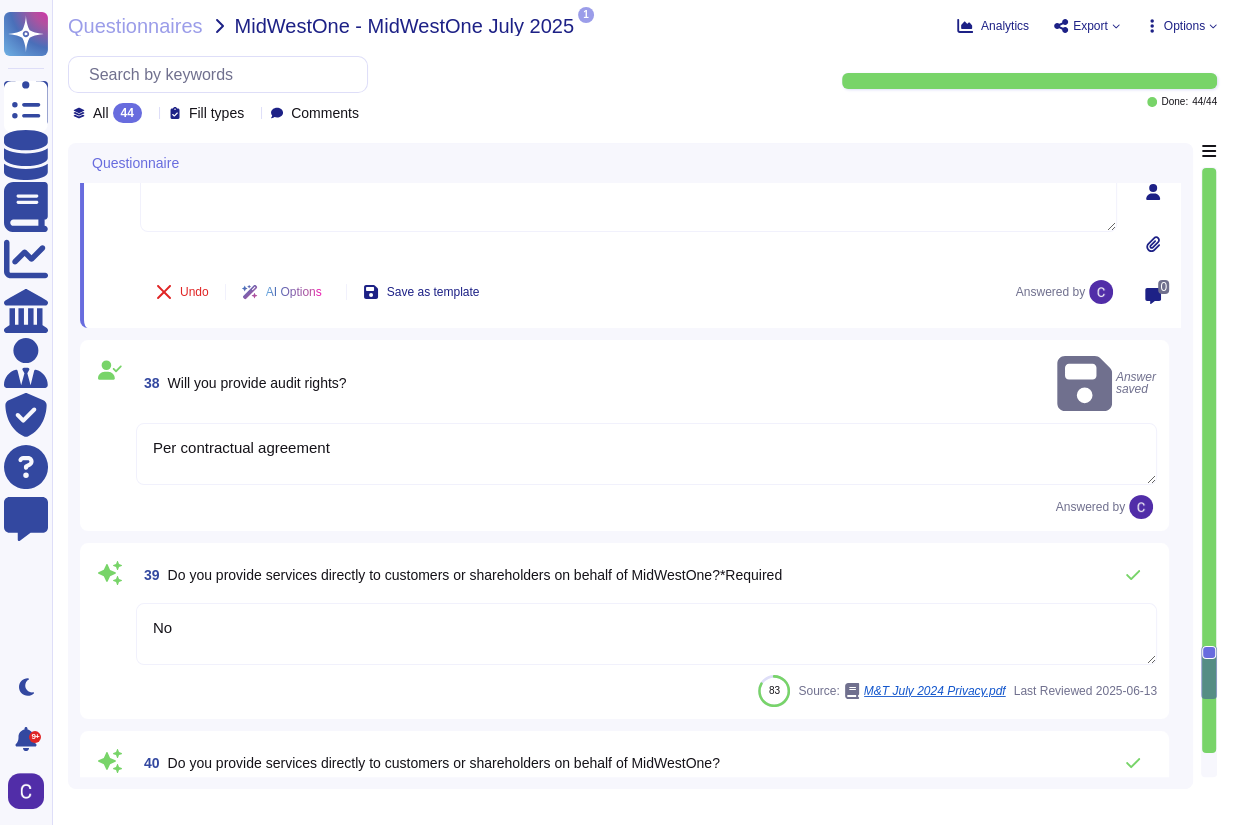 type on "RiskExec's primary goal in adjudicating background screening information is to protect the security and integrity of it and its clients' confidential information. RiskExec's human resources manager will evaluate the background screening report for any potential issues and will raise any issues identified to RiskExec senior management, which will re-evaluate the issue/concern and make the final hiring decision." 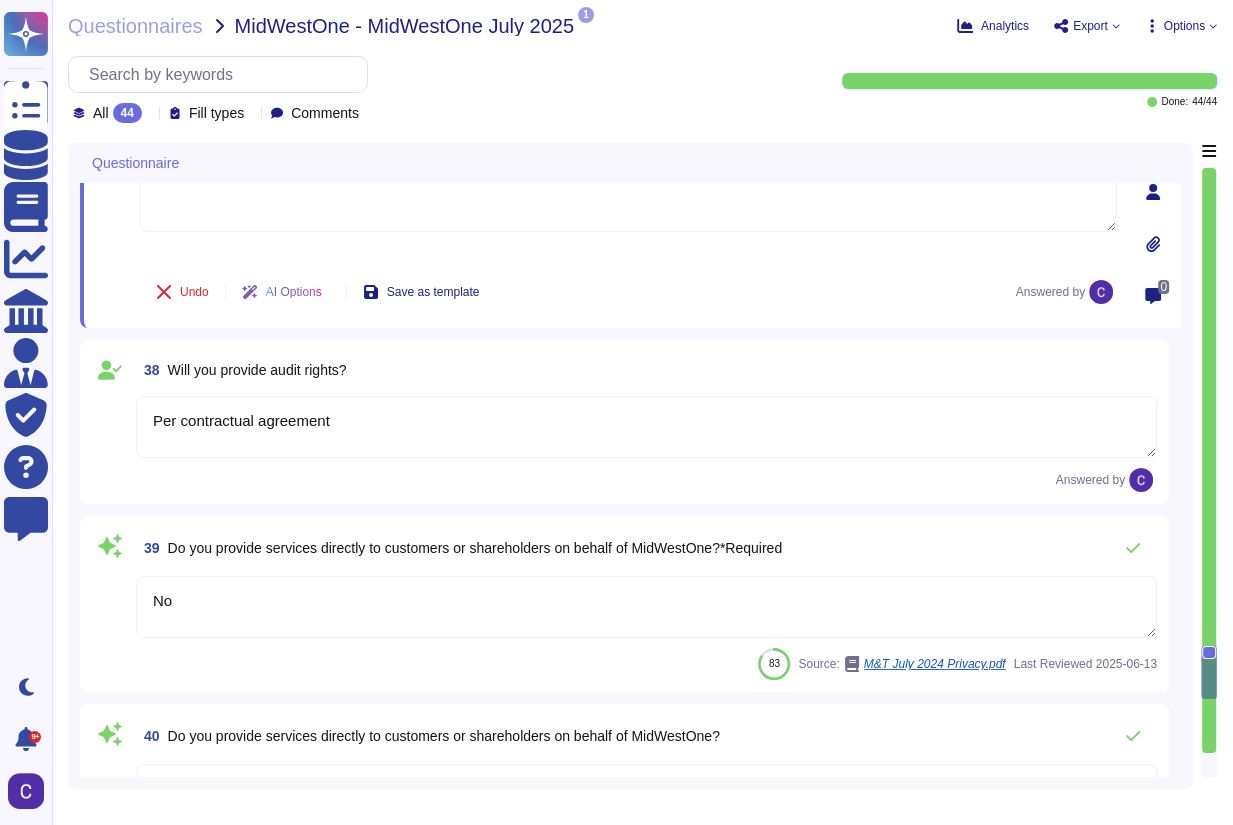 click on "Per contractual agreement" at bounding box center (646, 427) 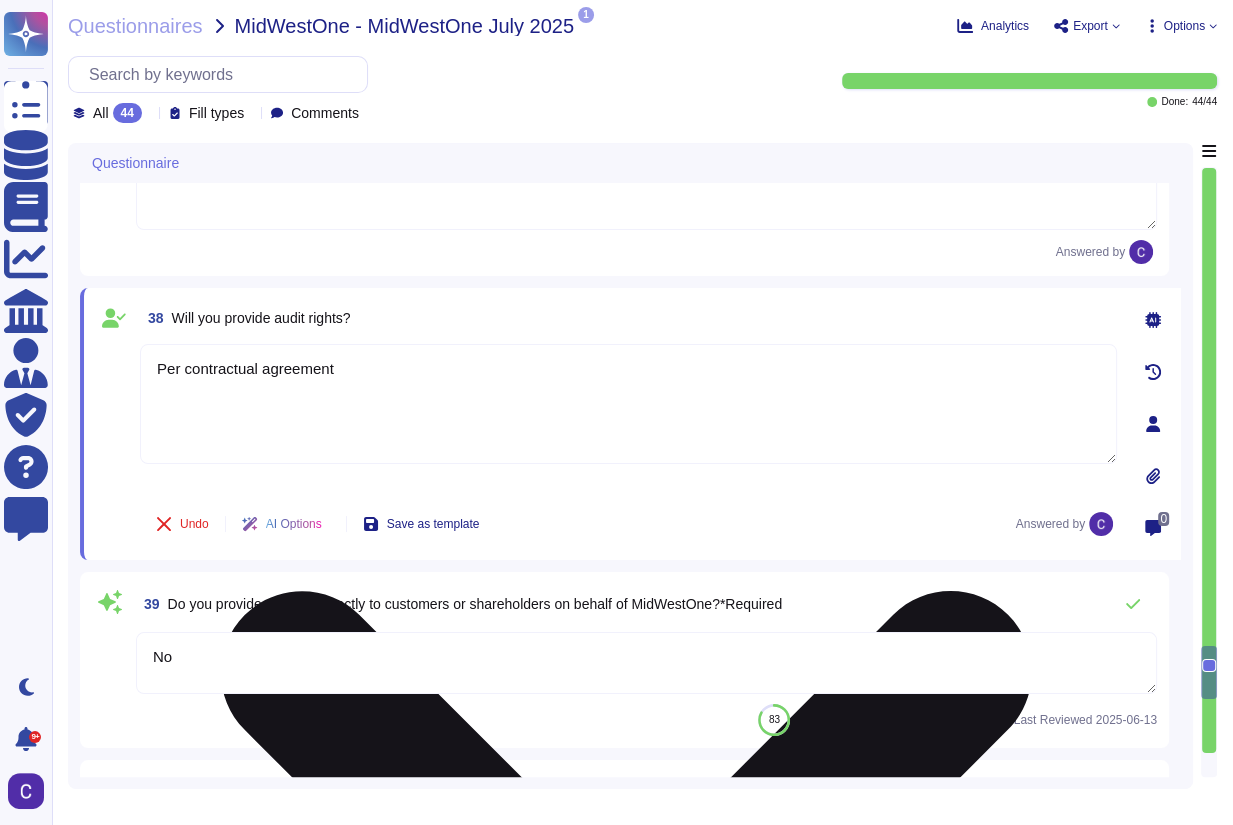 click on "Per contractual agreement" at bounding box center [628, 404] 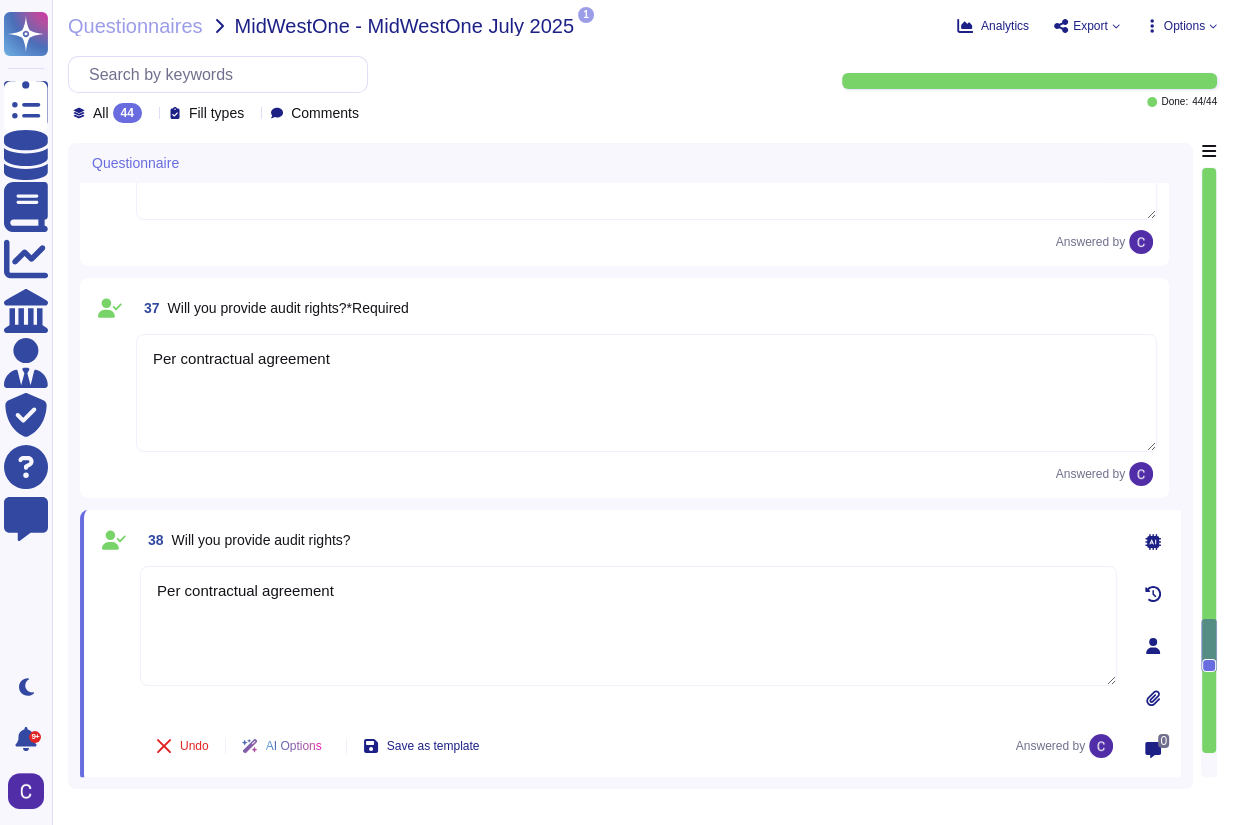 type on "N/A - RiskExec is not a financial institution and not subject to regulation" 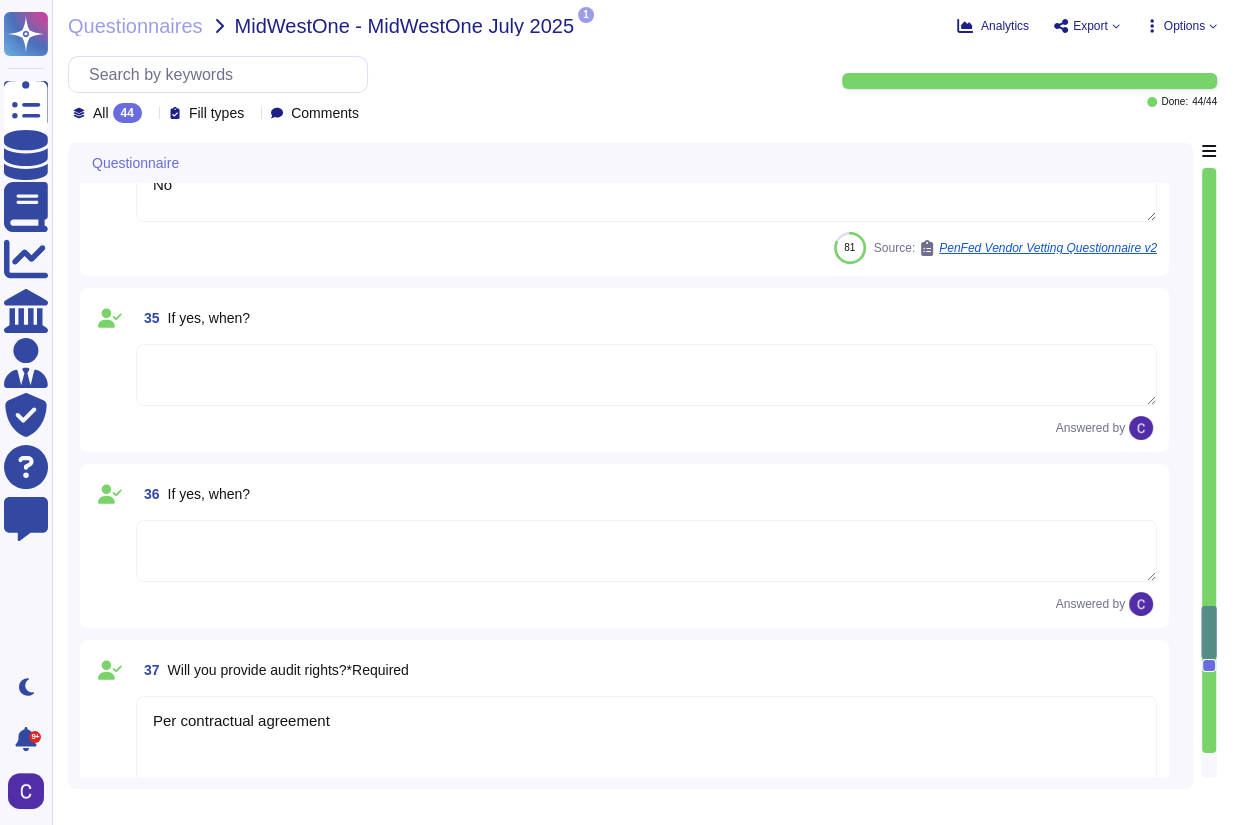 type on "RiskExec went through a carve-out from Asurity Technologies and is now a standalone company under the Vista Equities umbrella. RiskExec is wholly owned by Ripple Acquiror, Inc., which is in turn wholly owned by Ripple Intermediate, Inc." 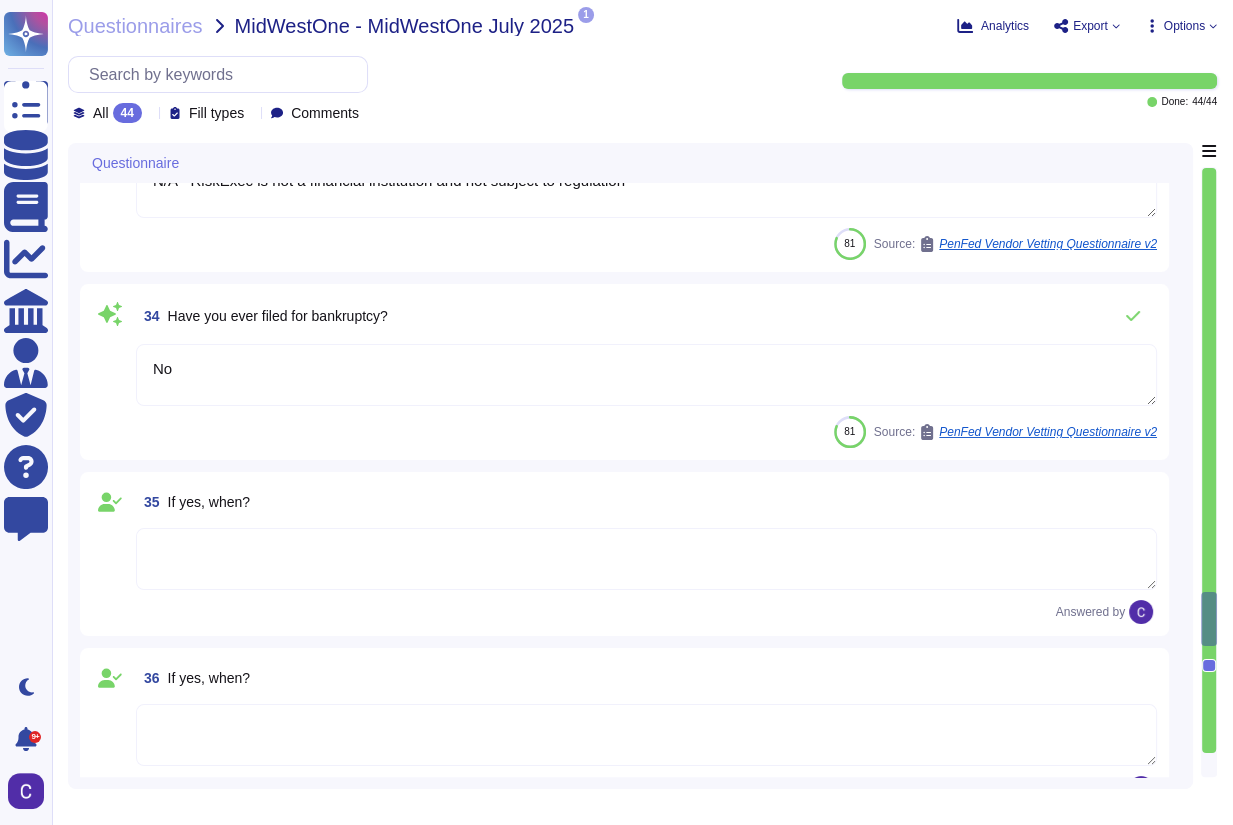 type on "RiskExec went through a carve-out from Asurity Technologies and is now a standalone company under the Vista Equities umbrella. RiskExec is wholly owned by Ripple Acquiror, Inc., which is in turn wholly owned by Ripple Intermediate, Inc." 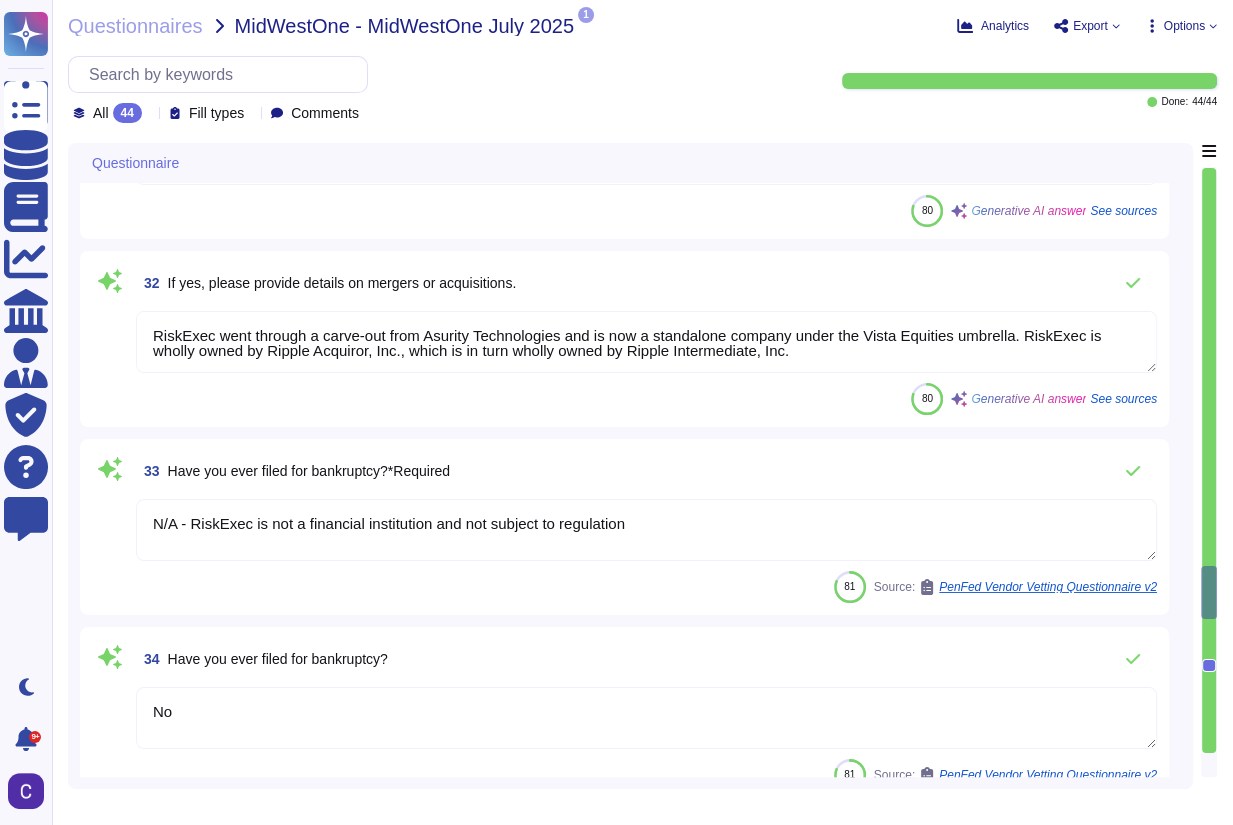type on "RiskExec recently went through a carve-out from Asurity Technologies." 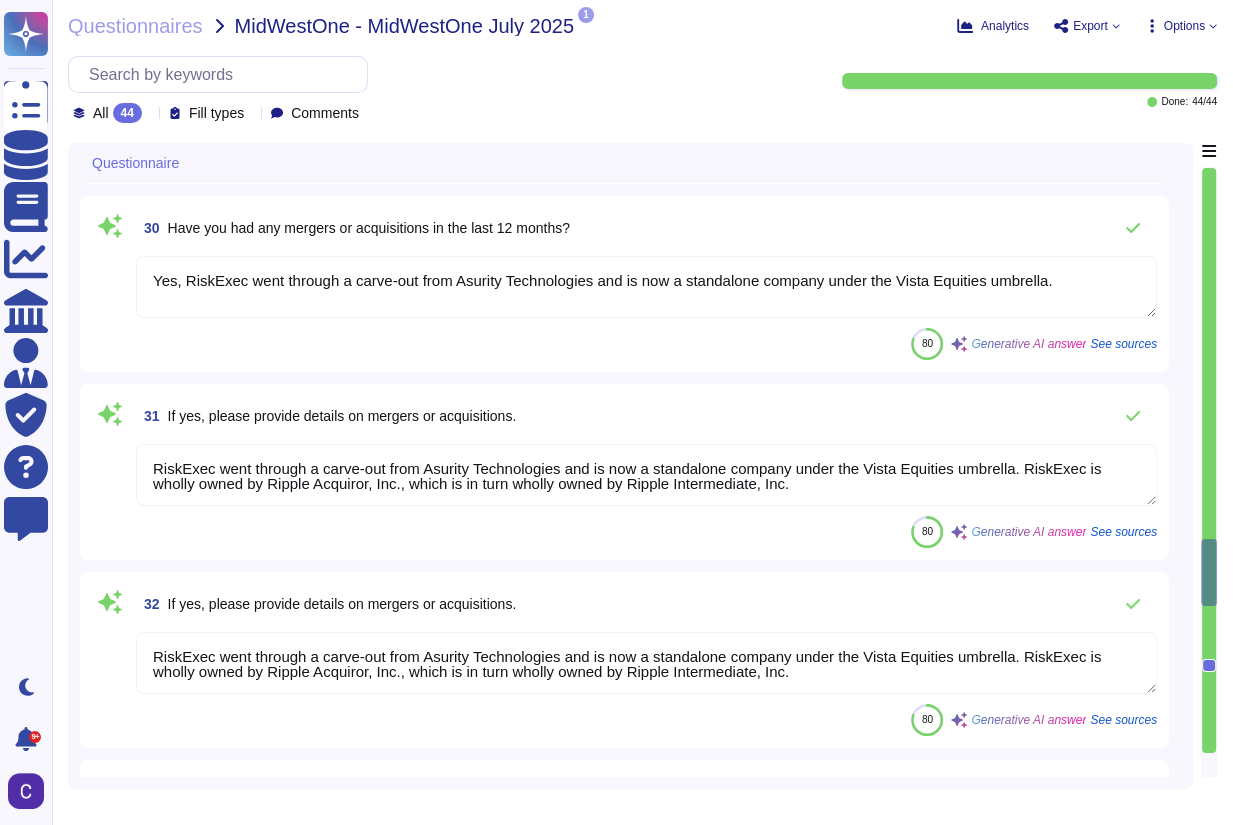 type on "N/A" 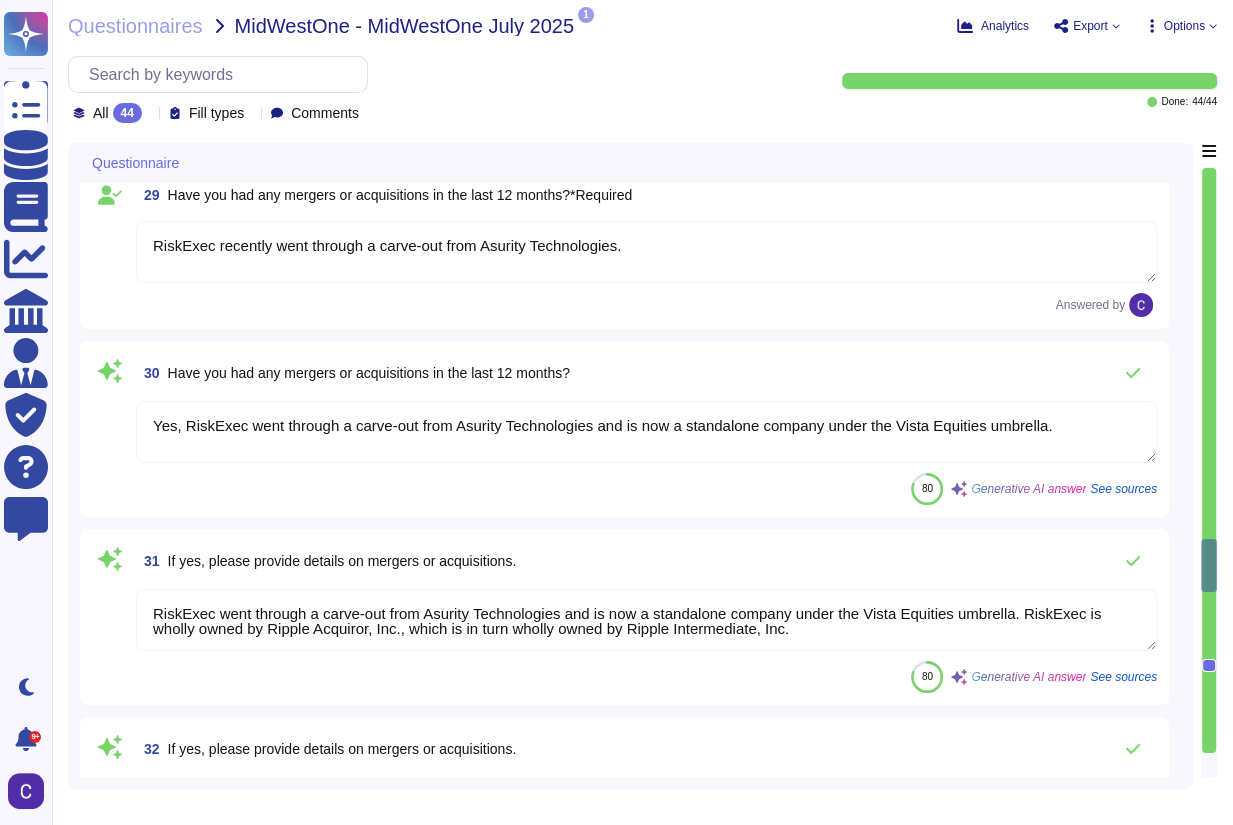 scroll, scrollTop: 4974, scrollLeft: 0, axis: vertical 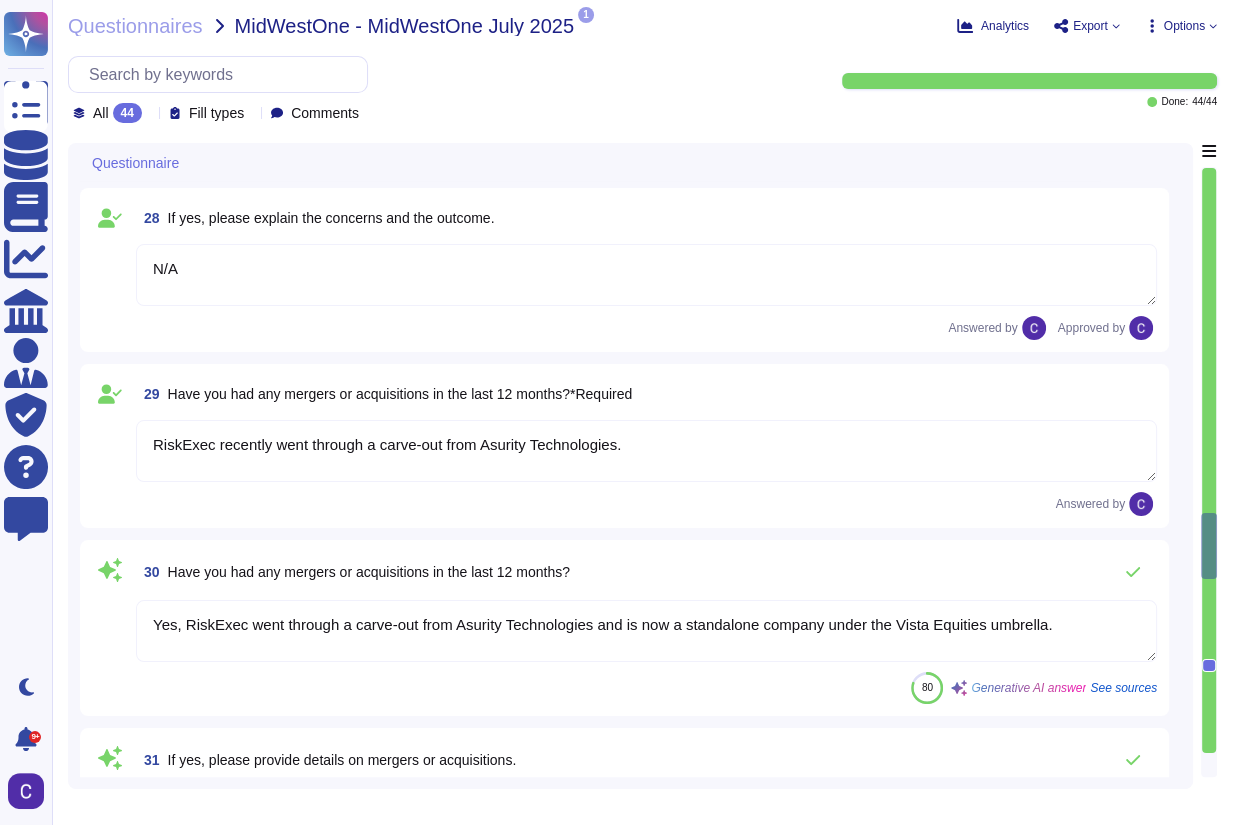 type on "No" 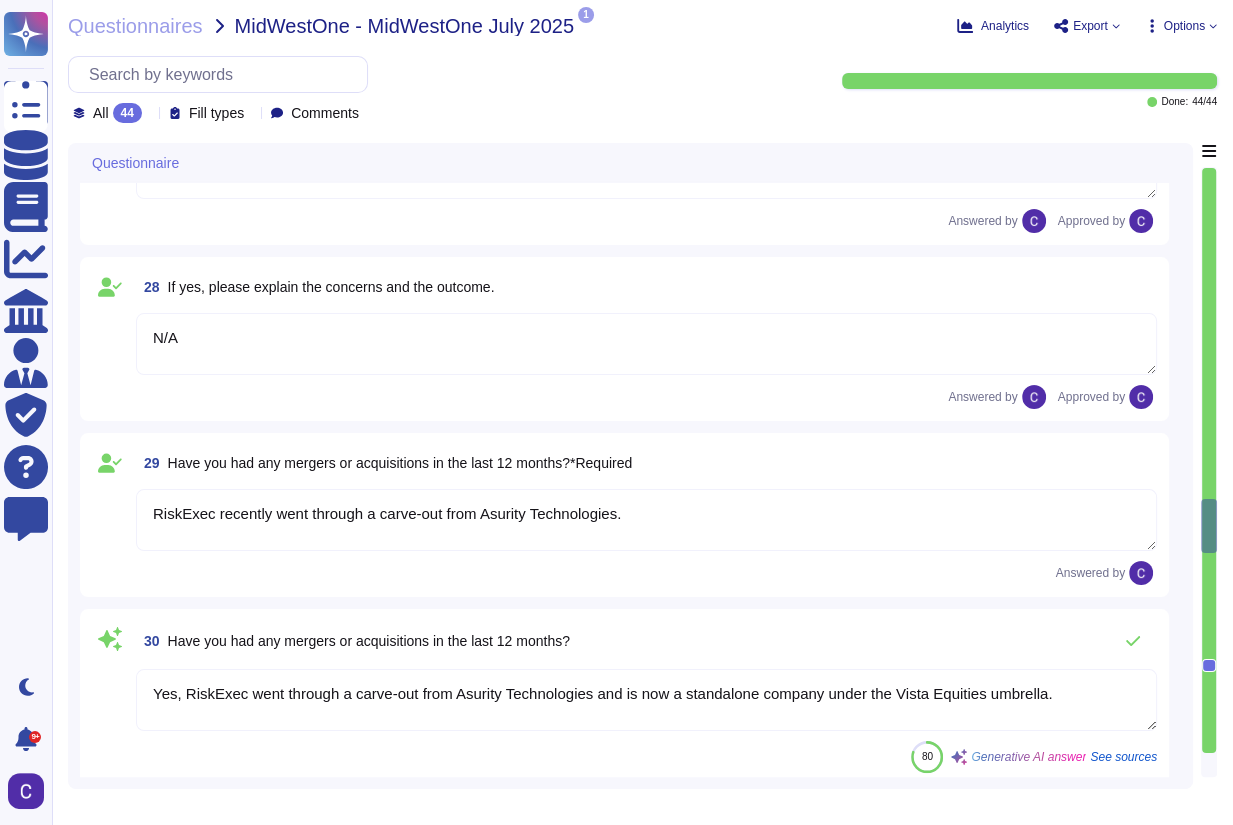 type on "Individuals have the right to file a civil lawsuit for relief." 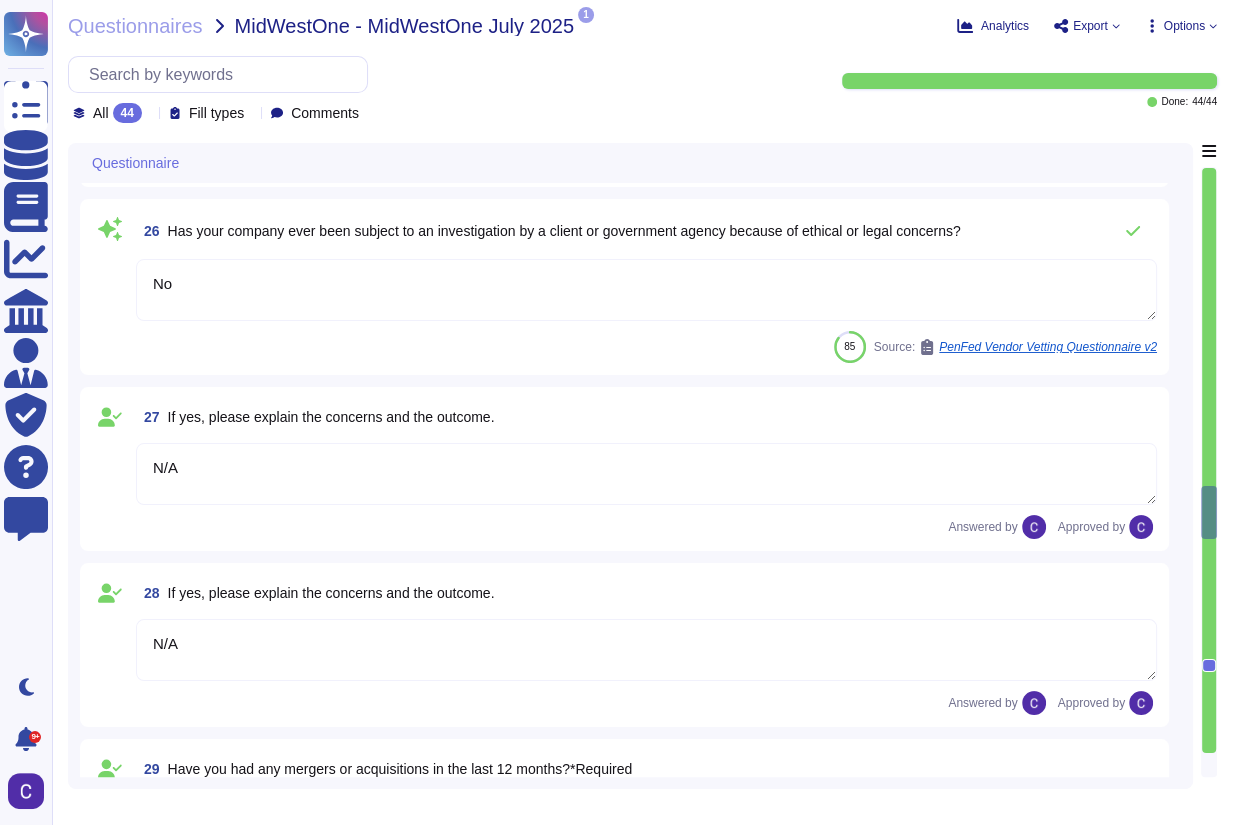 scroll, scrollTop: 4494, scrollLeft: 0, axis: vertical 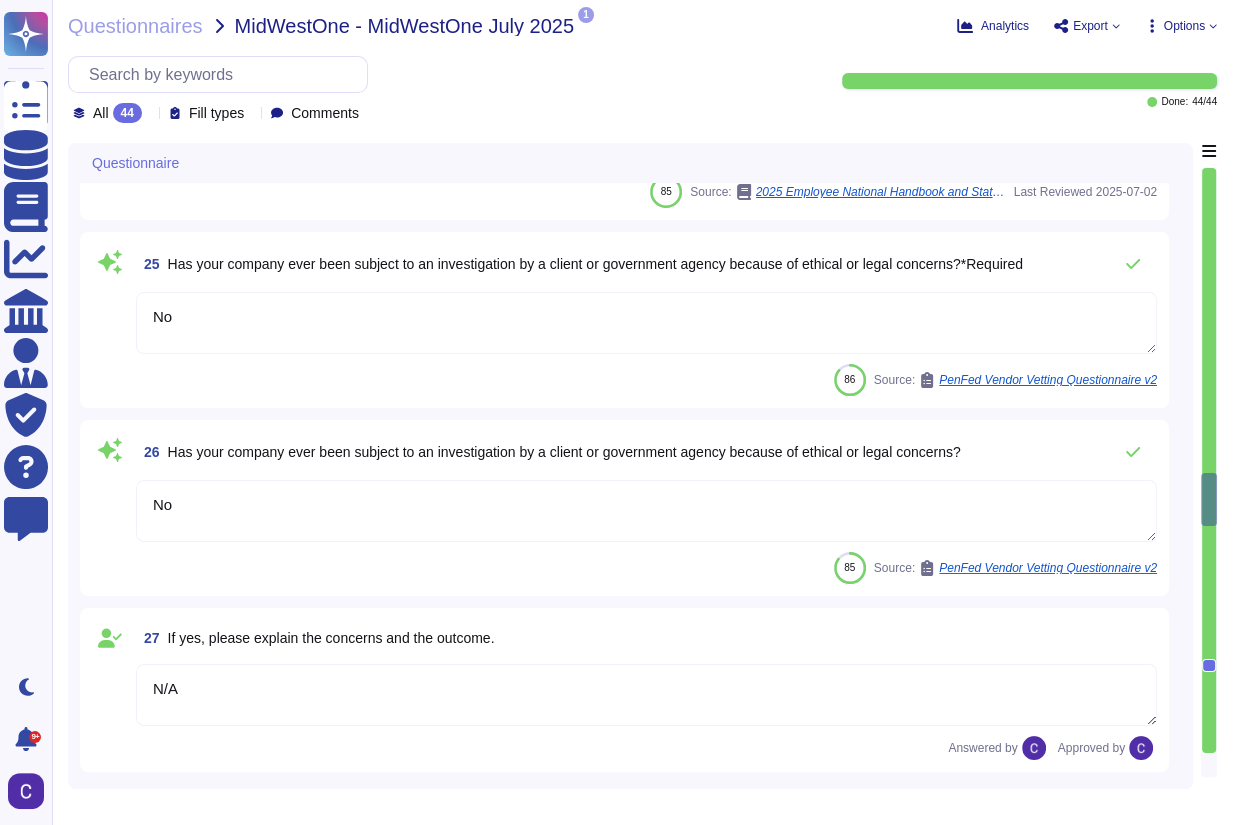type on "There are no outstanding lawsuits." 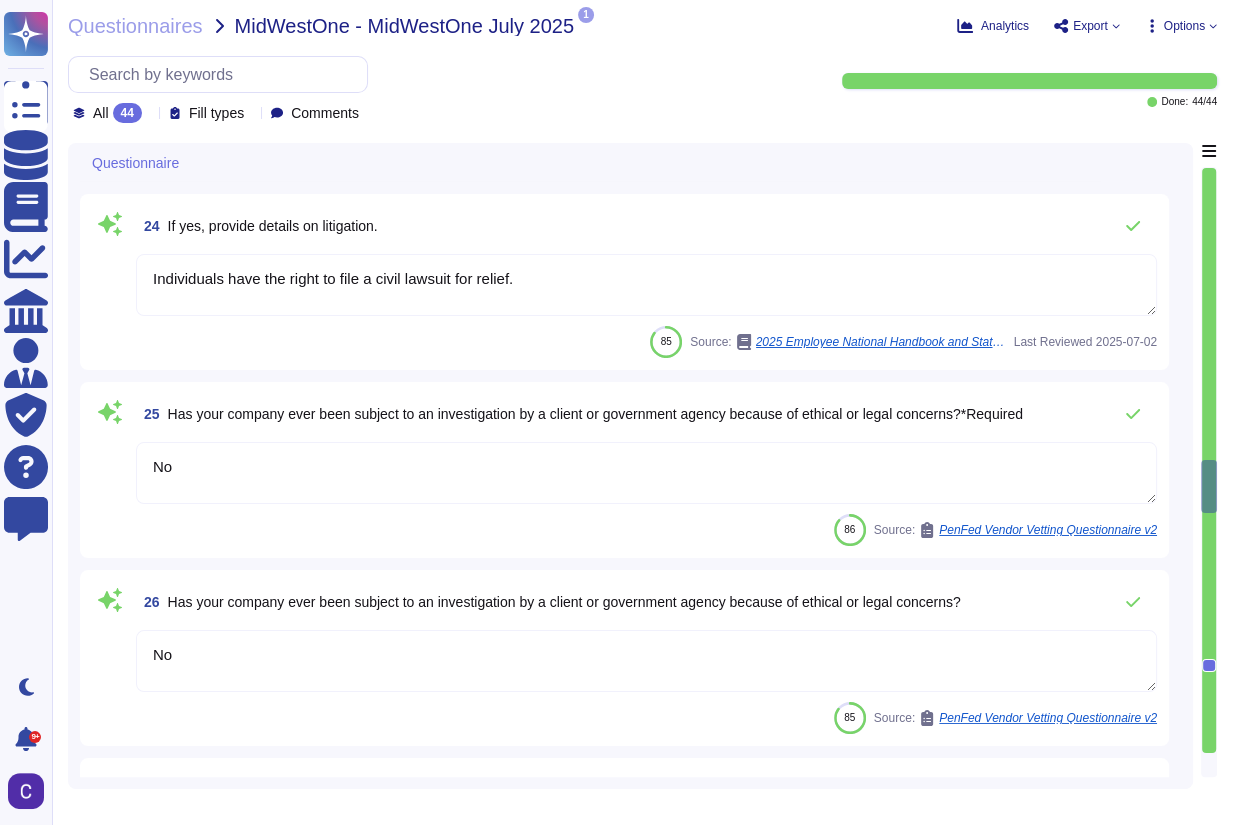 type on "~23" 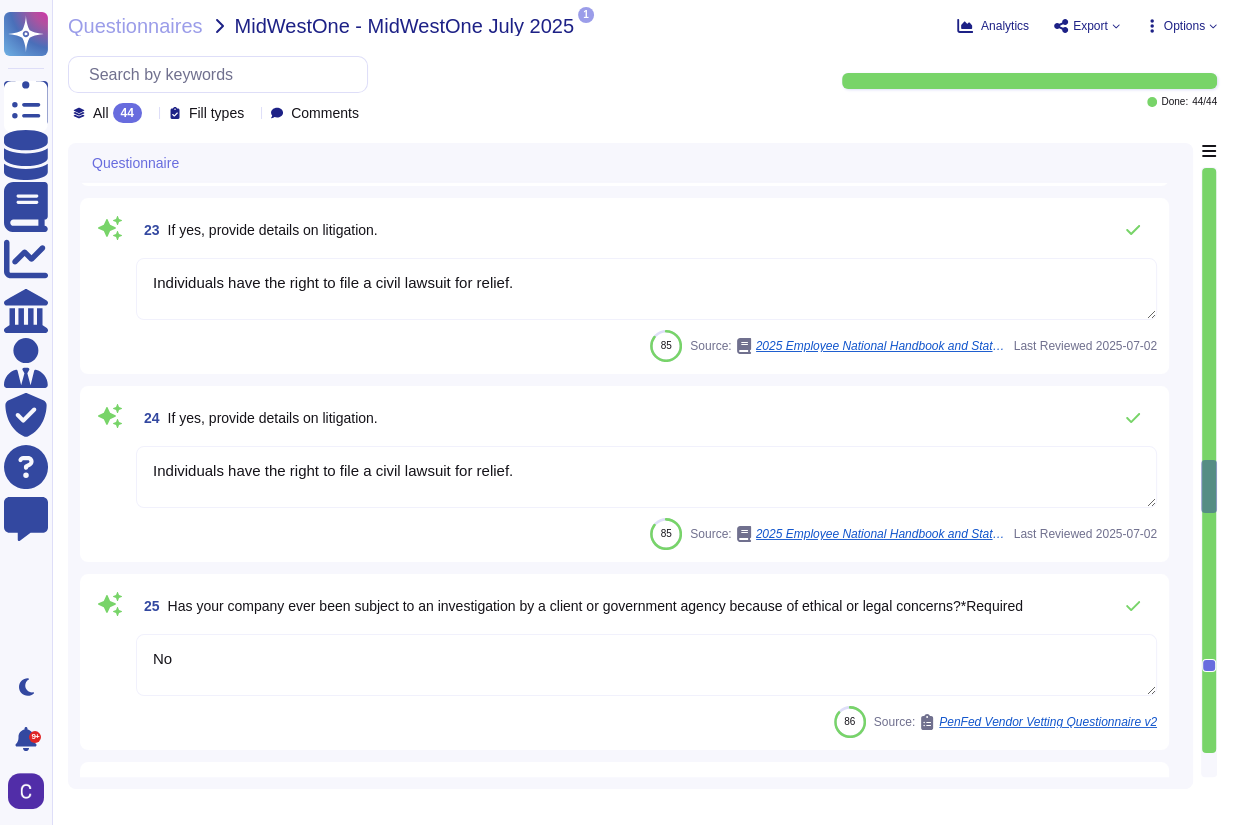 scroll, scrollTop: 4094, scrollLeft: 0, axis: vertical 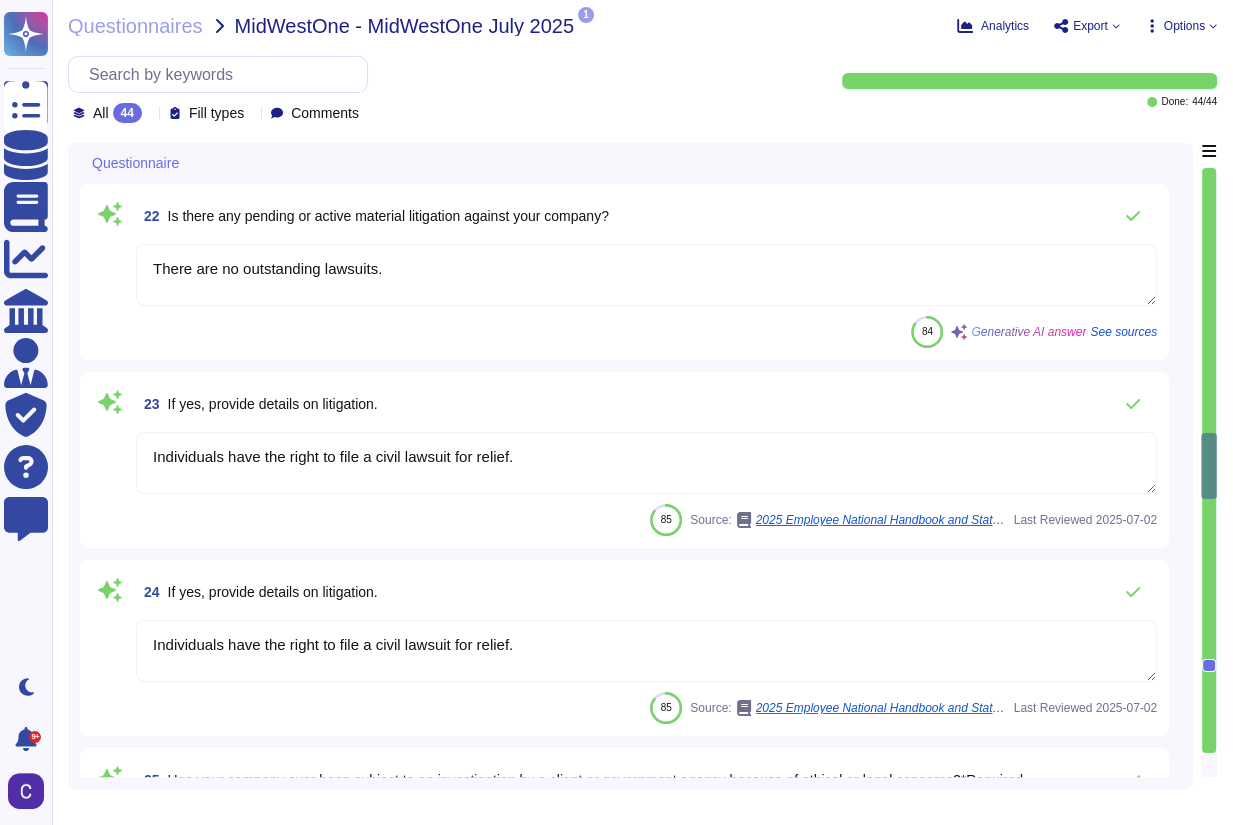 type on "~23" 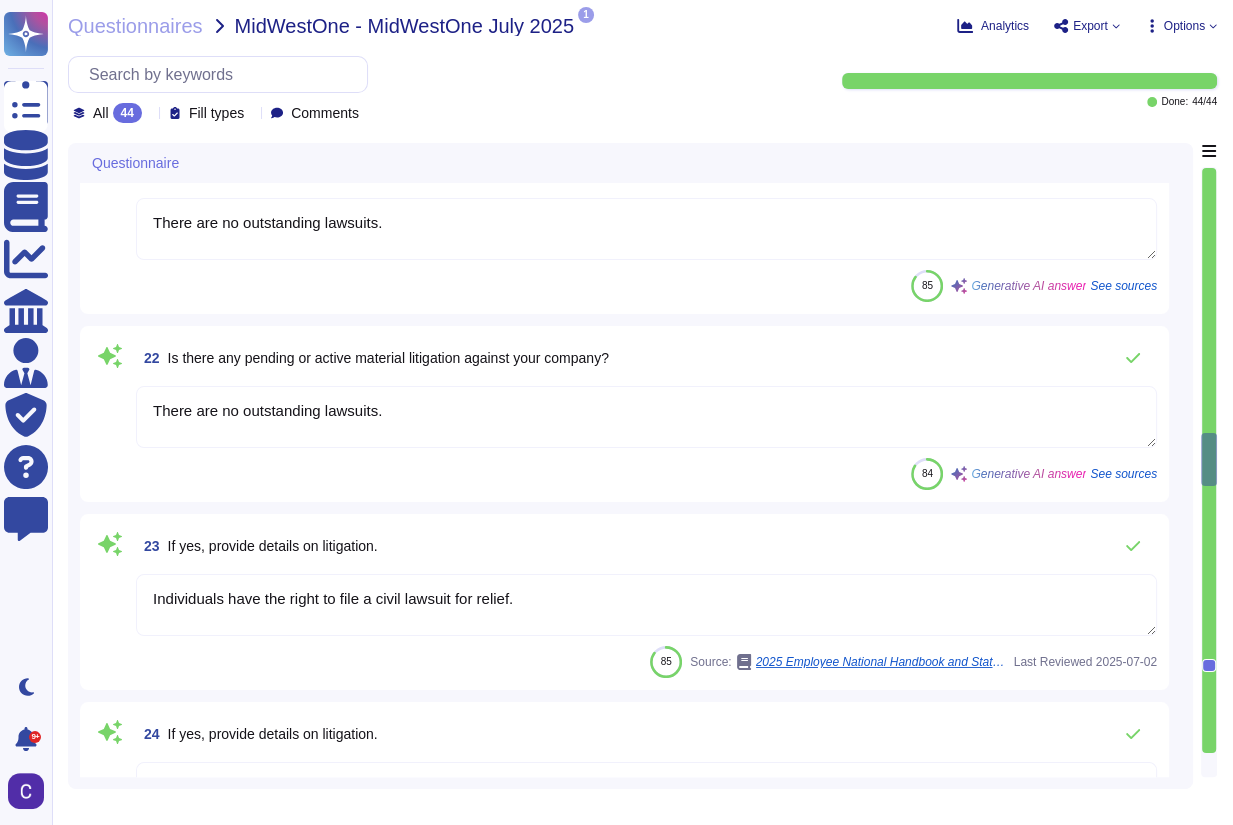scroll, scrollTop: 3774, scrollLeft: 0, axis: vertical 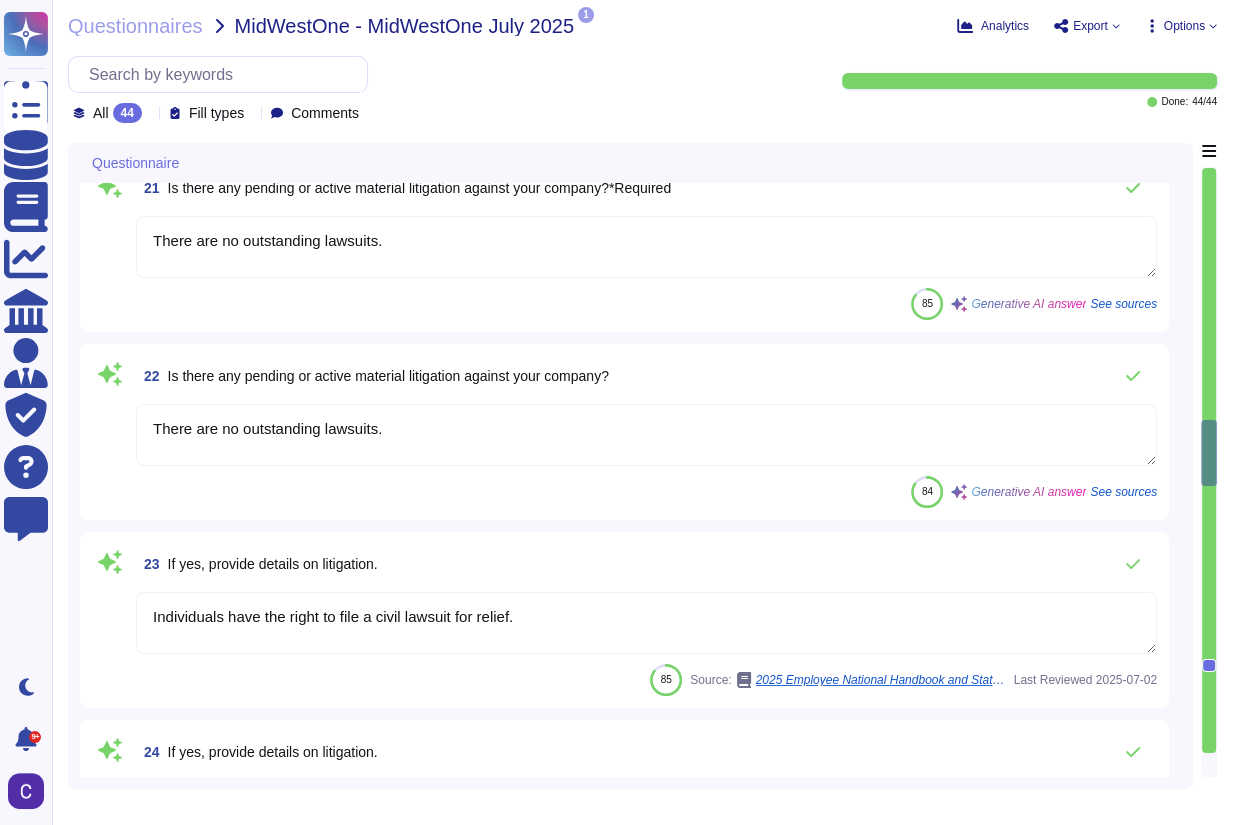 click on "Individuals have the right to file a civil lawsuit for relief." at bounding box center (646, 623) 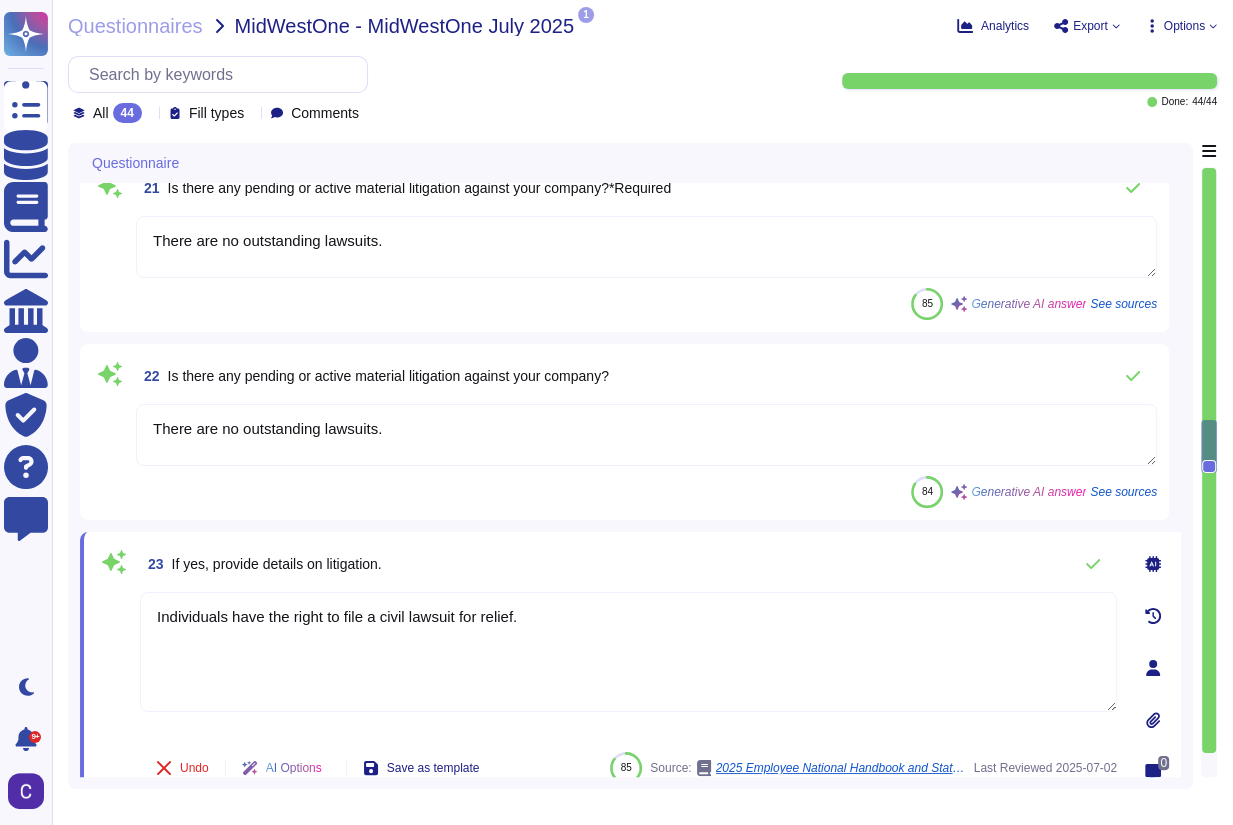 click on "Individuals have the right to file a civil lawsuit for relief." at bounding box center [628, 652] 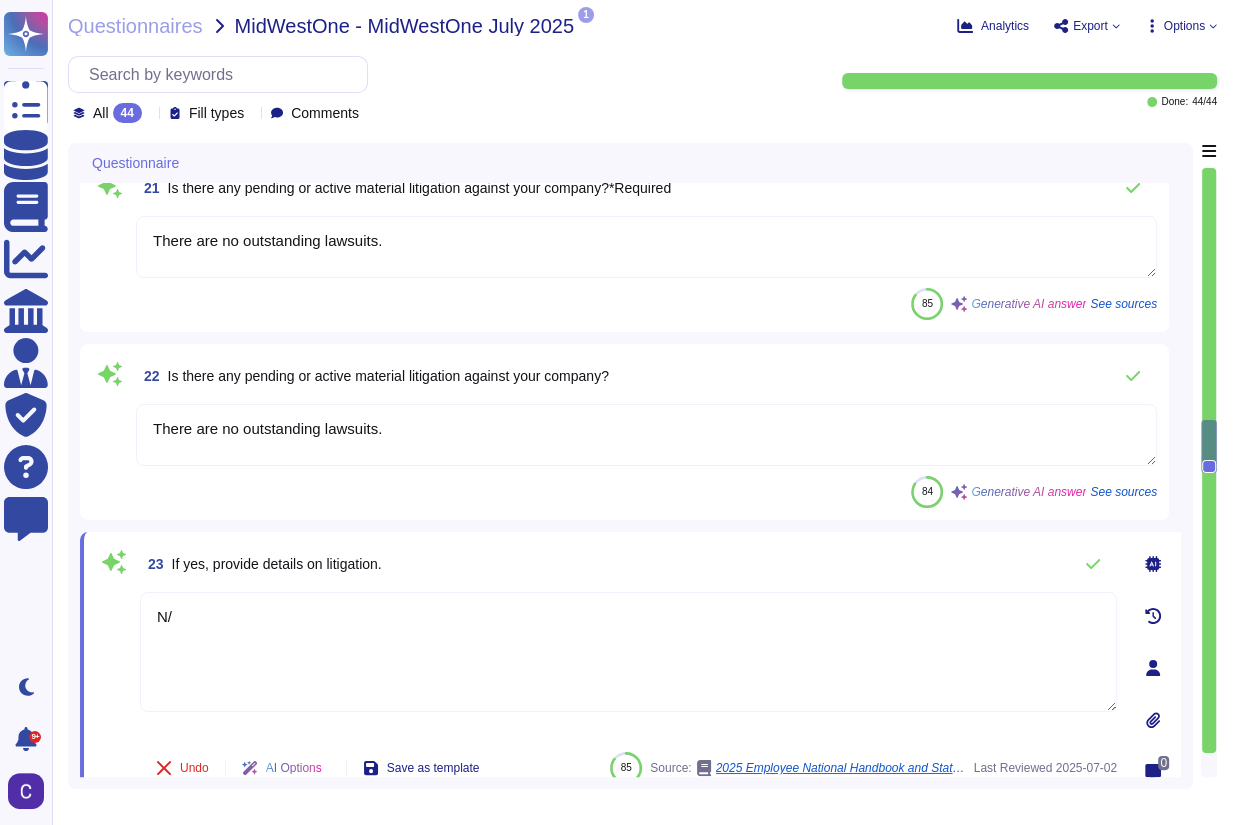 type on "N/A" 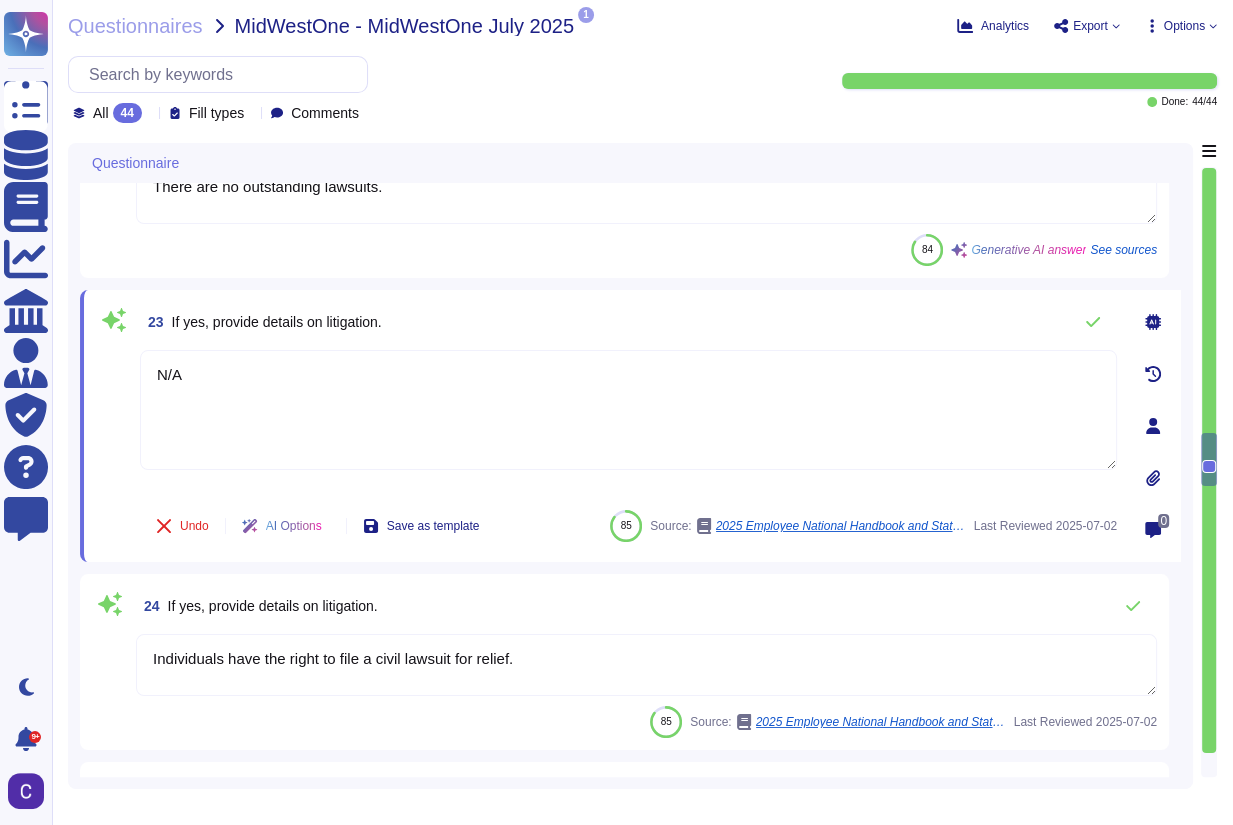 scroll, scrollTop: 4254, scrollLeft: 0, axis: vertical 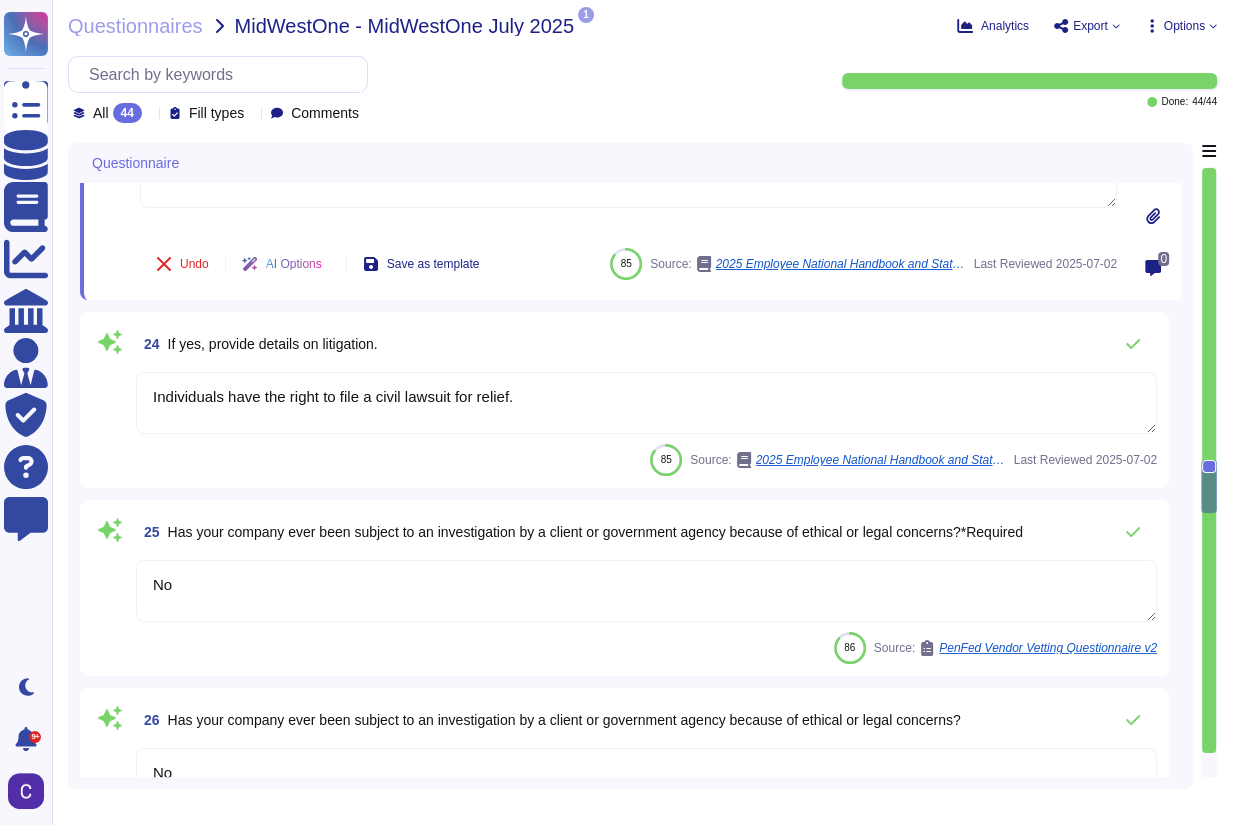 type on "N/A" 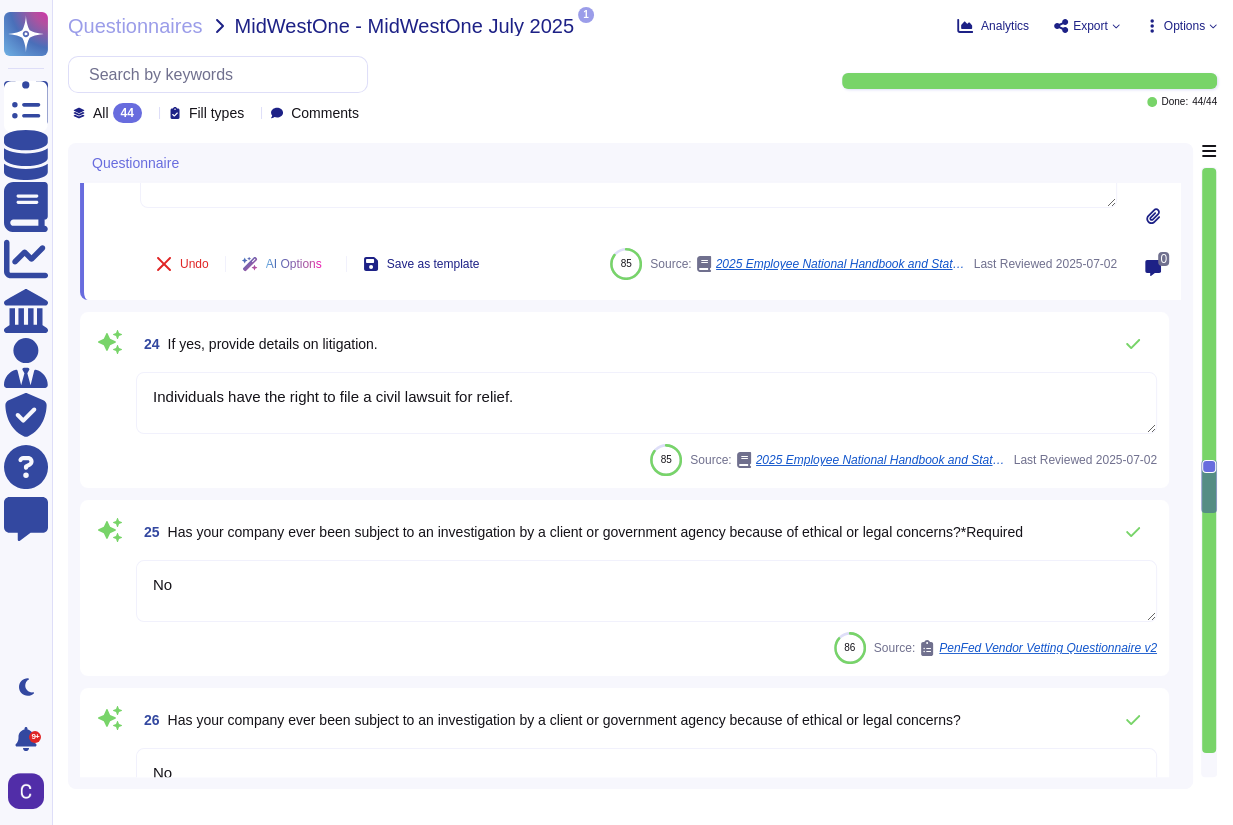 type on "N/A" 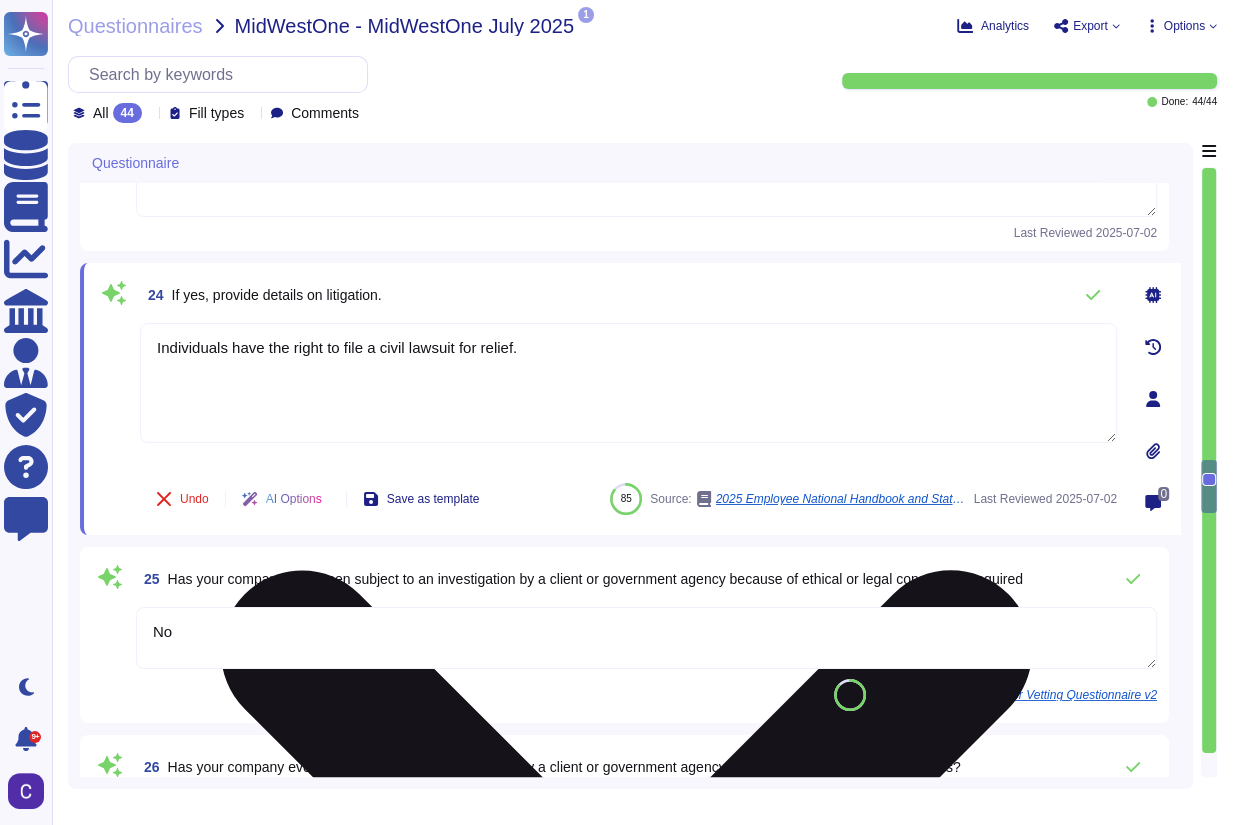 click on "Individuals have the right to file a civil lawsuit for relief." at bounding box center (628, 383) 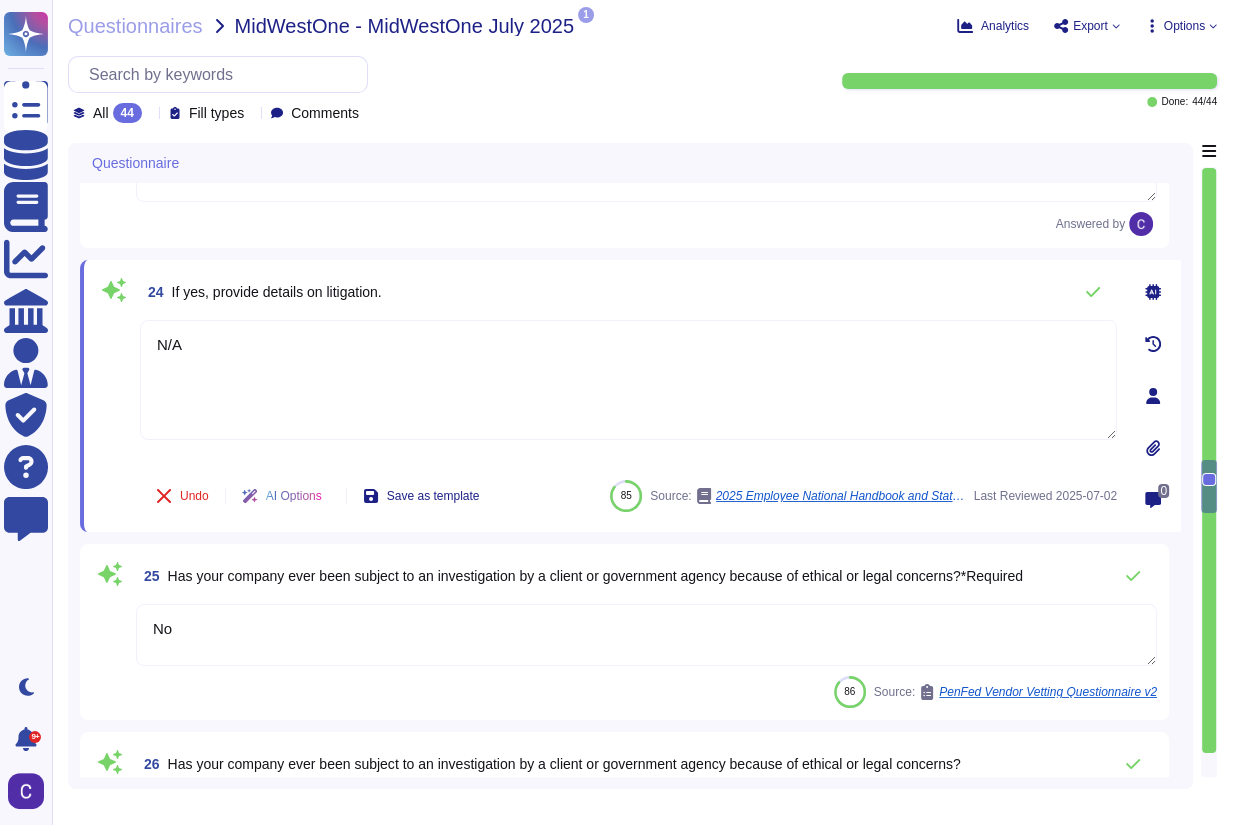 type on "N/A" 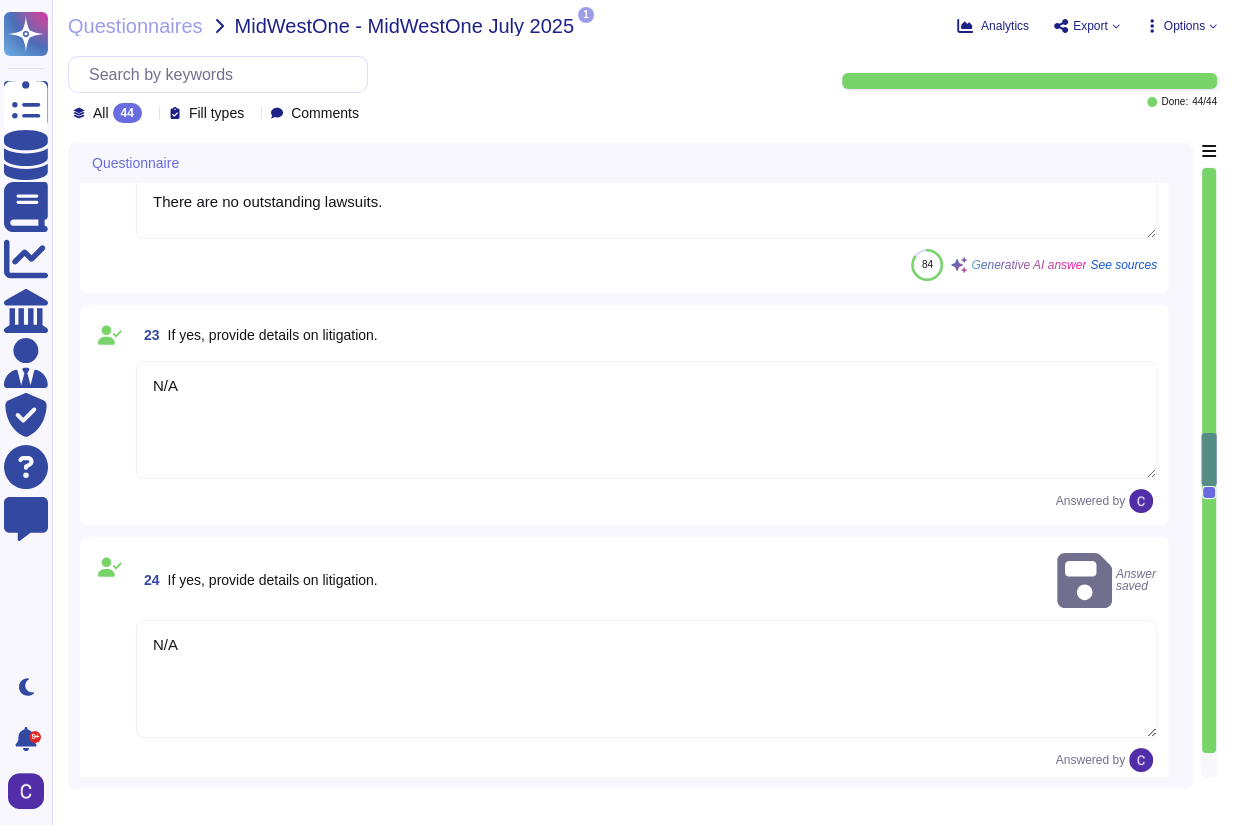 type on "~23" 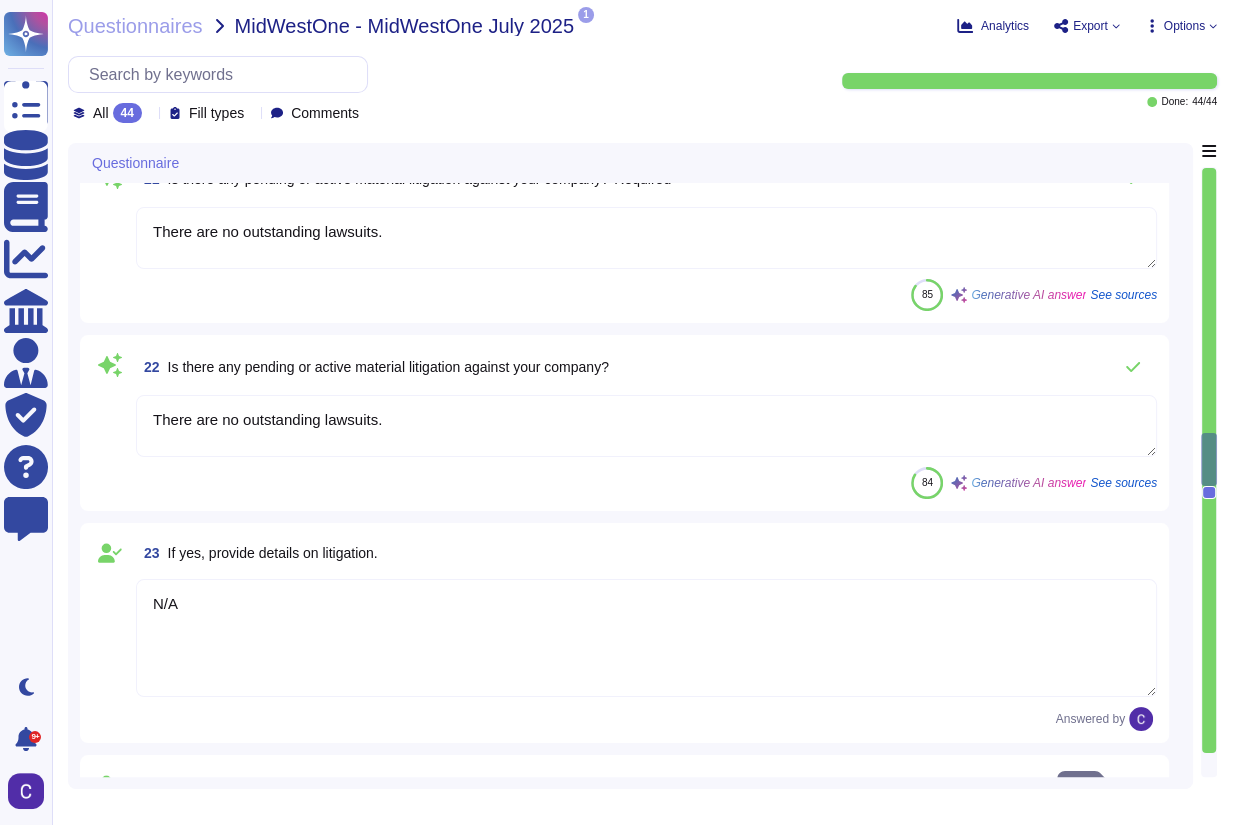 type on "1.9 Trillion" 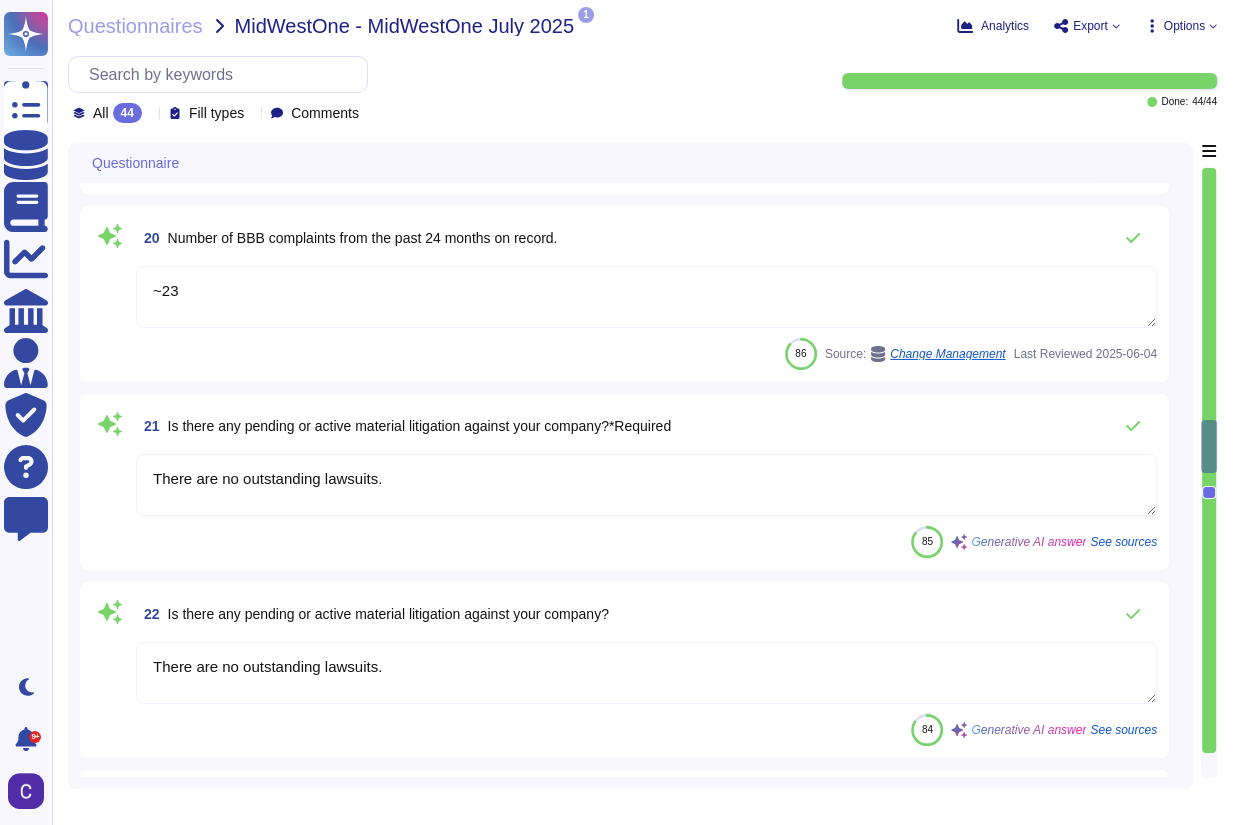 scroll, scrollTop: 3382, scrollLeft: 0, axis: vertical 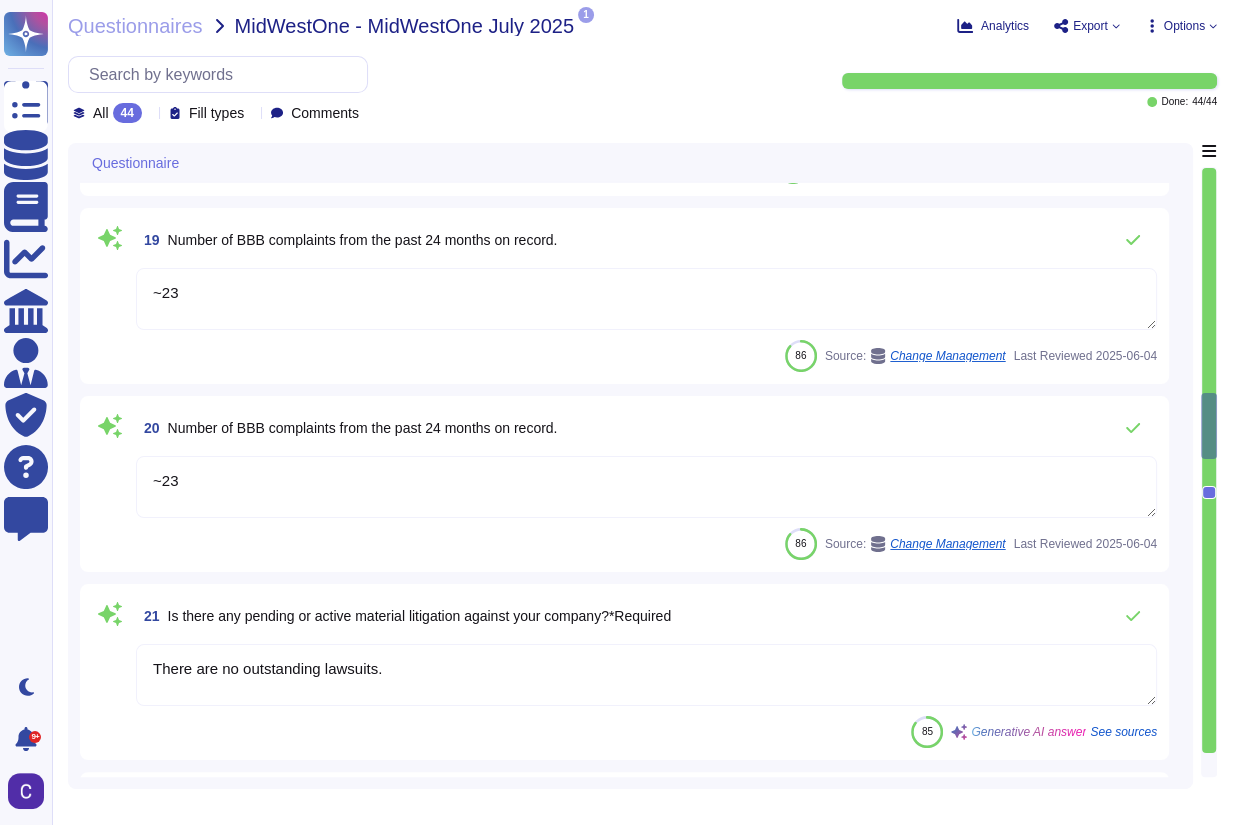 type on "A-Lign" 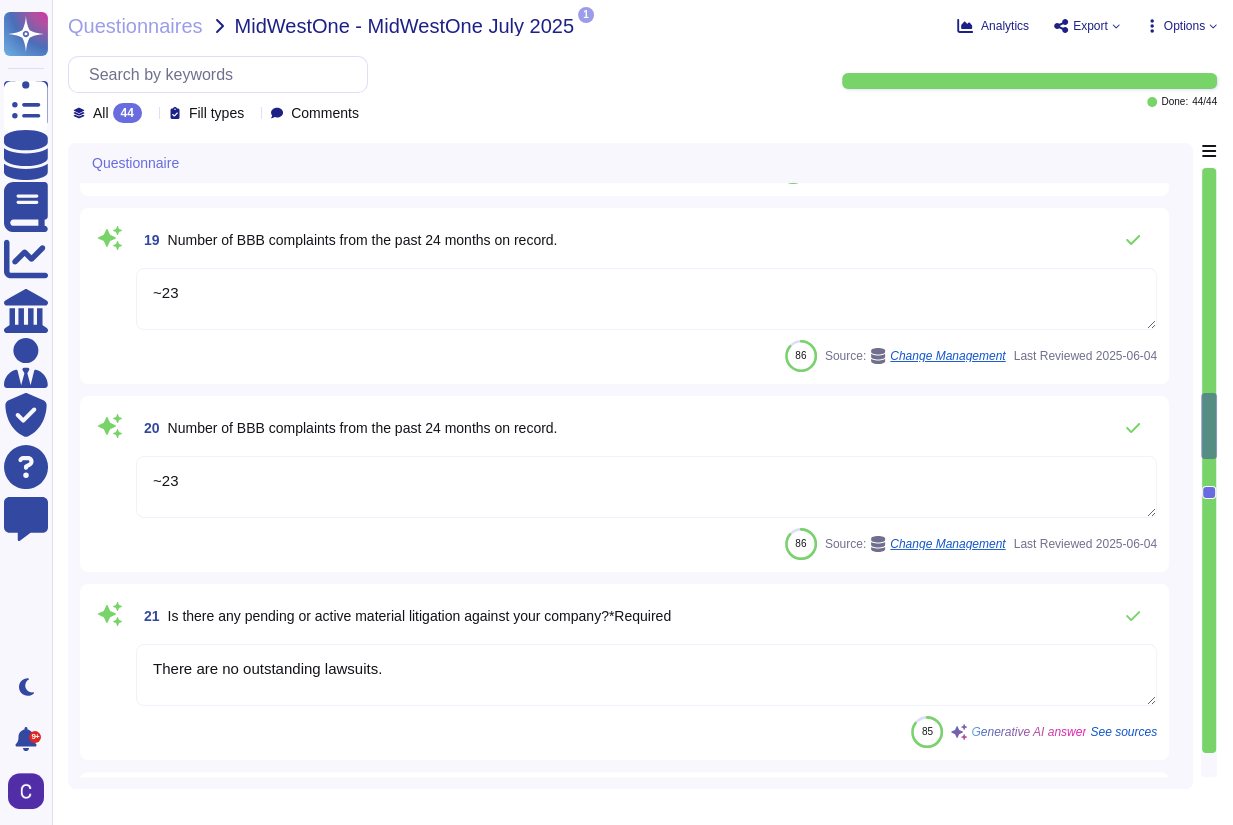 click on "~23" at bounding box center [646, 487] 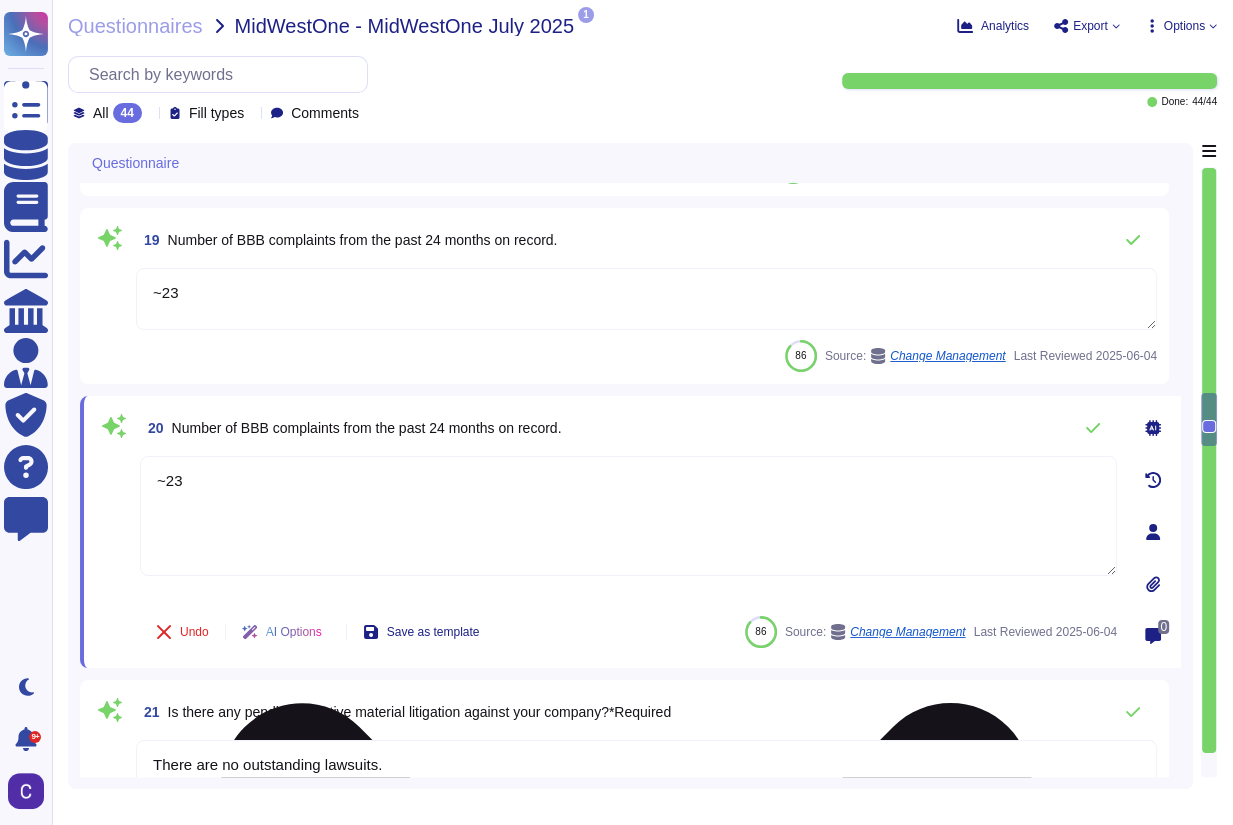 click on "~23" at bounding box center [628, 516] 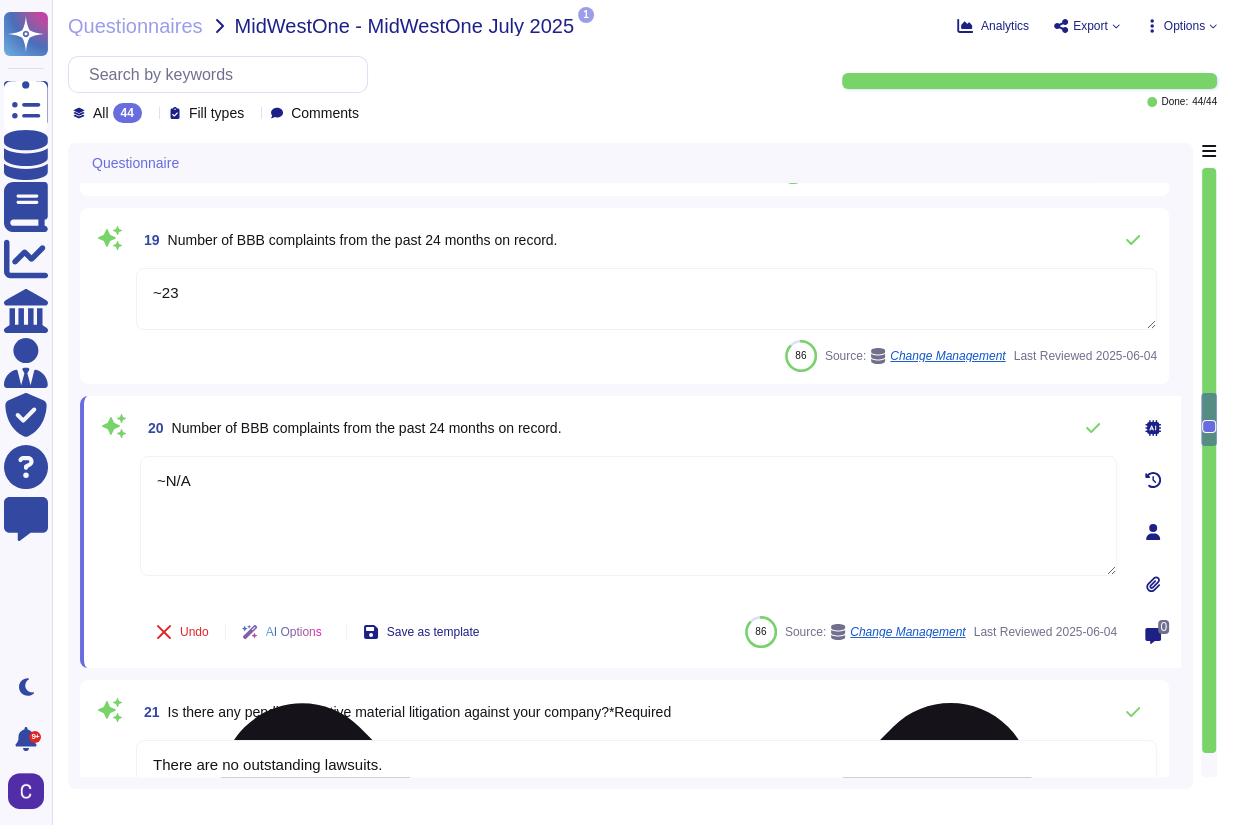 click on "~N/A" at bounding box center (628, 516) 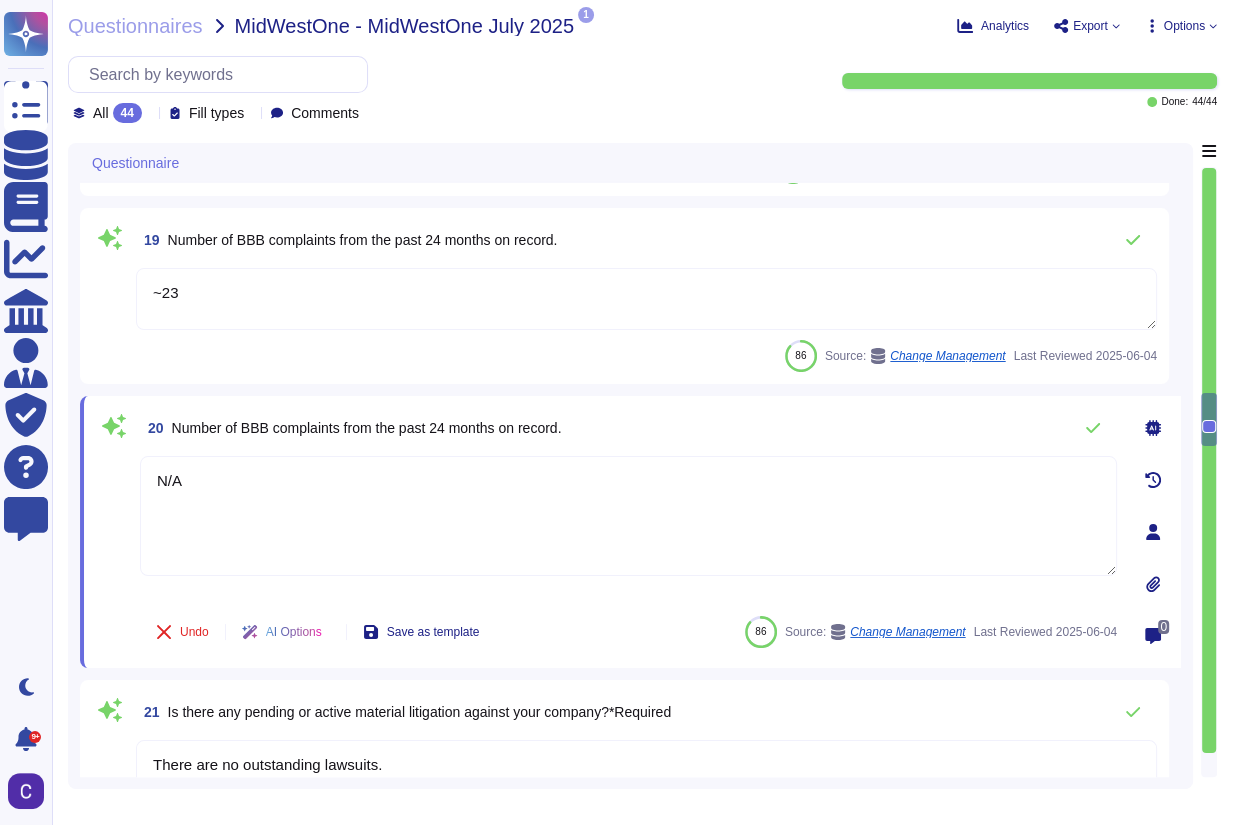 type on "N/A" 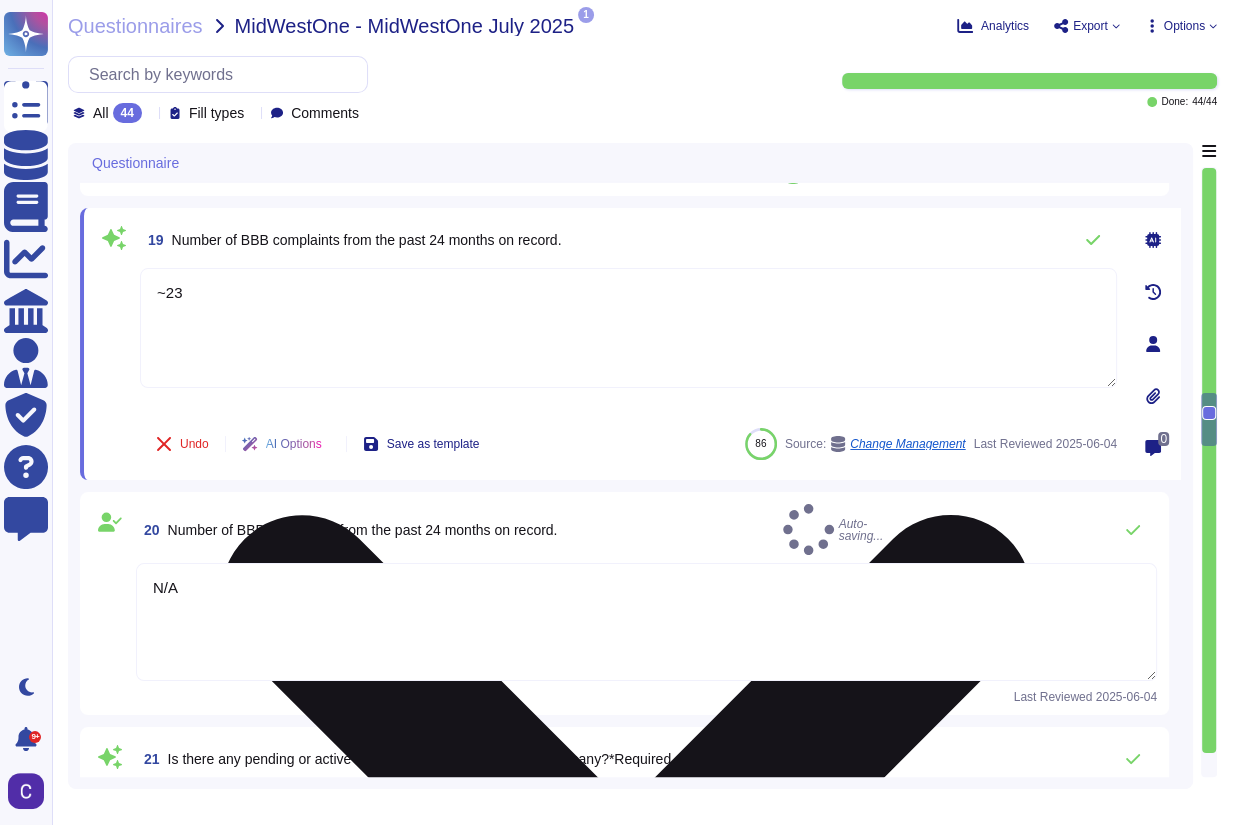 click on "~23" at bounding box center (628, 328) 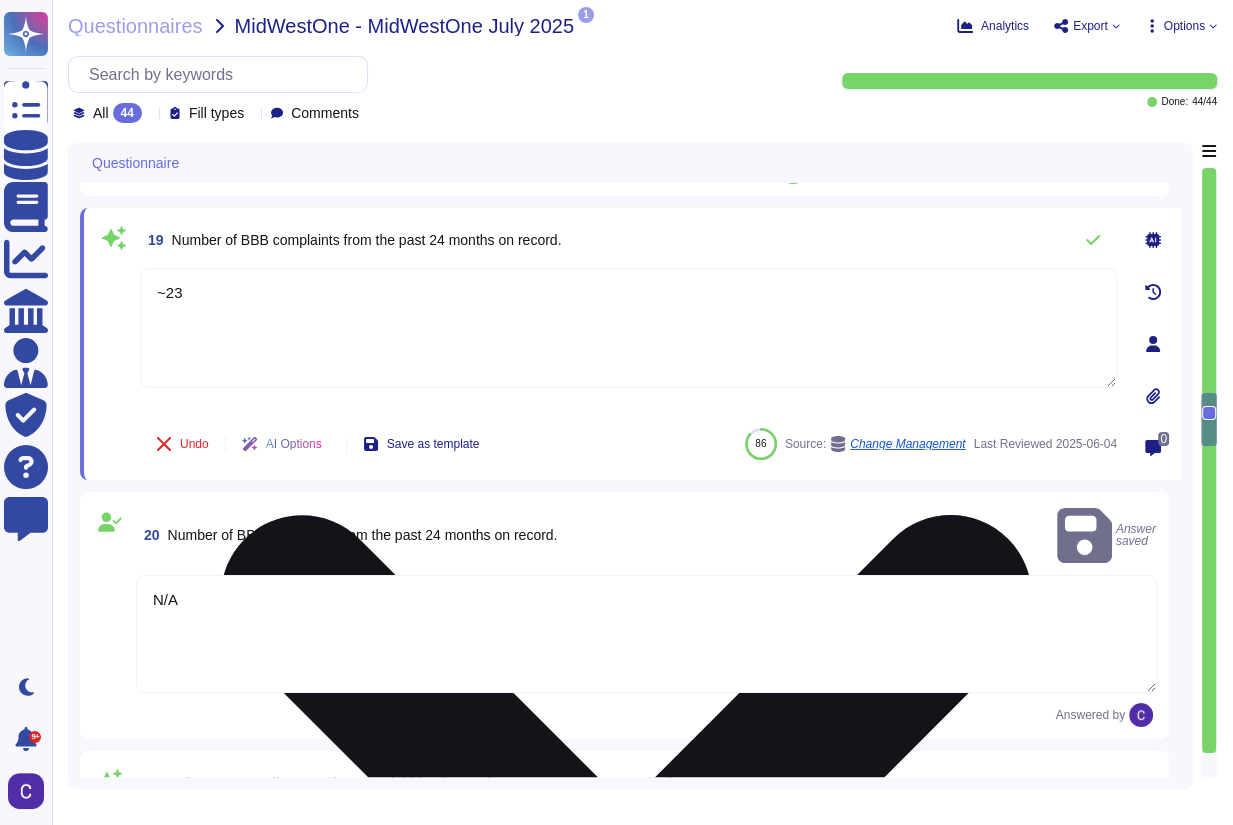 type on "~" 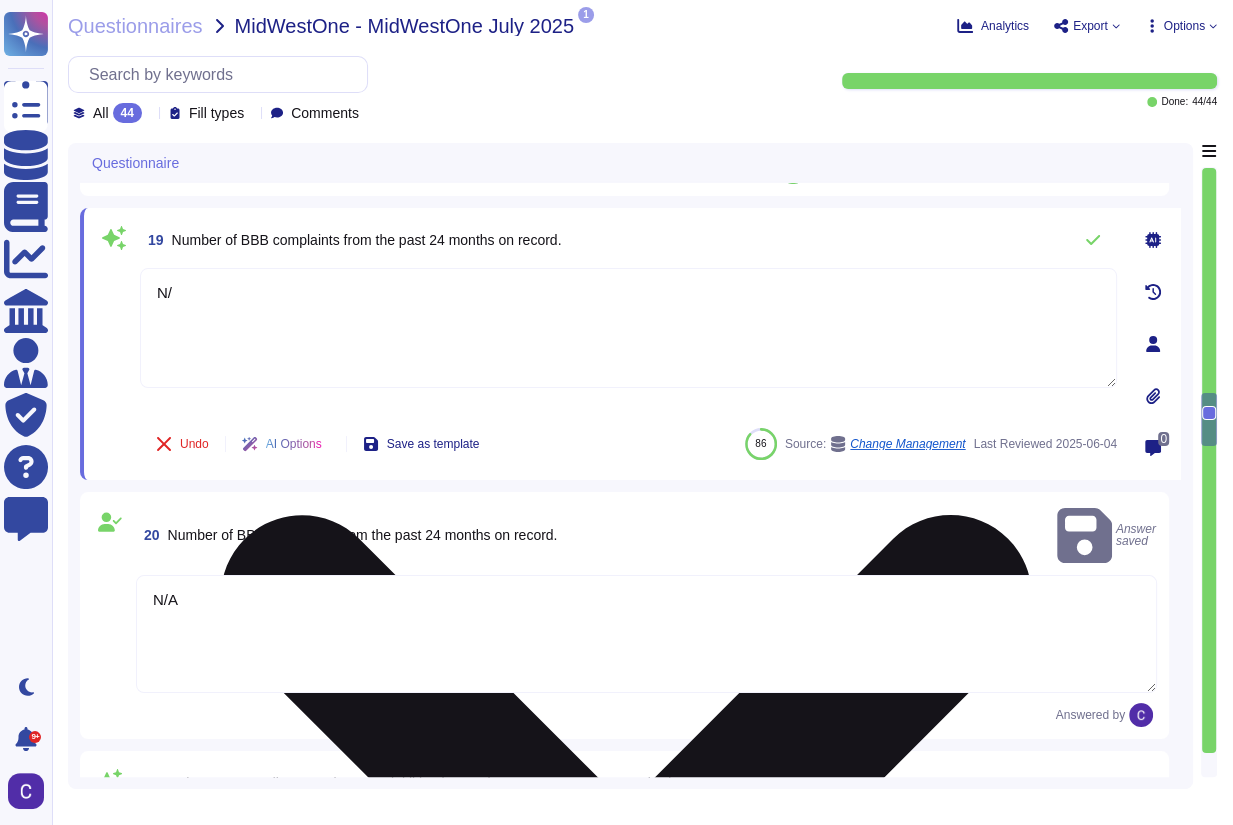 type on "N/A" 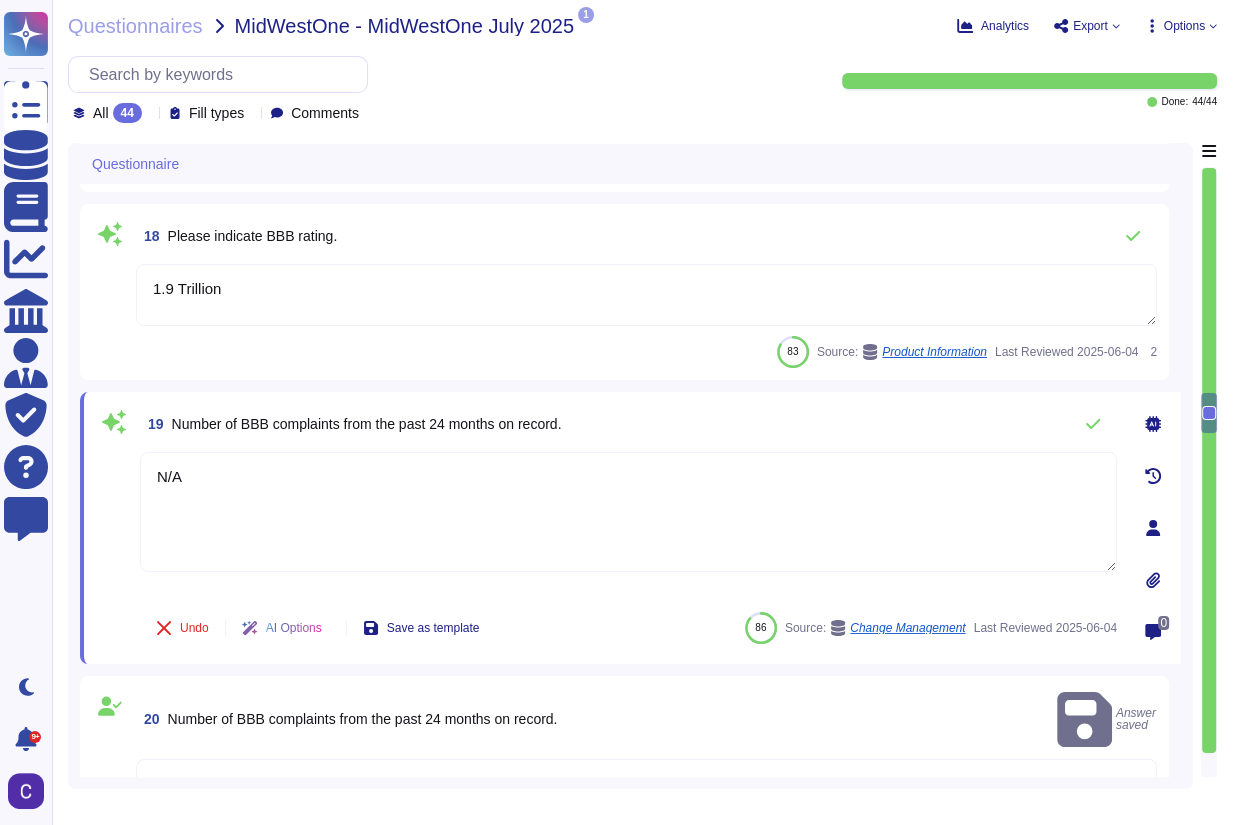 scroll, scrollTop: 3142, scrollLeft: 0, axis: vertical 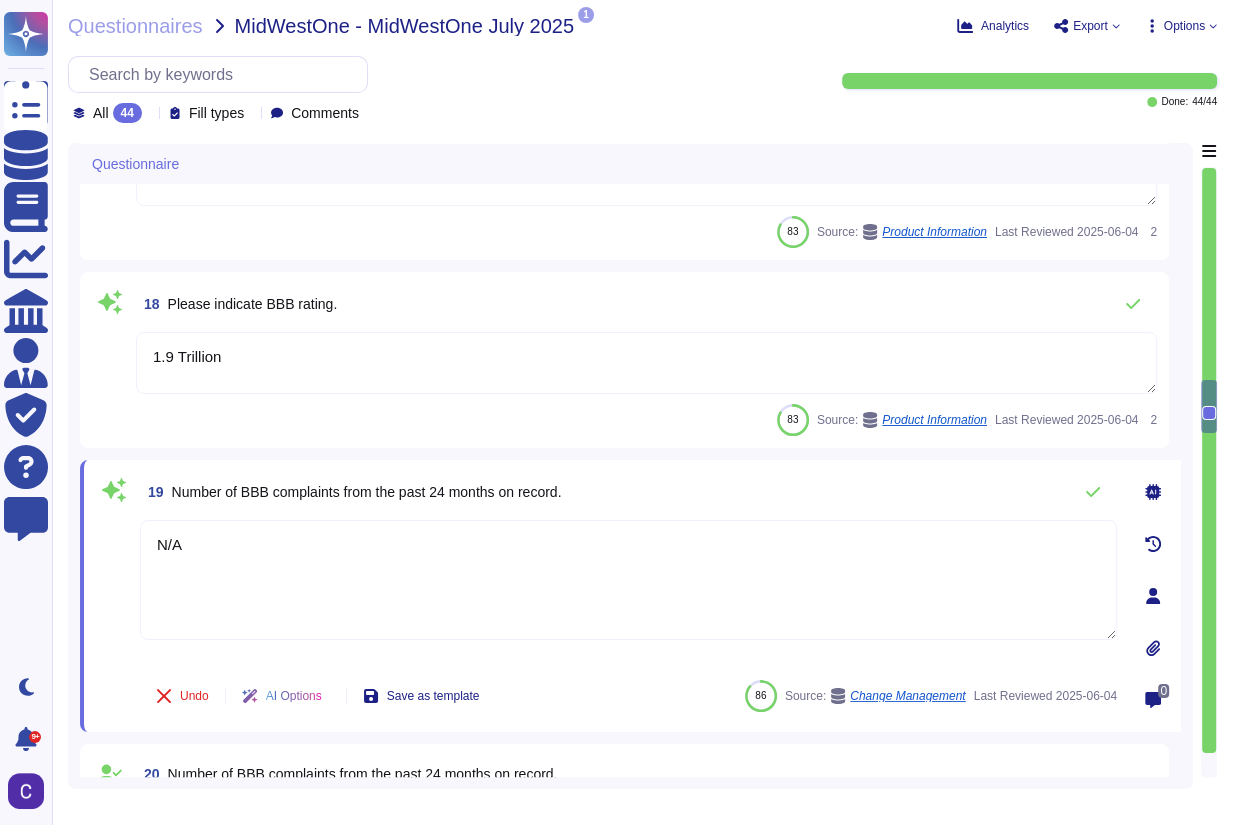 type on "A-Lign" 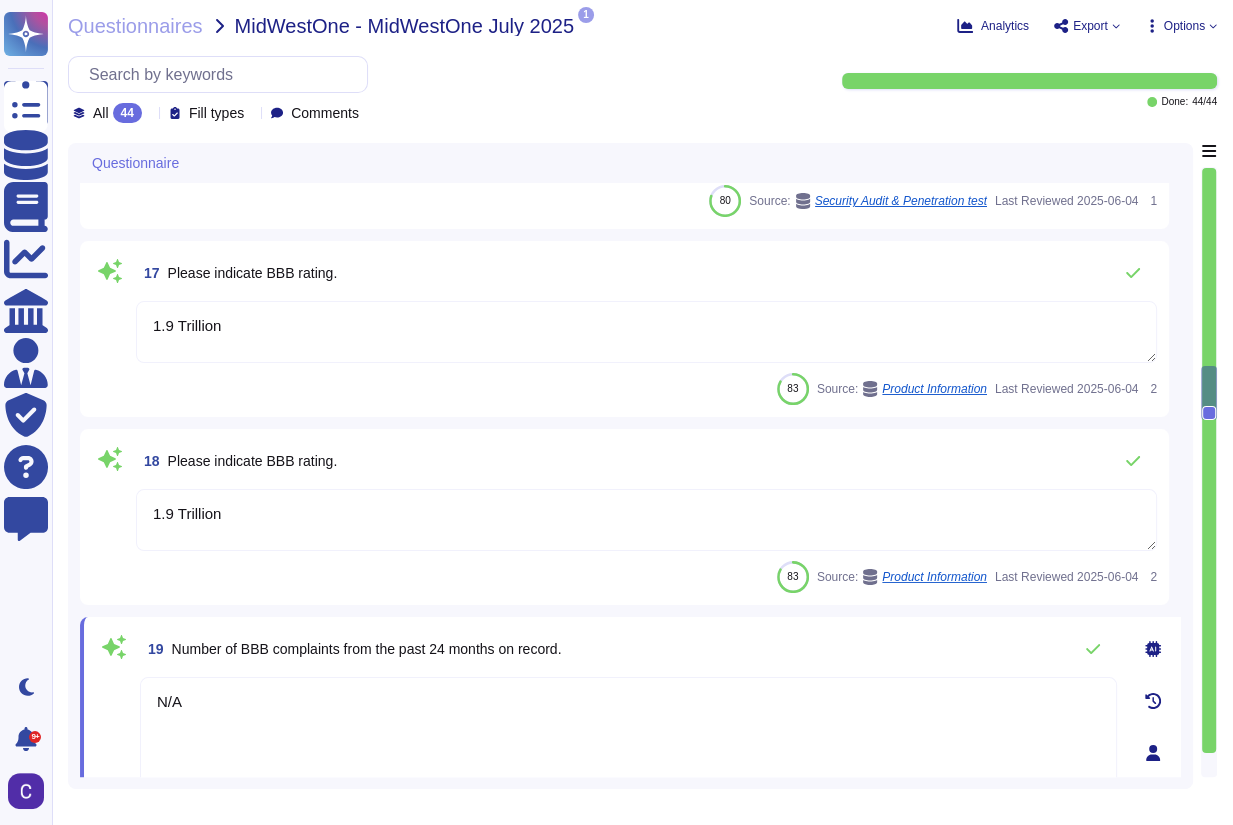 scroll, scrollTop: 2982, scrollLeft: 0, axis: vertical 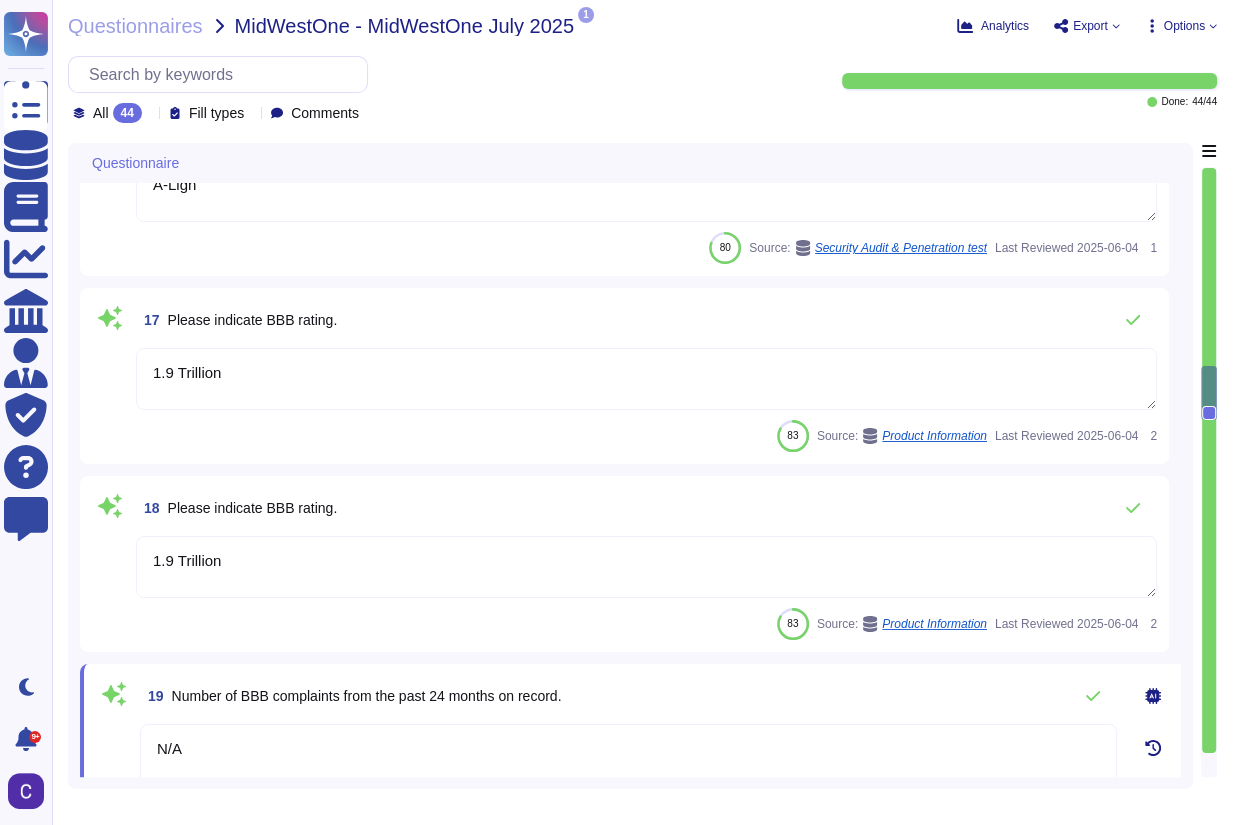 type on "N/A" 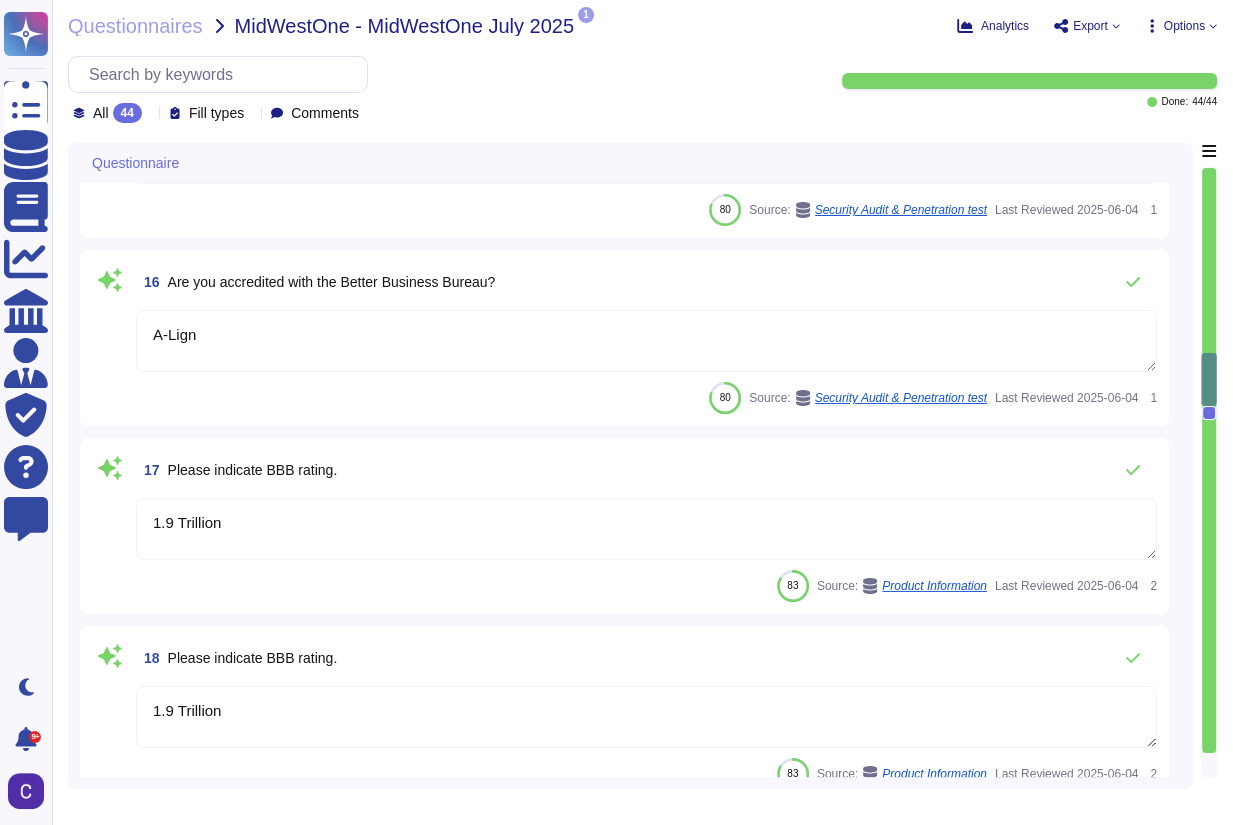 type on "Asurity has approximately 150 employees. RiskExec has 10 employees." 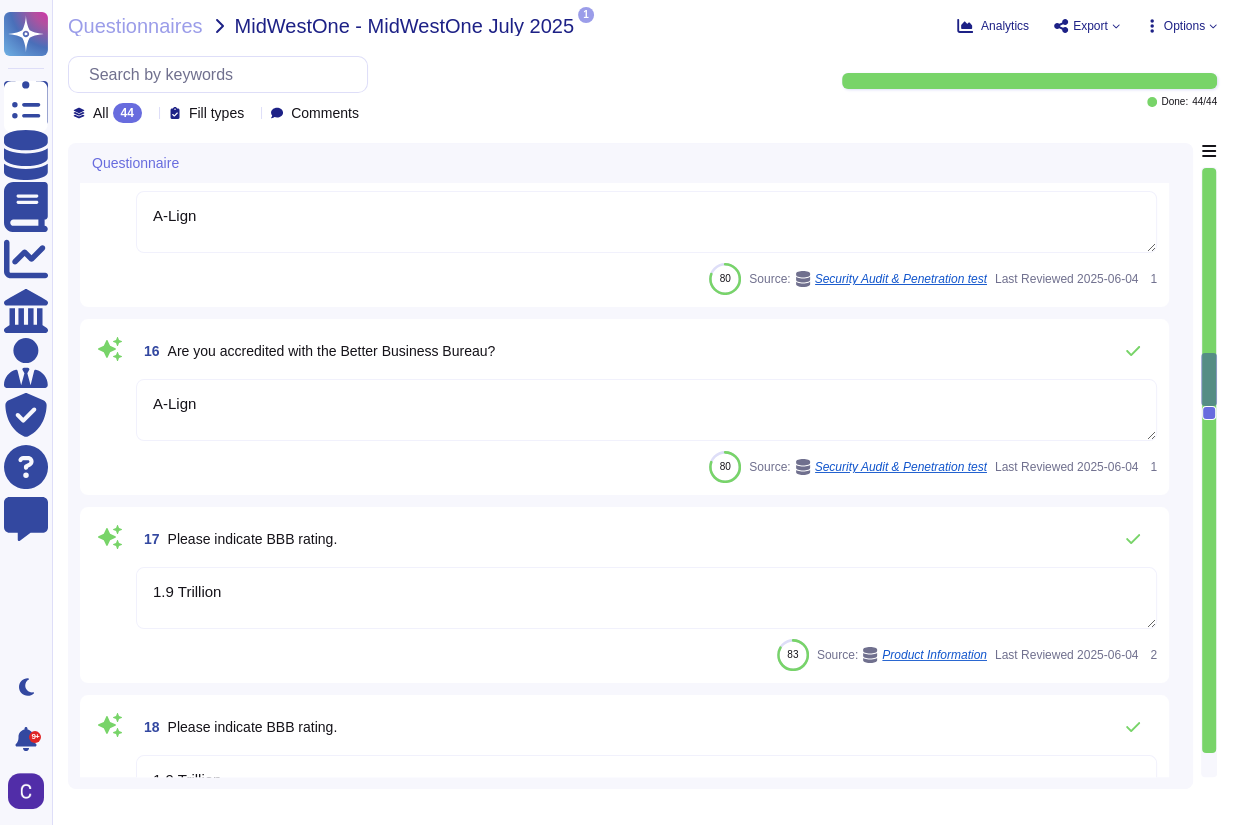 scroll, scrollTop: 2742, scrollLeft: 0, axis: vertical 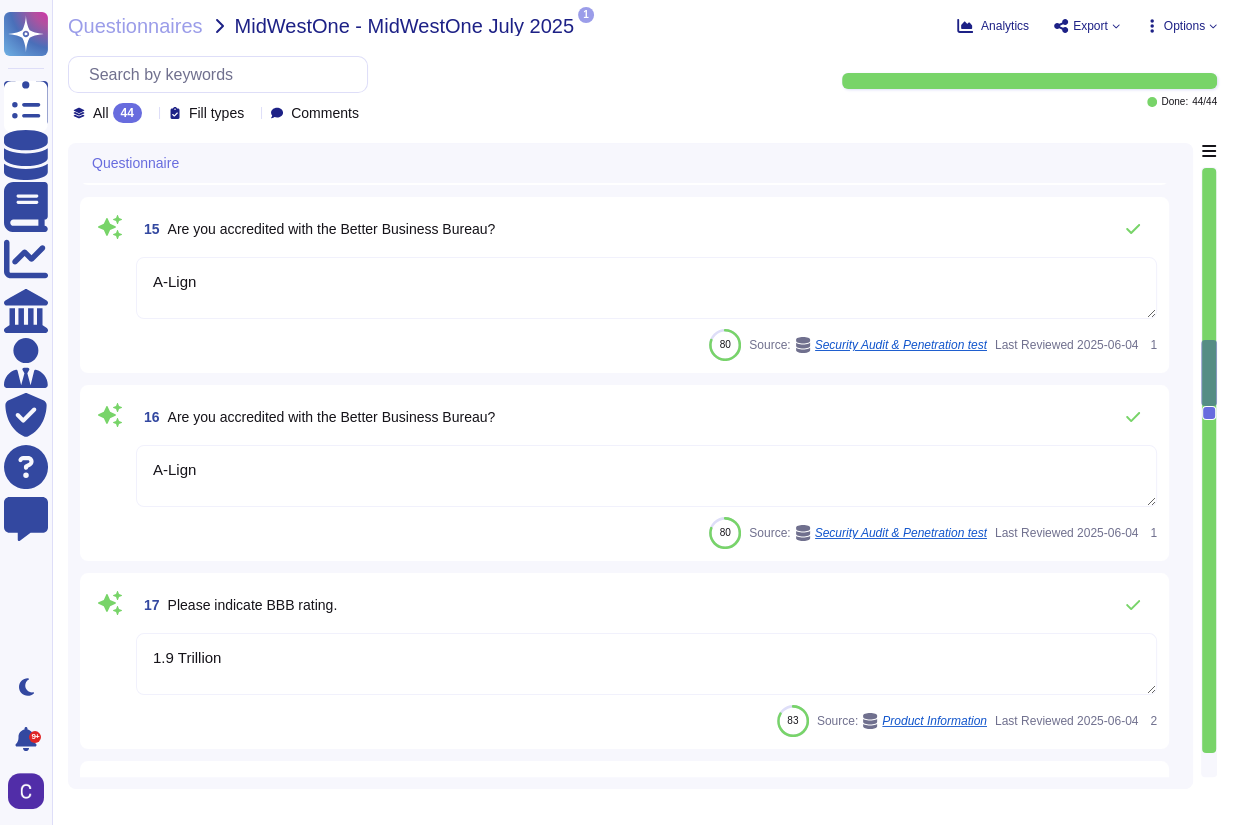 type on "10" 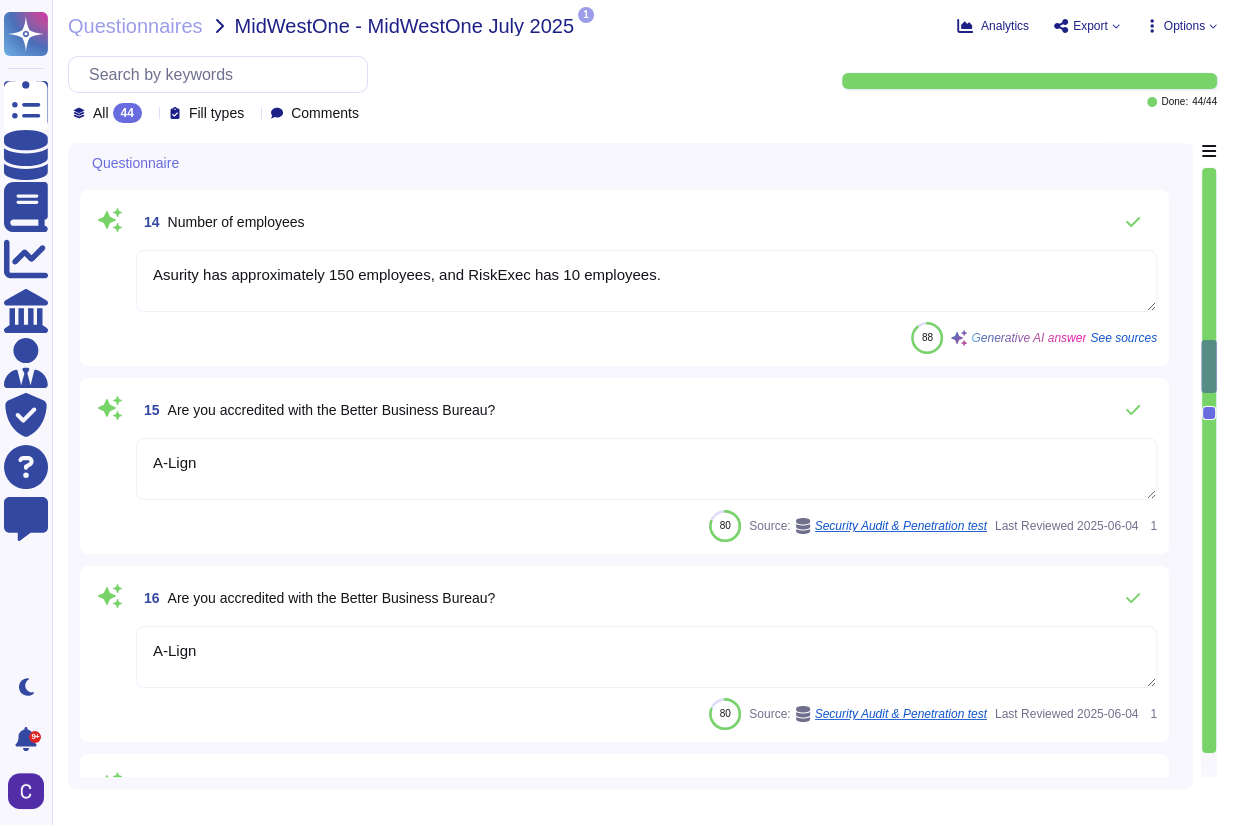 scroll, scrollTop: 2502, scrollLeft: 0, axis: vertical 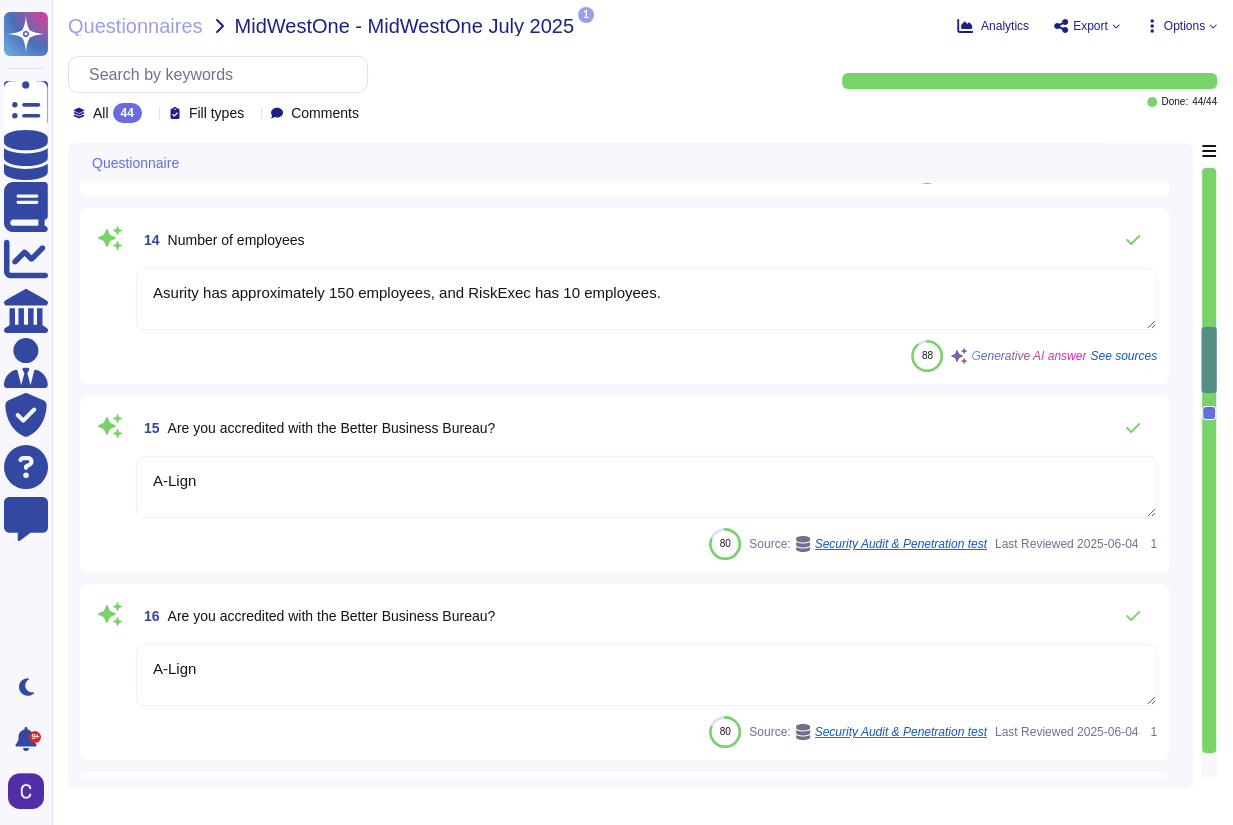 type on "10" 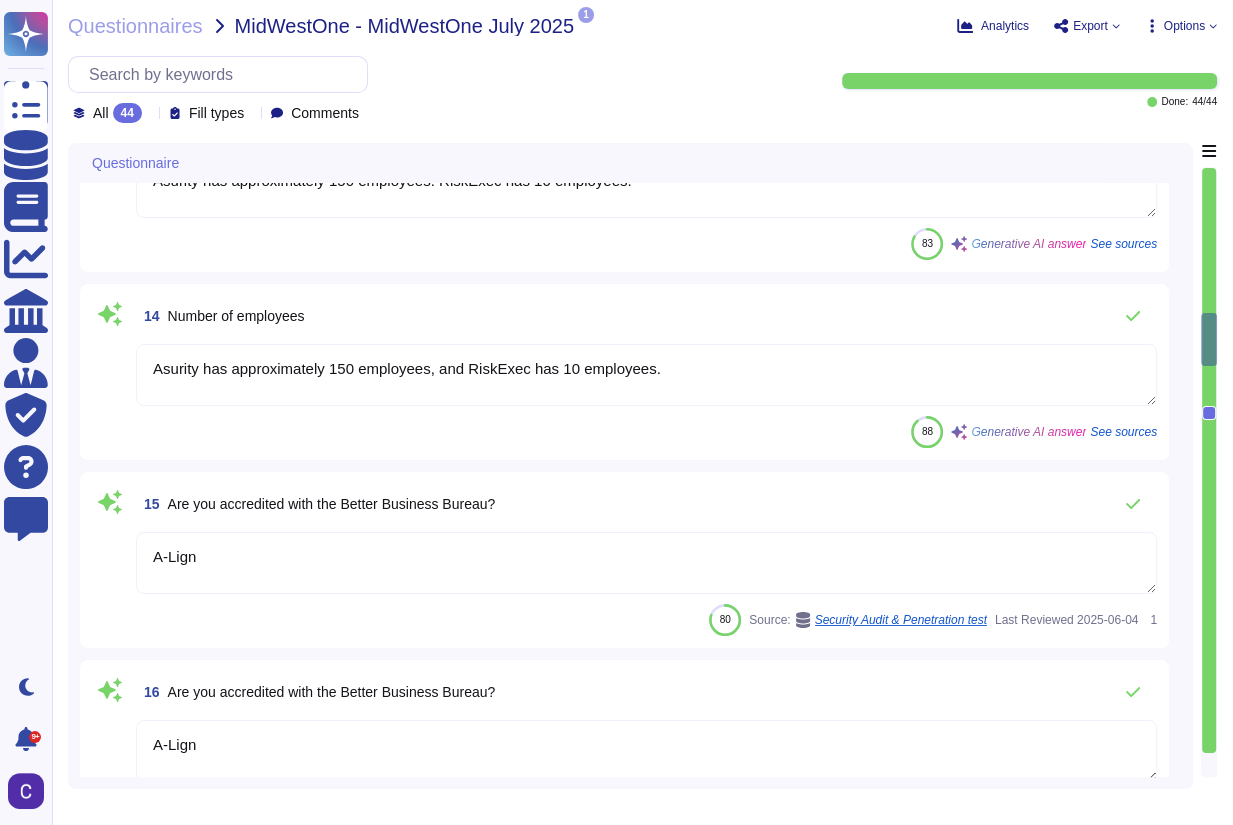 type on "RiskExec has been in existence since 2006. As of 2023, this amounts to 17 years." 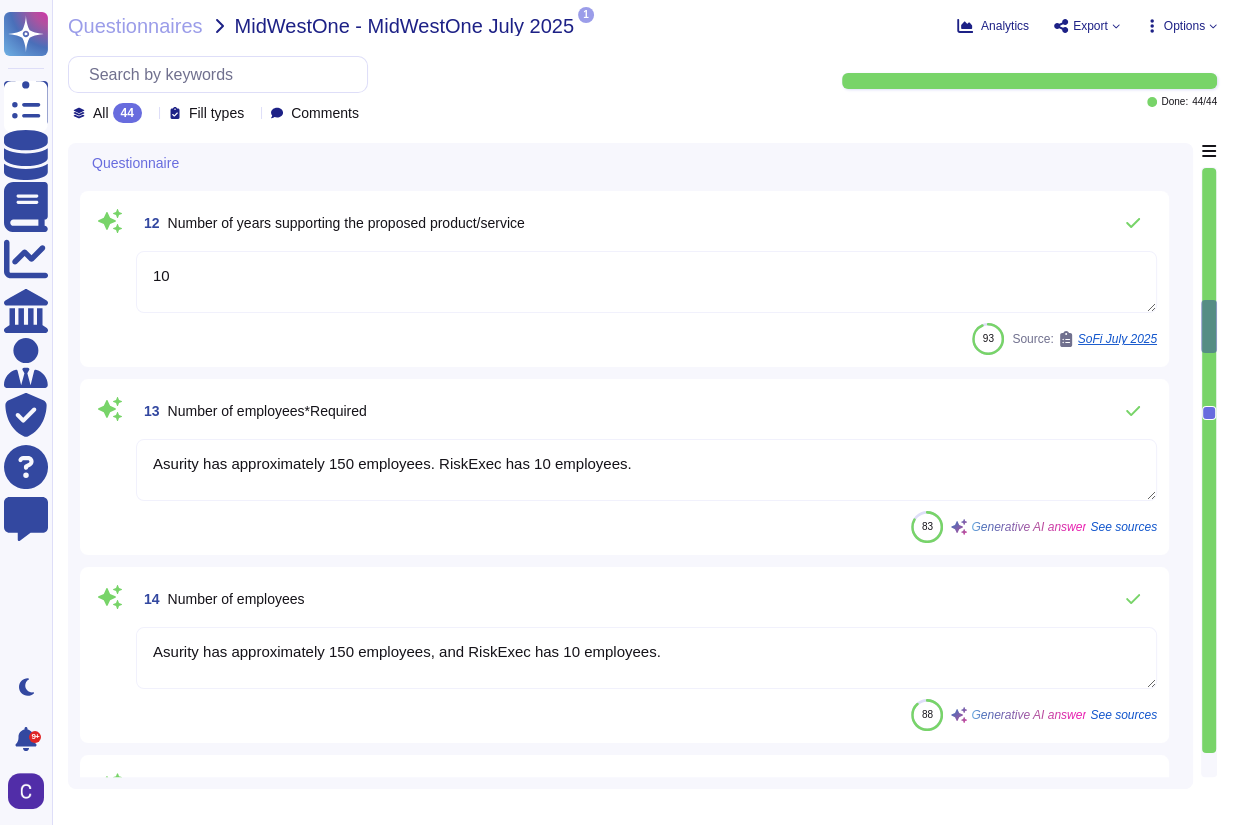 type on "RiskExec has been in existence since 2006. As of 2023, this amounts to 17 years." 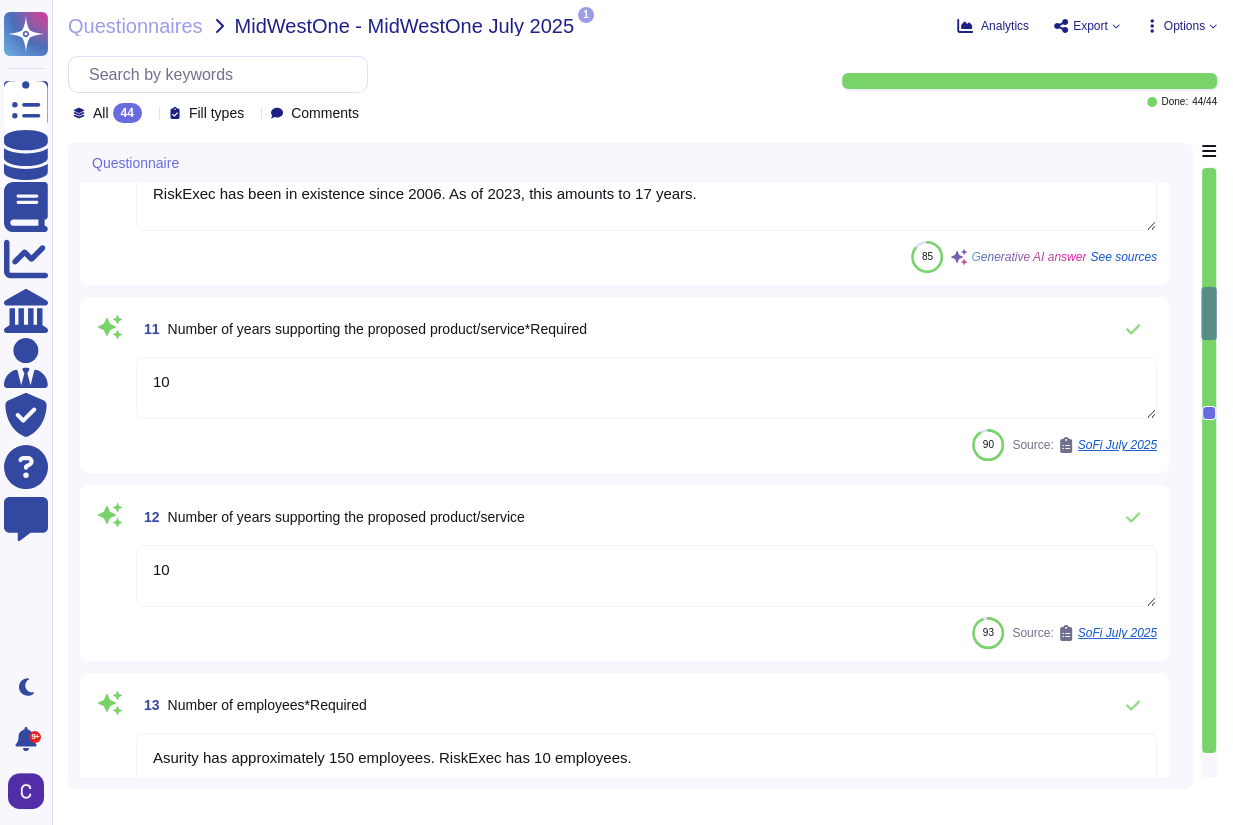 type on "Disciplinary action for violations of company policy can include a range of measures, depending on the nature of the violation. Actions may include reprimand, suspension, demotion, transfer, and discharge. The severity of the action will be determined by the company, and it may lead to termination of employment. The company will also take appropriate action against any form of retaliation related to violations. For more details, please refer to the Asurity Information Security Policy and the employee handbook." 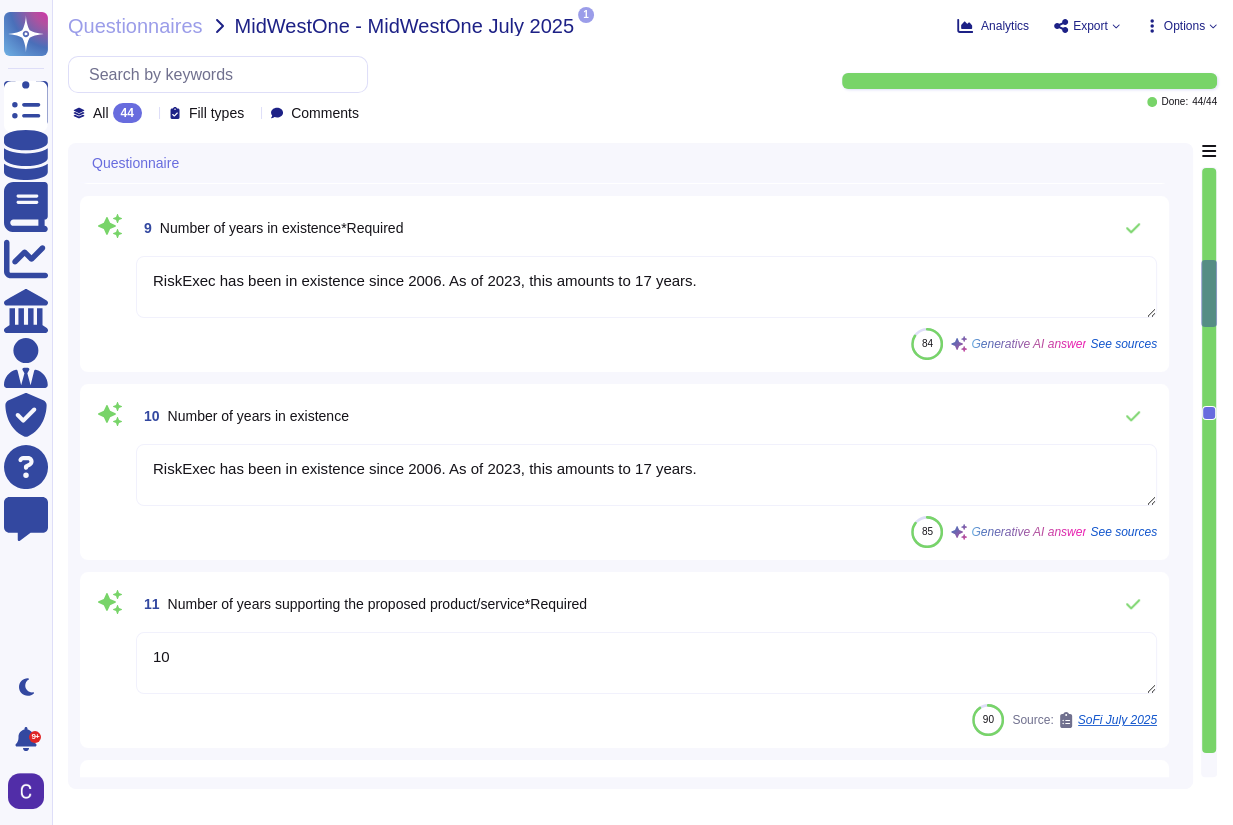 type on "Disciplinary action for violations of company policy can include a range of measures, depending on the nature of the violation. Actions may include reprimand, suspension, demotion, transfer, and discharge. The severity of the action will be determined by the company, and it may lead to termination of employment. The company will also take appropriate action against any form of retaliation related to violations. For more details, please refer to the Asurity Information Security Policy and the employee handbook." 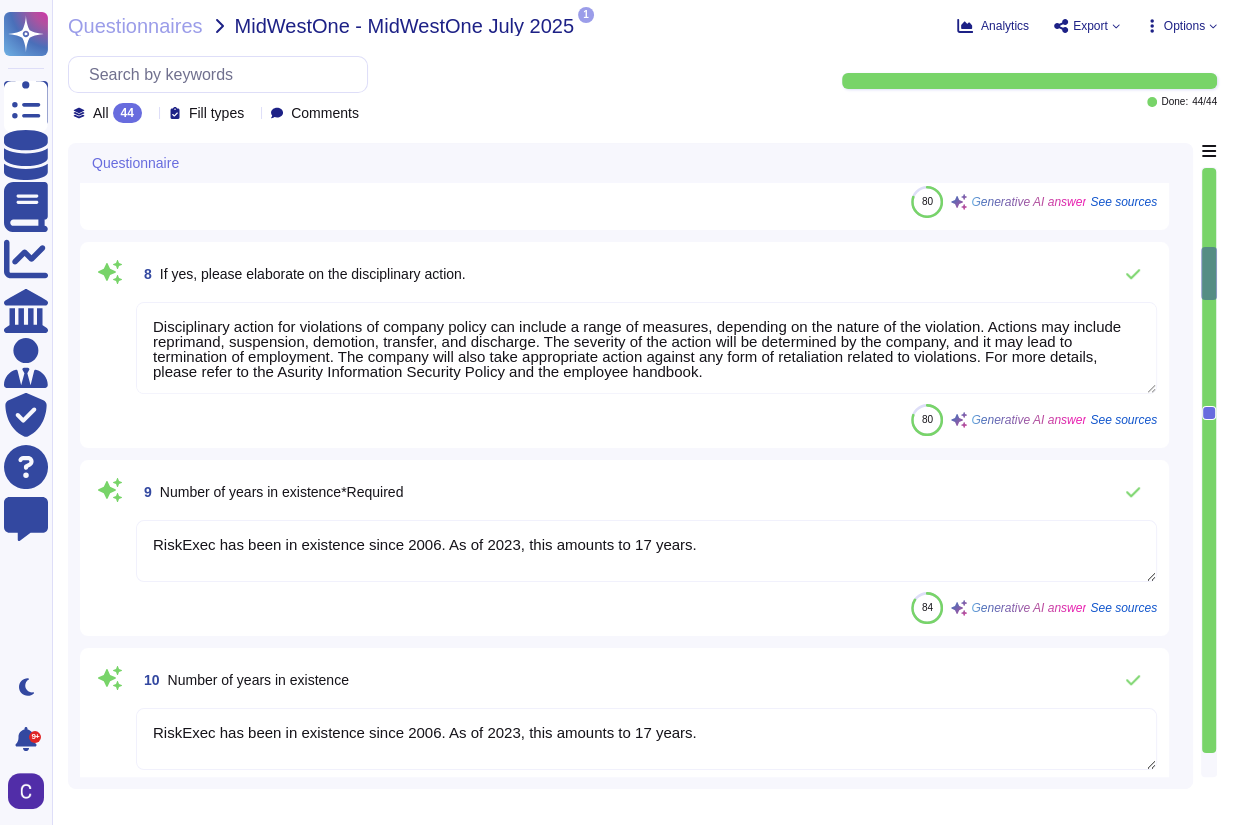 type on "No" 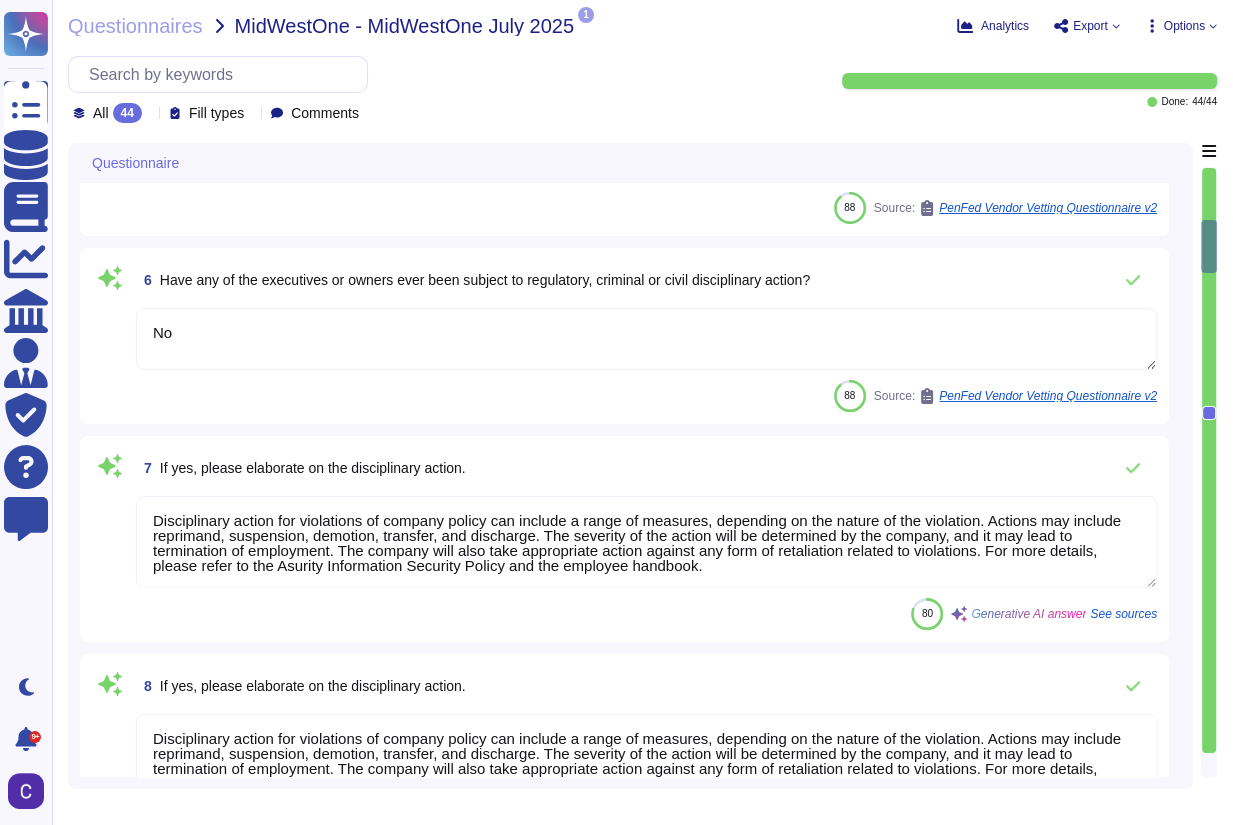 type on "RiskExec is a wholly owned subsidiary of Ripple Acquiror, Inc., which is wholly owned by Ripple Intermediate, Inc. The ownership structure of Ripple Intermediate, Inc. is as follows:
- Ripple Aggregator, L.P. ([PERCENTAGE]%)
- Asurity Technologies, LLC ([PERCENTAGE]%)
- Anurag Agarwal ([PERCENTAGE]%)
Individuals with ownership greater than 25% include Ripple Aggregator, L.P. ([PERCENTAGE]%) and Asurity Technologies, LLC ([PERCENTAGE]%)." 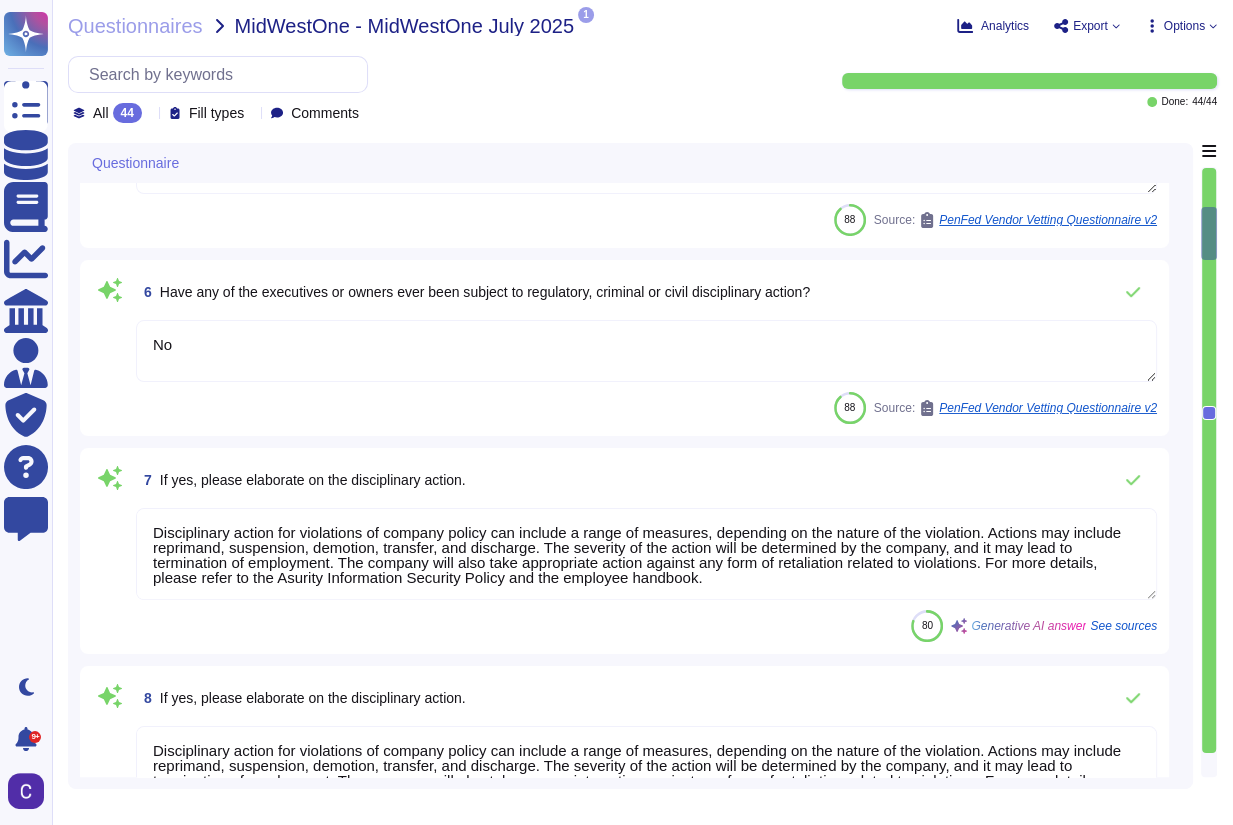 type on "RiskExec is a wholly owned subsidiary of Ripple Acquiror, Inc., which is wholly owned by Ripple Intermediate, Inc. The ownership structure of Ripple Intermediate, Inc. is as follows:
- Ripple Aggregator, L.P. ([PERCENTAGE]%)
- Asurity Technologies, LLC ([PERCENTAGE]%)
- Anurag Agarwal ([PERCENTAGE]%)
Individuals with ownership greater than 25% include Ripple Aggregator, L.P. ([PERCENTAGE]%) and Asurity Technologies, LLC ([PERCENTAGE]%)." 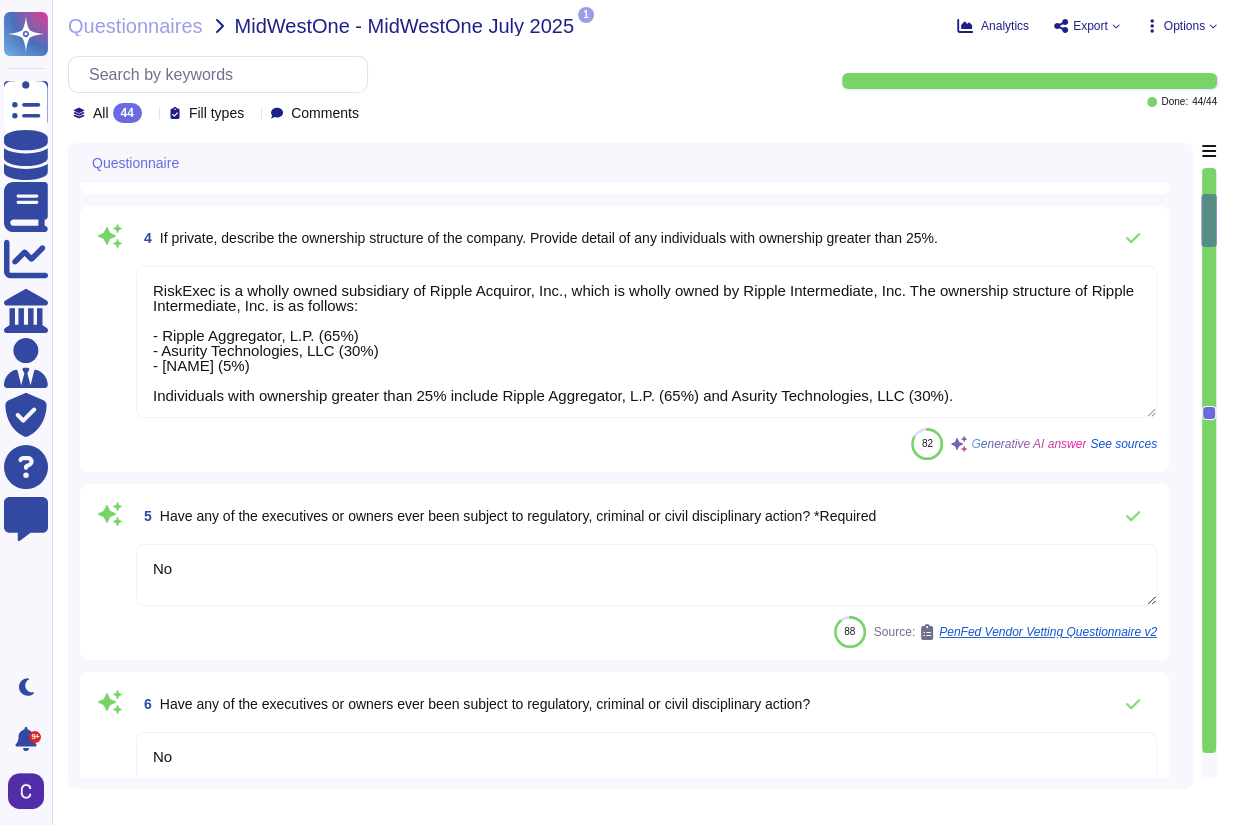 type on "Private" 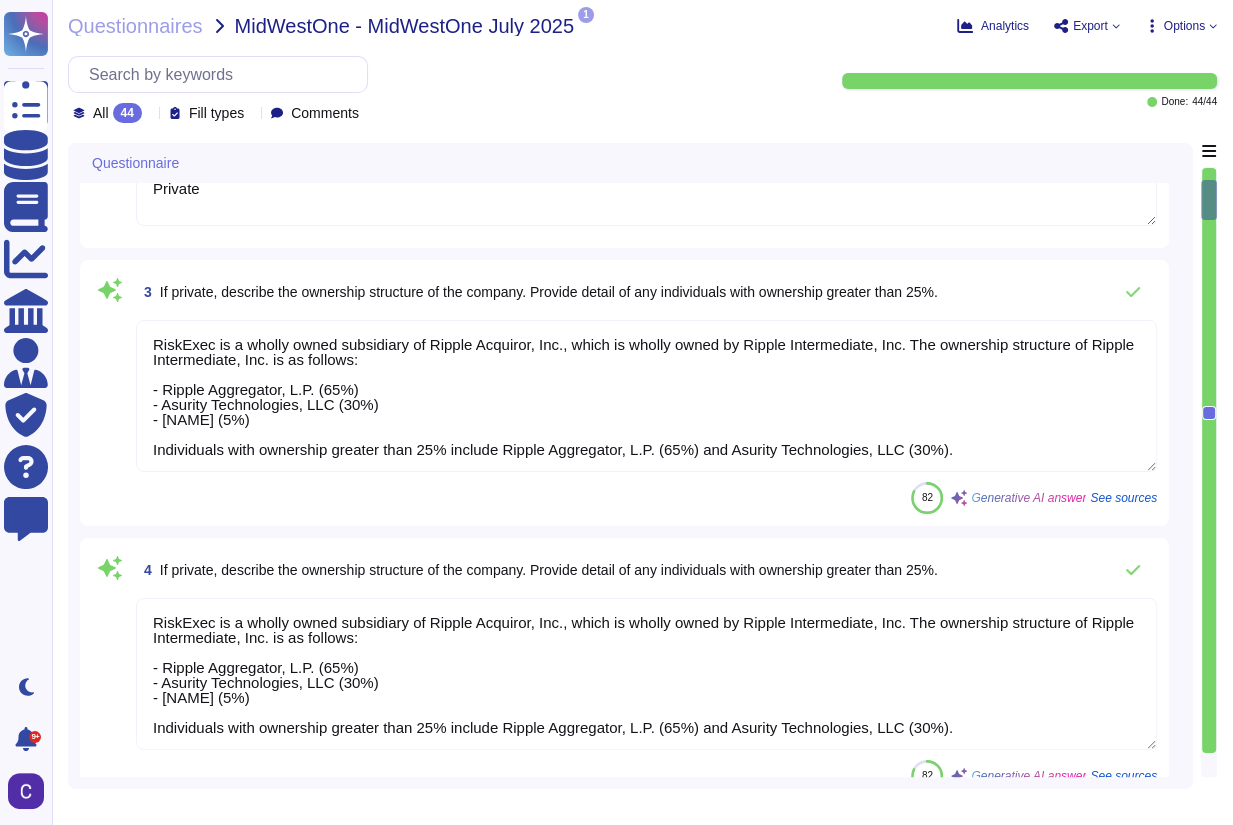 type on "RiskExec is a wholly owned subsidiary of Ripple Acquiror, Inc., which is wholly owned by Ripple Intermediate, Inc. Ripple Intermediate, Inc. is owned by Ripple Aggregator, L.P. ([PERCENTAGE]%), Asurity Technologies, LLC ([PERCENTAGE]%), and Anurag Agarwal ([PERCENTAGE]%)." 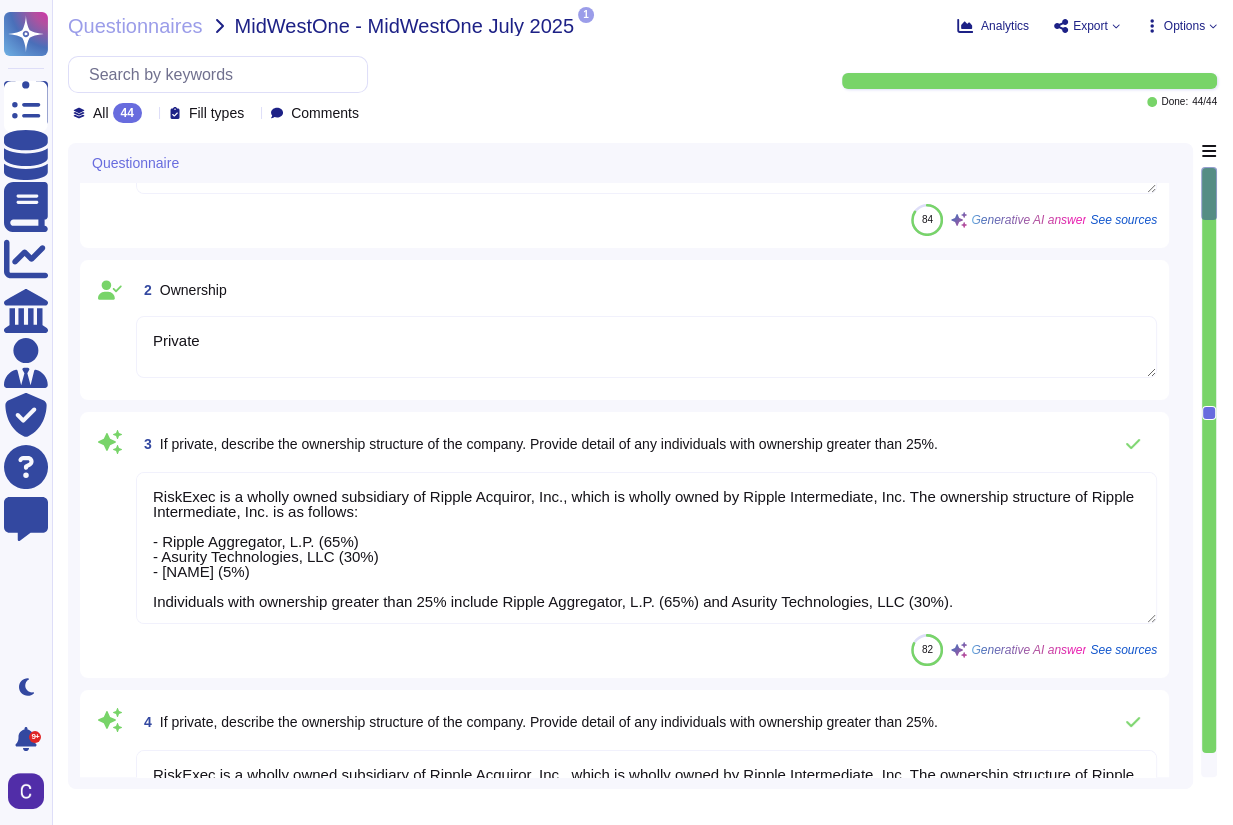 scroll, scrollTop: 0, scrollLeft: 0, axis: both 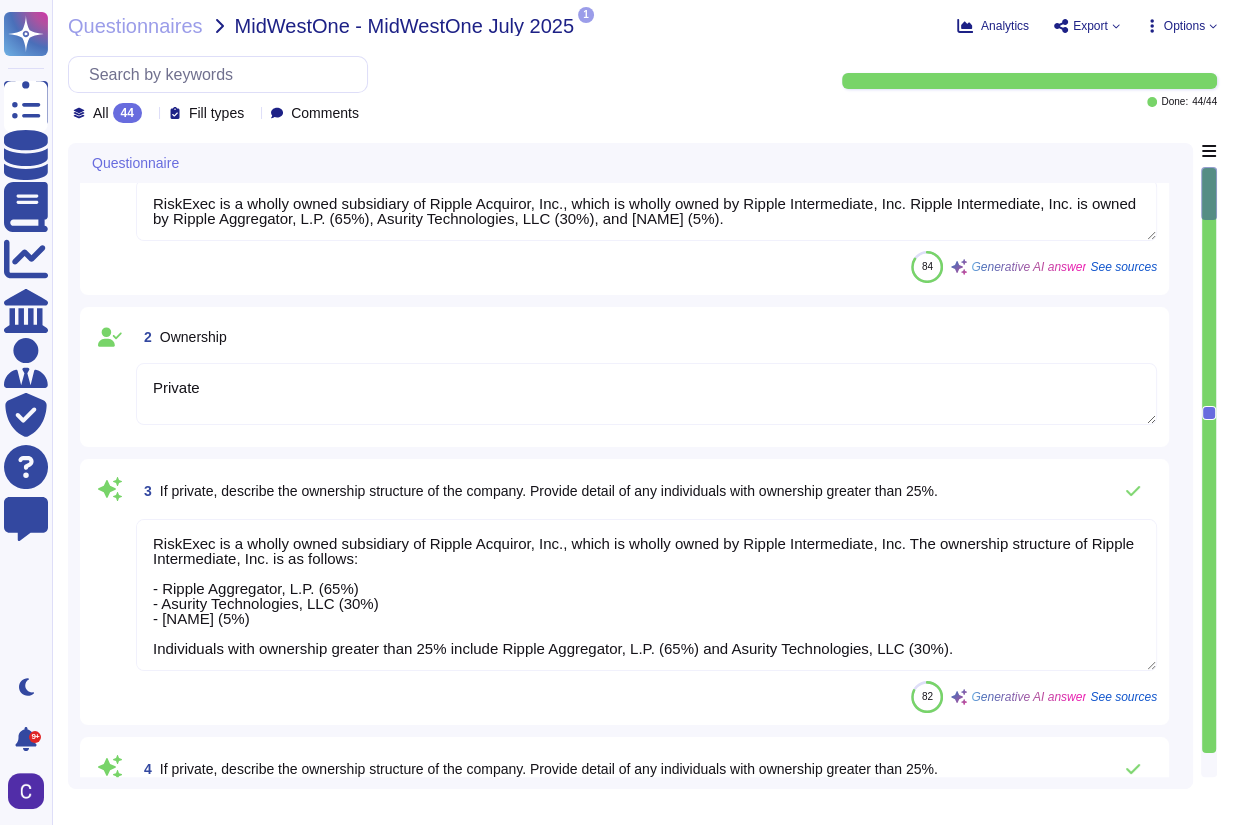 type on "No" 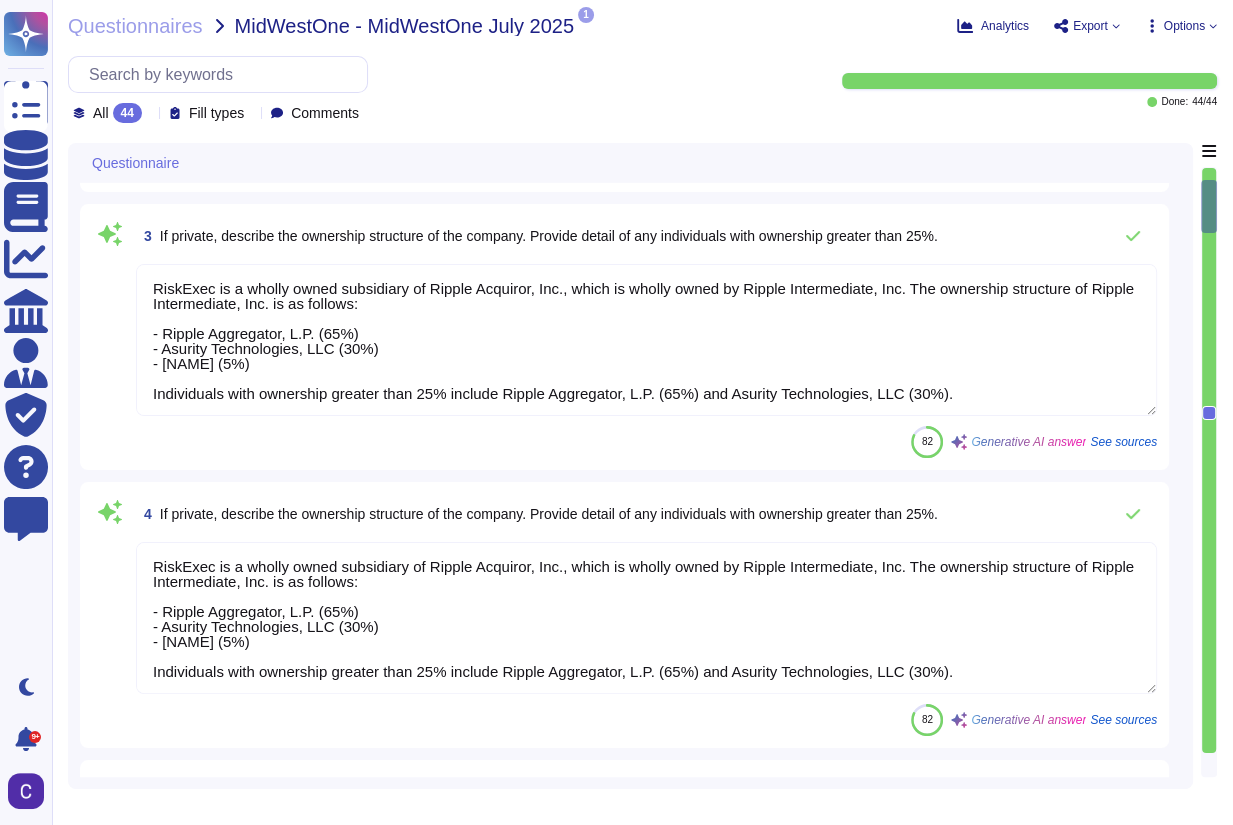 type on "Disciplinary action for violations of company policy can include a range of measures, depending on the nature of the violation. Actions may include reprimand, suspension, demotion, transfer, and discharge. The severity of the action will be determined by the company, and it may lead to termination of employment. The company will also take appropriate action against any form of retaliation related to violations. For more details, please refer to the Asurity Information Security Policy and the employee handbook." 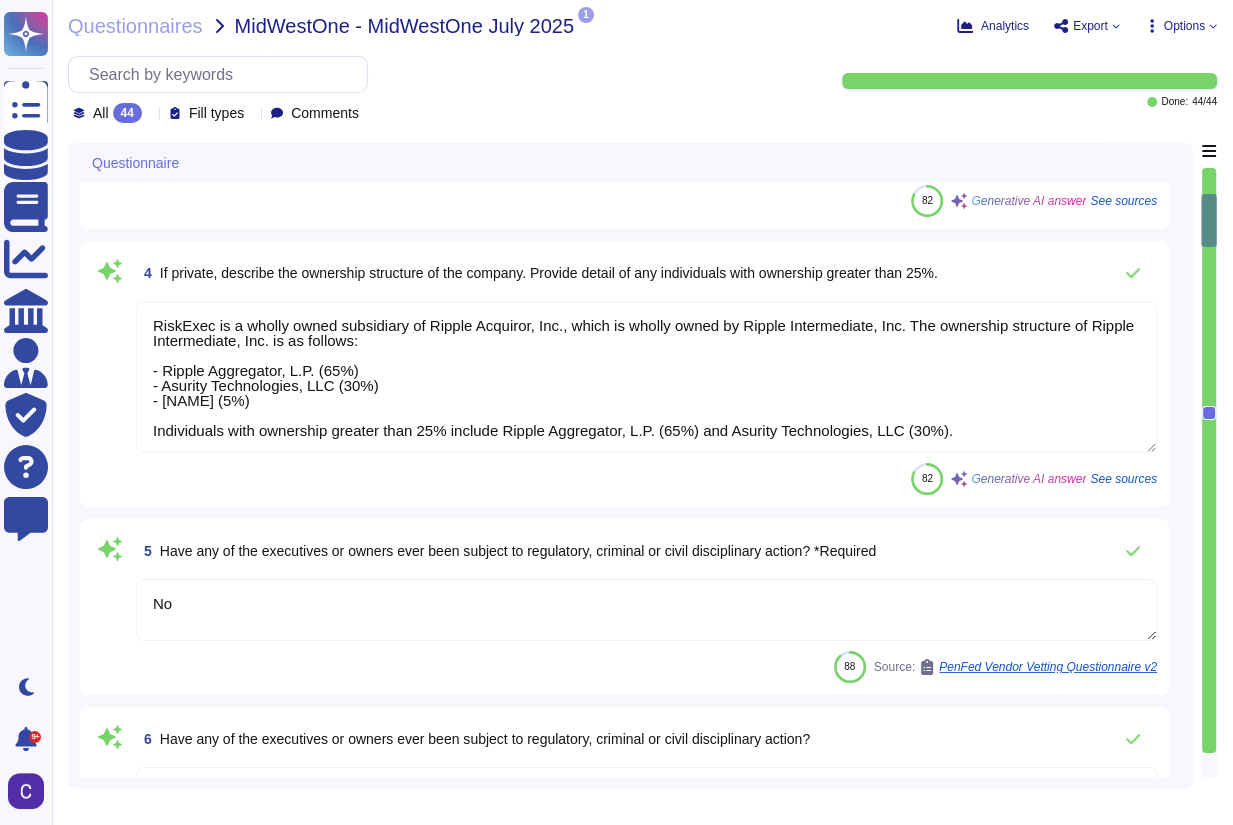type on "Disciplinary action for violations of company policy can include a range of measures, depending on the nature of the violation. Actions may include reprimand, suspension, demotion, transfer, and discharge. The severity of the action will be determined by the company, and it may lead to termination of employment. The company will also take appropriate action against any form of retaliation related to violations. For more details, please refer to the Asurity Information Security Policy and the employee handbook." 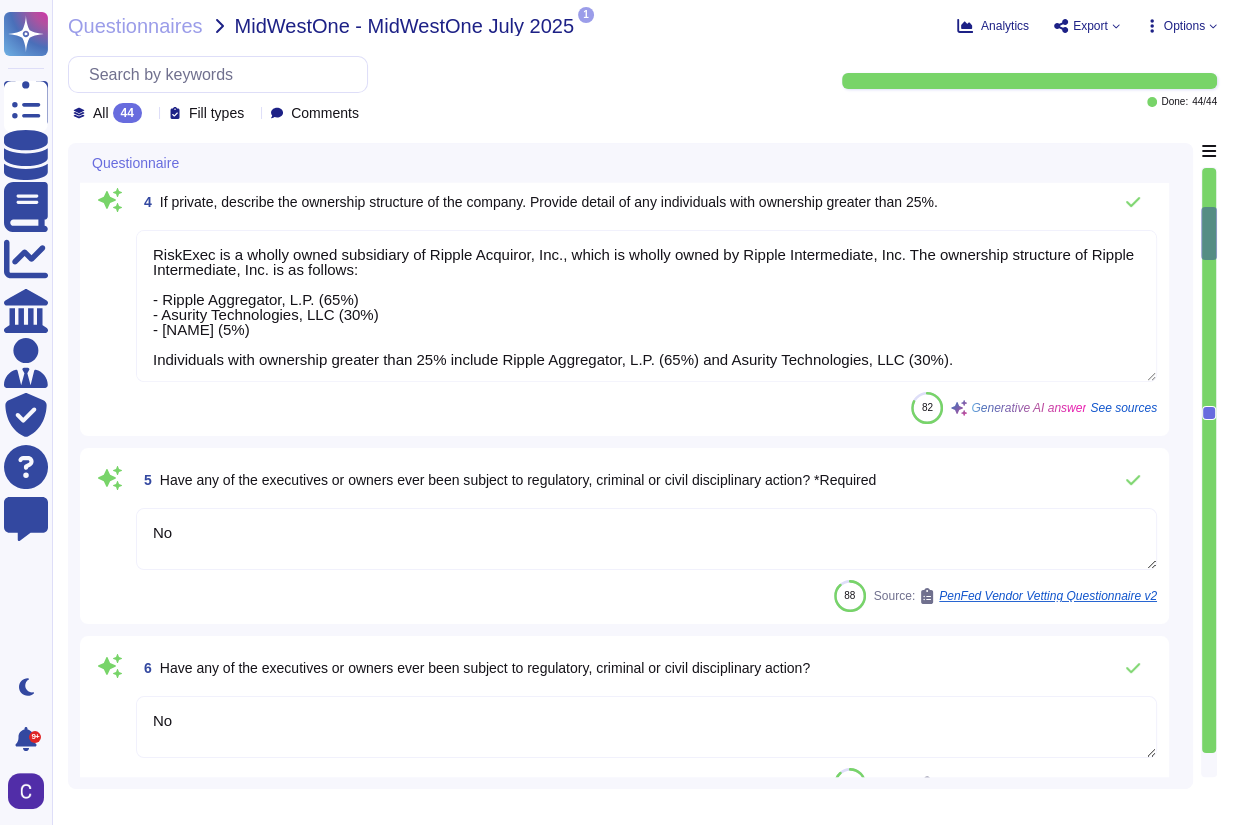 type on "RiskExec has been in existence since 2006. As of 2023, this amounts to 17 years." 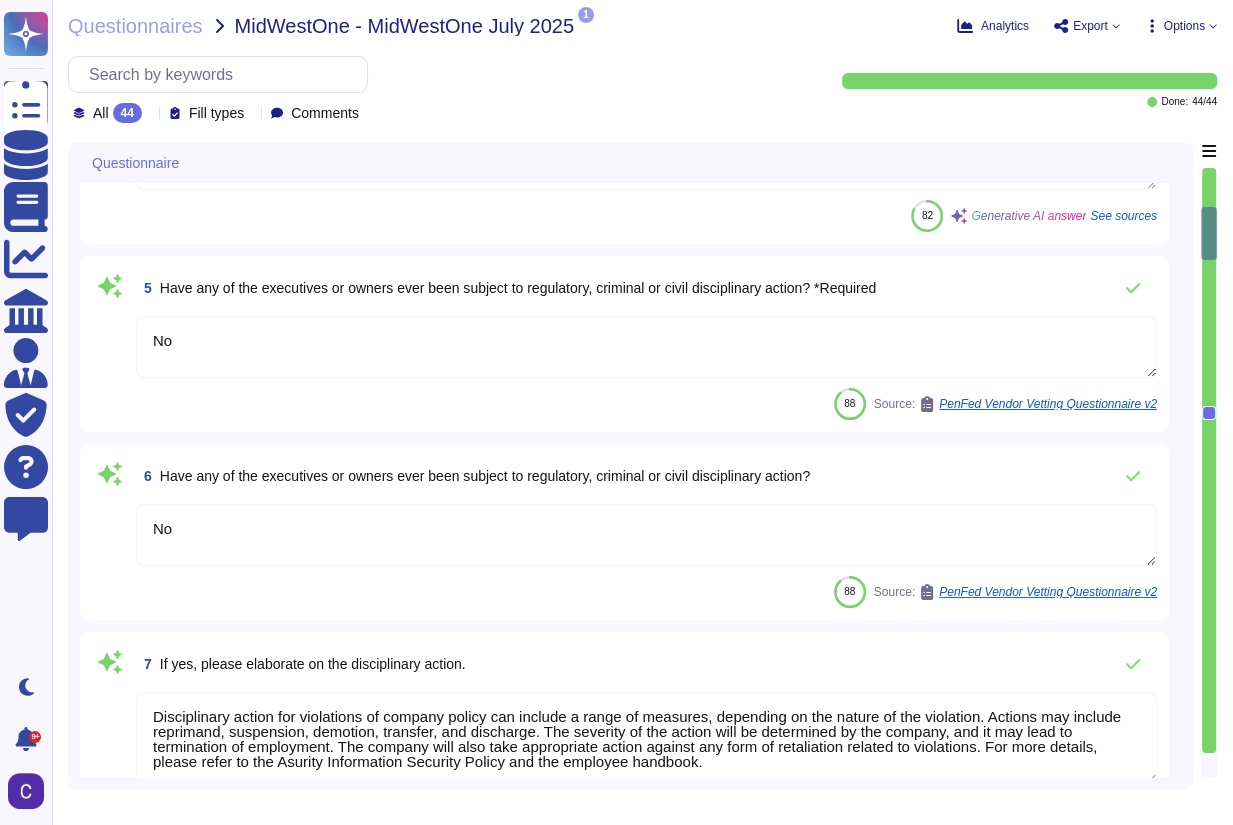 type on "RiskExec has been in existence since 2006. As of 2023, this amounts to 17 years." 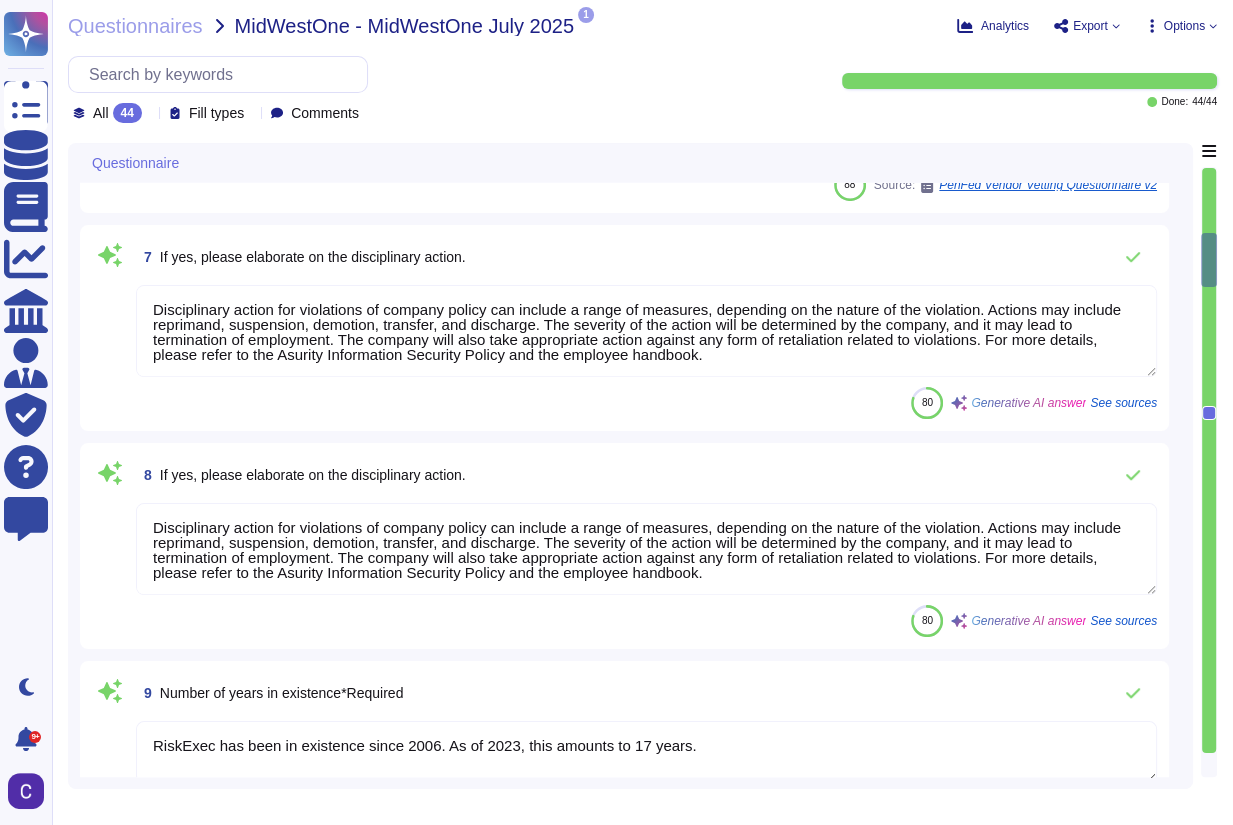 type on "10" 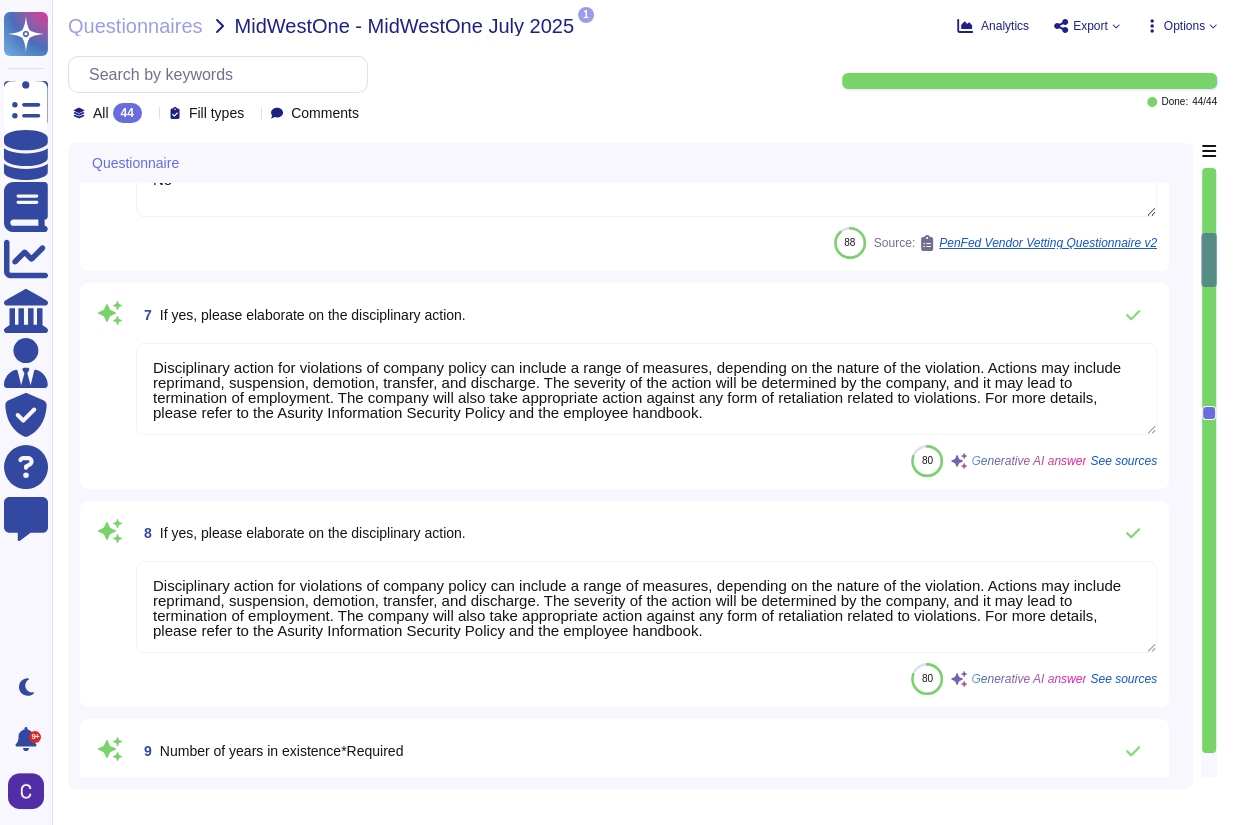 scroll, scrollTop: 1040, scrollLeft: 0, axis: vertical 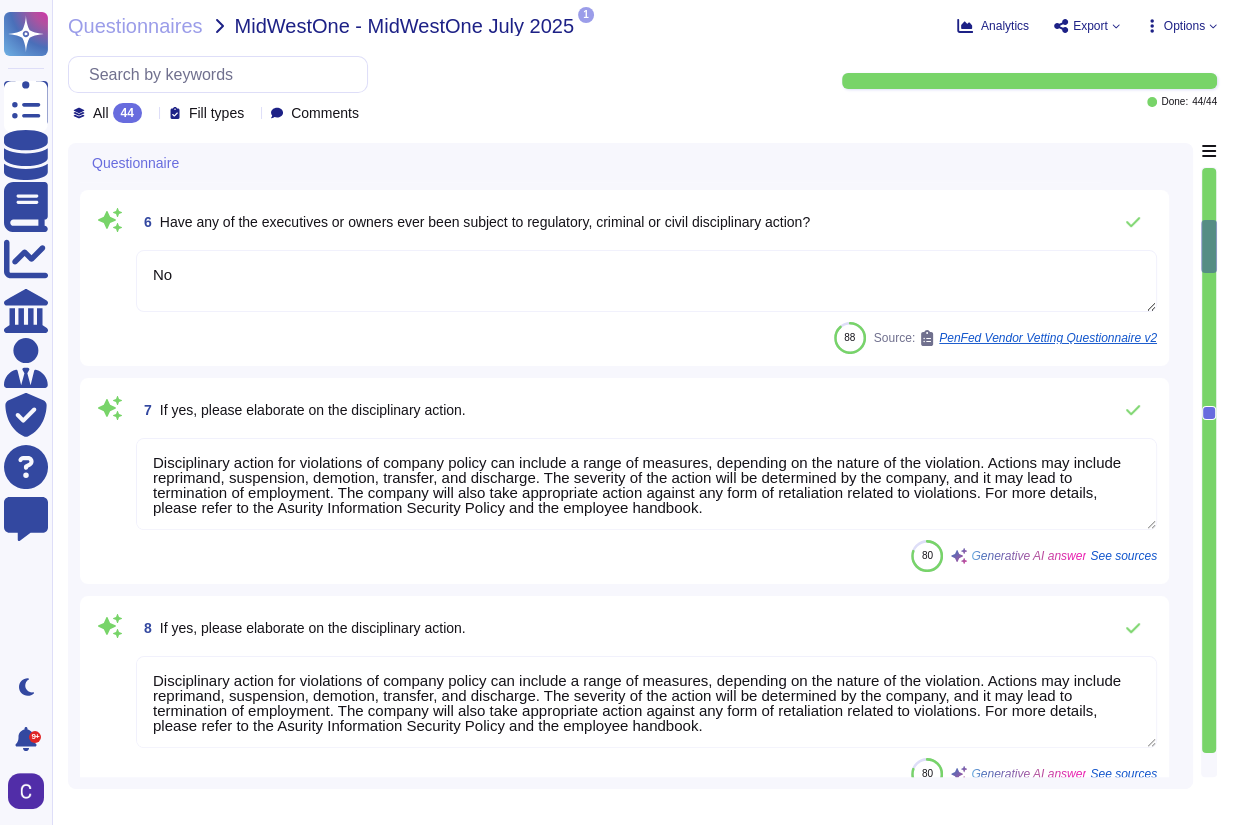 click on "Disciplinary action for violations of company policy can include a range of measures, depending on the nature of the violation. Actions may include reprimand, suspension, demotion, transfer, and discharge. The severity of the action will be determined by the company, and it may lead to termination of employment. The company will also take appropriate action against any form of retaliation related to violations. For more details, please refer to the Asurity Information Security Policy and the employee handbook." at bounding box center (646, 484) 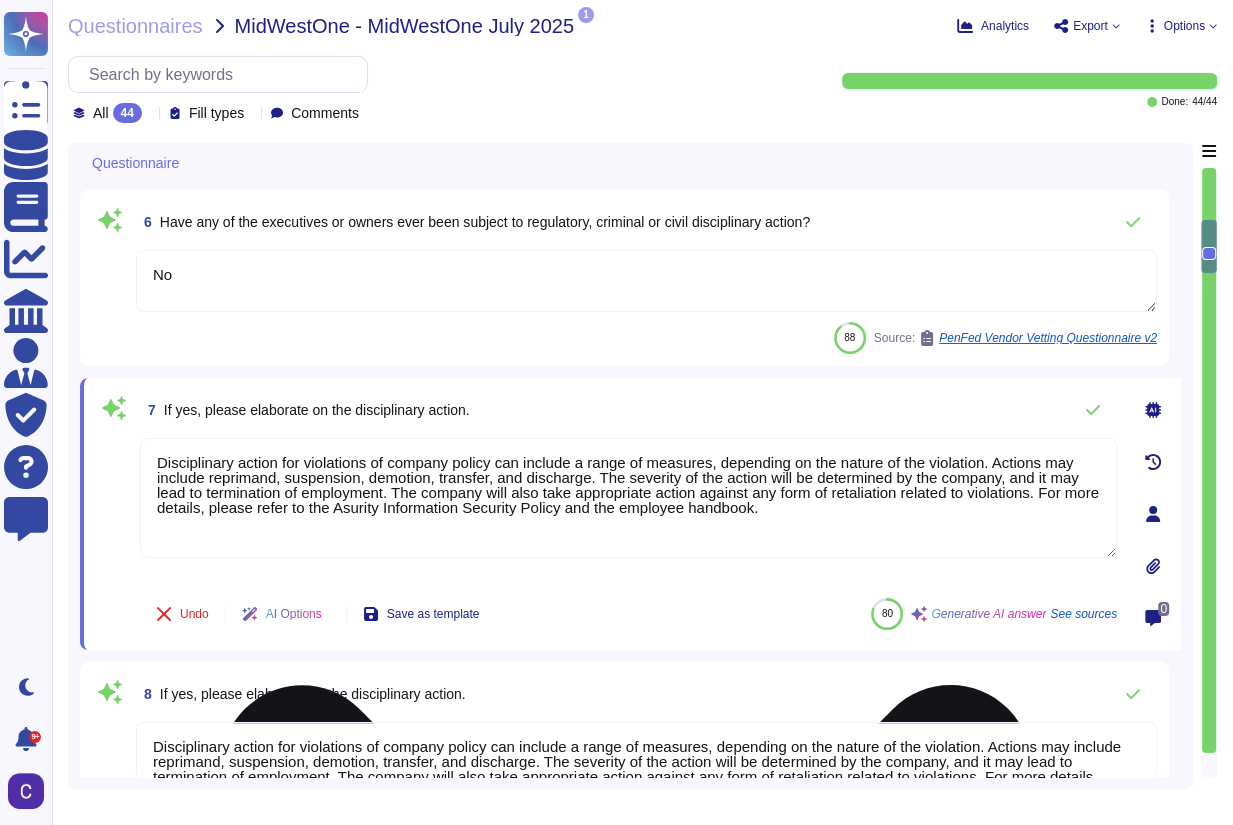 click on "Disciplinary action for violations of company policy can include a range of measures, depending on the nature of the violation. Actions may include reprimand, suspension, demotion, transfer, and discharge. The severity of the action will be determined by the company, and it may lead to termination of employment. The company will also take appropriate action against any form of retaliation related to violations. For more details, please refer to the Asurity Information Security Policy and the employee handbook." at bounding box center (628, 498) 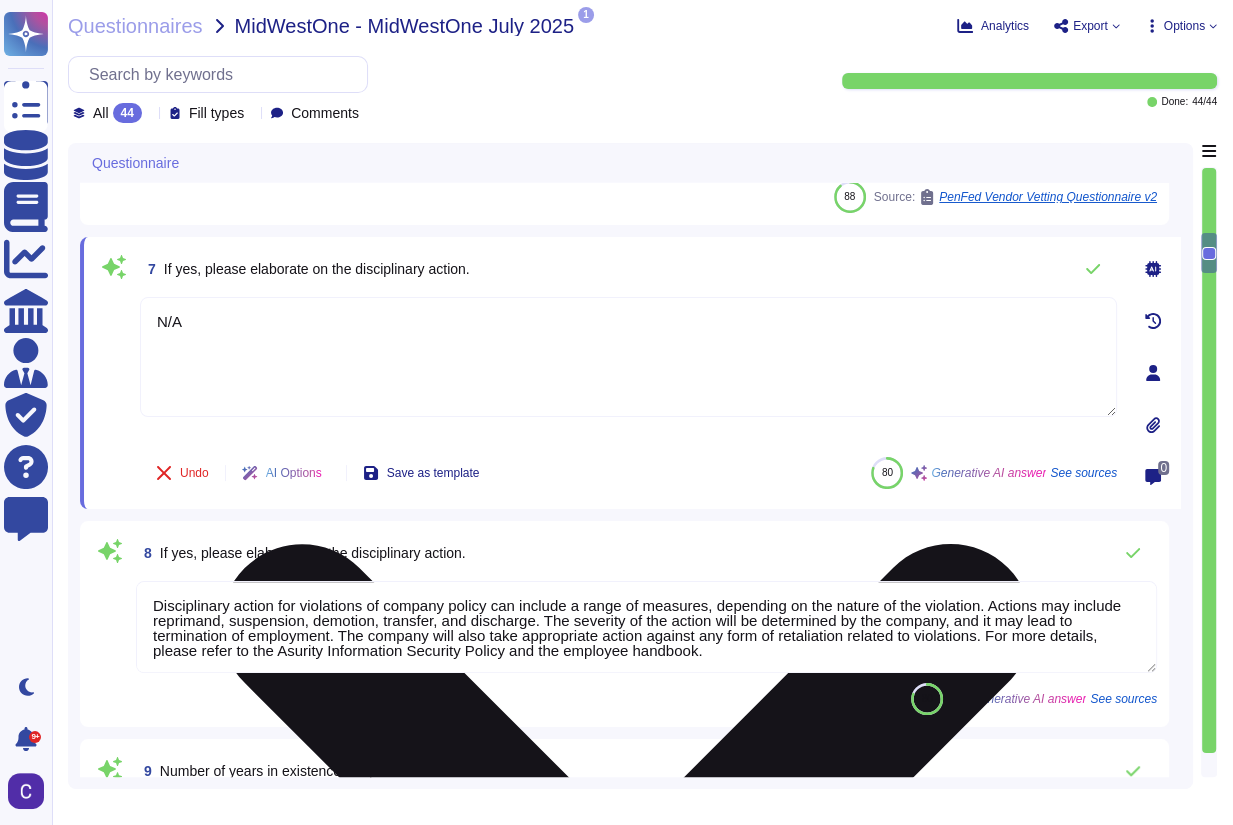scroll, scrollTop: 1200, scrollLeft: 0, axis: vertical 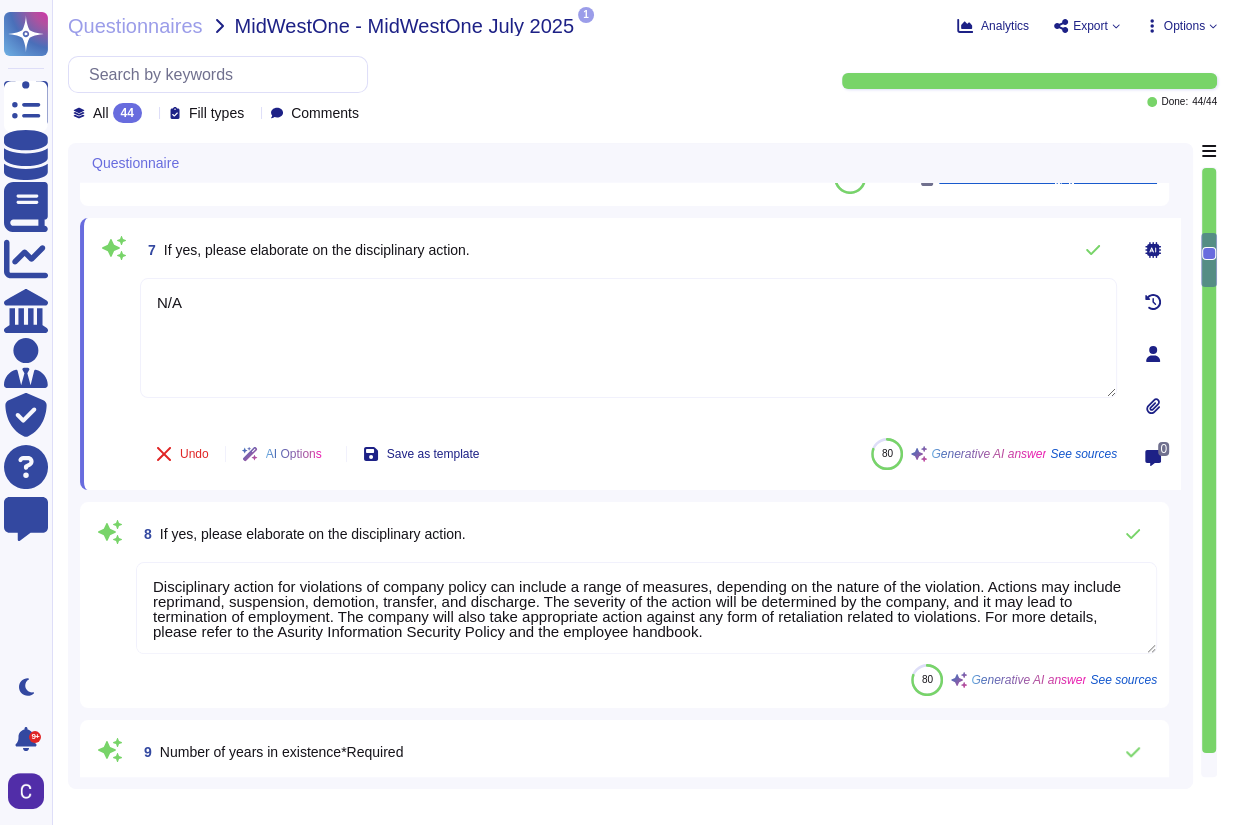 type on "N/A" 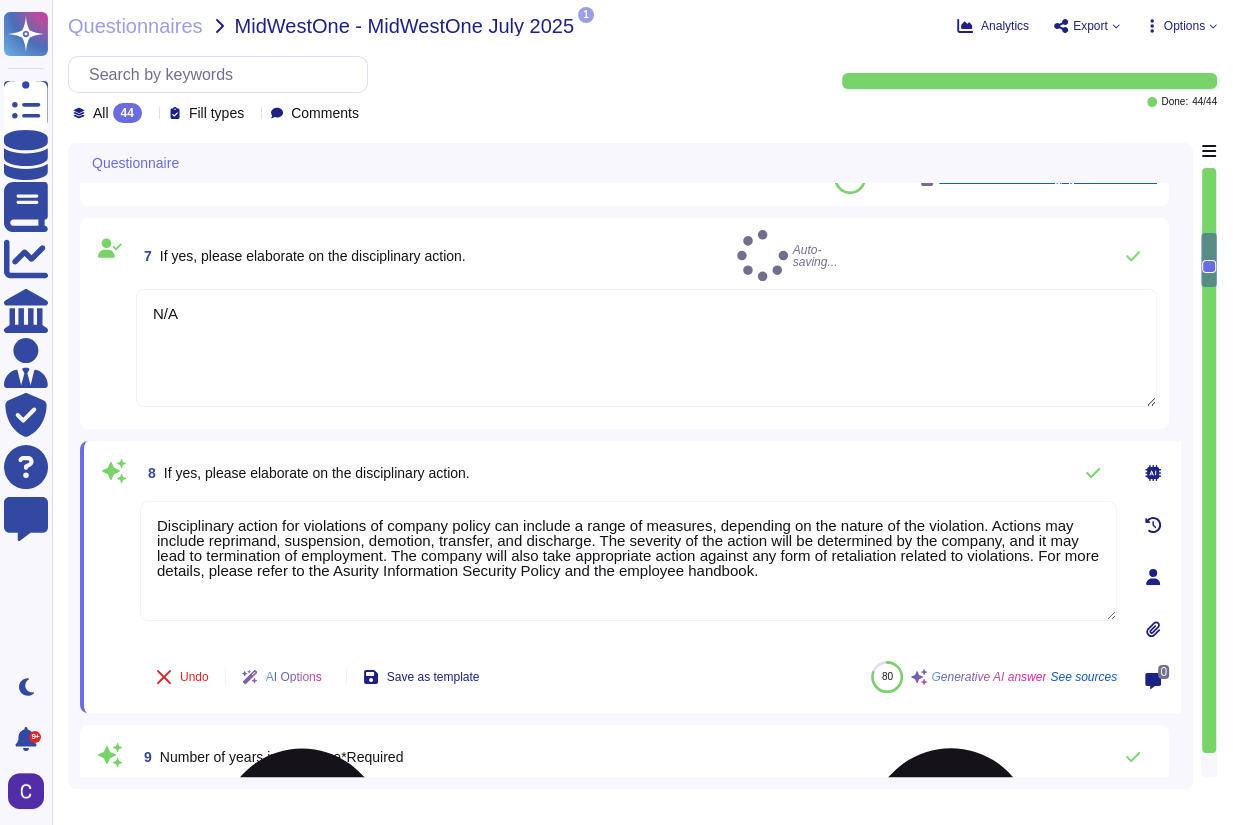 click on "Disciplinary action for violations of company policy can include a range of measures, depending on the nature of the violation. Actions may include reprimand, suspension, demotion, transfer, and discharge. The severity of the action will be determined by the company, and it may lead to termination of employment. The company will also take appropriate action against any form of retaliation related to violations. For more details, please refer to the Asurity Information Security Policy and the employee handbook." at bounding box center [628, 561] 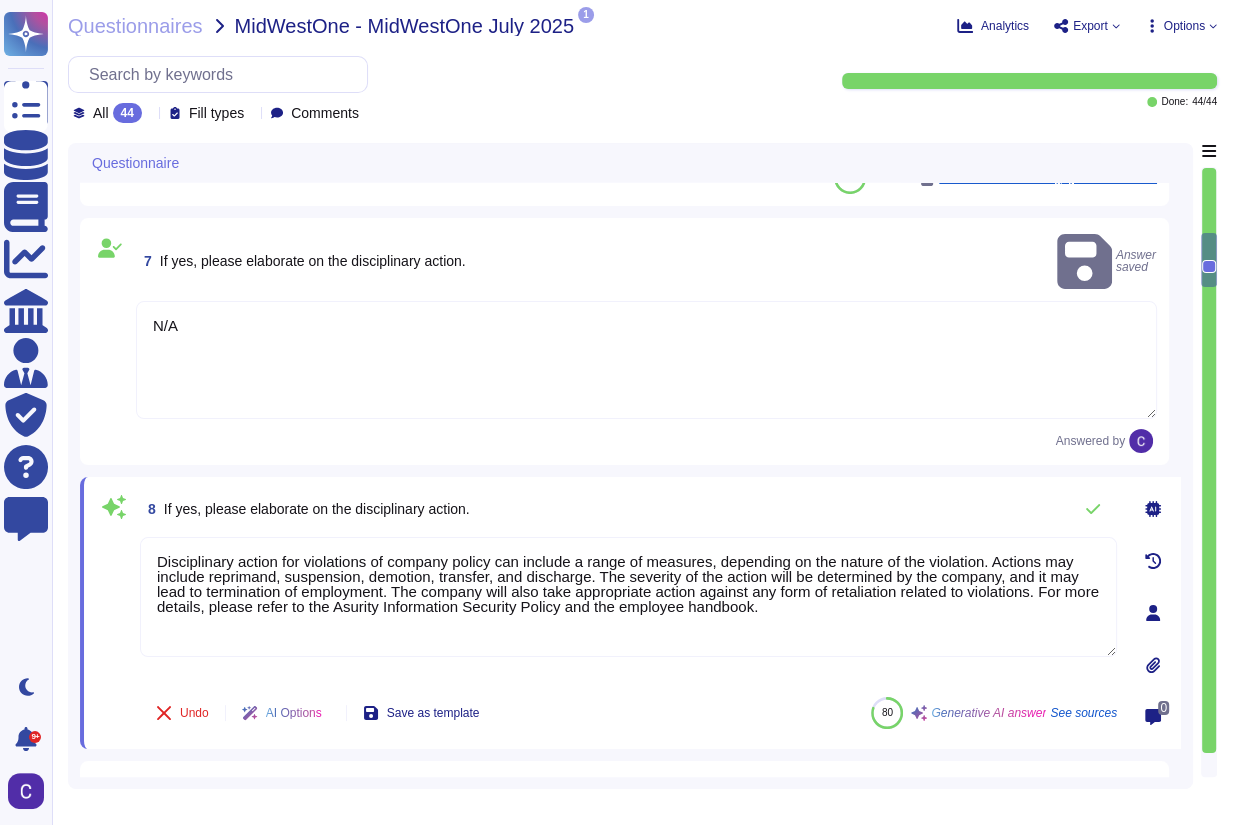 click on "Disciplinary action for violations of company policy can include a range of measures, depending on the nature of the violation. Actions may include reprimand, suspension, demotion, transfer, and discharge. The severity of the action will be determined by the company, and it may lead to termination of employment. The company will also take appropriate action against any form of retaliation related to violations. For more details, please refer to the Asurity Information Security Policy and the employee handbook." at bounding box center (628, 597) 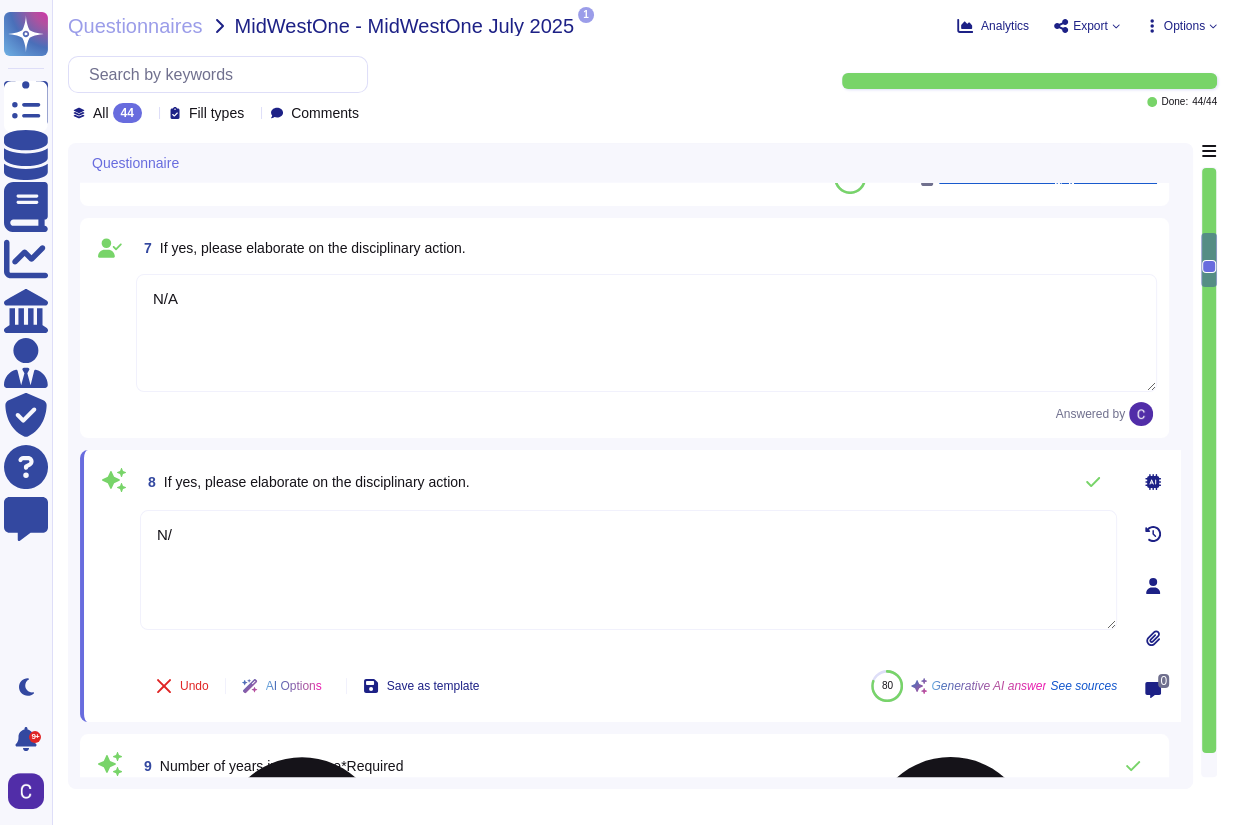 type on "N/A" 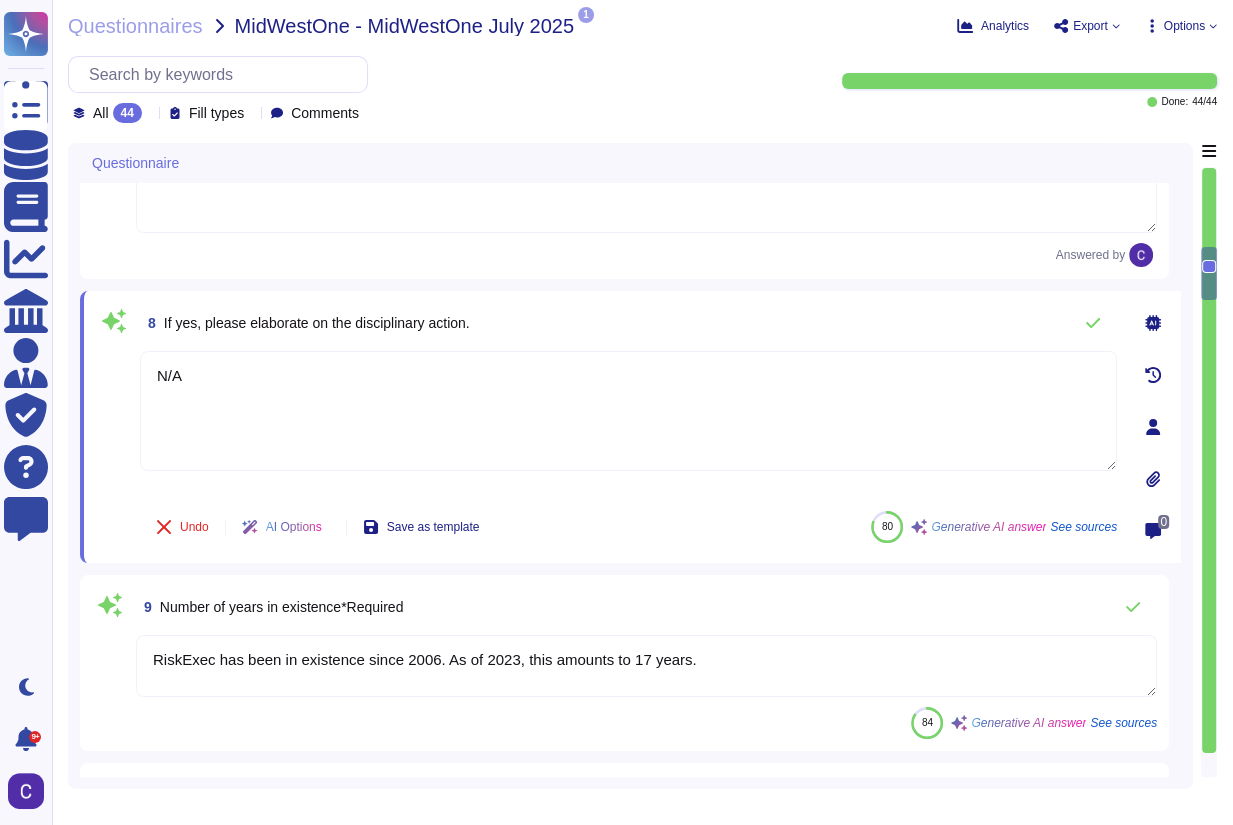 type on "10" 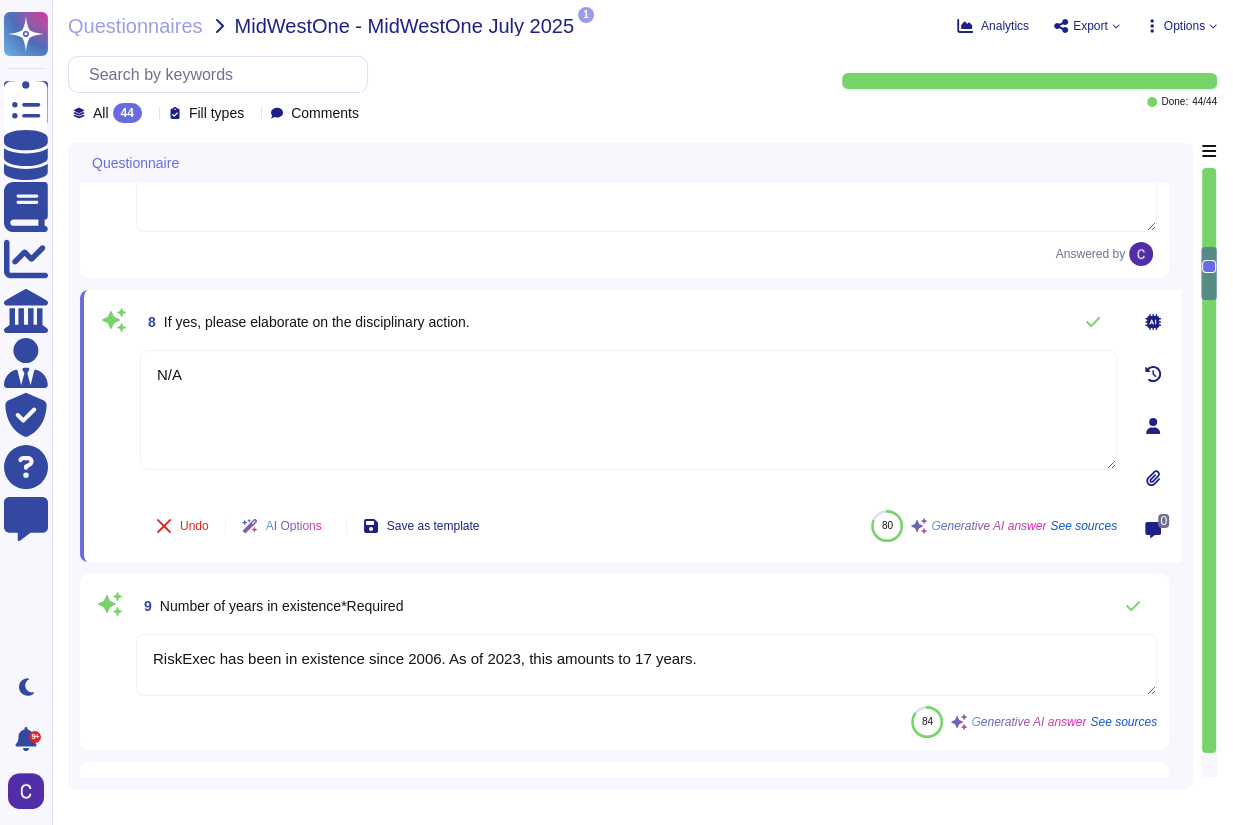 type on "N/A" 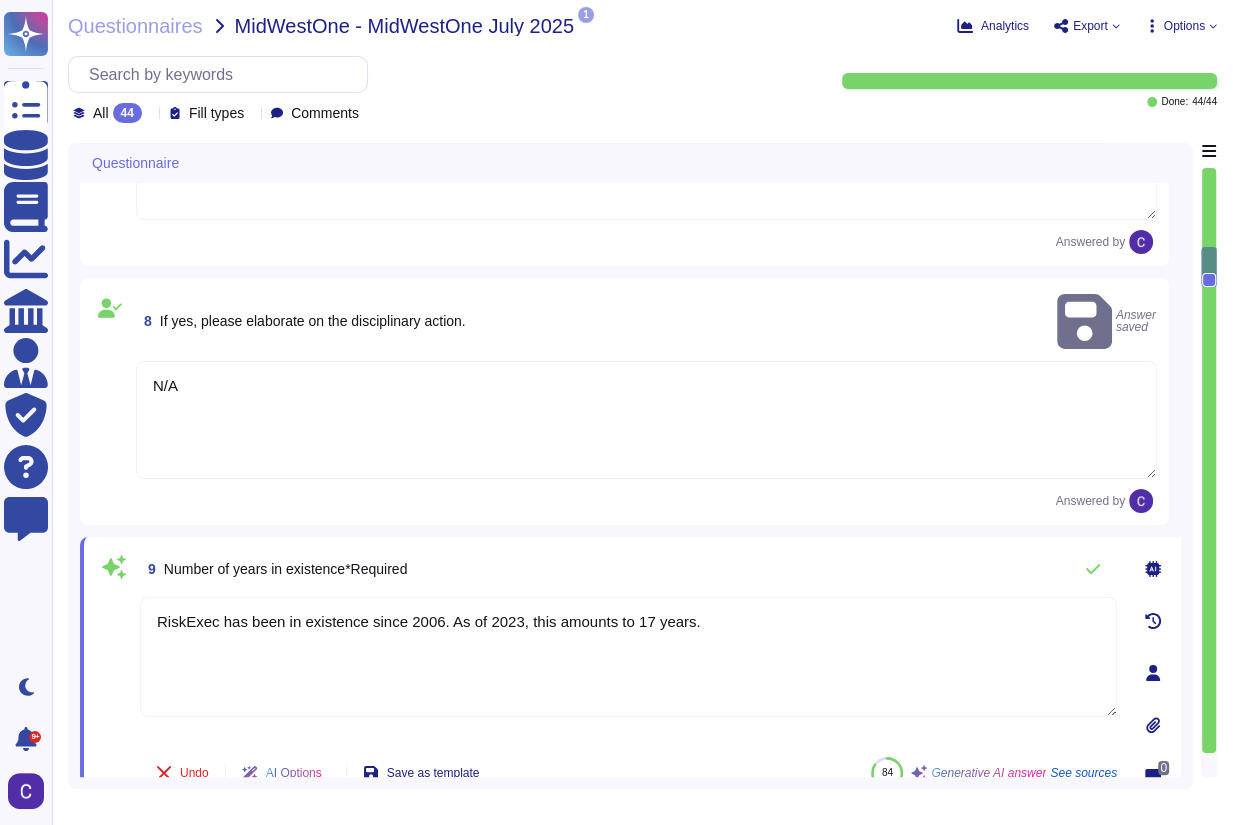 drag, startPoint x: 733, startPoint y: 610, endPoint x: 106, endPoint y: 597, distance: 627.13477 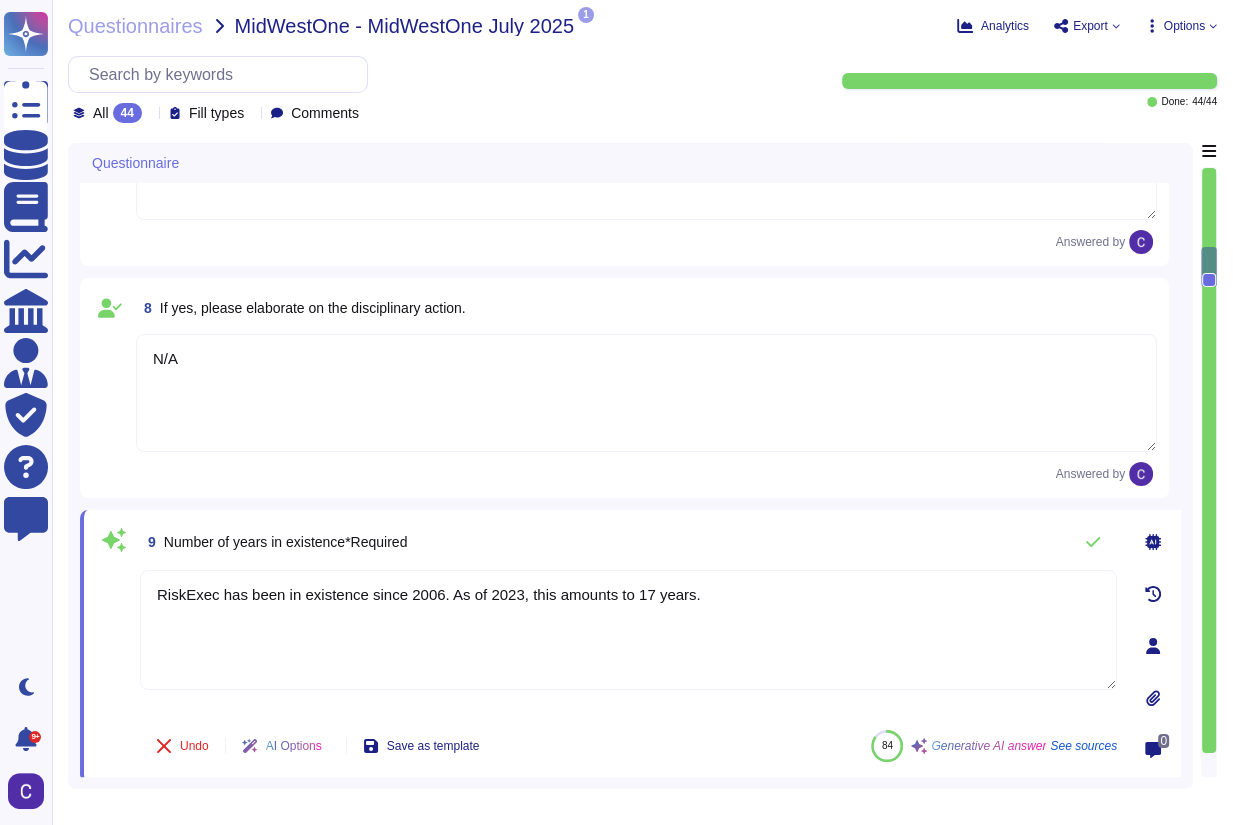 click on "RiskExec has been in existence since 2006. As of 2023, this amounts to 17 years." at bounding box center [628, 642] 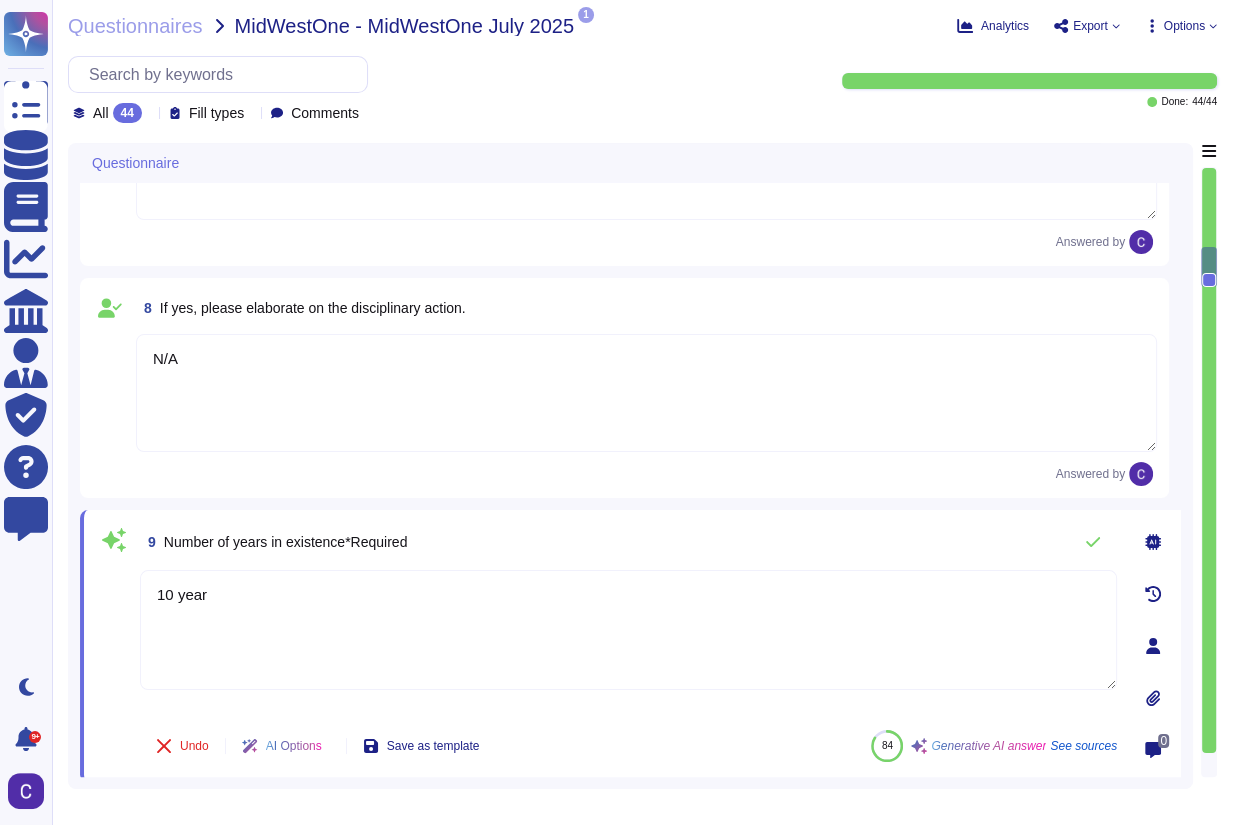 type on "10 years" 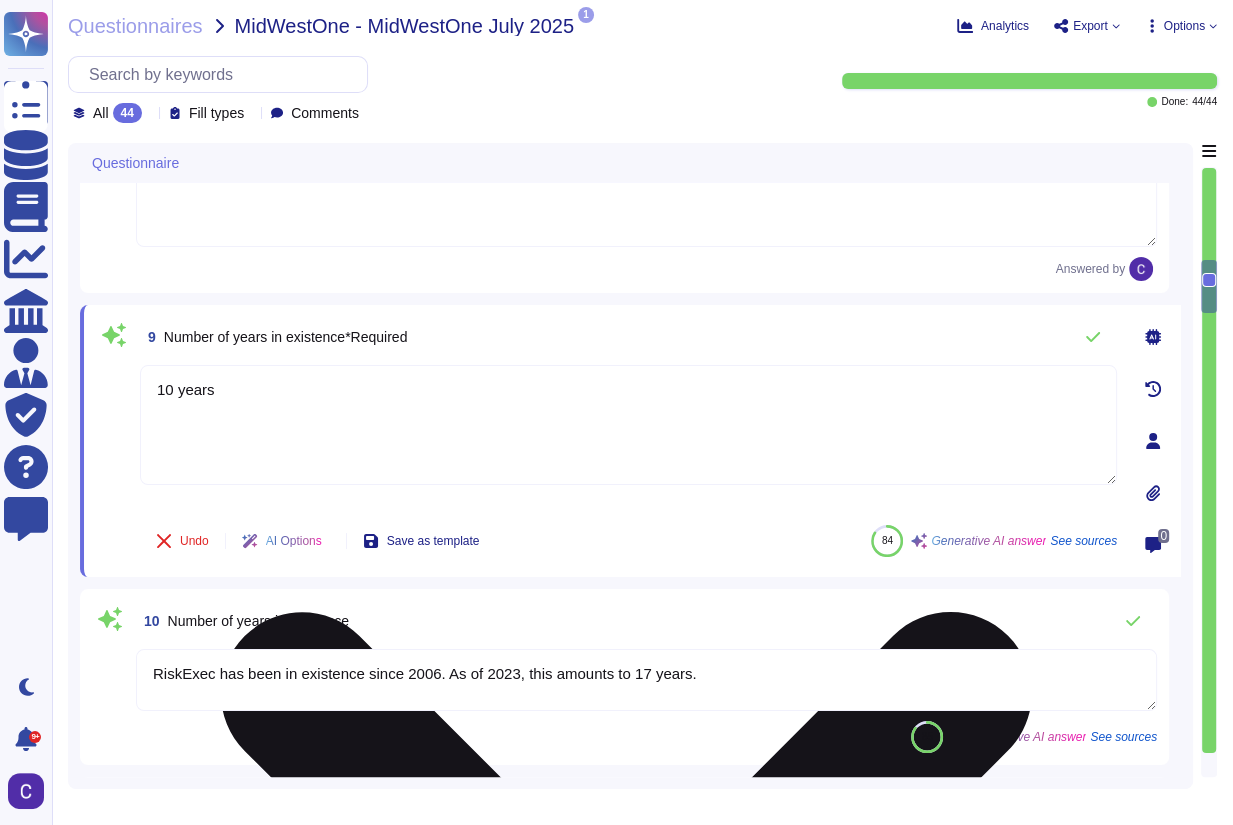 scroll, scrollTop: 1600, scrollLeft: 0, axis: vertical 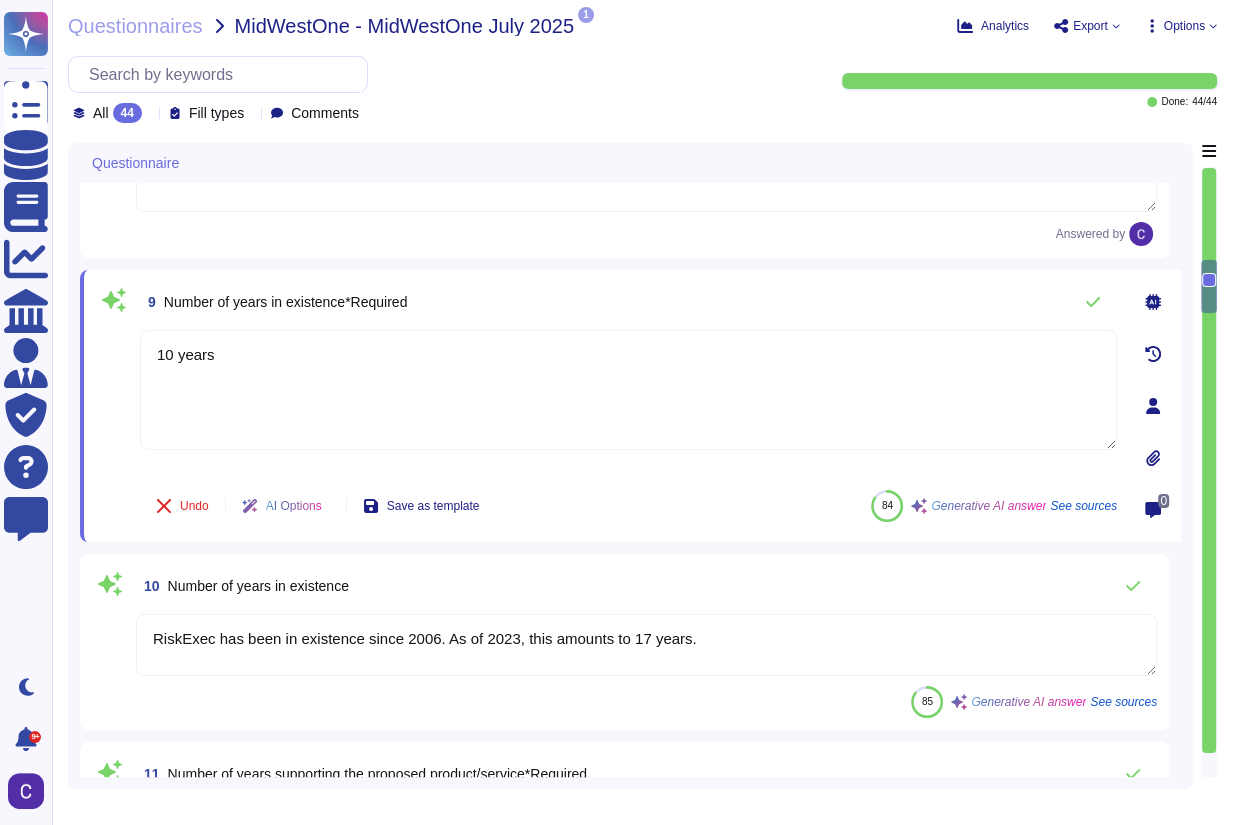 click on "RiskExec has been in existence since 2006. As of 2023, this amounts to 17 years." at bounding box center [646, 645] 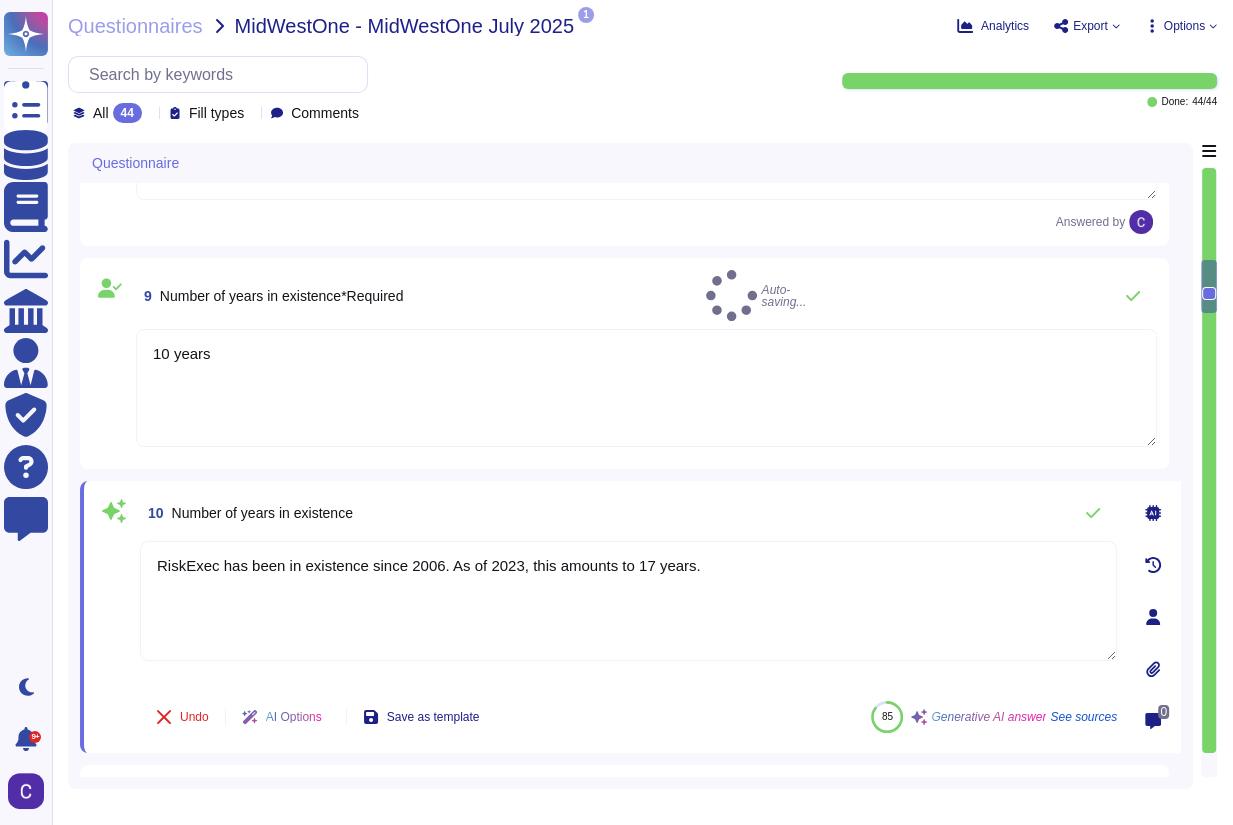 click on "RiskExec has been in existence since 2006. As of 2023, this amounts to 17 years." at bounding box center (628, 601) 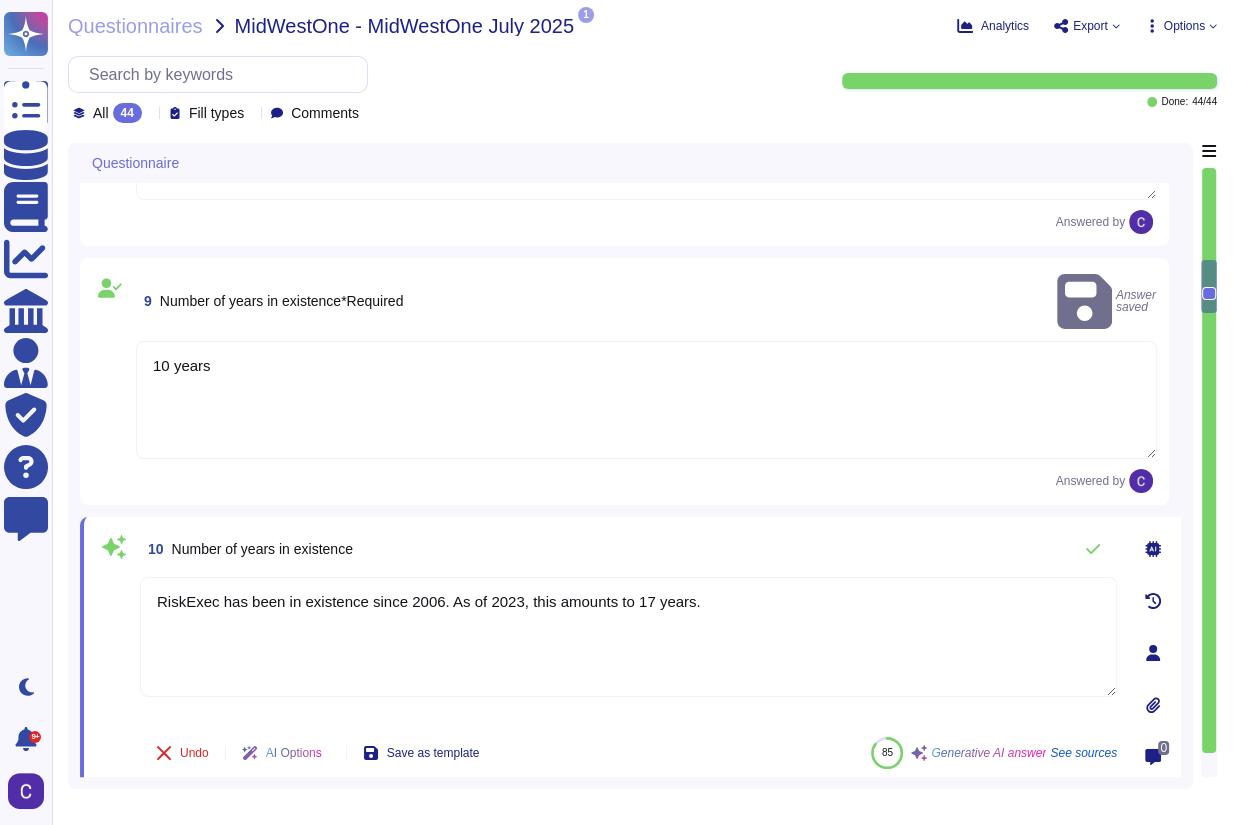 click on "RiskExec has been in existence since 2006. As of 2023, this amounts to 17 years." at bounding box center (628, 637) 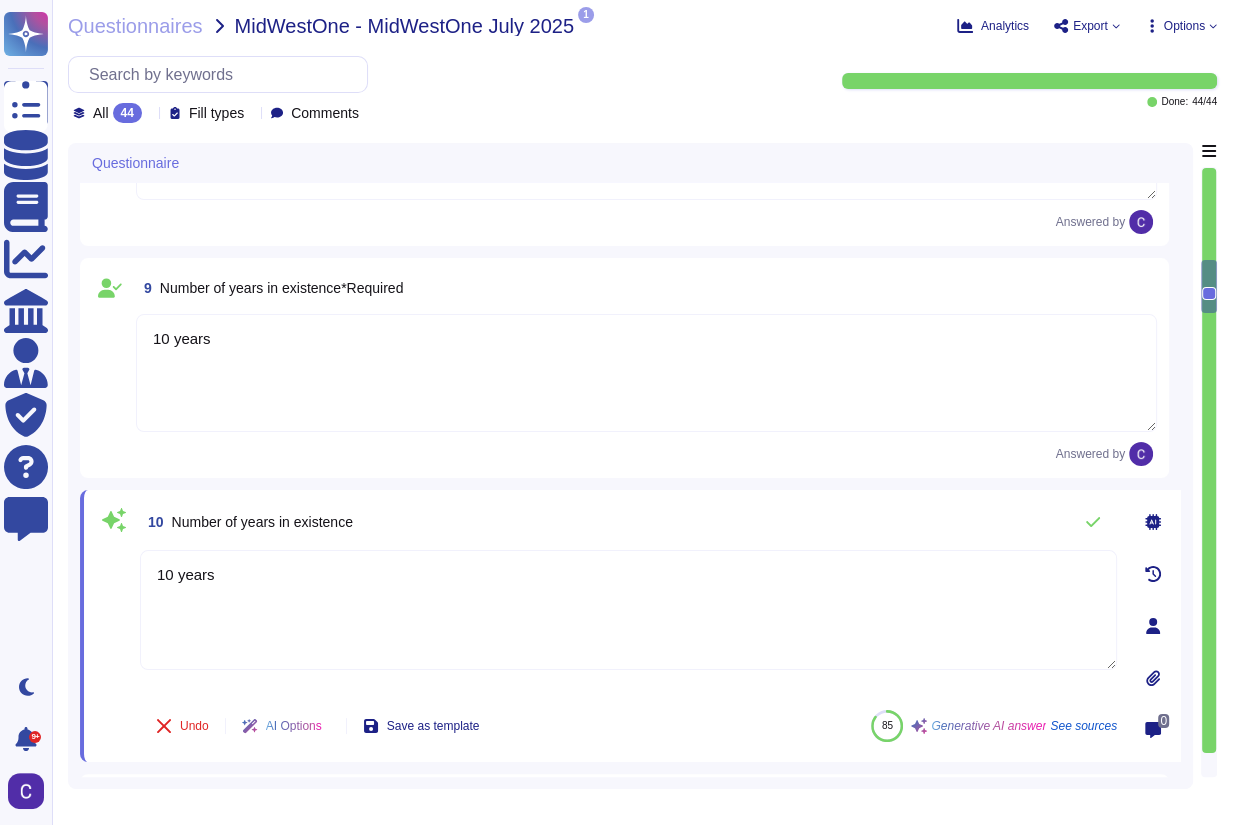 type on "10 years" 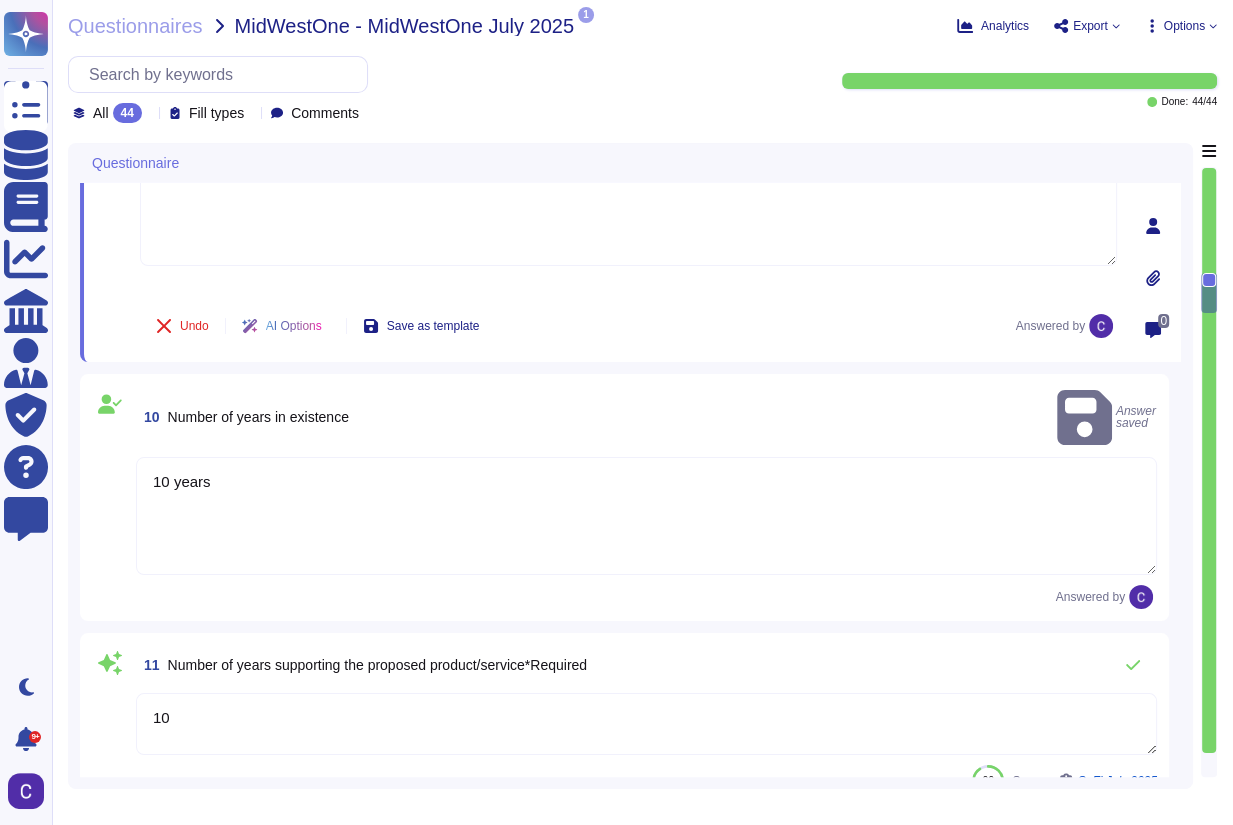 type on "Asurity has approximately 150 employees, and RiskExec has 10 employees." 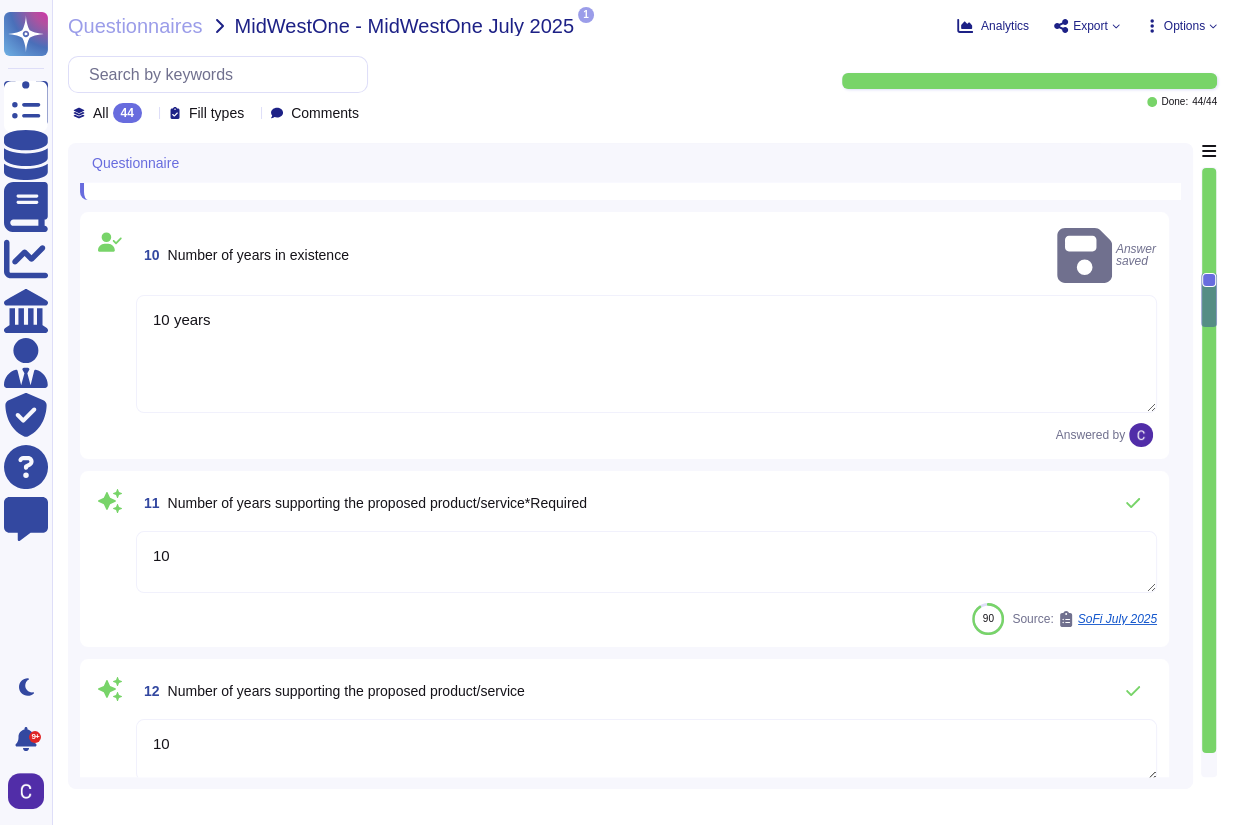 type on "A-Lign" 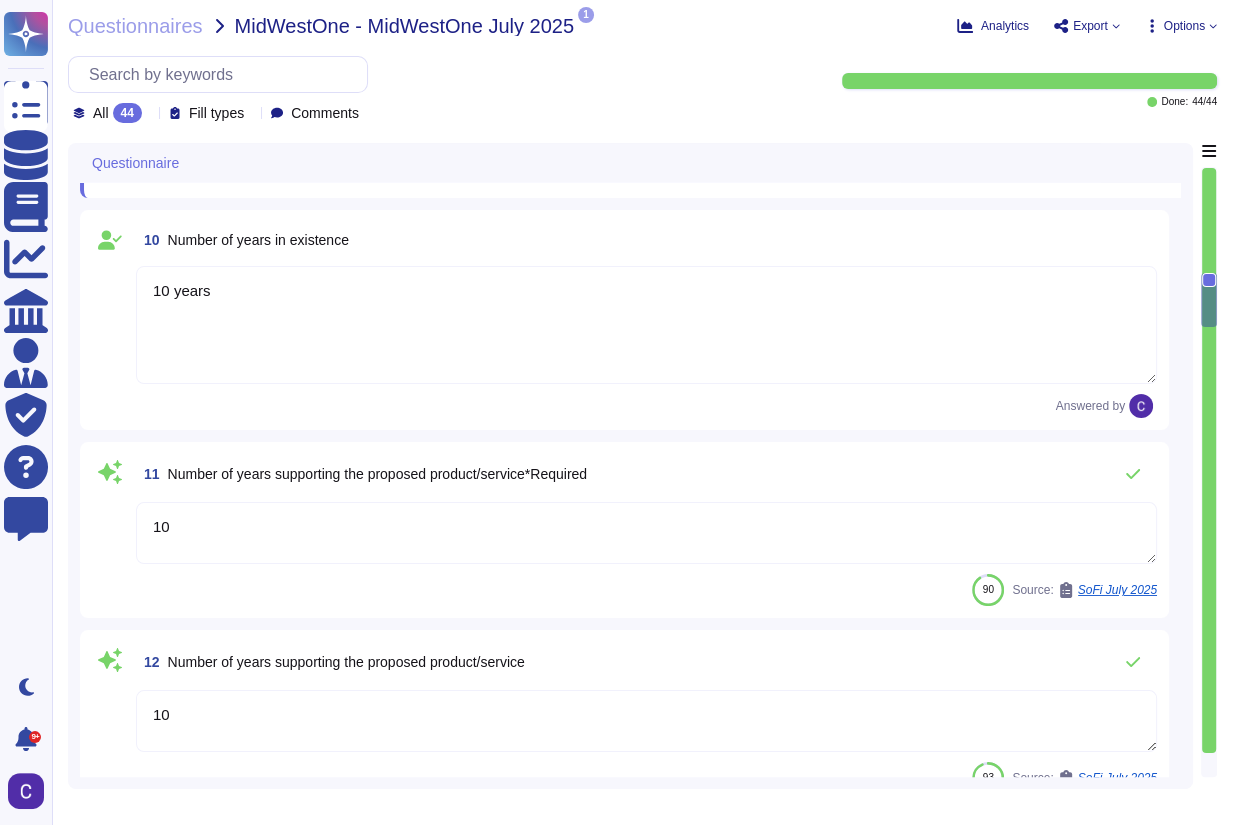 click on "10" at bounding box center [646, 533] 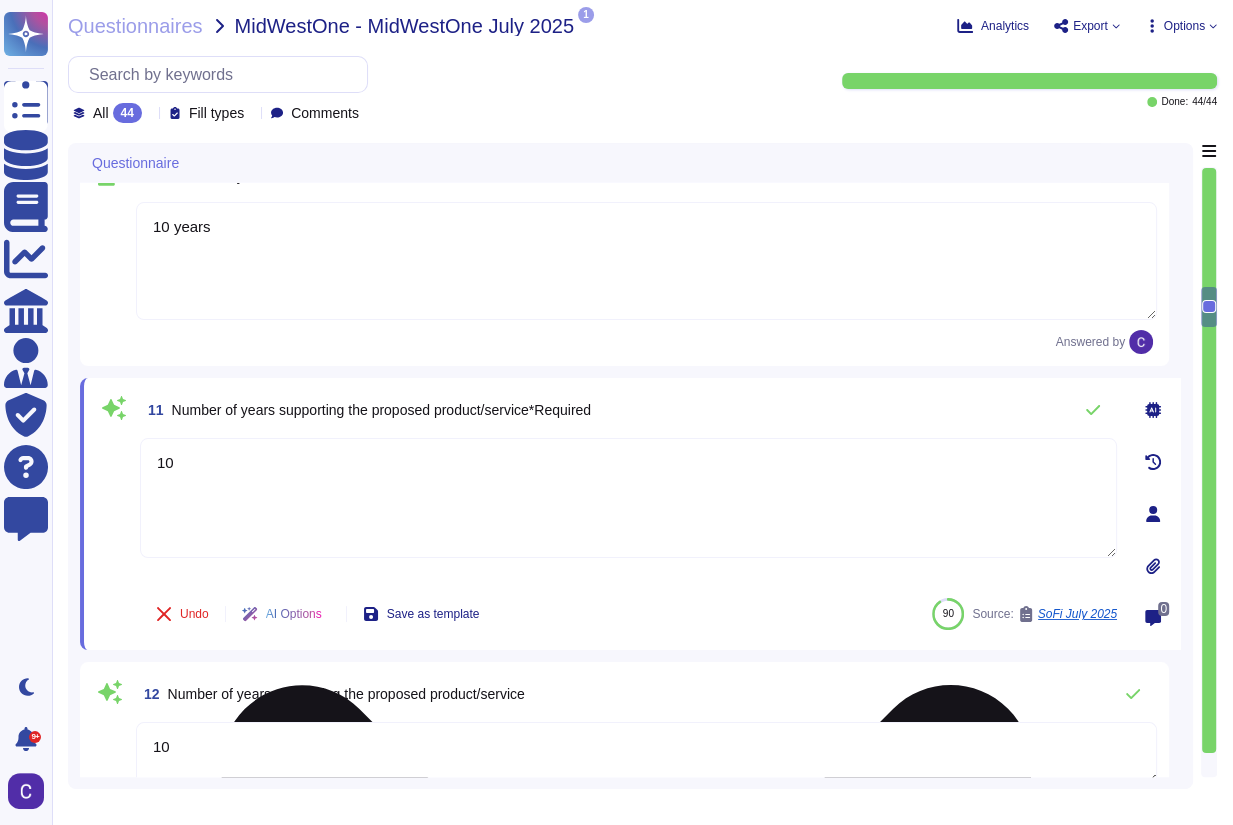 click on "10" at bounding box center [628, 498] 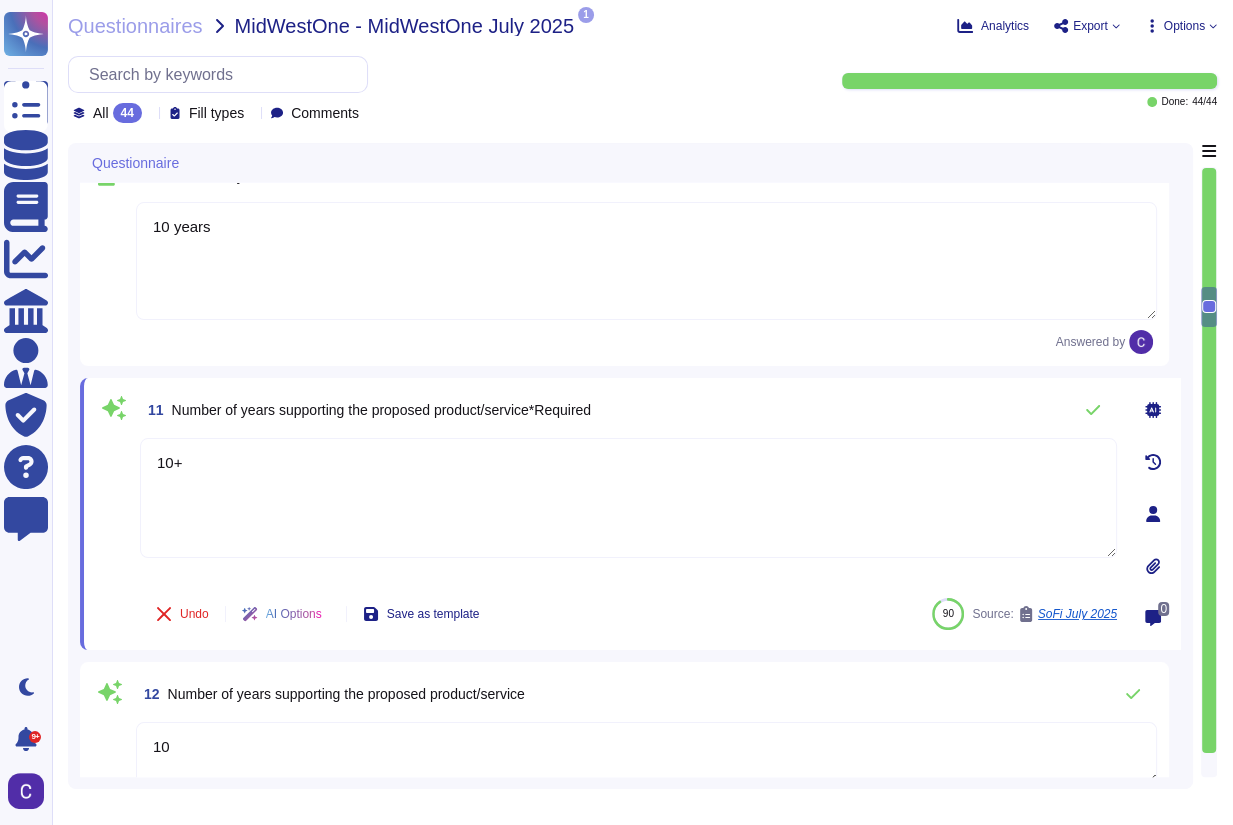 click on "10" at bounding box center (646, 753) 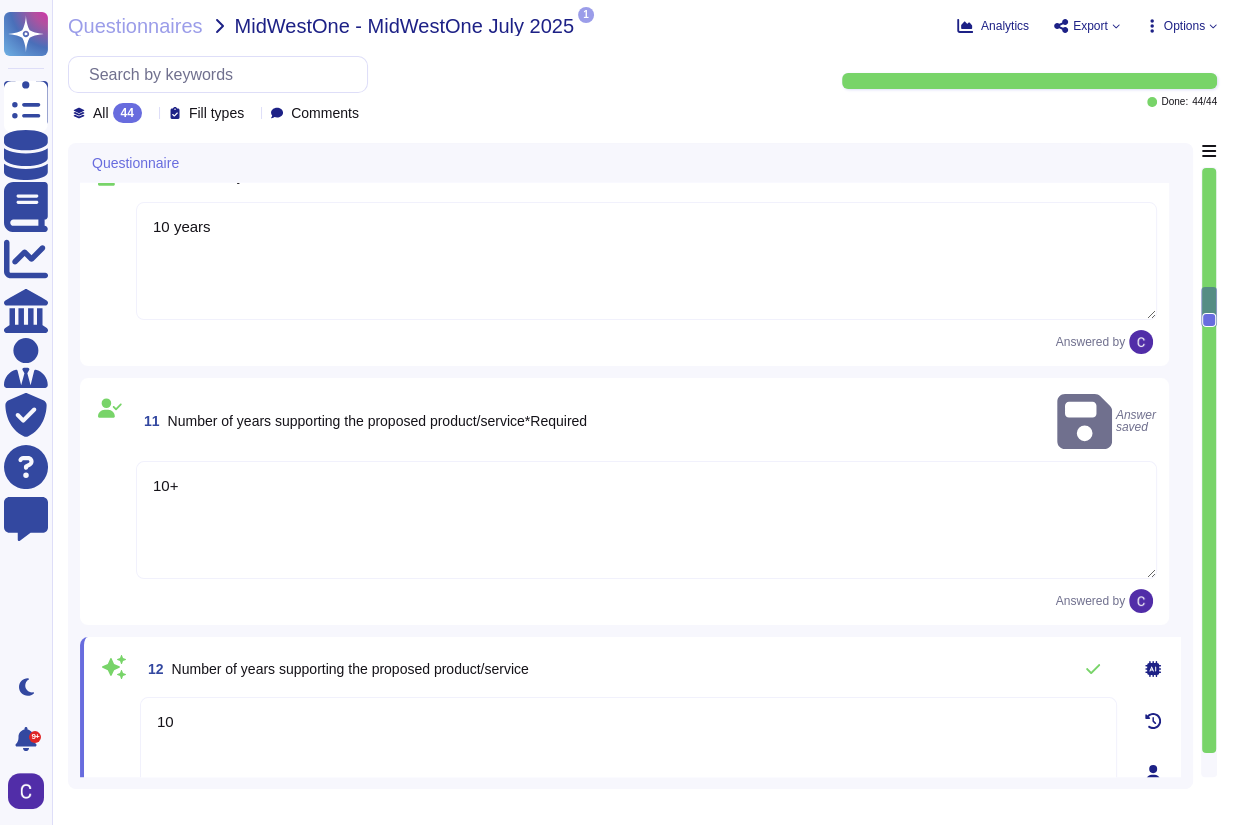type on "10+" 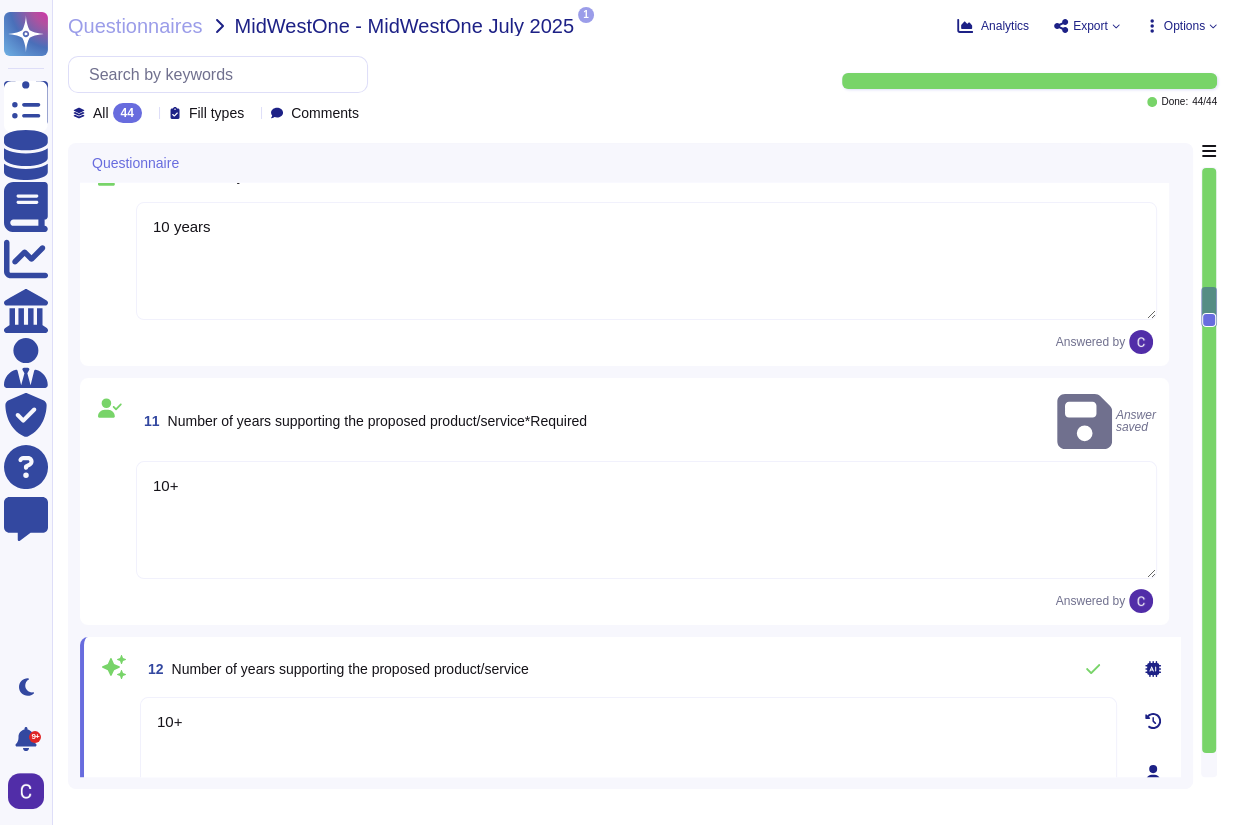 type on "A-Lign" 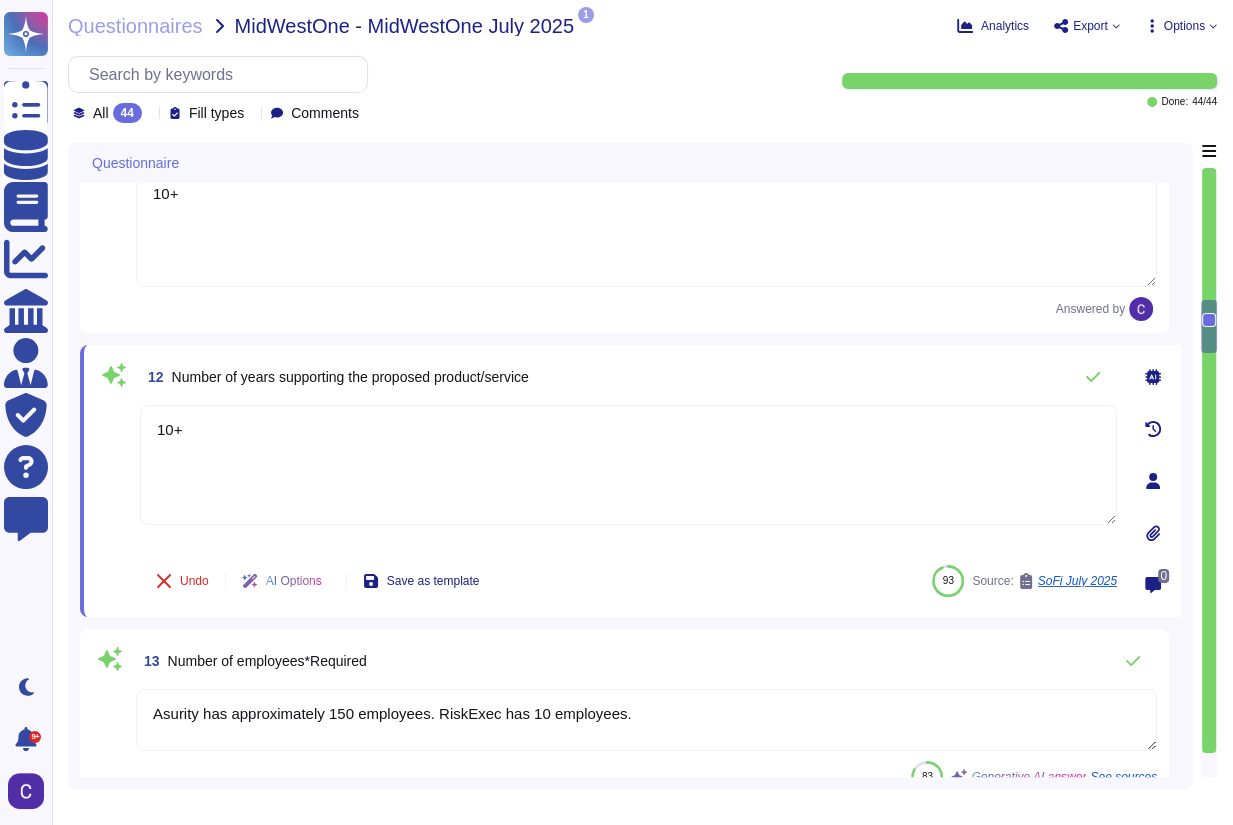 scroll, scrollTop: 2240, scrollLeft: 0, axis: vertical 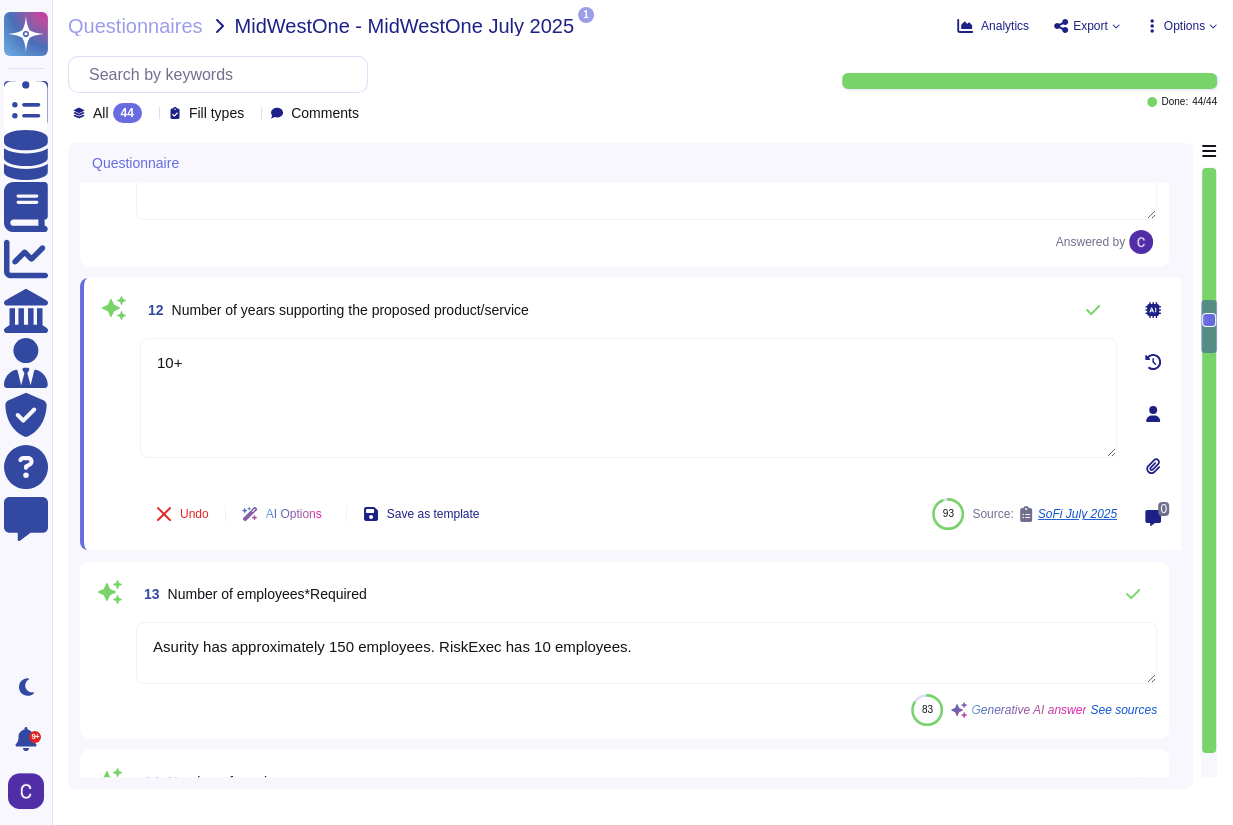 type on "10+" 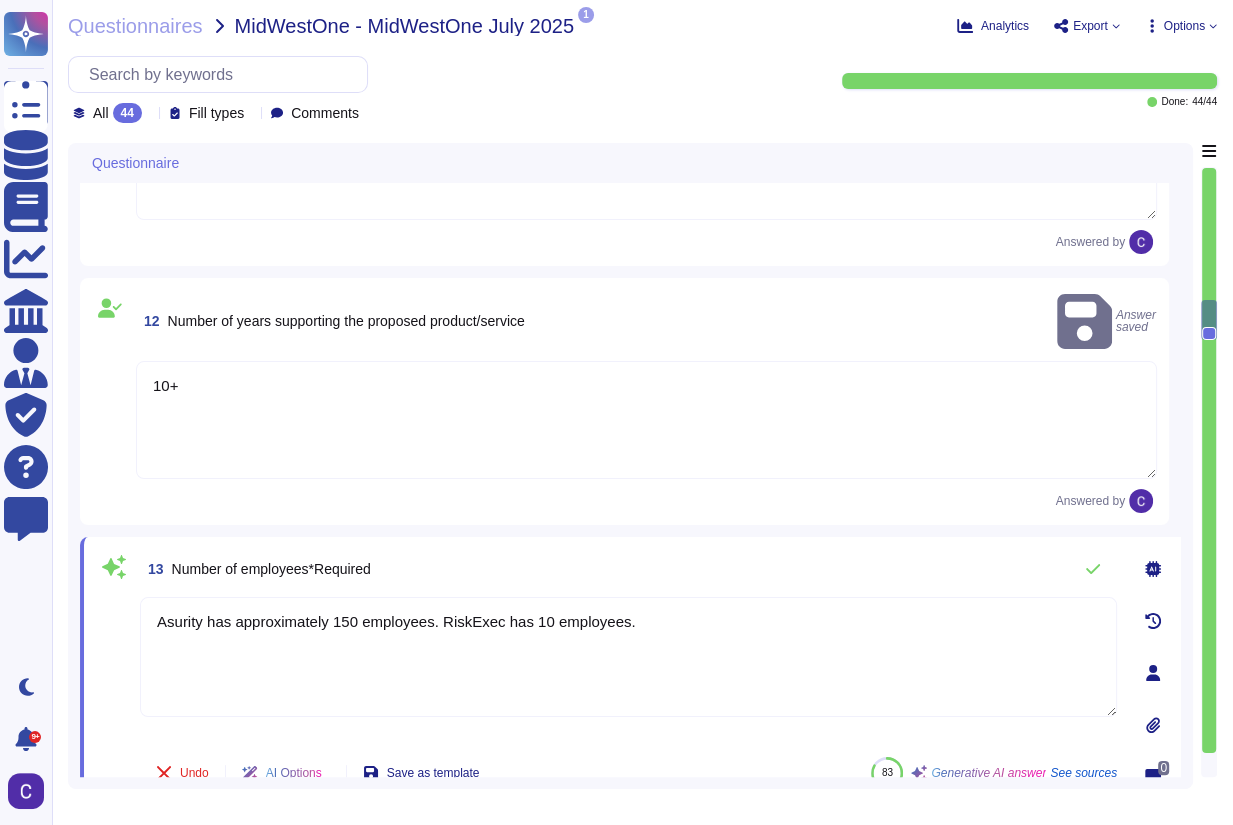 click on "Asurity has approximately 150 employees. RiskExec has 10 employees." at bounding box center [628, 657] 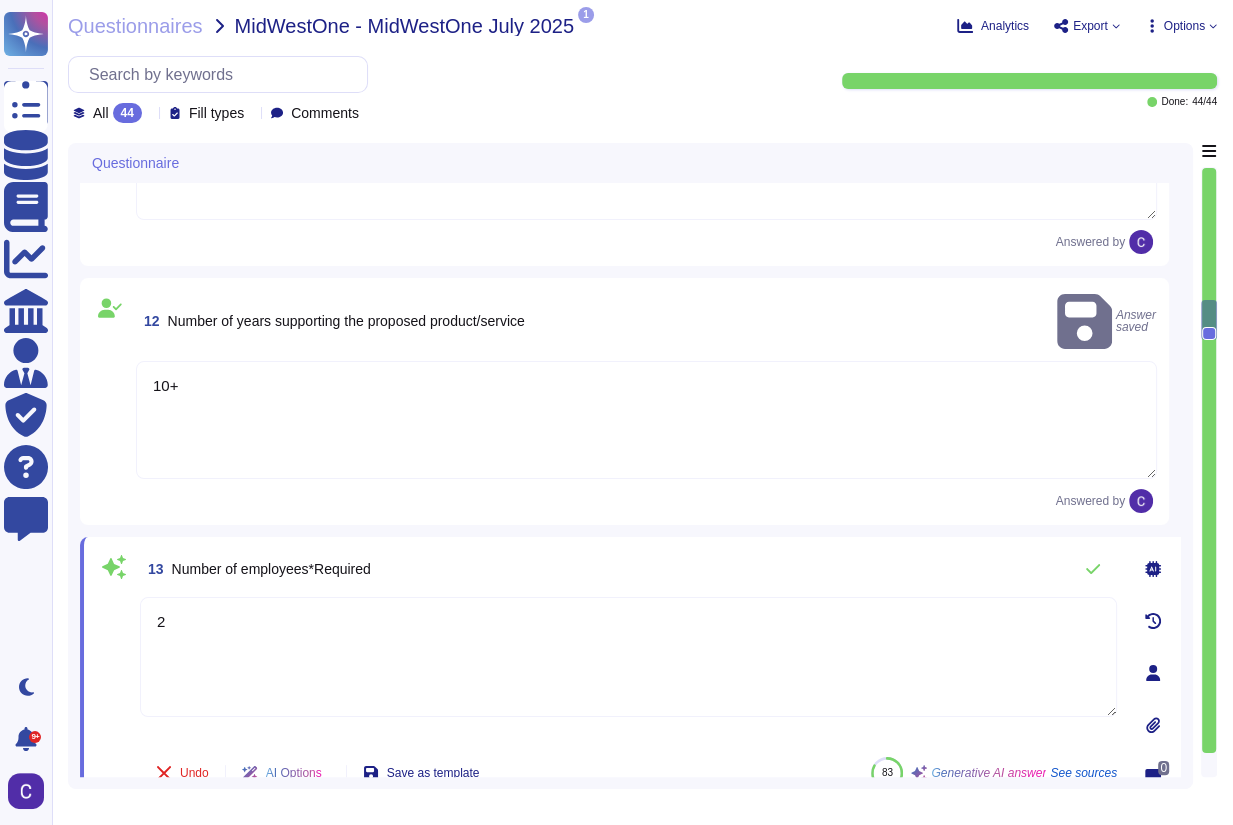 type on "26" 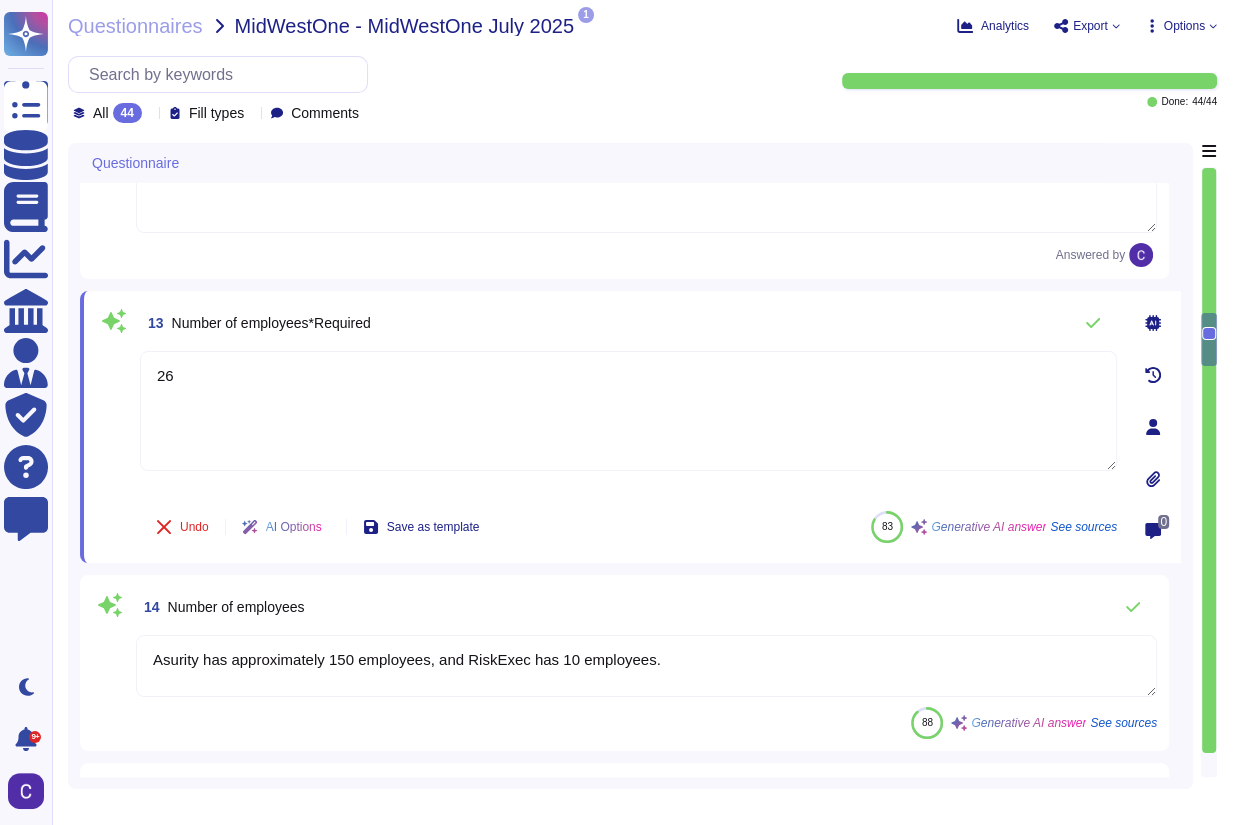 type on "1.9 Trillion" 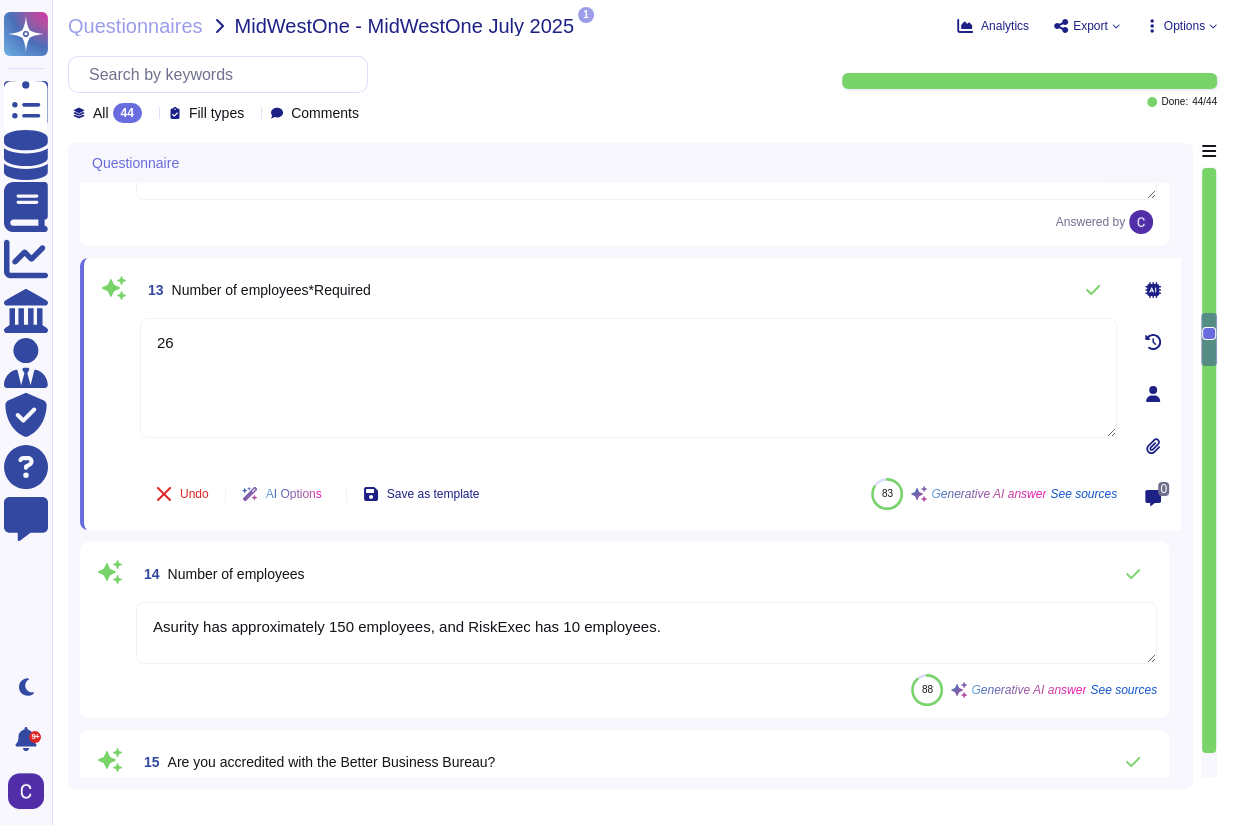 type on "26" 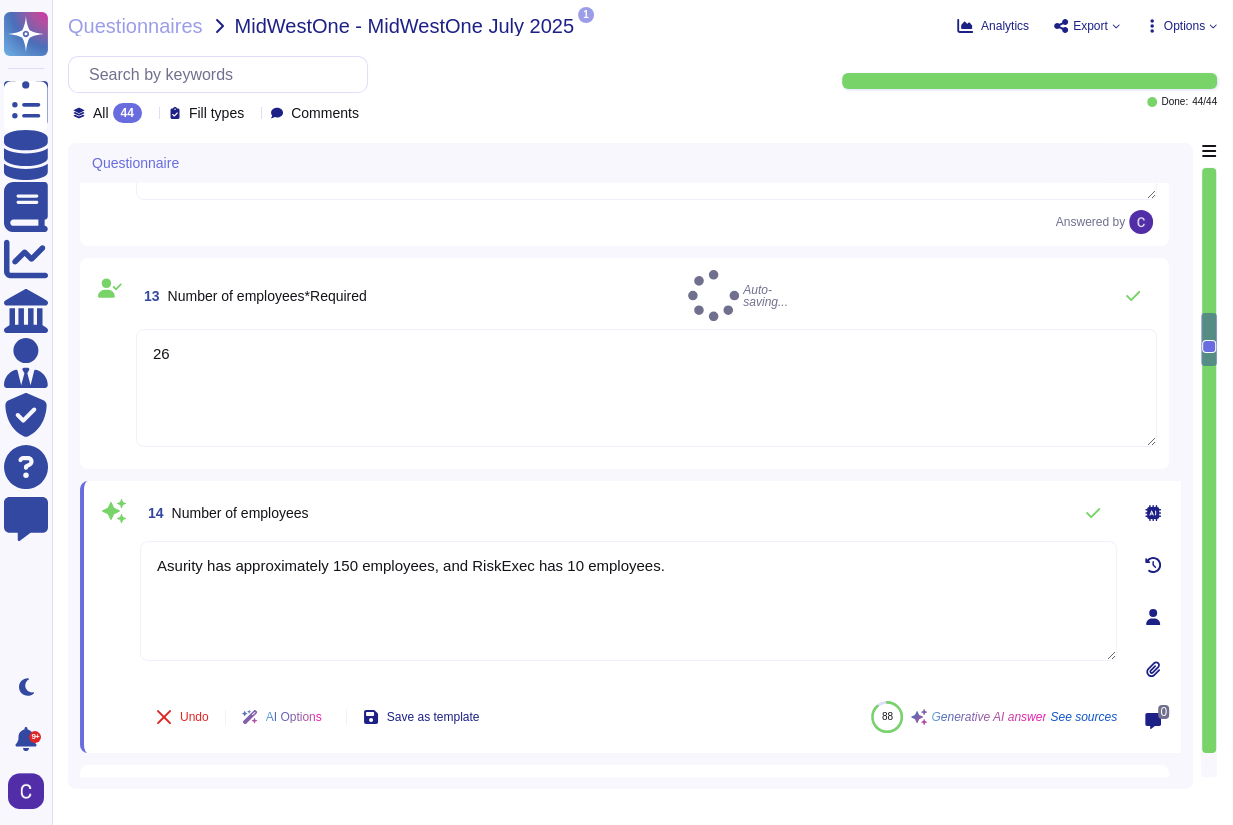 click on "Asurity has approximately 150 employees, and RiskExec has 10 employees." at bounding box center [628, 601] 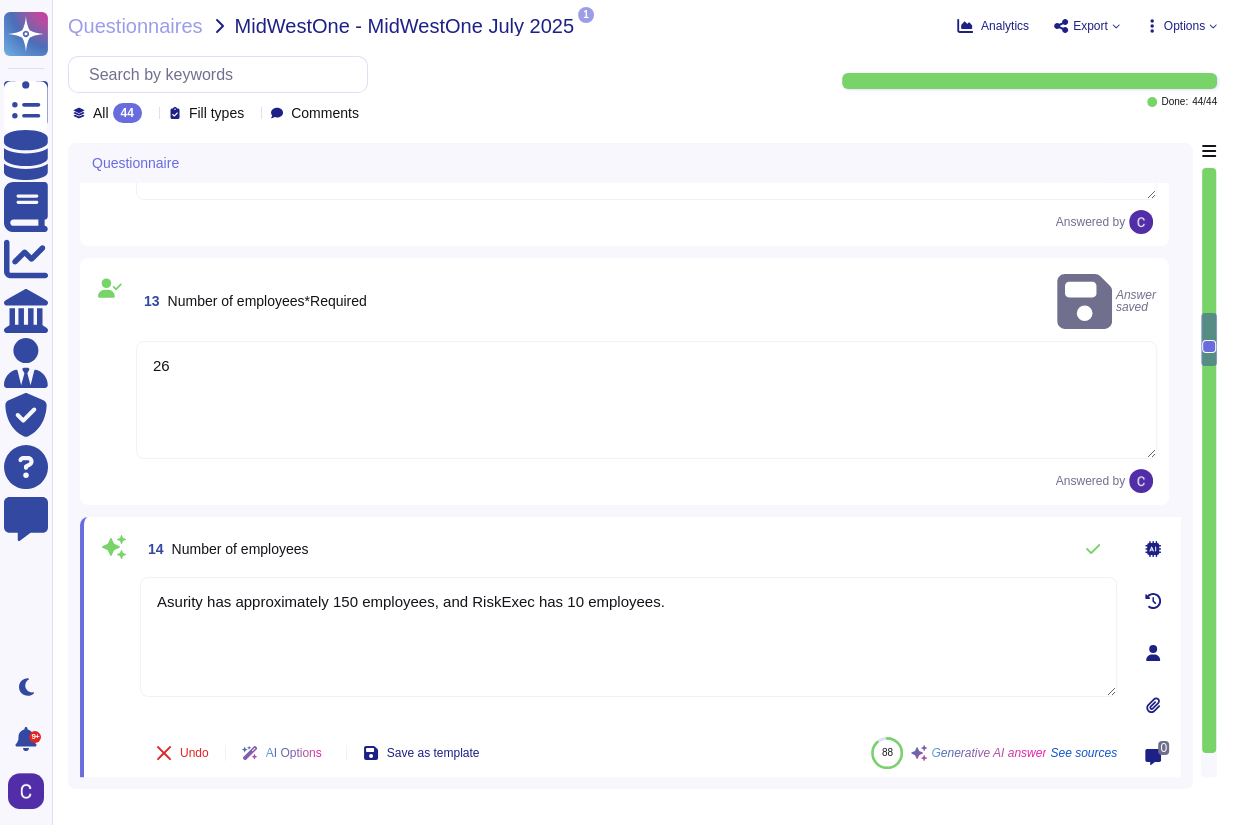 click on "Asurity has approximately 150 employees, and RiskExec has 10 employees." at bounding box center (628, 637) 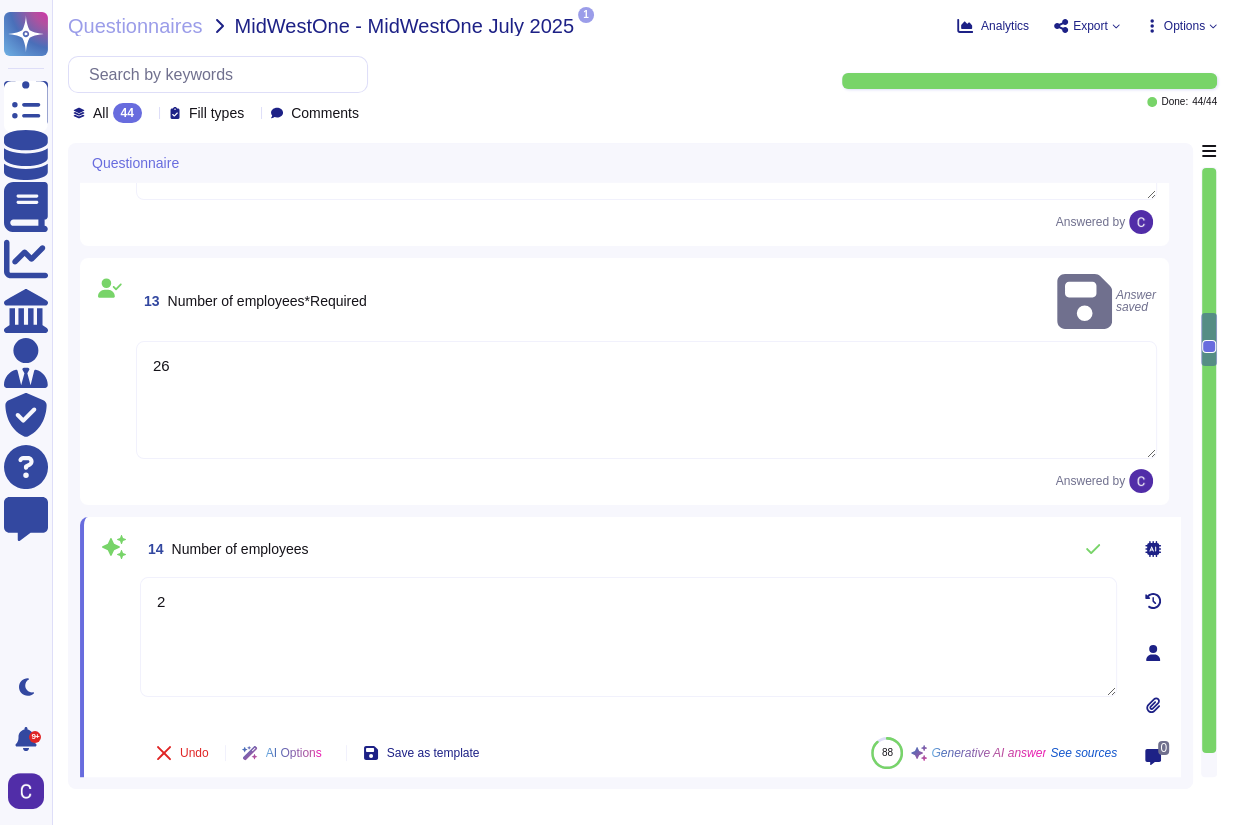 type on "26" 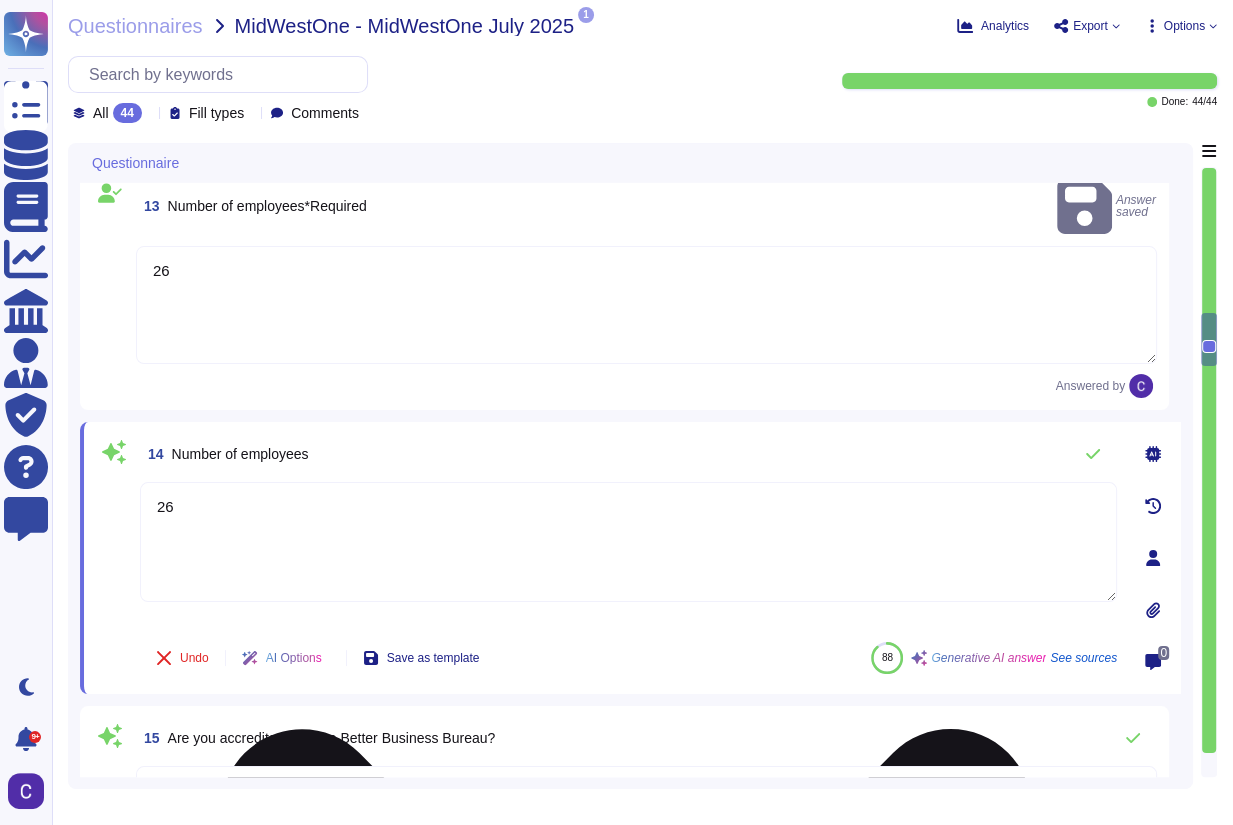 type on "1.9 Trillion" 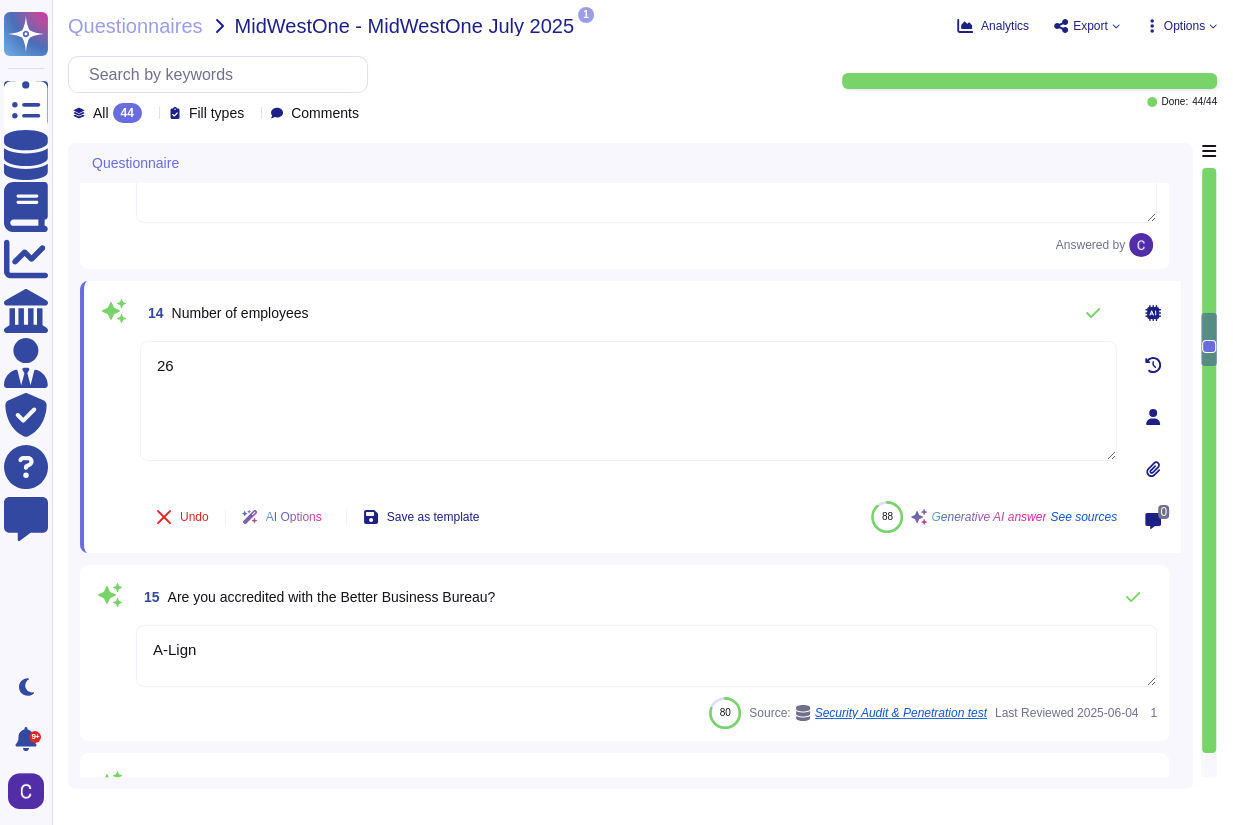 scroll, scrollTop: 2720, scrollLeft: 0, axis: vertical 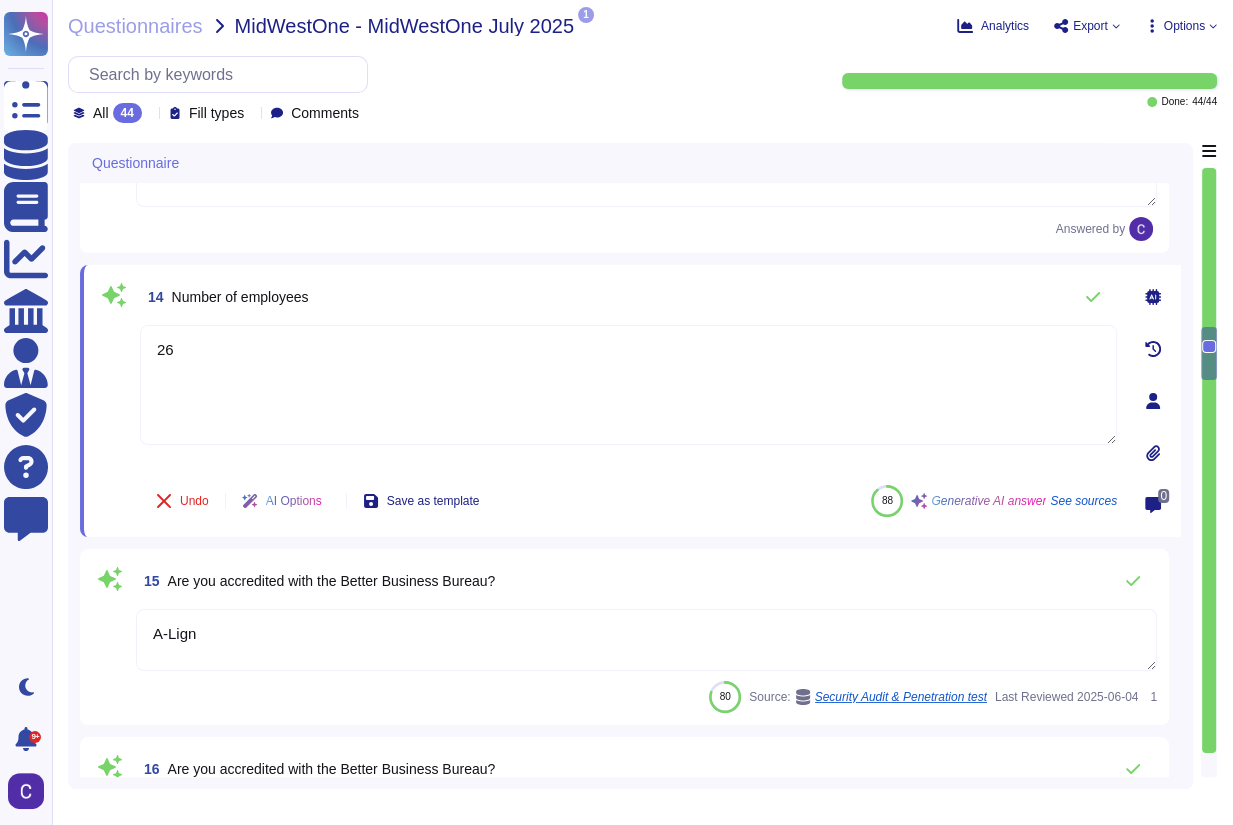 type on "N/A" 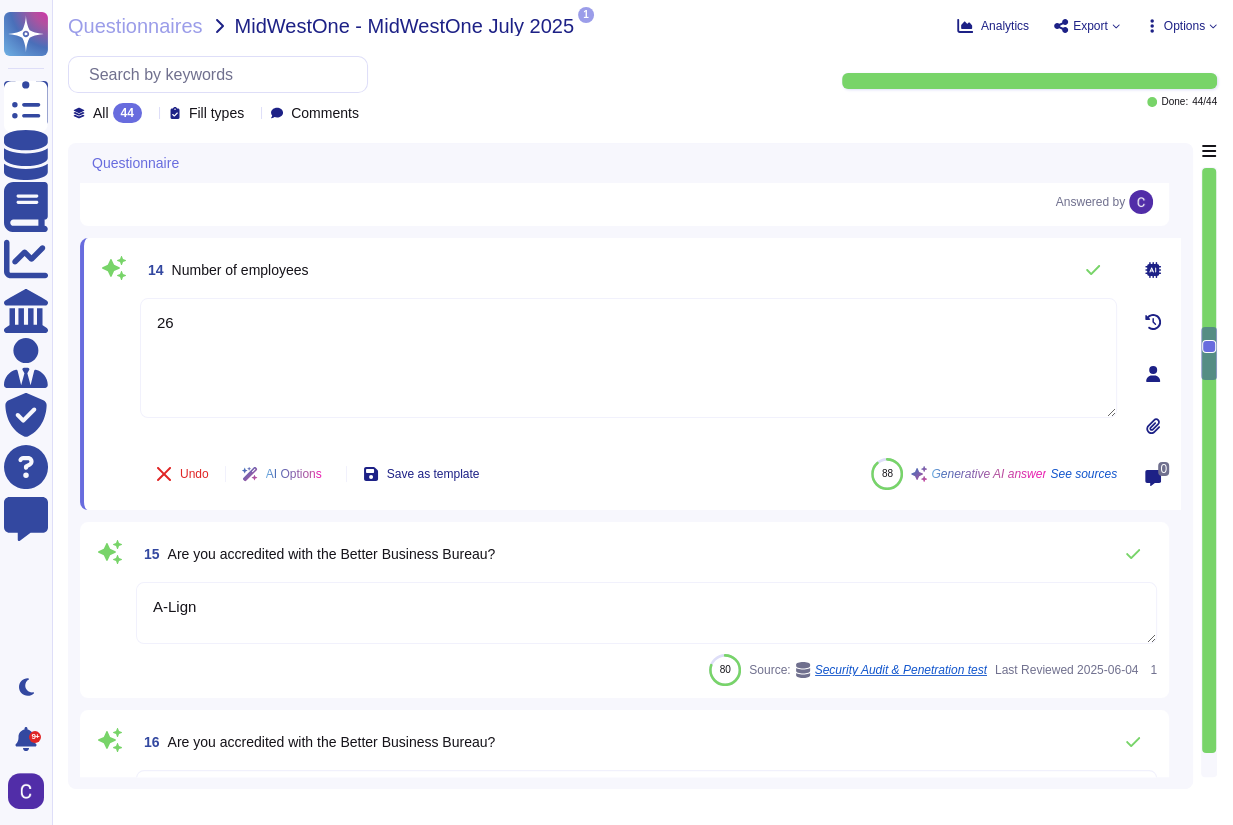 click on "A-Lign" at bounding box center (646, 613) 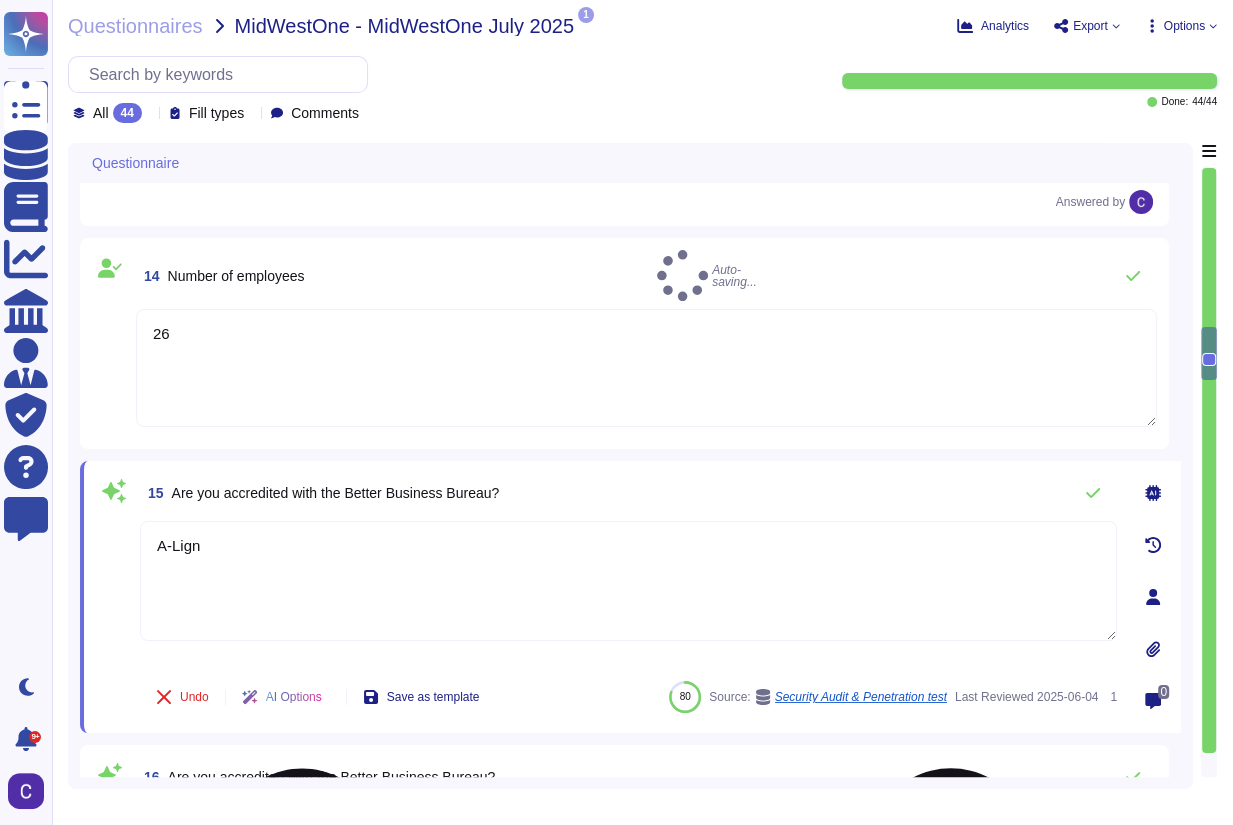 click on "A-Lign" at bounding box center (628, 581) 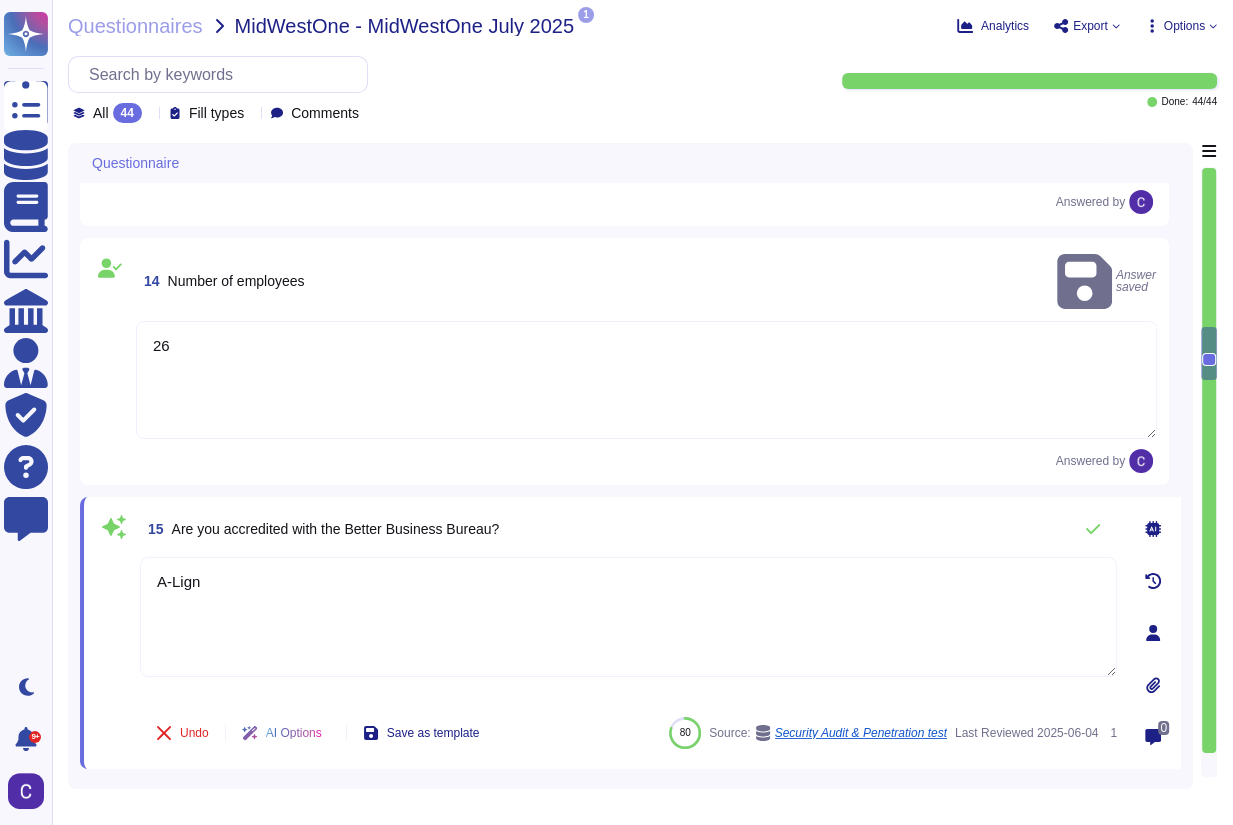 click on "A-Lign" at bounding box center [628, 617] 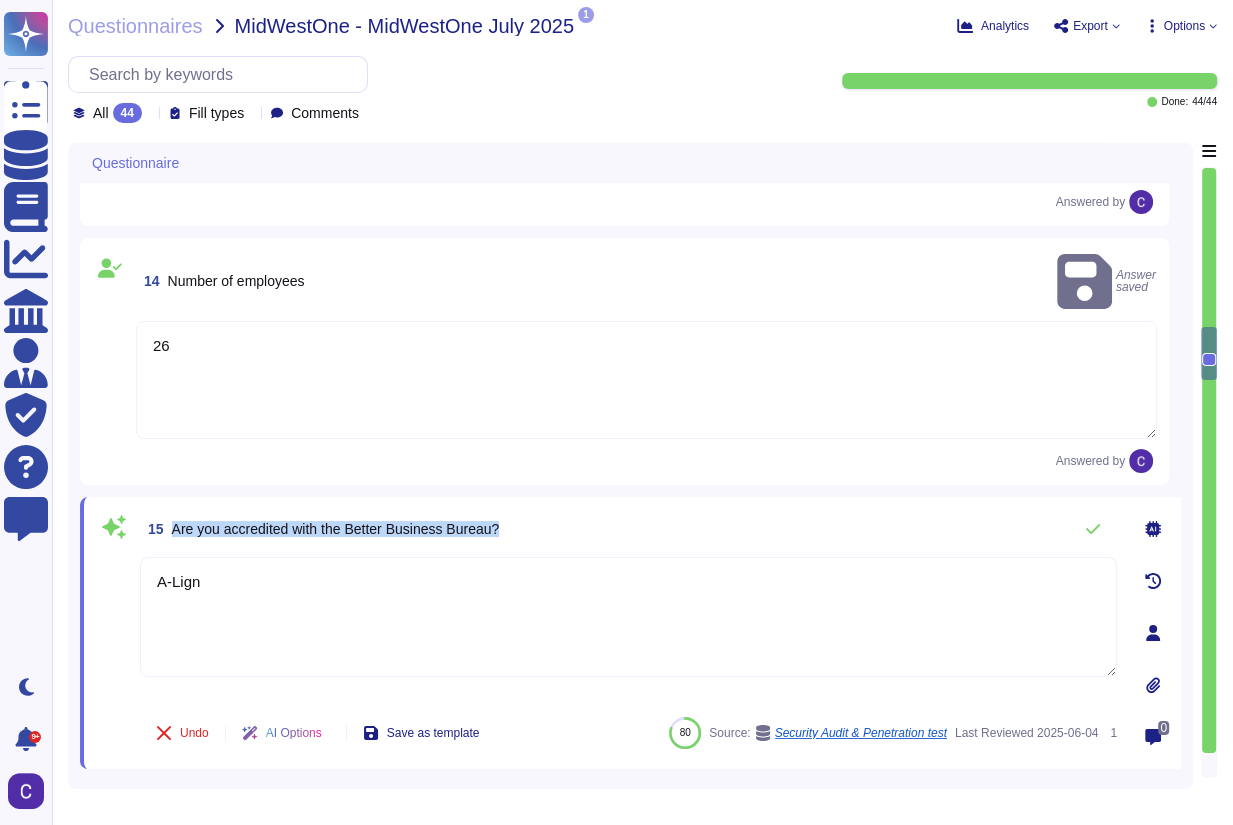 drag, startPoint x: 520, startPoint y: 490, endPoint x: 166, endPoint y: 499, distance: 354.11438 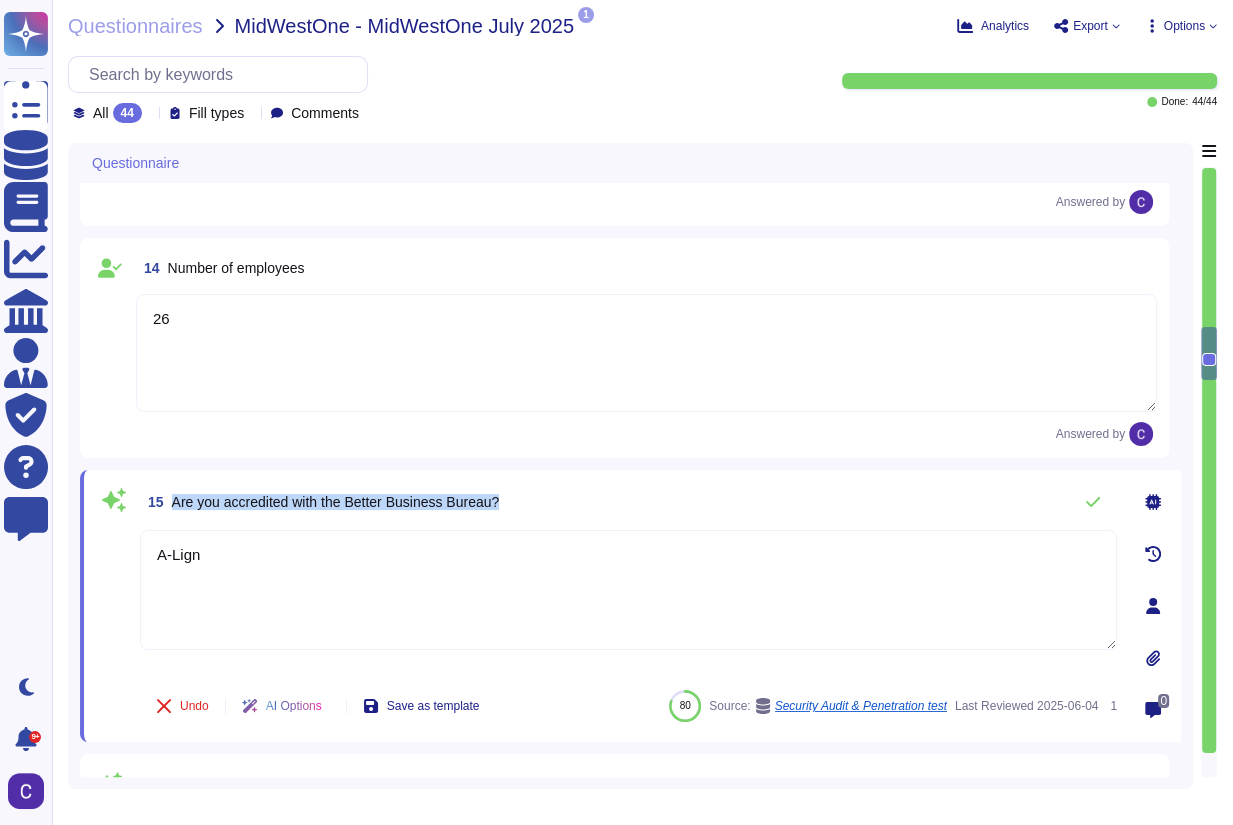 copy on "Are you accredited with the Better Business Bureau?" 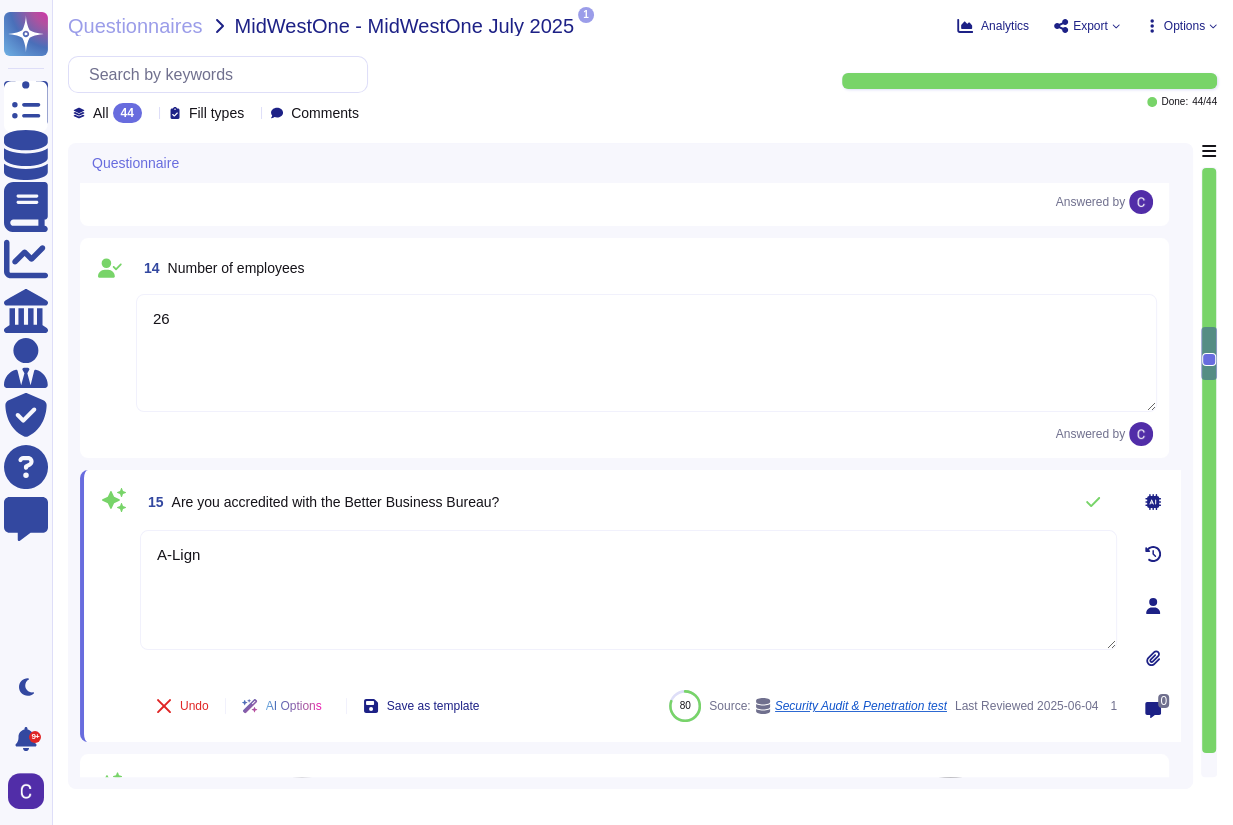 click on "A-Lign" at bounding box center [628, 590] 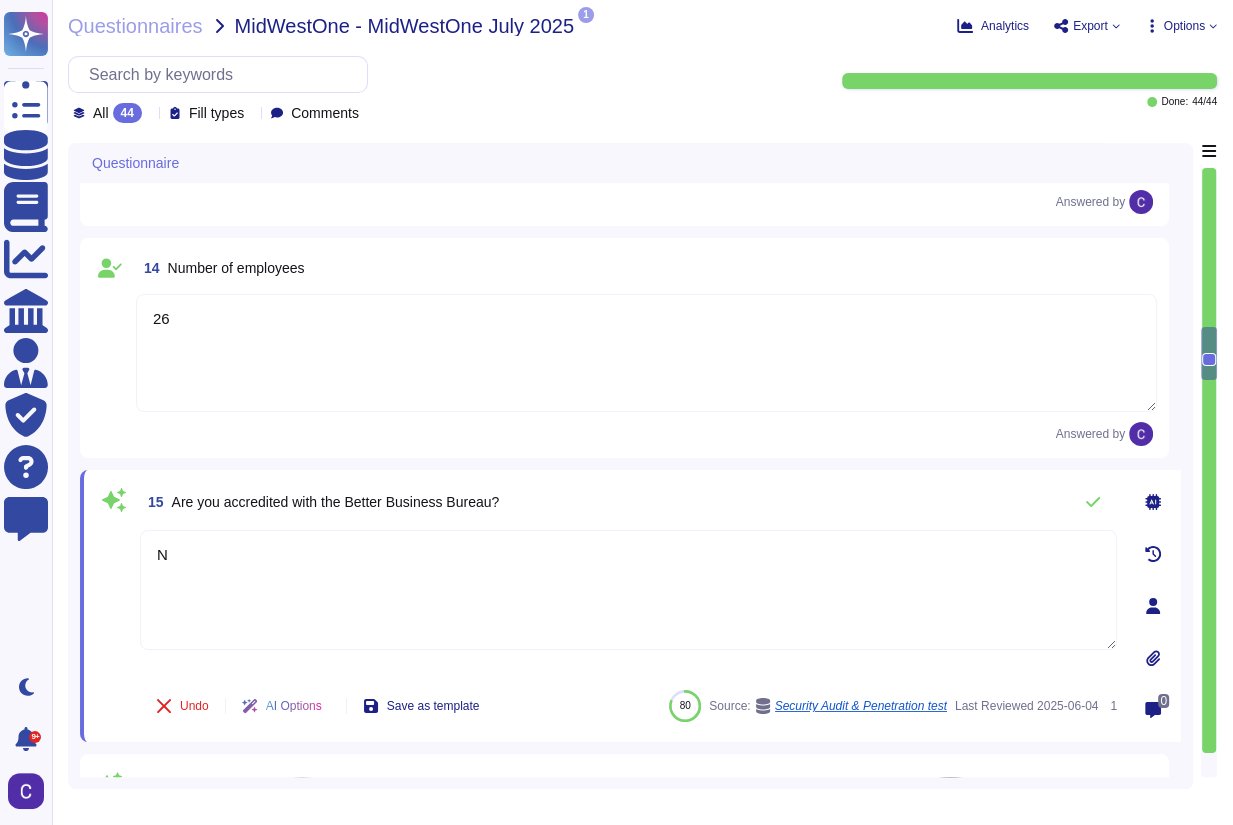type on "No" 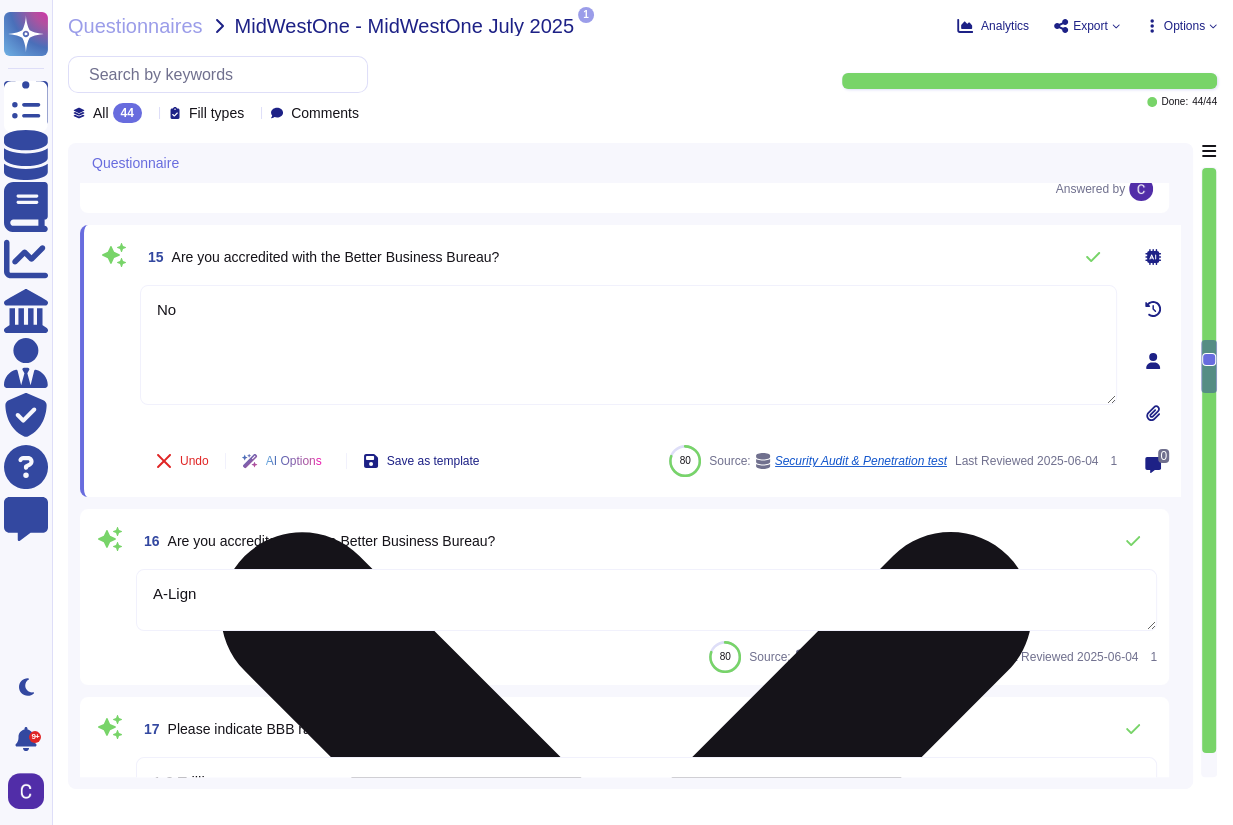 scroll, scrollTop: 2960, scrollLeft: 0, axis: vertical 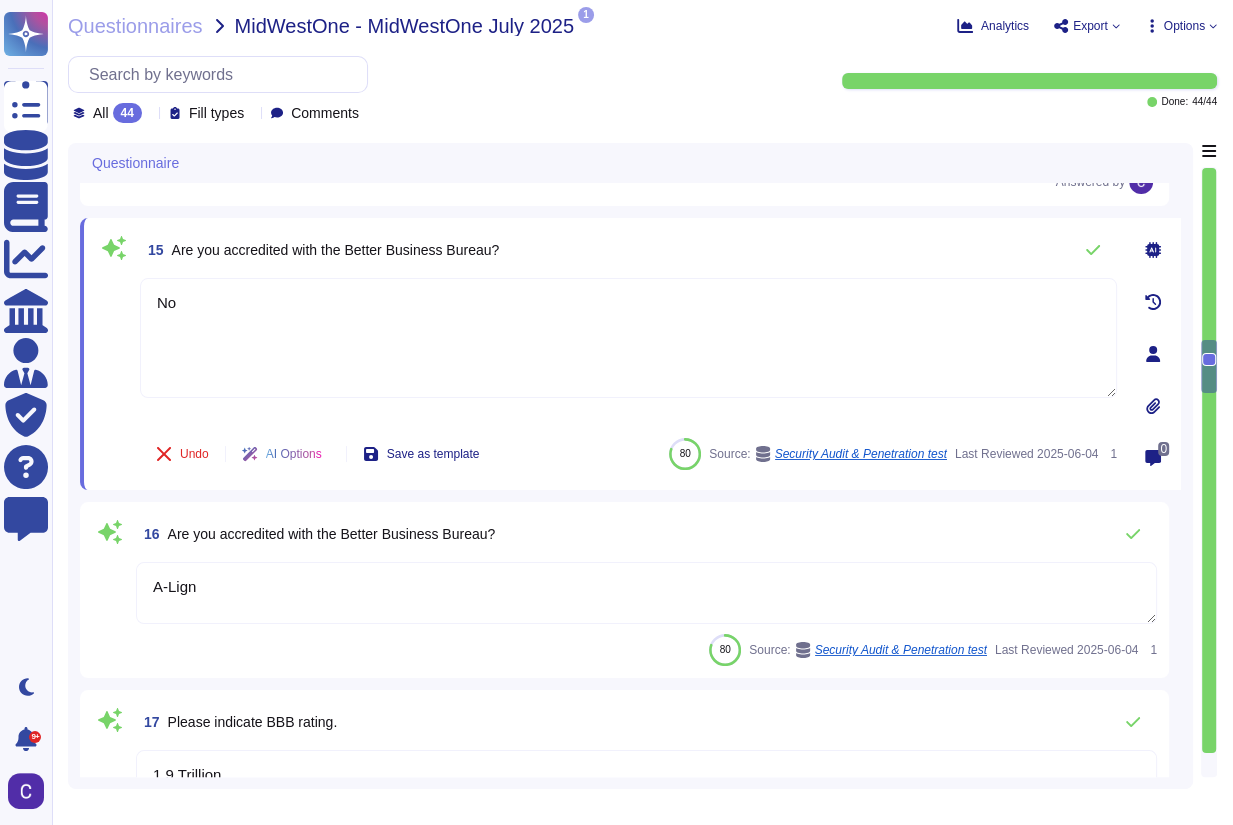 type on "No" 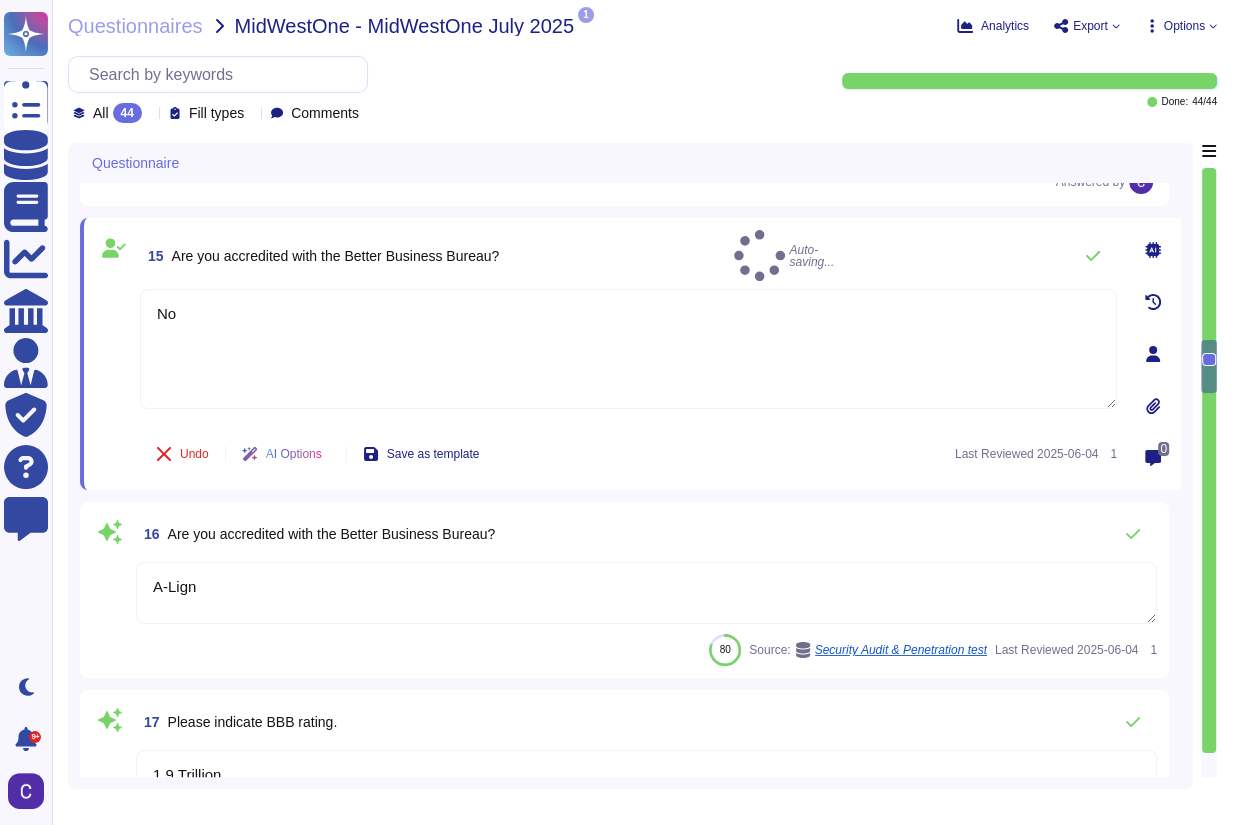 click on "A-Lign" at bounding box center [646, 593] 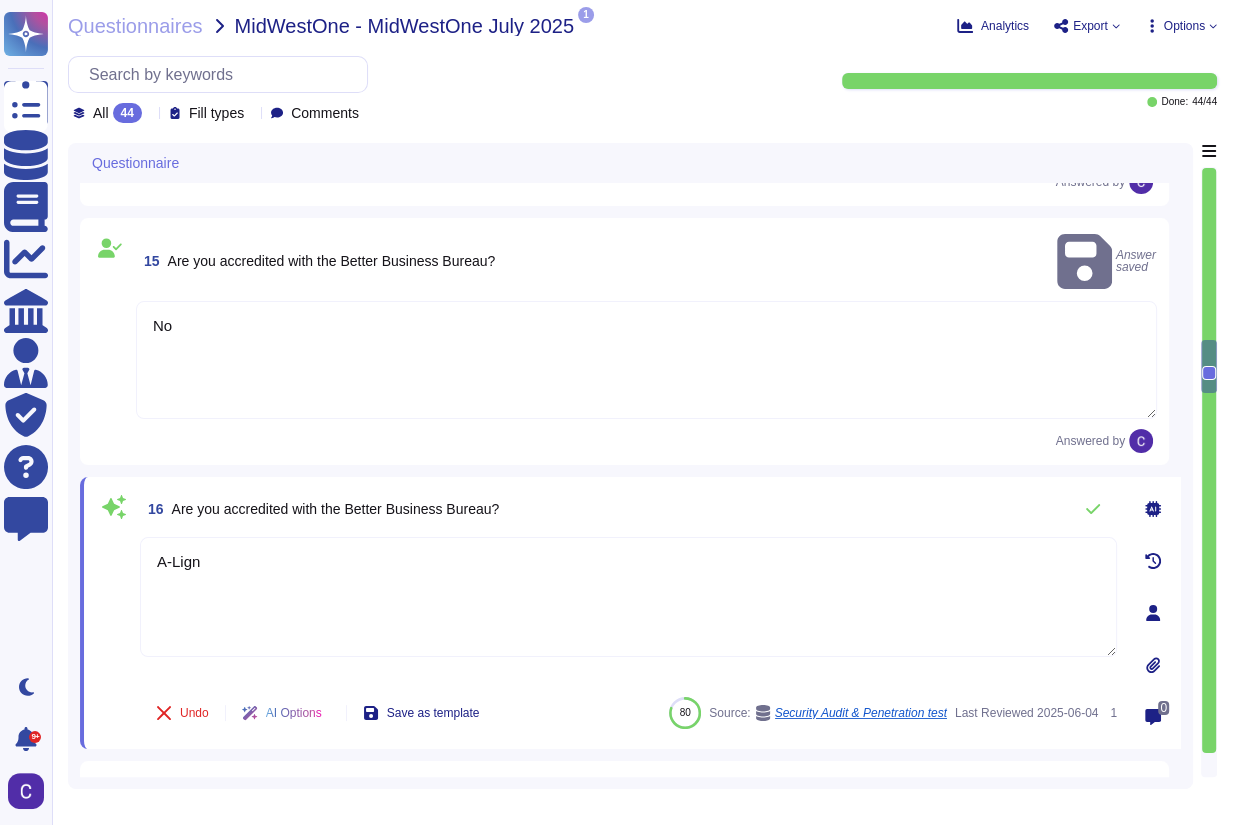 click on "A-Lign" at bounding box center (628, 597) 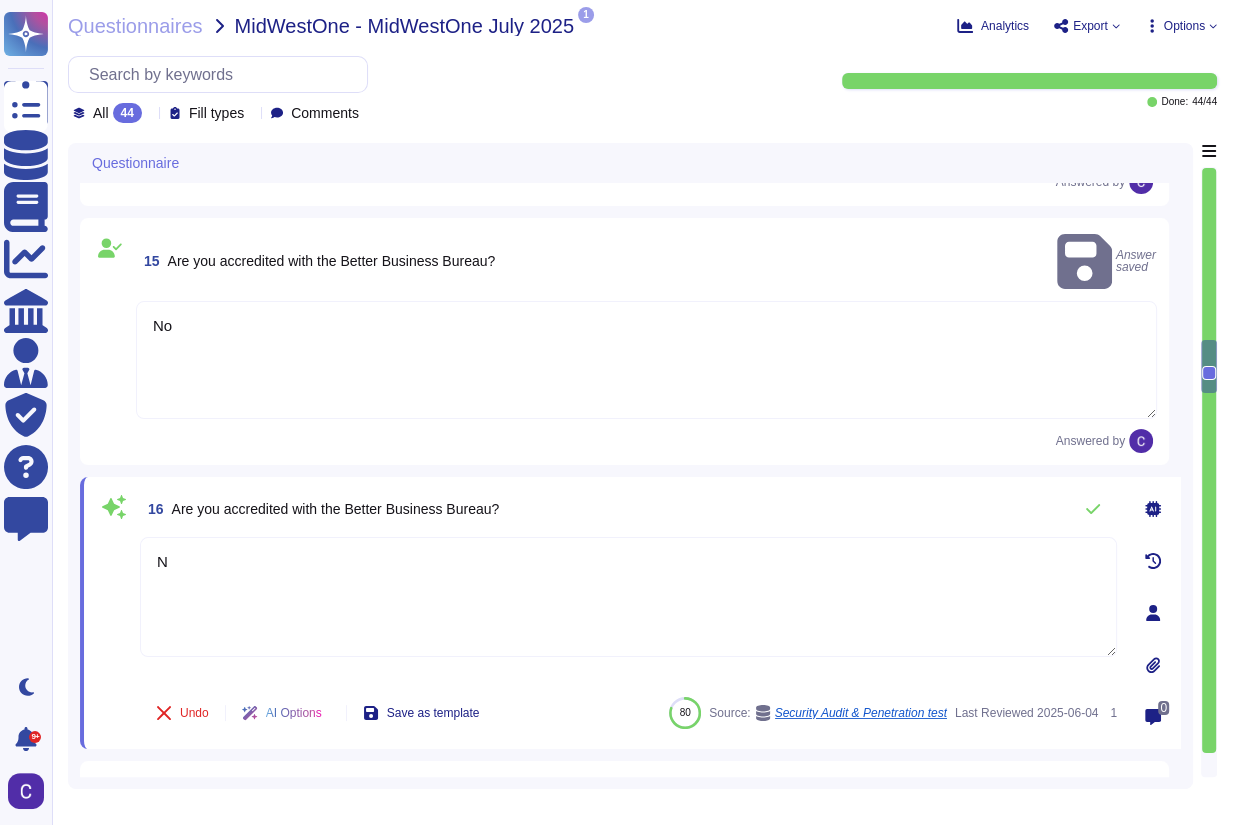 type on "No" 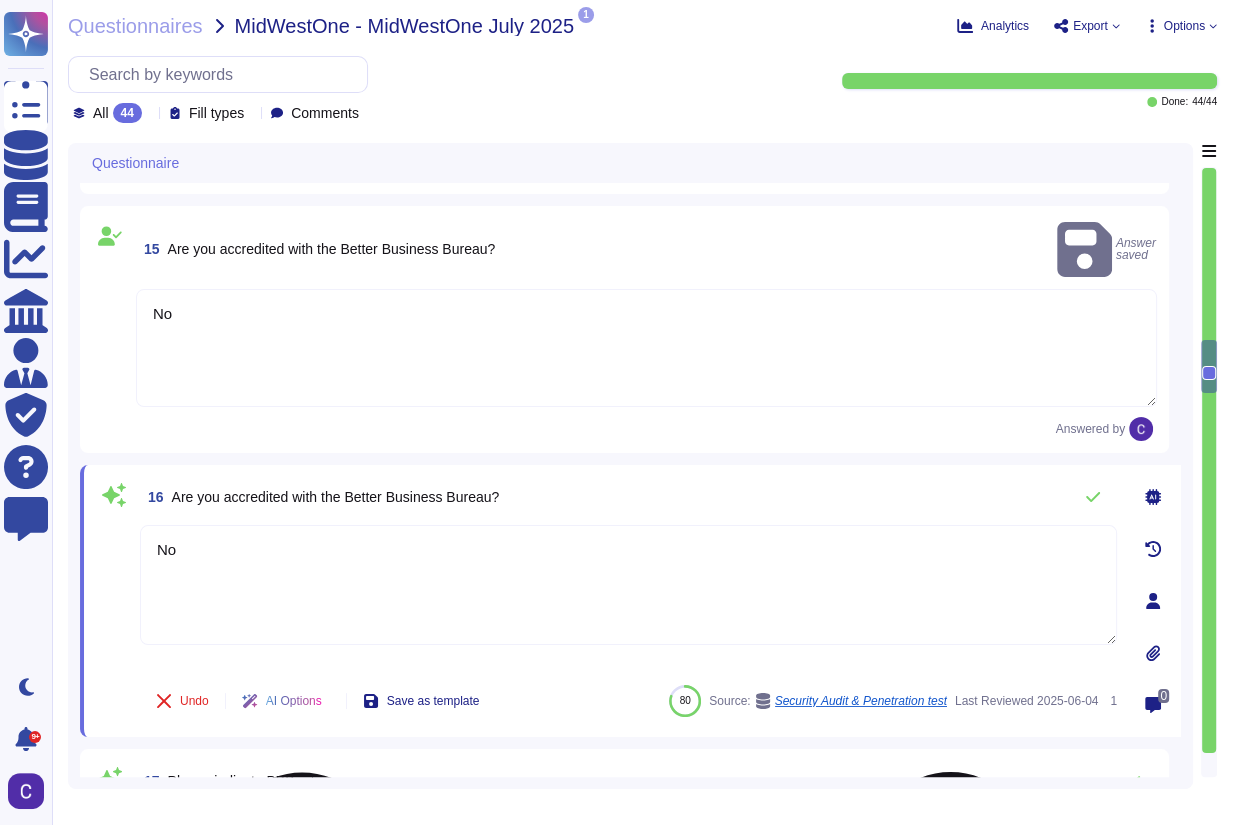 type on "N/A" 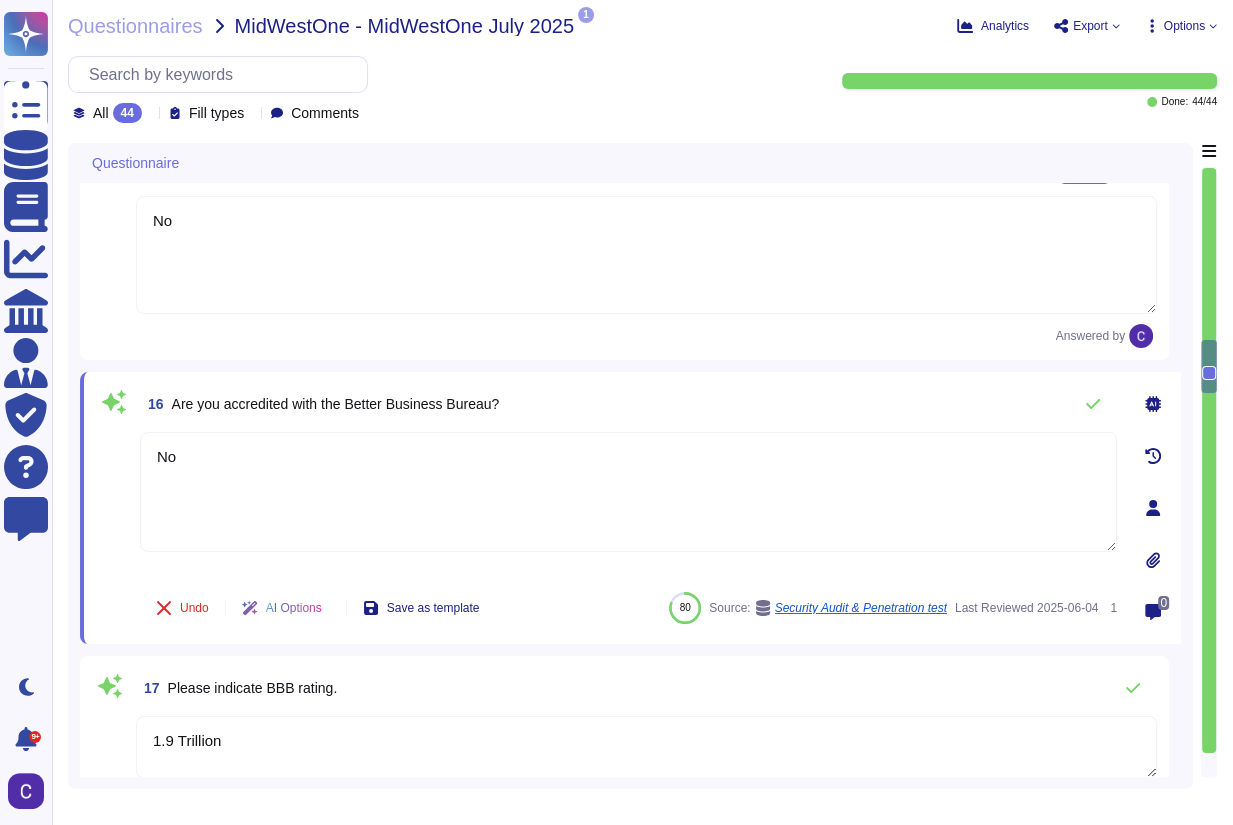 scroll, scrollTop: 3200, scrollLeft: 0, axis: vertical 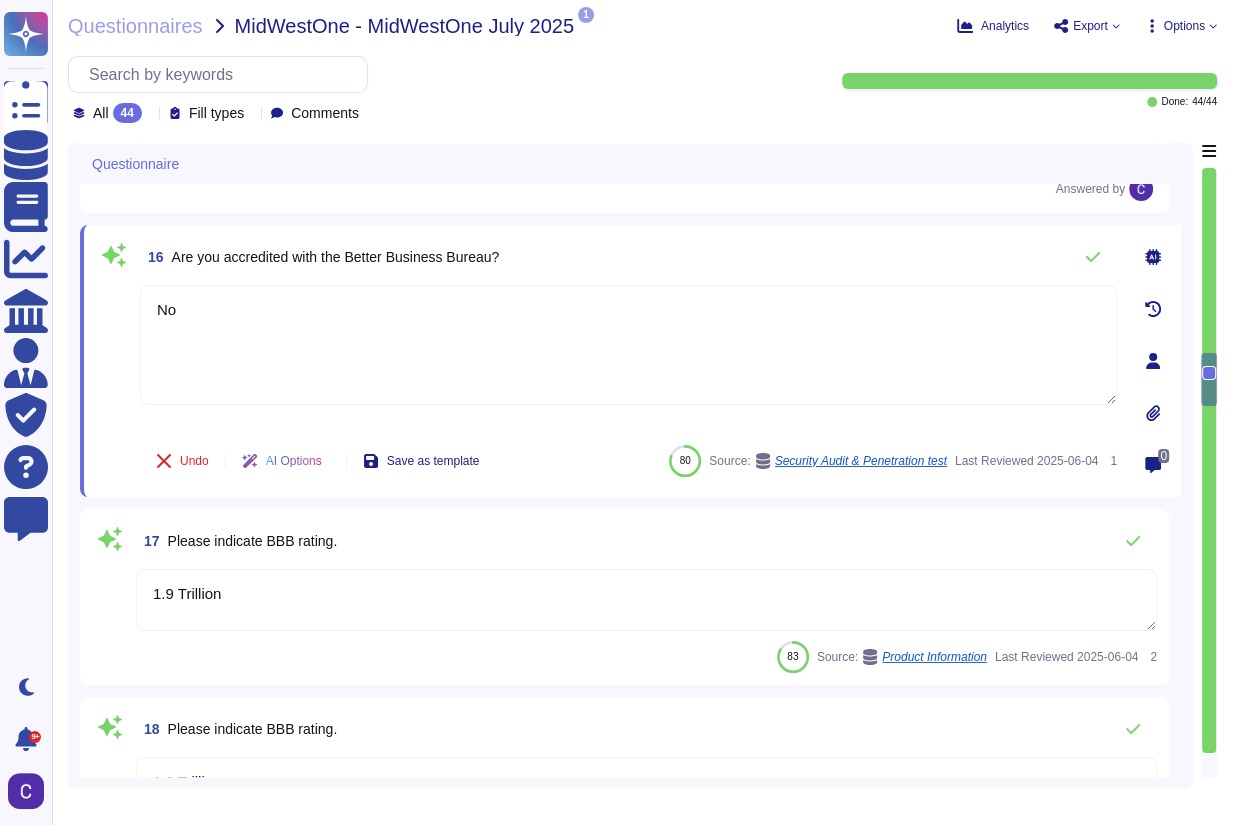 type on "There are no outstanding lawsuits." 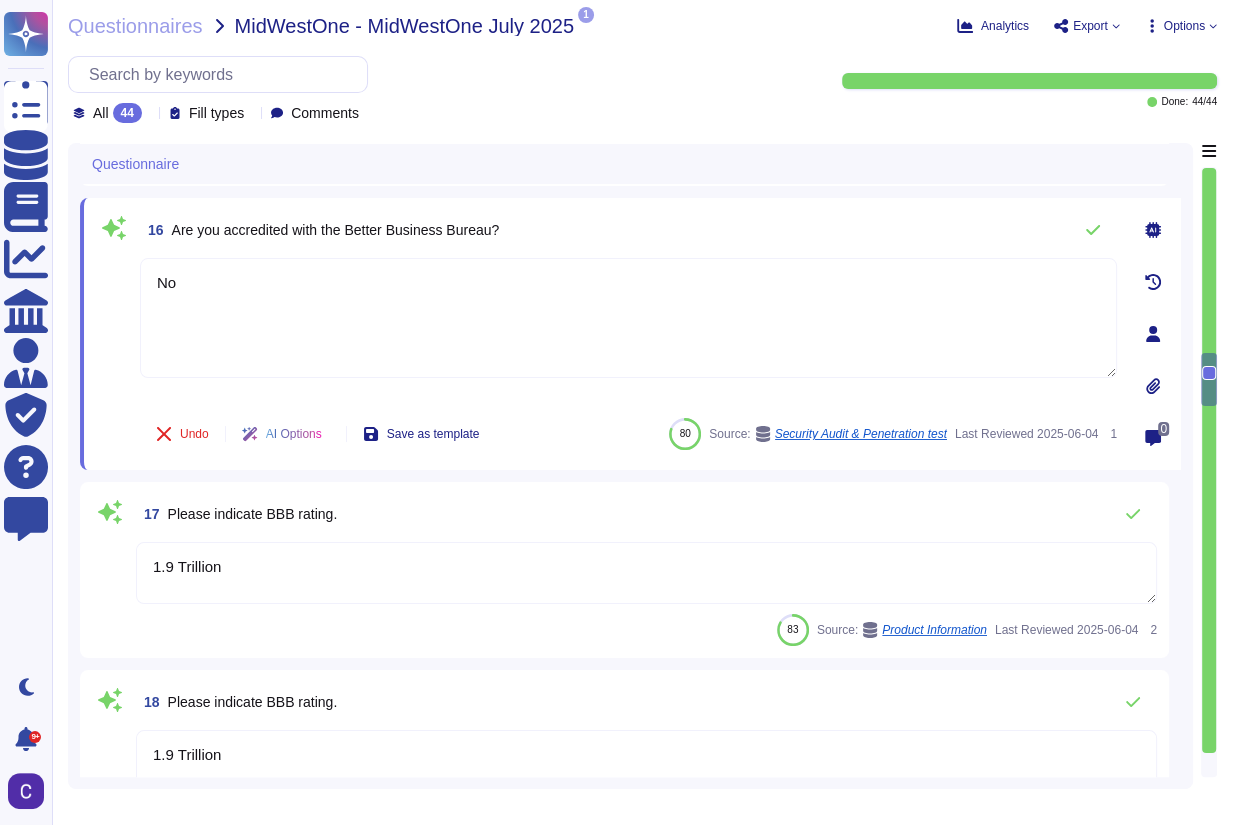 type on "No" 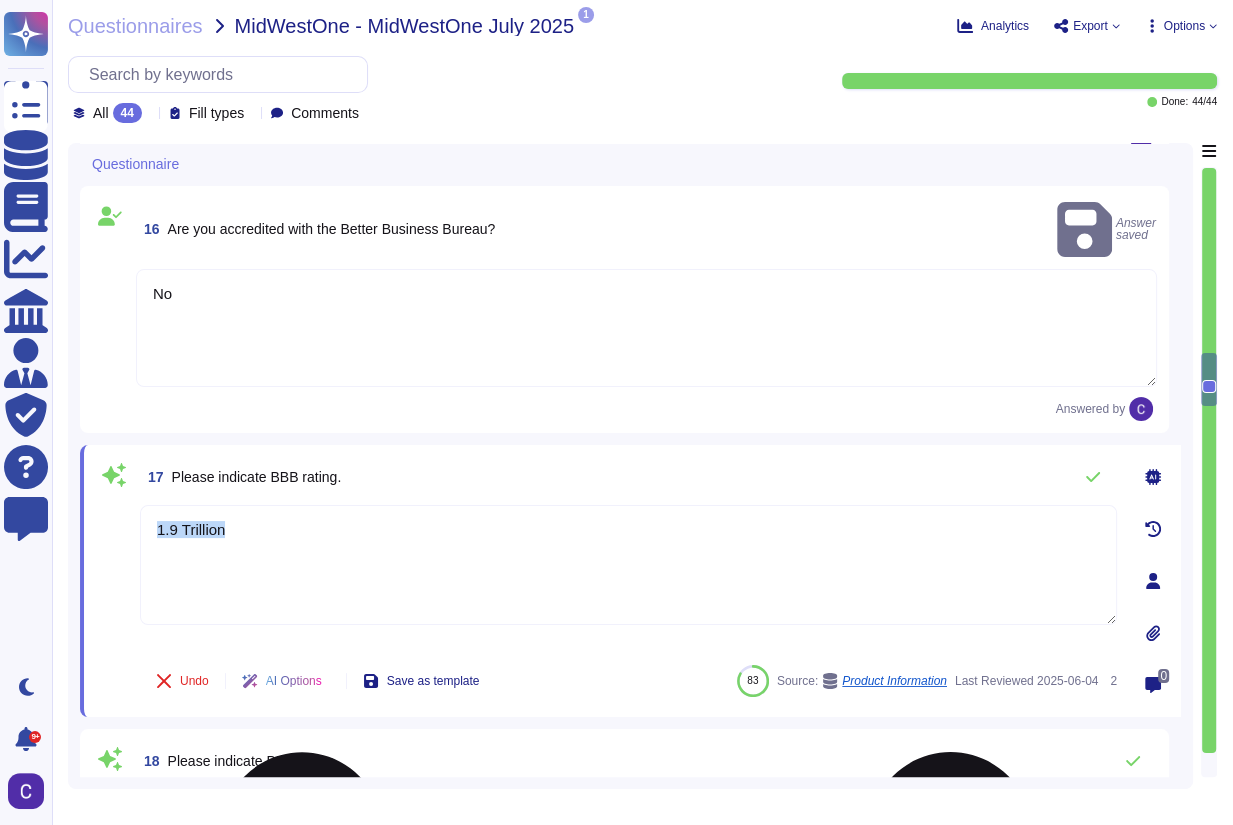 click on "1.9 Trillion" at bounding box center [628, 577] 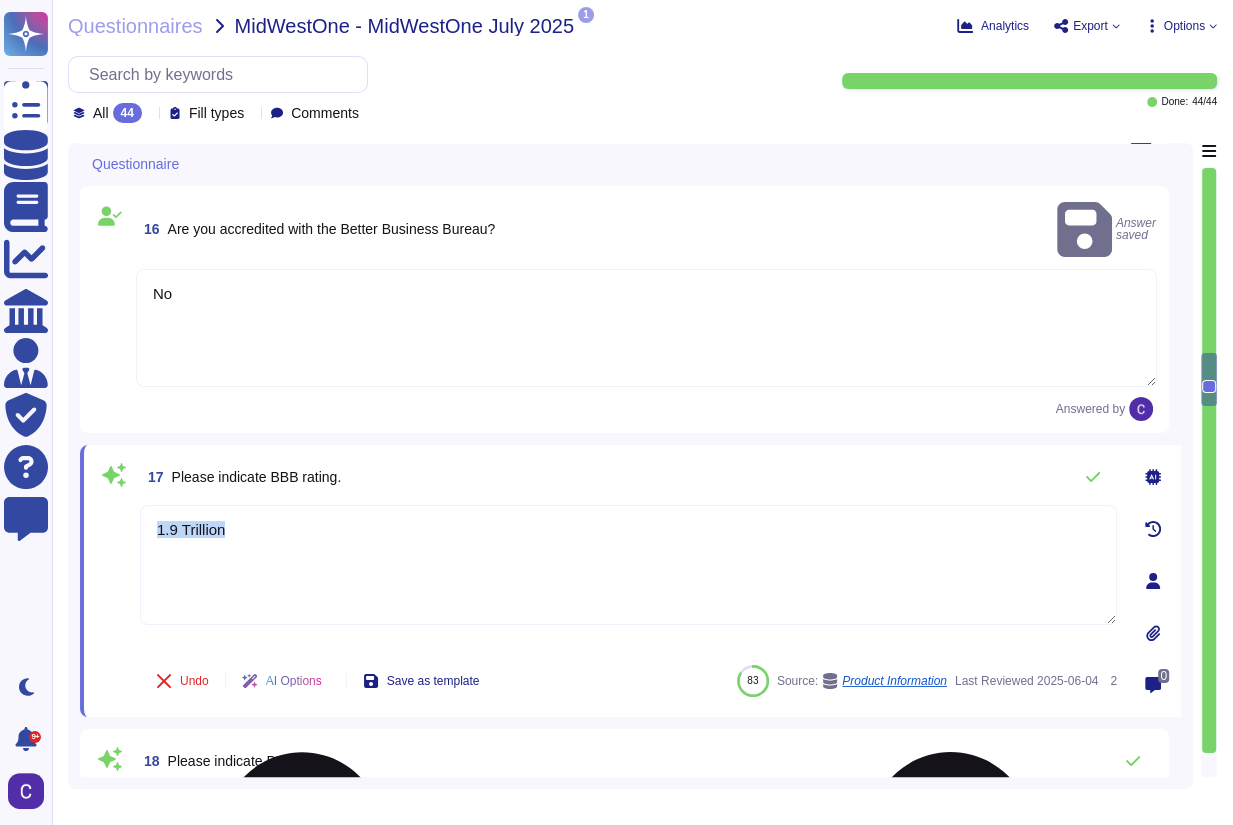 click on "1.9 Trillion" at bounding box center [628, 565] 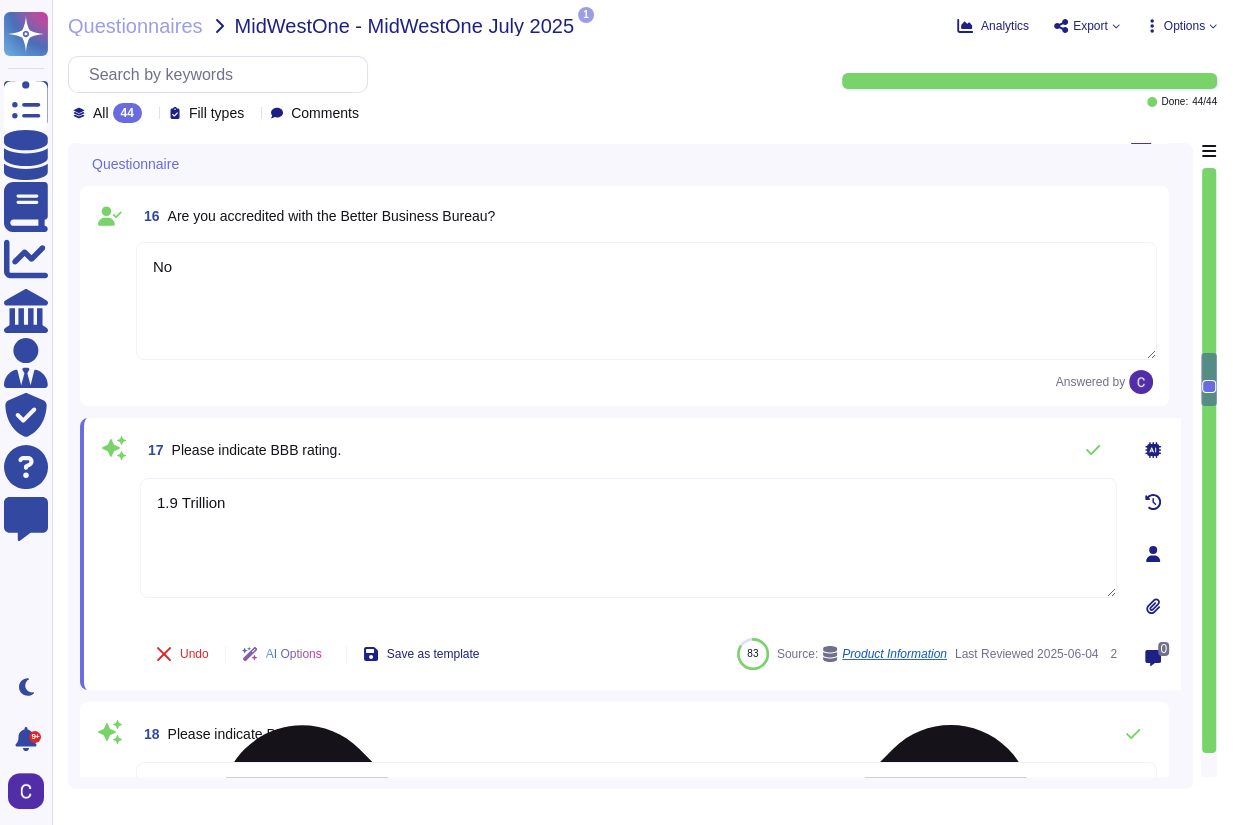 click on "1.9 Trillion" at bounding box center [628, 538] 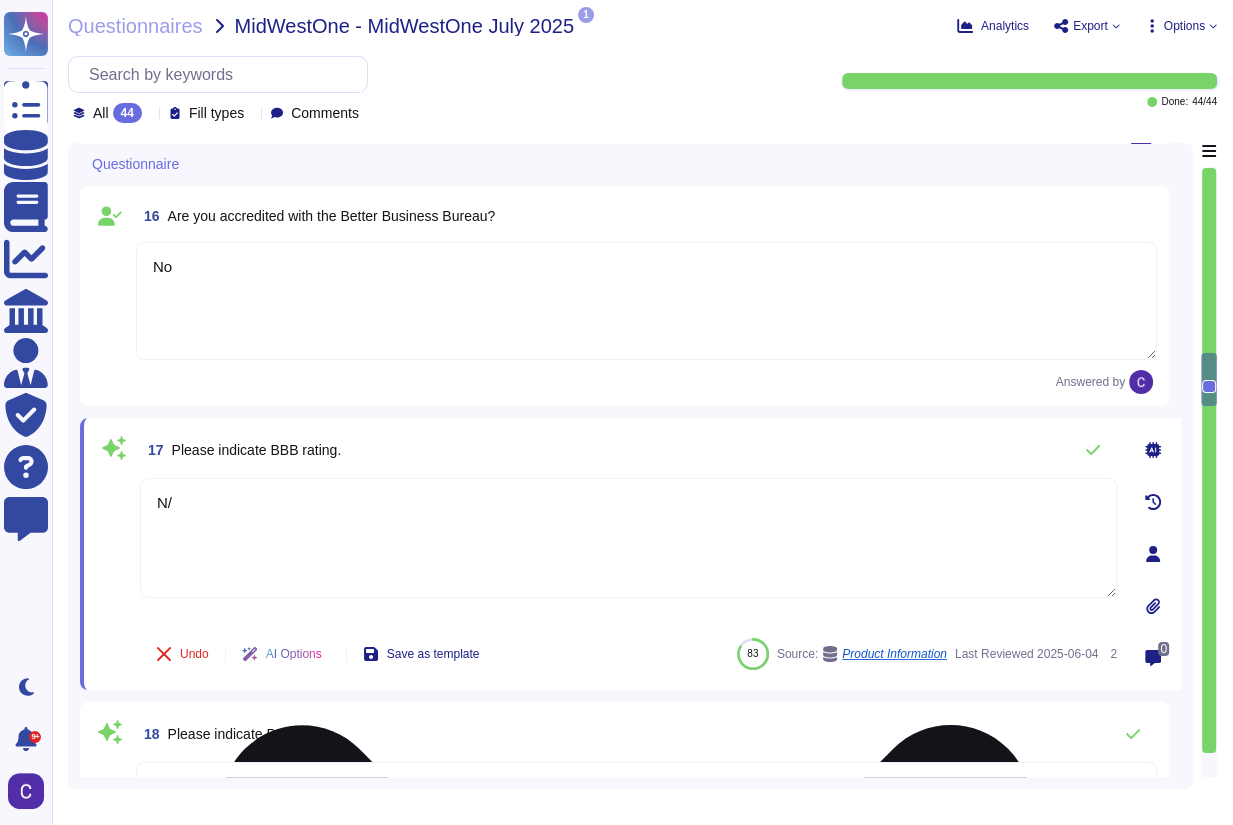type on "N/A" 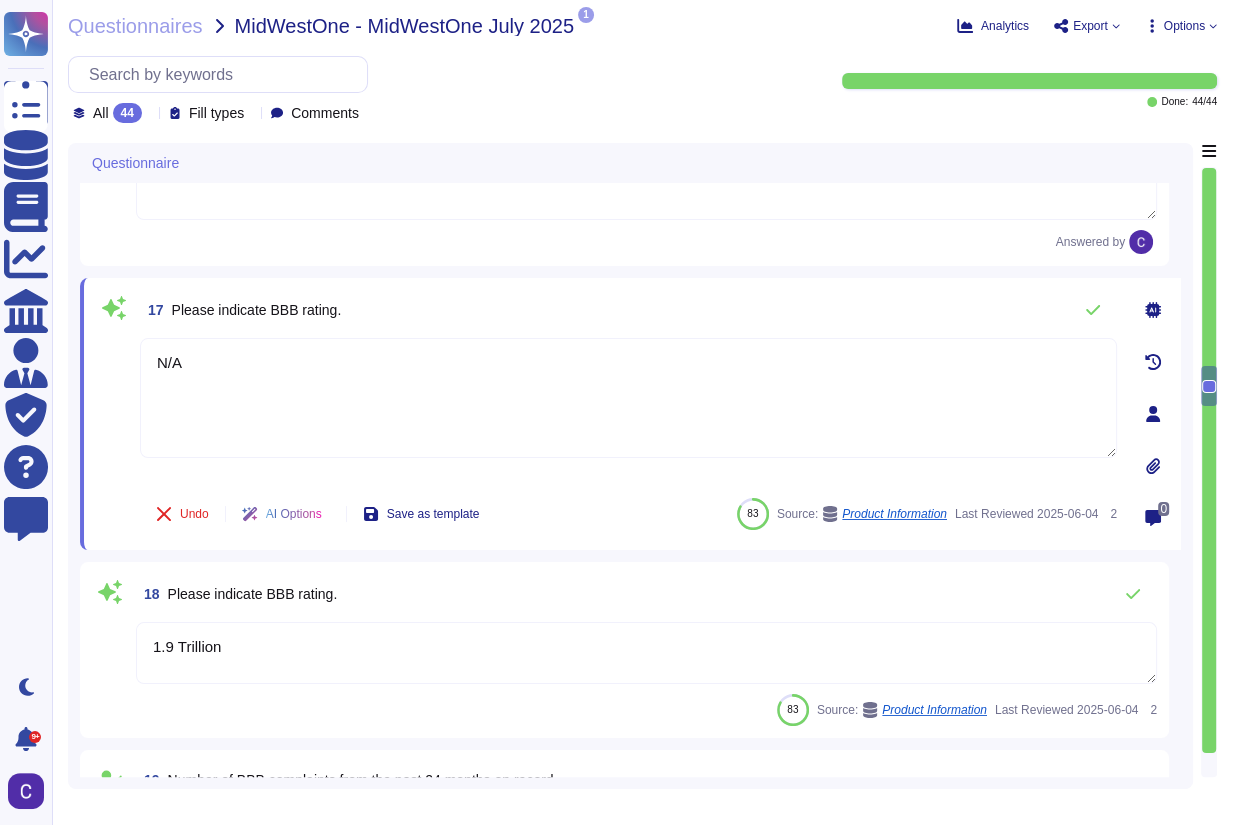 scroll, scrollTop: 3360, scrollLeft: 0, axis: vertical 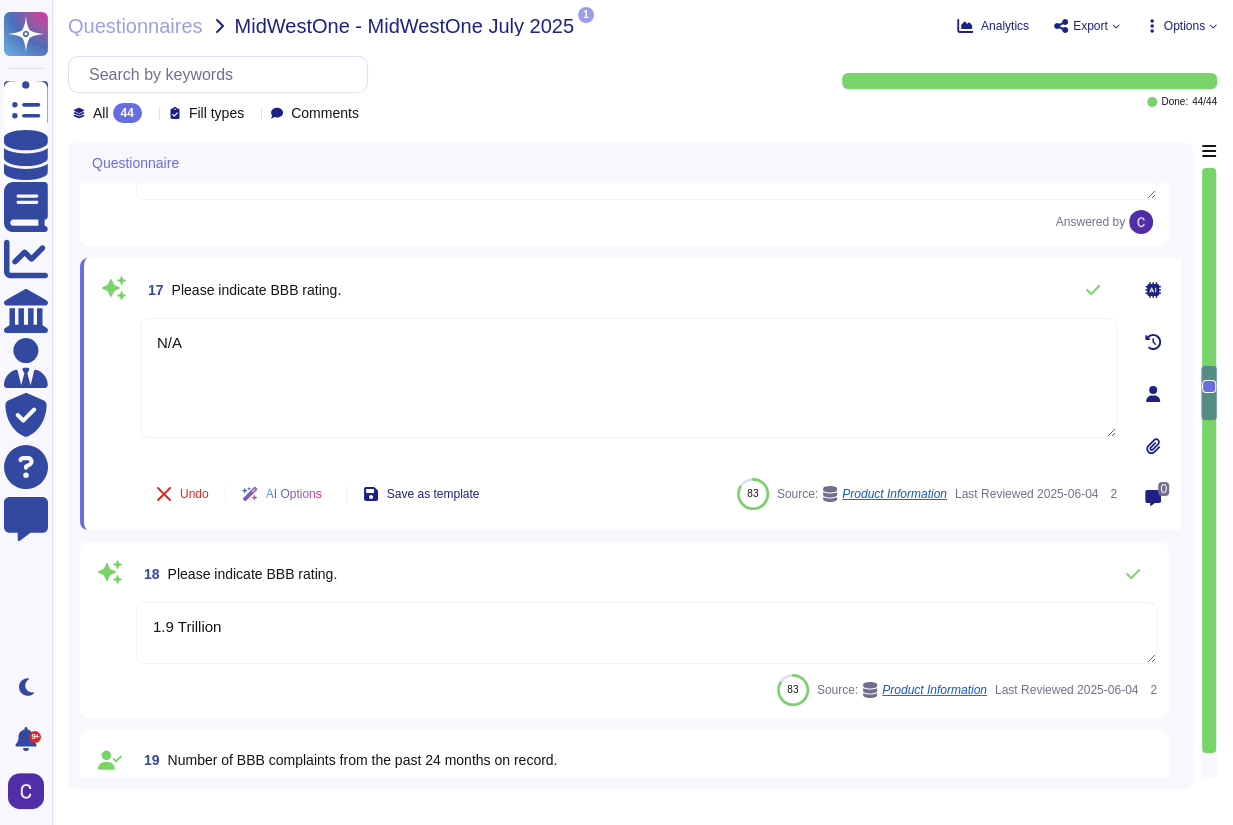 type on "There are no outstanding lawsuits." 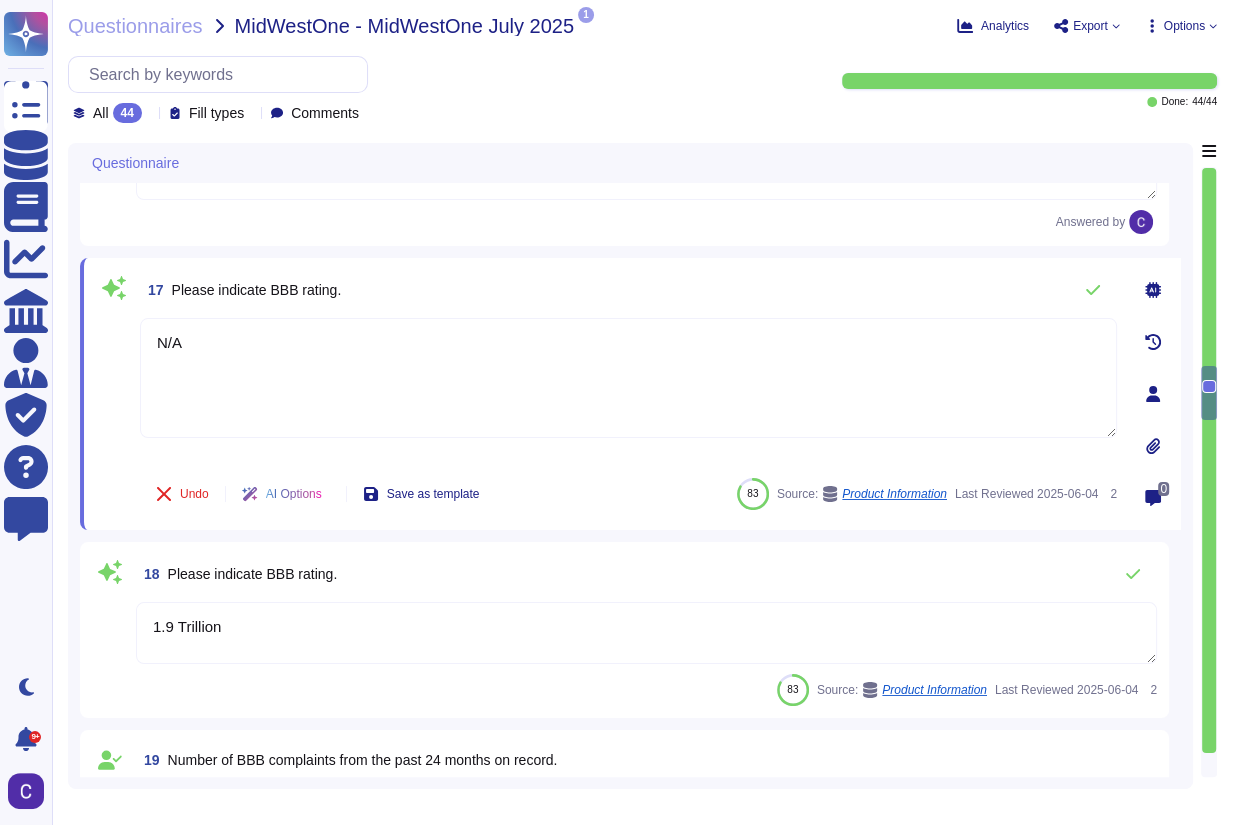 type on "N/A" 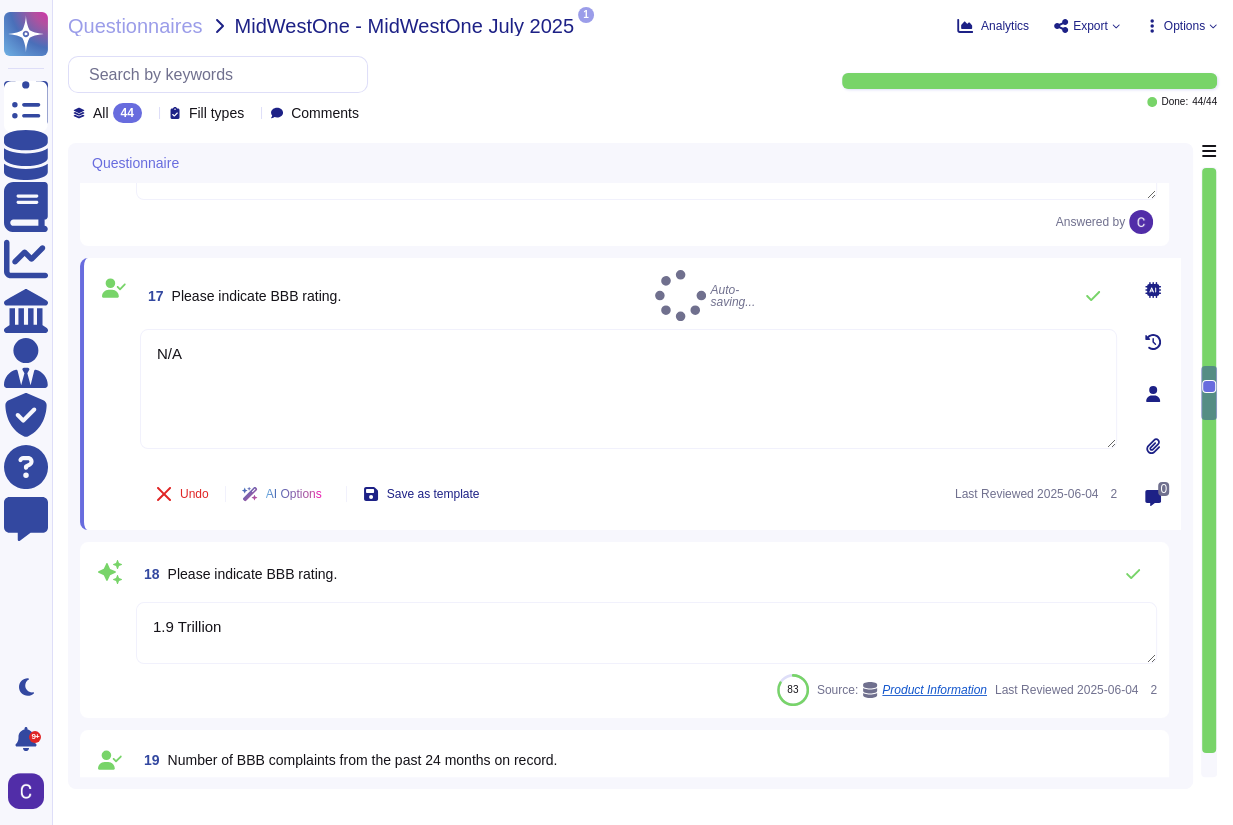 click on "1.9 Trillion" at bounding box center (646, 633) 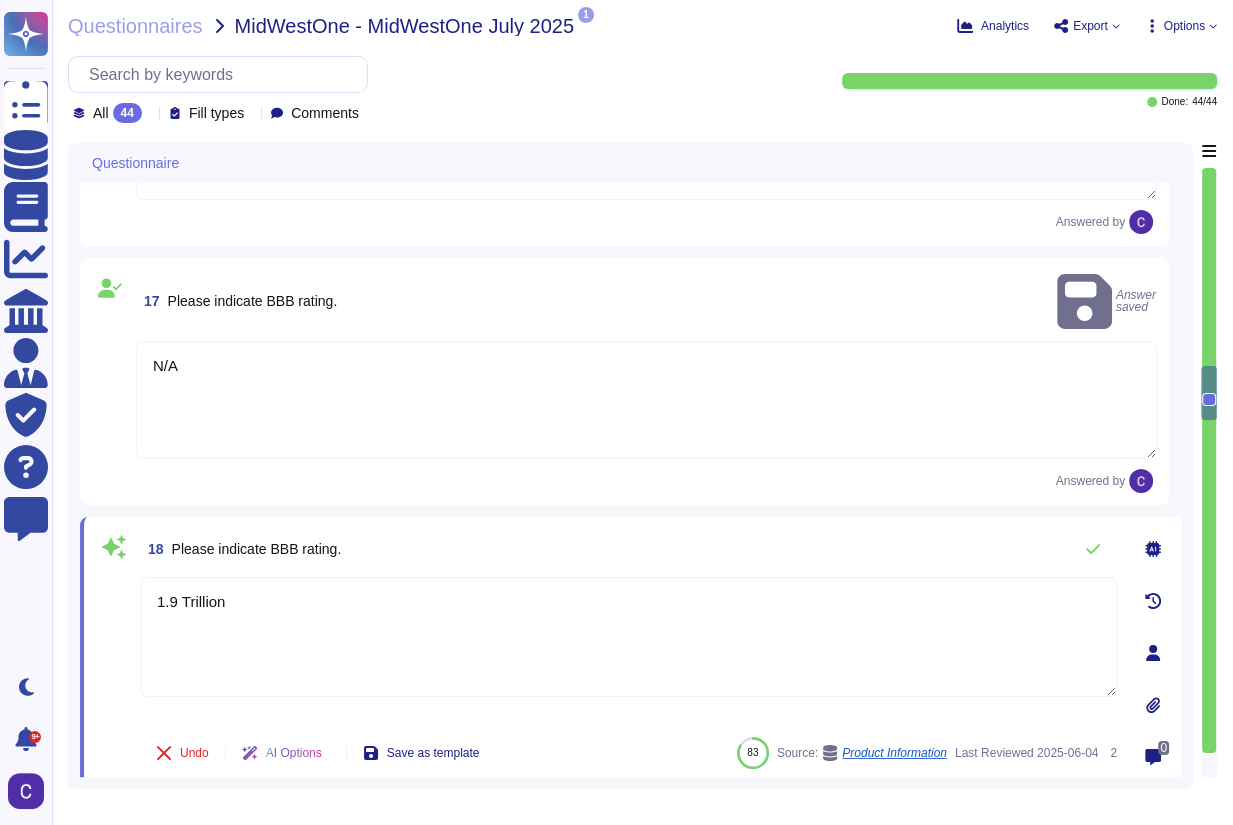 click on "1.9 Trillion" at bounding box center (628, 637) 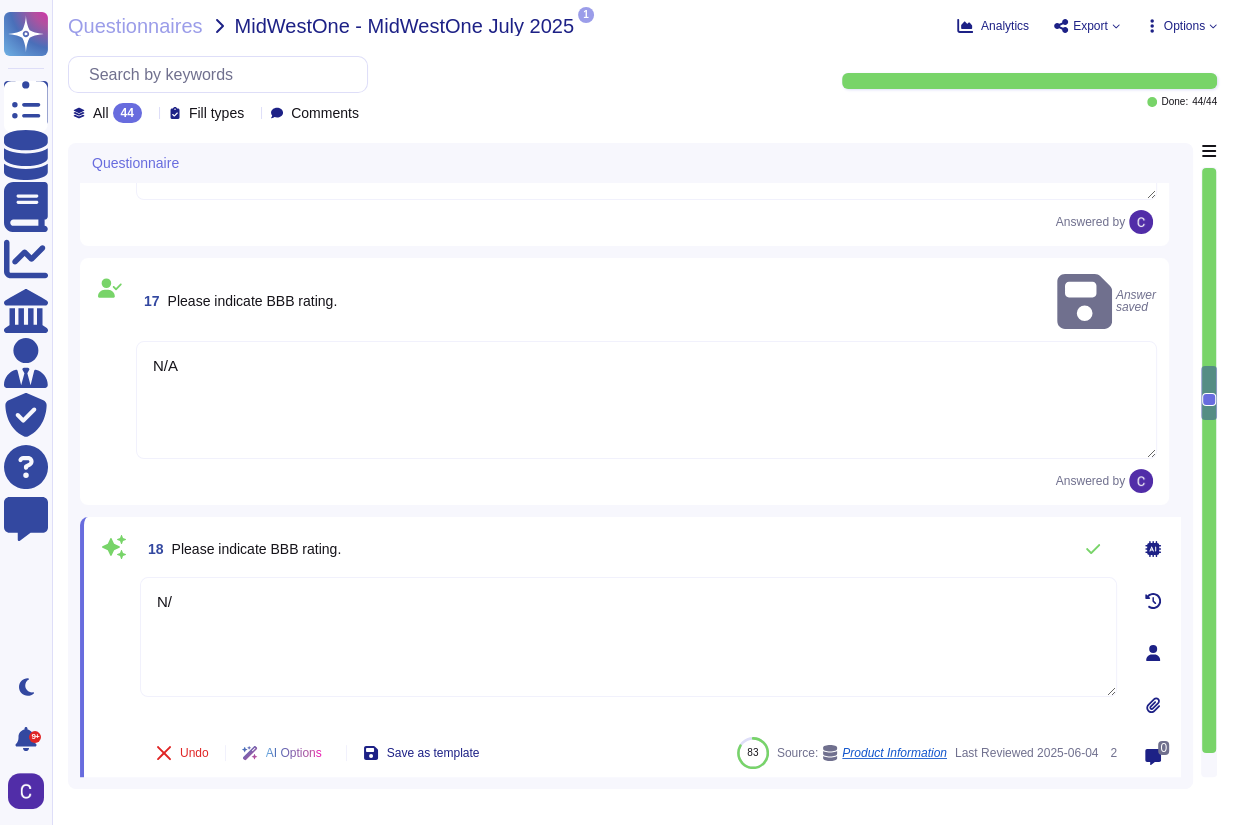 type on "N/A" 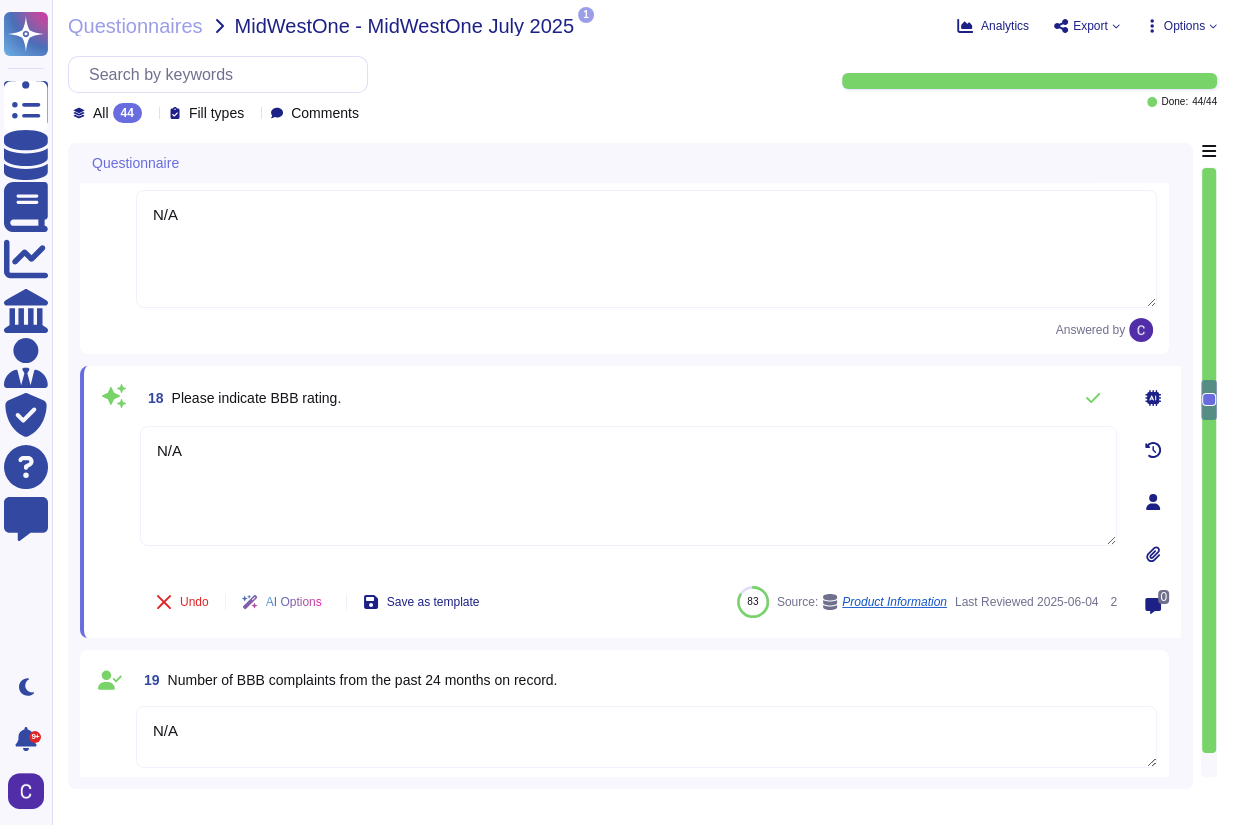 type on "There are no outstanding lawsuits." 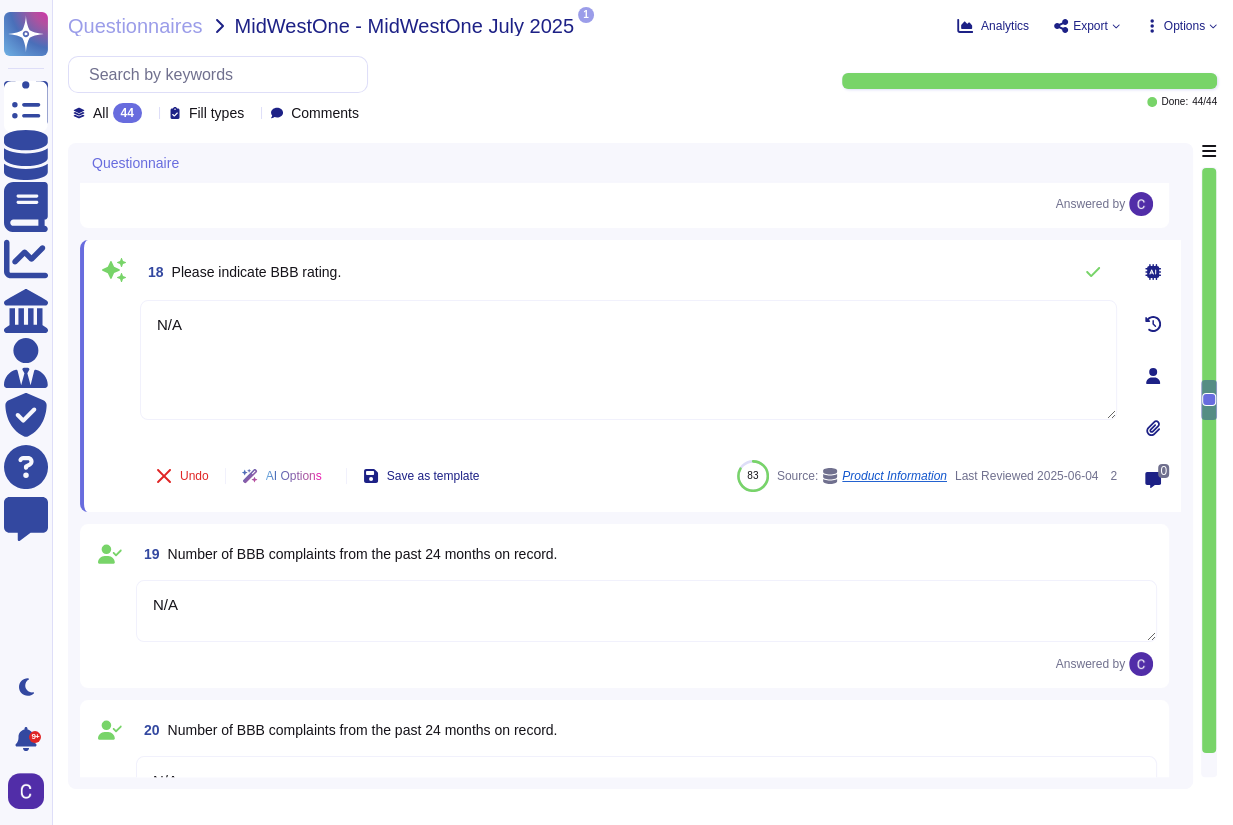 scroll, scrollTop: 3600, scrollLeft: 0, axis: vertical 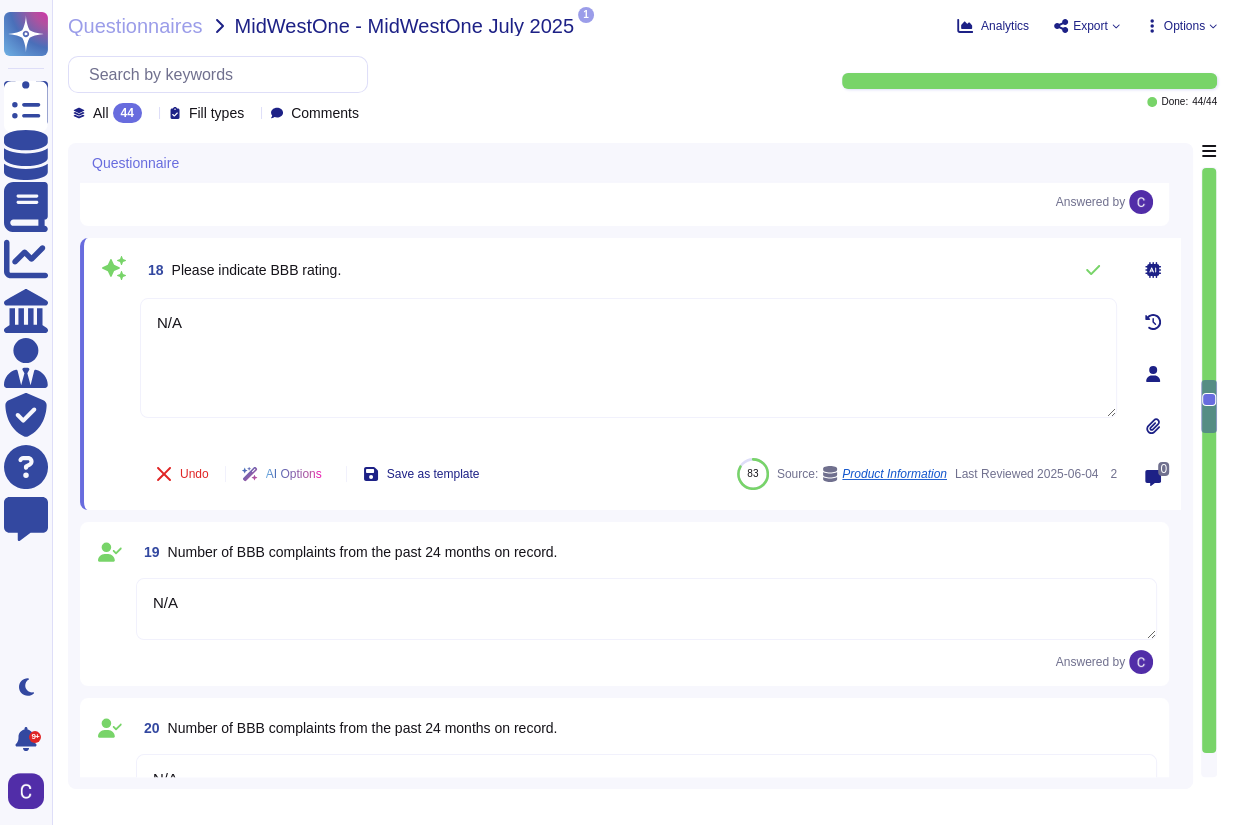 type on "N/A" 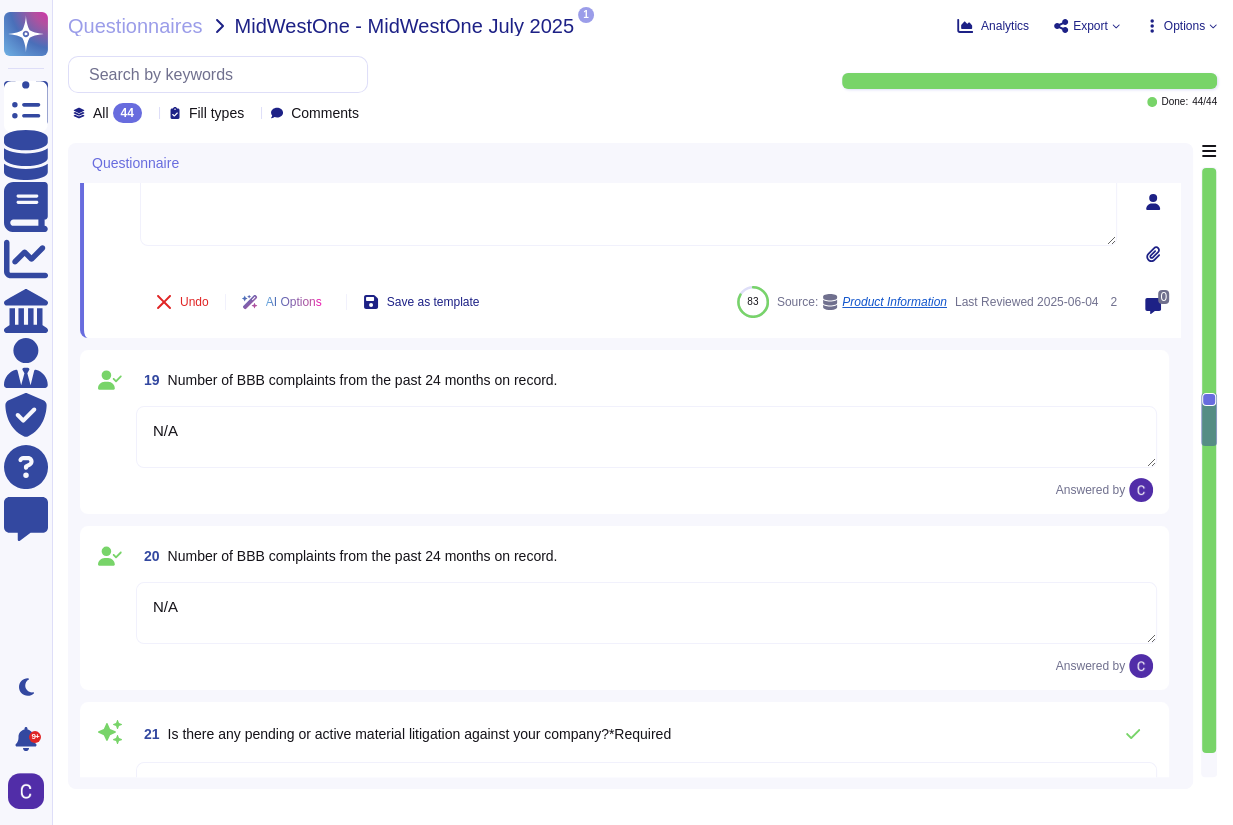 type on "N/A" 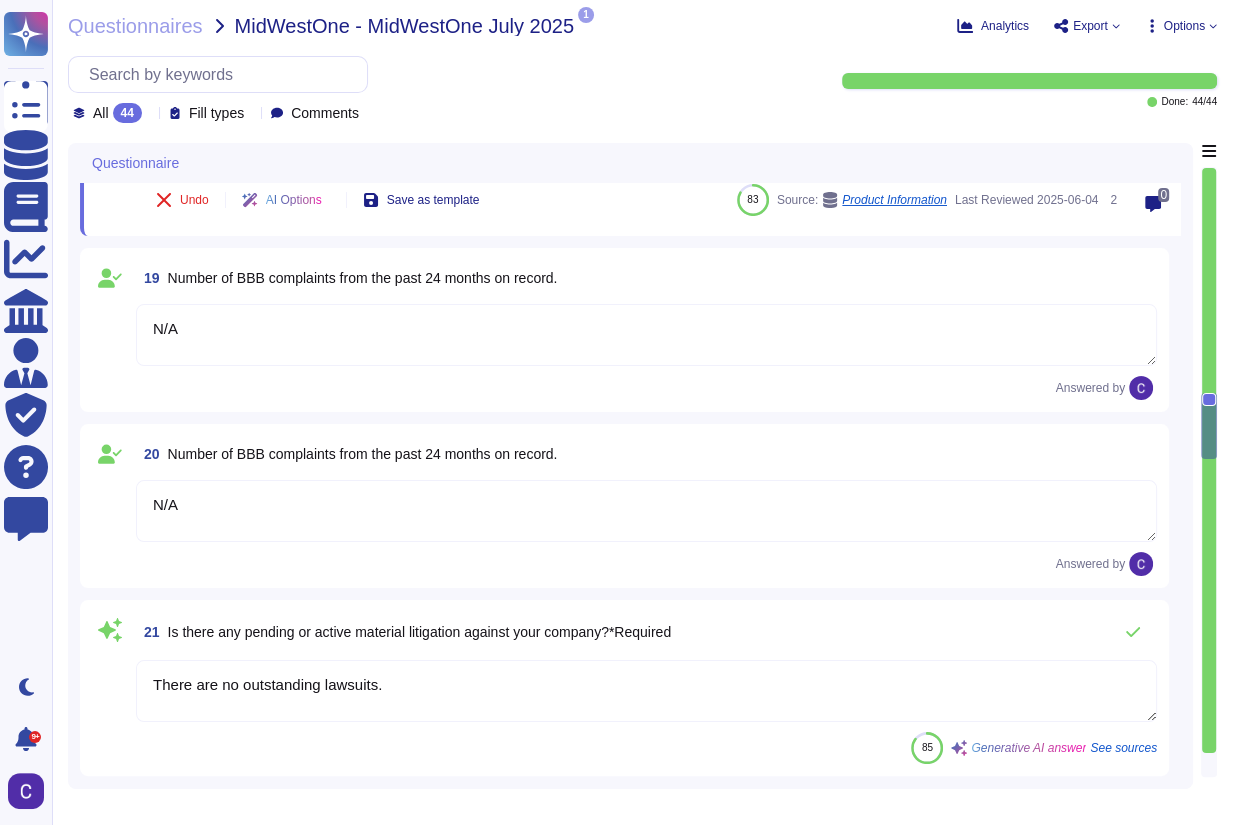 type on "No" 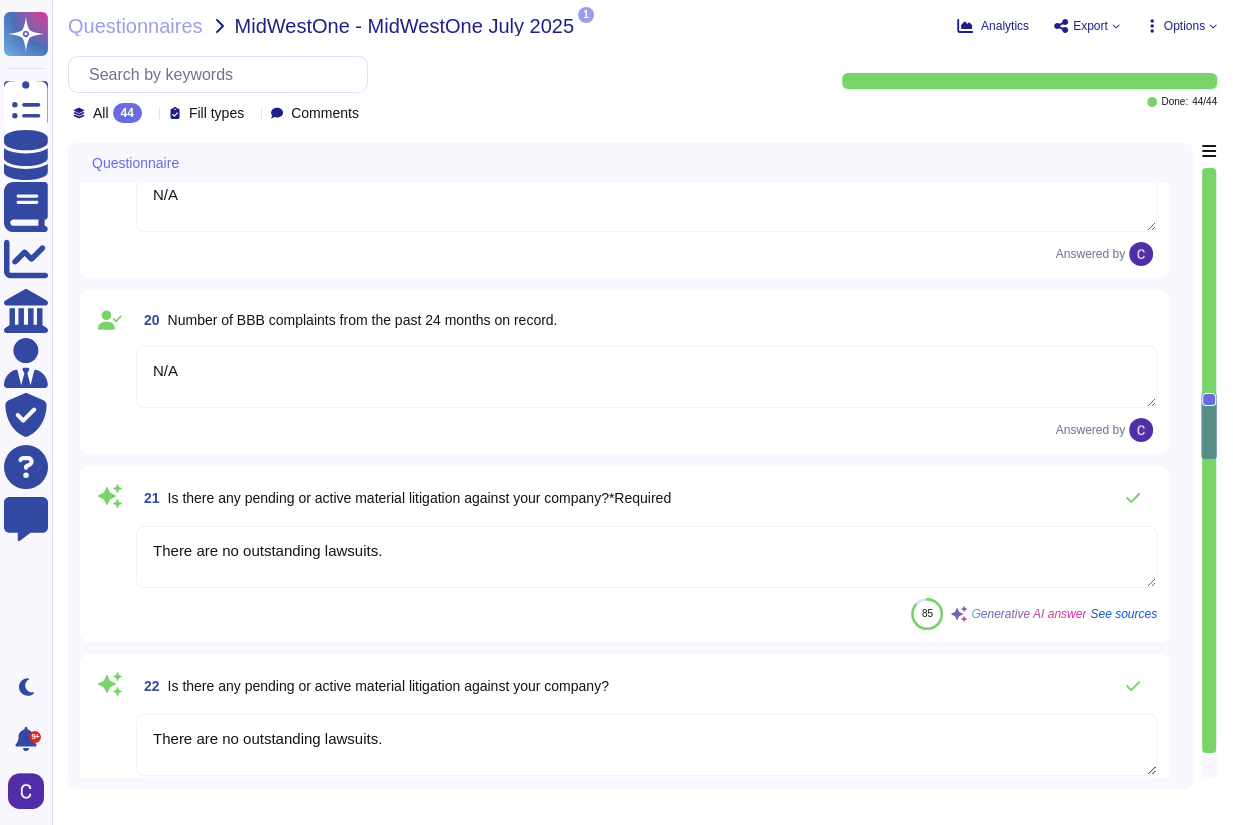 scroll, scrollTop: 4000, scrollLeft: 0, axis: vertical 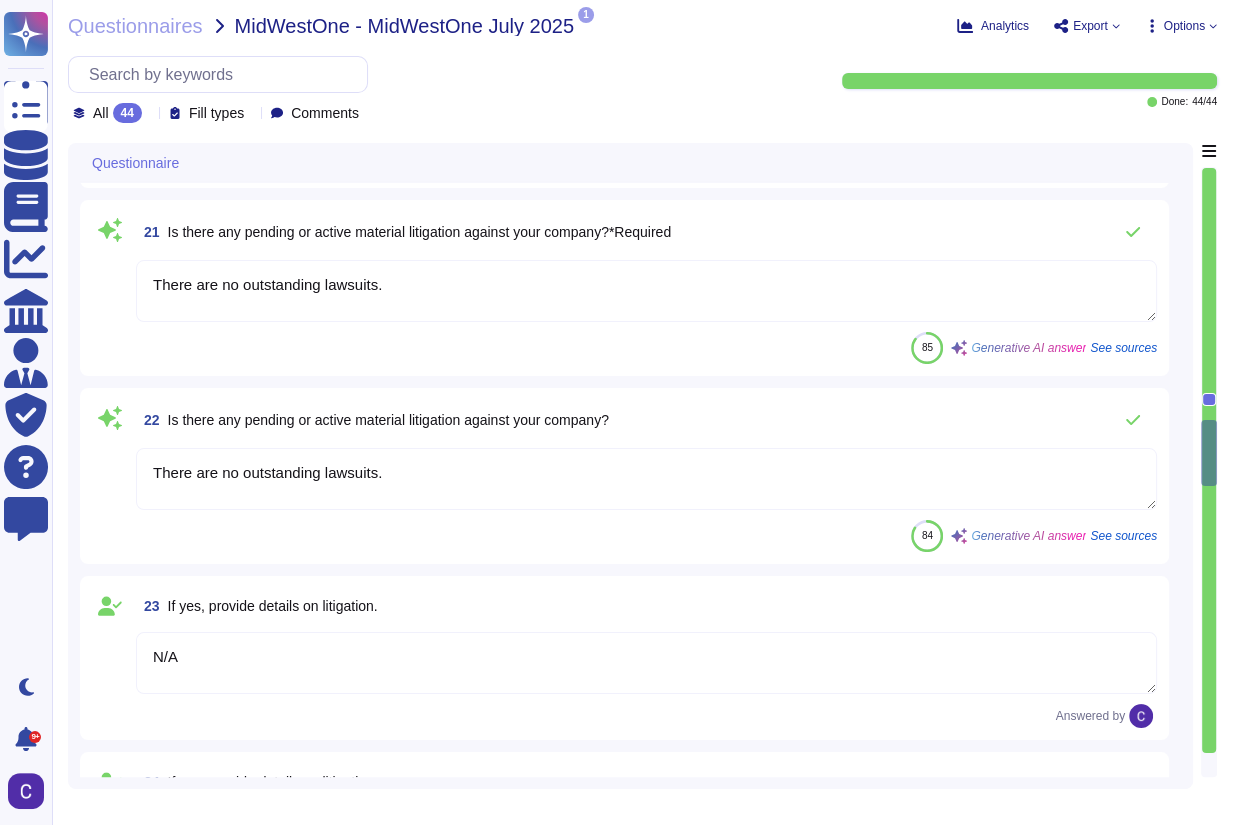 type on "No" 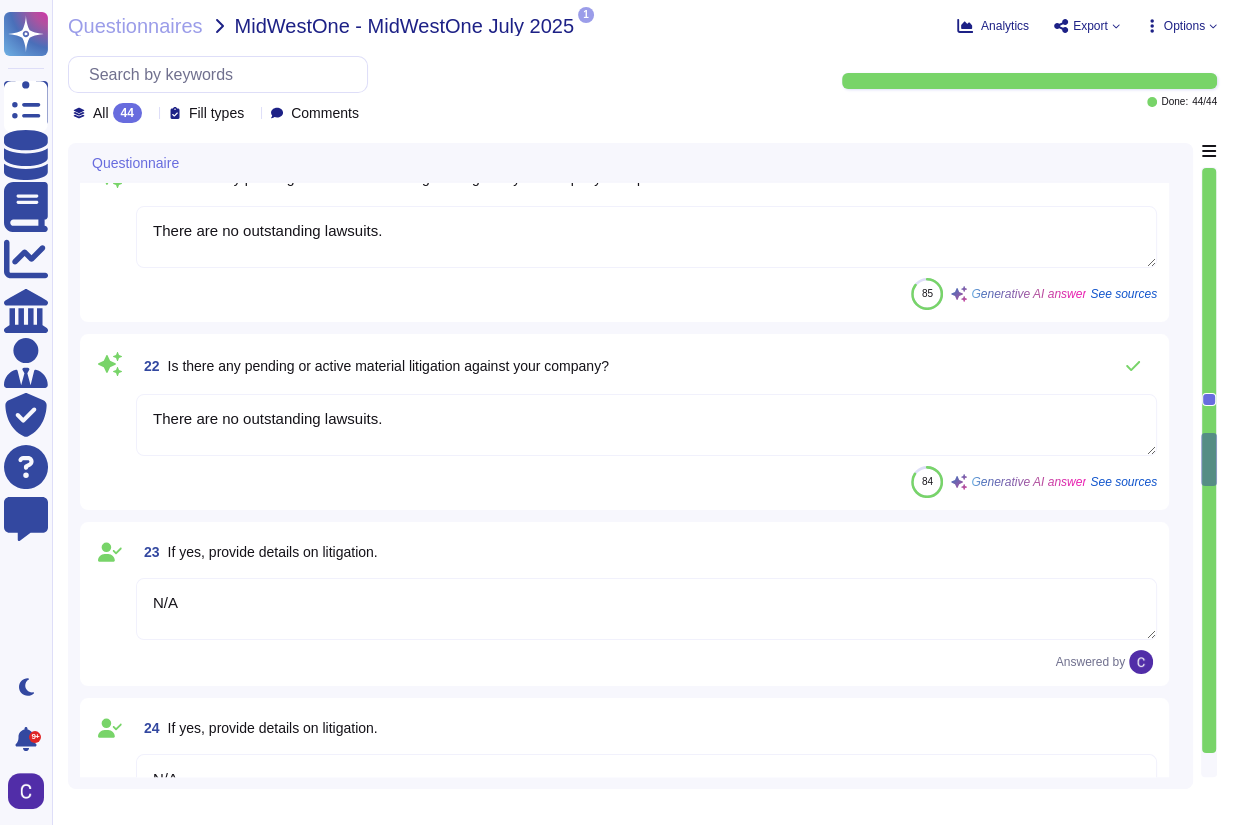 type on "N/A" 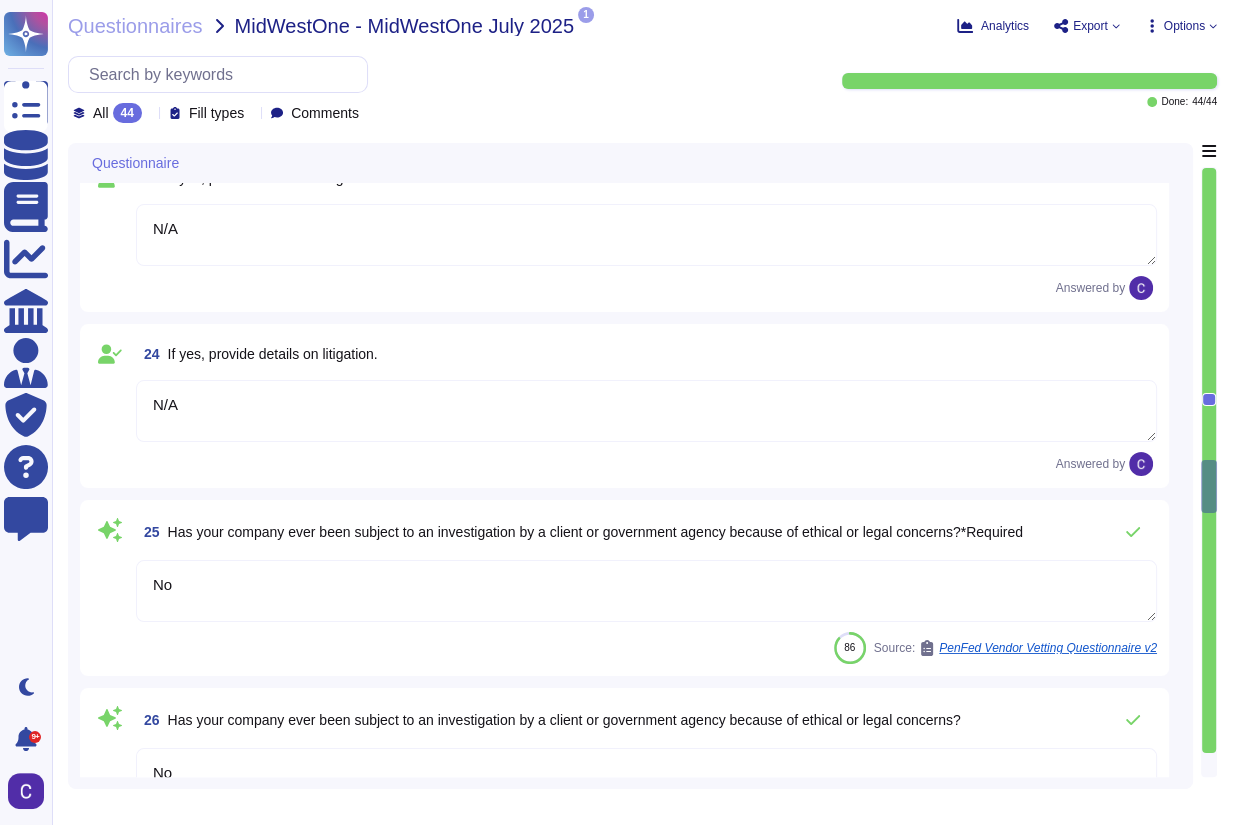 type on "N/A" 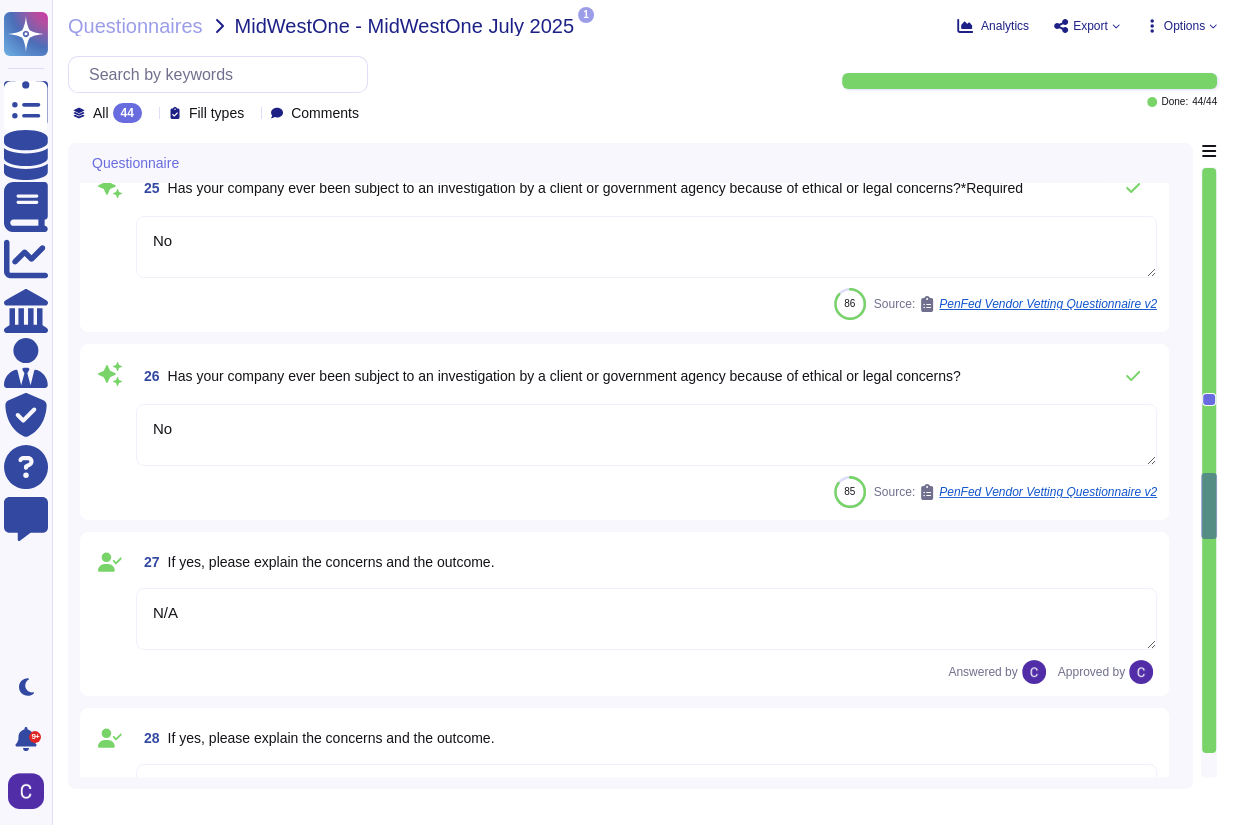 type on "Yes, RiskExec went through a carve-out from Asurity Technologies and is now a standalone company under the Vista Equities umbrella." 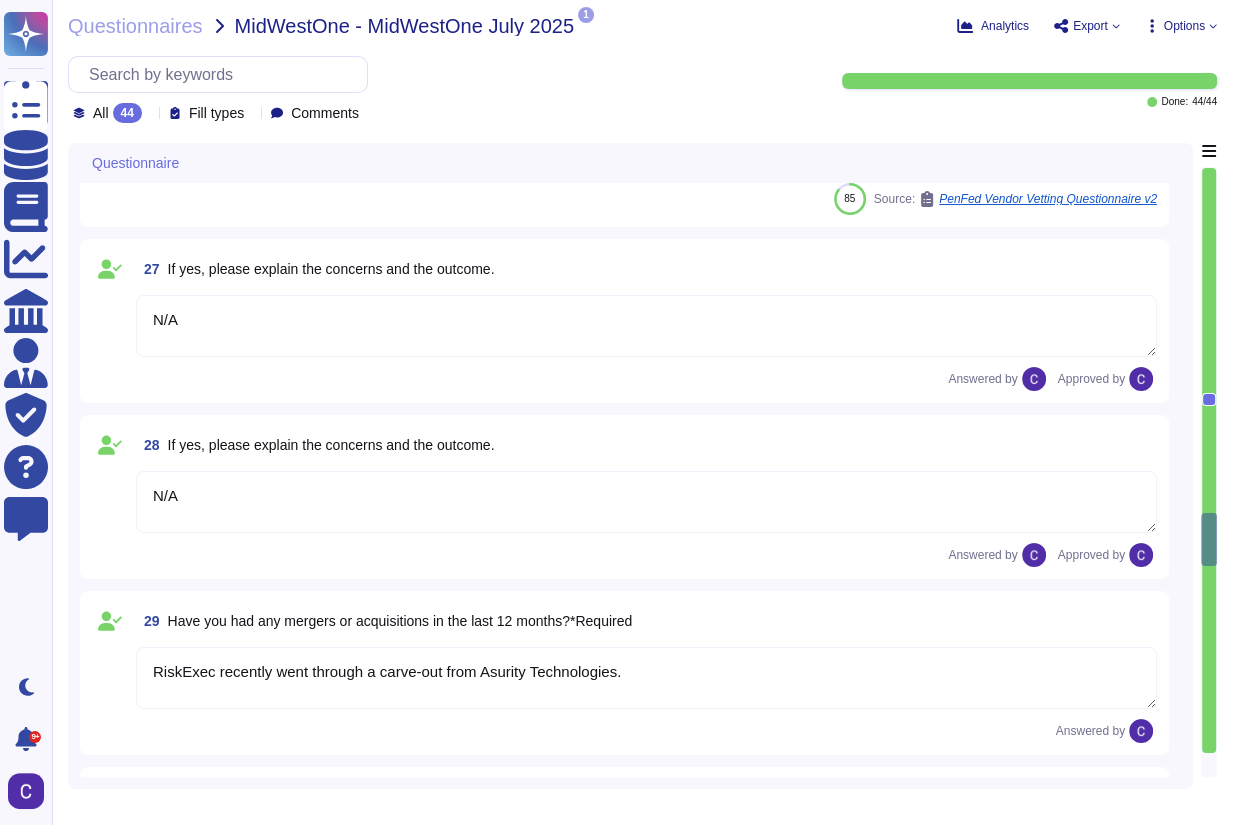 type on "RiskExec went through a carve-out from Asurity Technologies and is now a standalone company under the Vista Equities umbrella. RiskExec is wholly owned by Ripple Acquiror, Inc., which is in turn wholly owned by Ripple Intermediate, Inc." 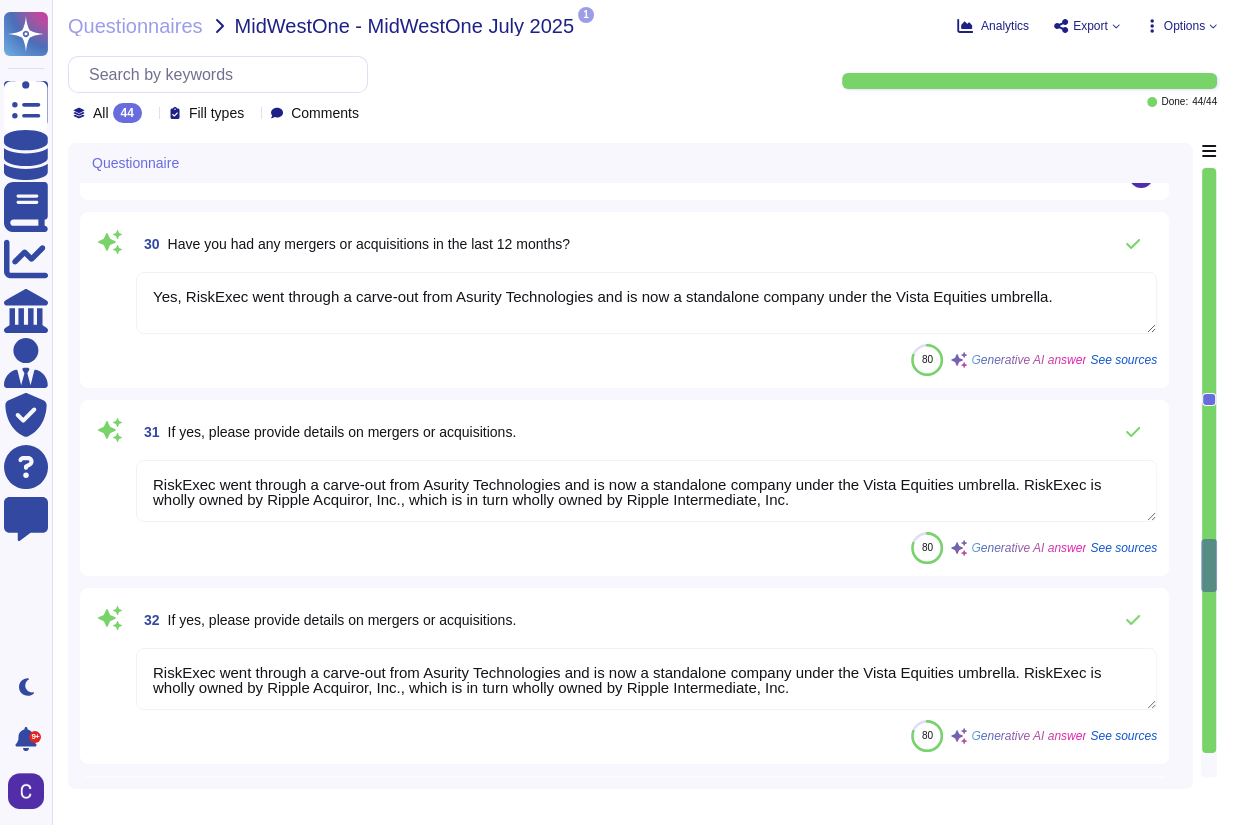 type on "No" 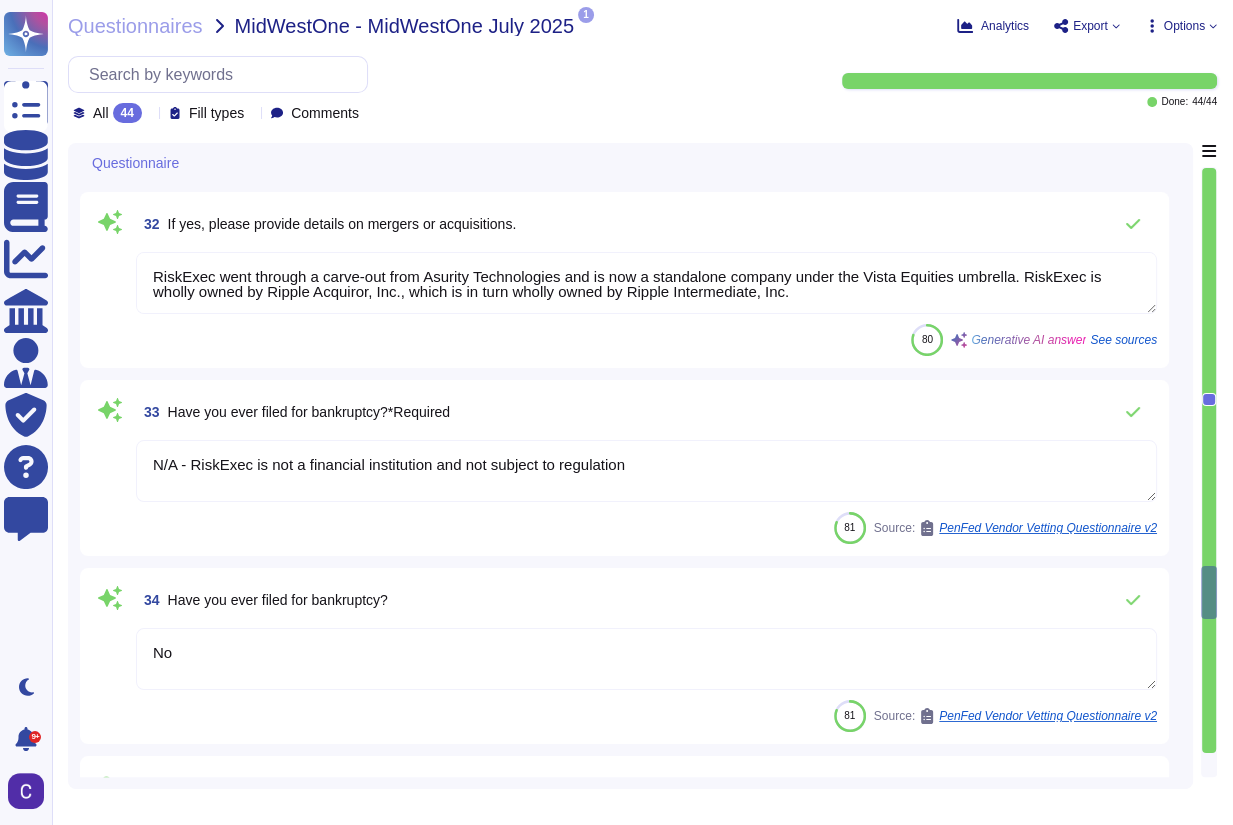type on "Per contractual agreement" 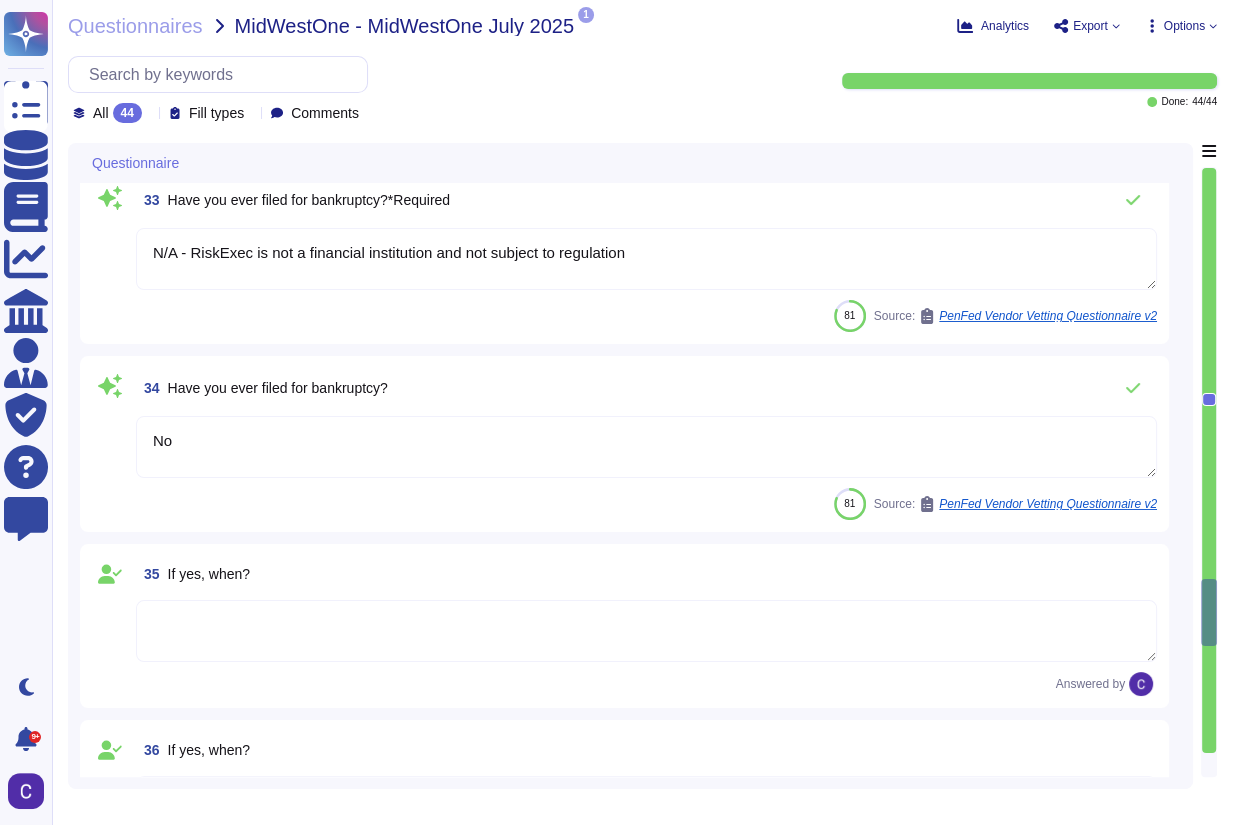 type on "No" 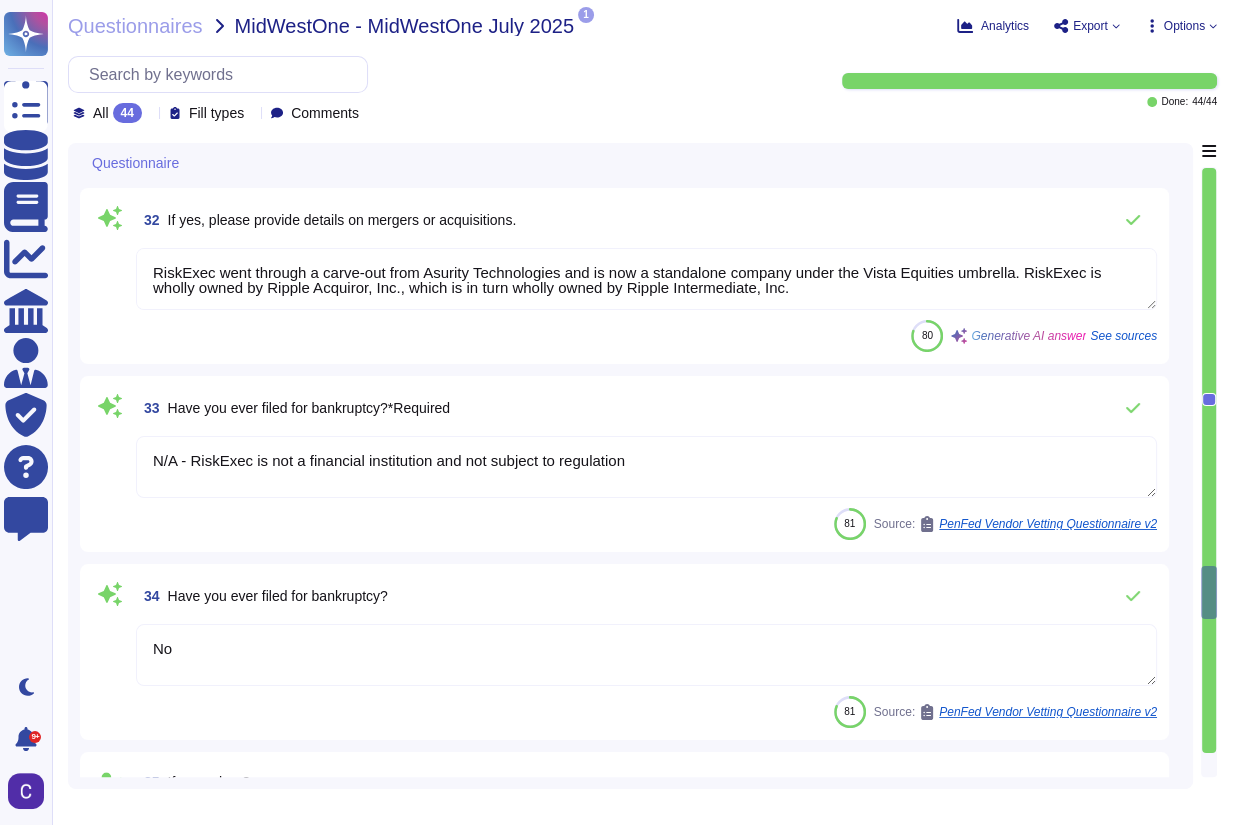 type on "RiskExec recently went through a carve-out from Asurity Technologies." 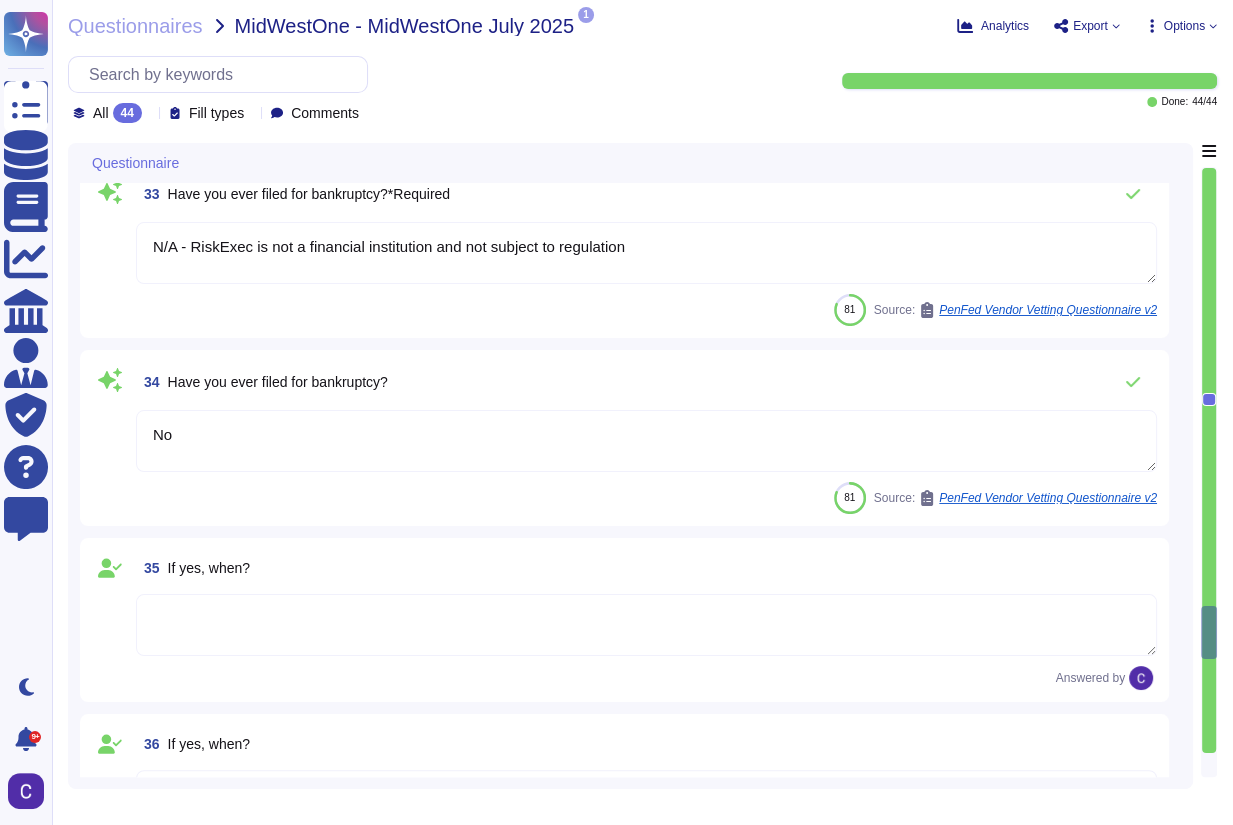 type on "No" 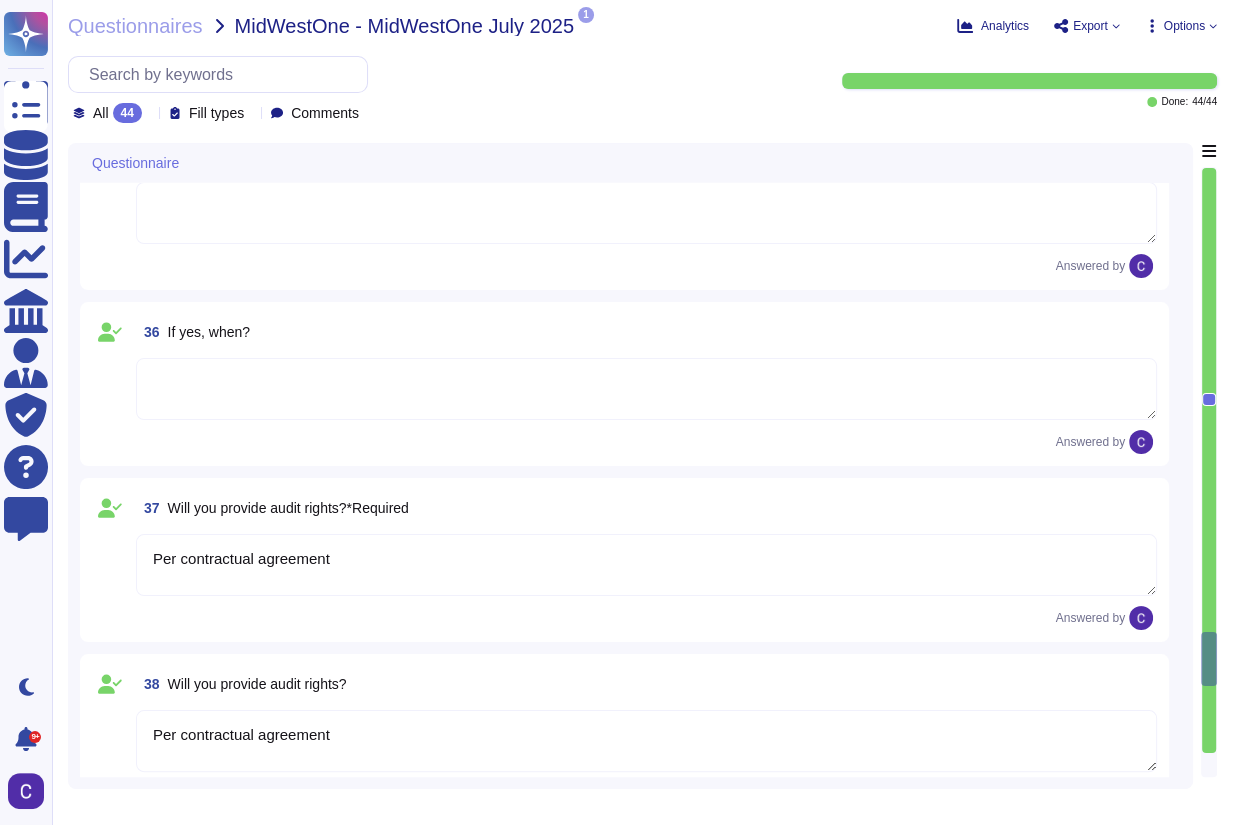 type on "N/A" 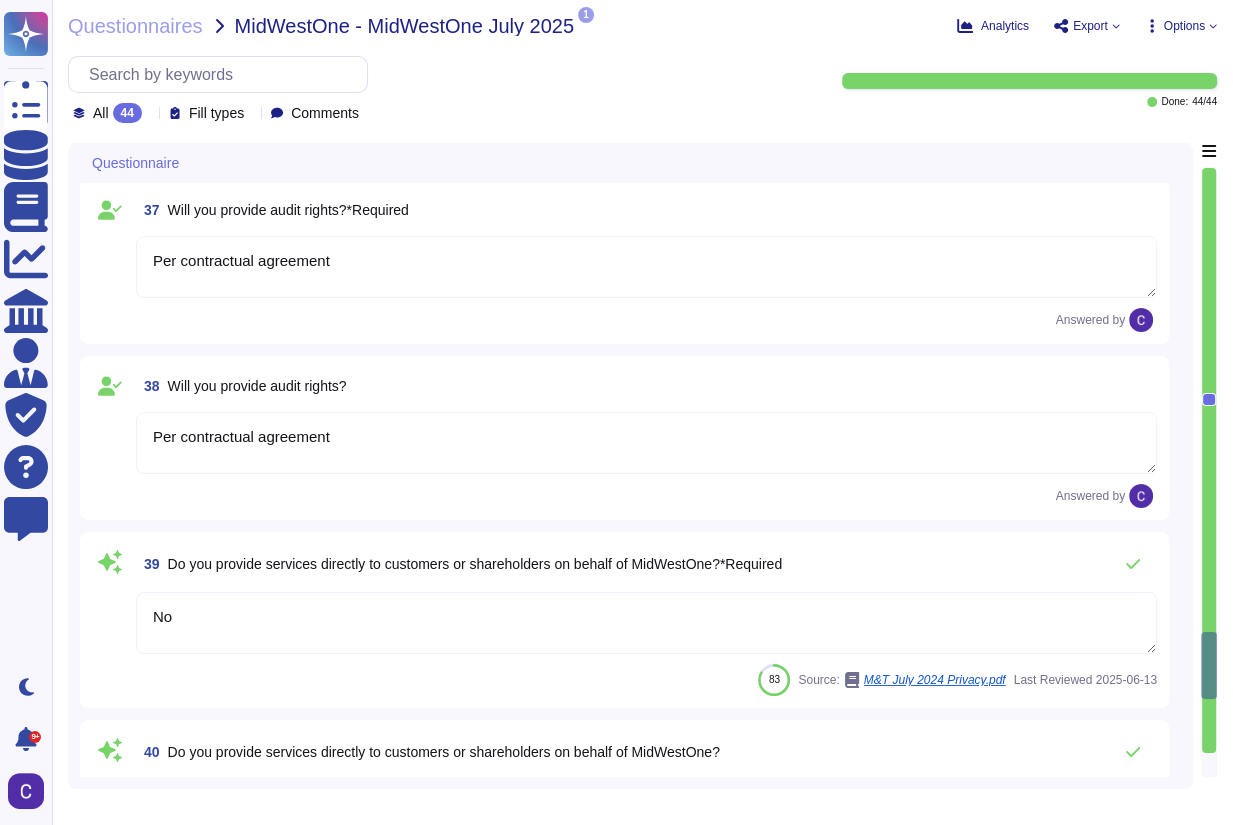type on "RiskExec's primary goal in adjudicating background screening information is to protect the security and integrity of it and its clients' confidential information. RiskExec's human resources manager will evaluate the background screening report for any potential issues and will raise any issues identified to RiskExec senior management, which will re-evaluate the issue/concern and make the final hiring decision." 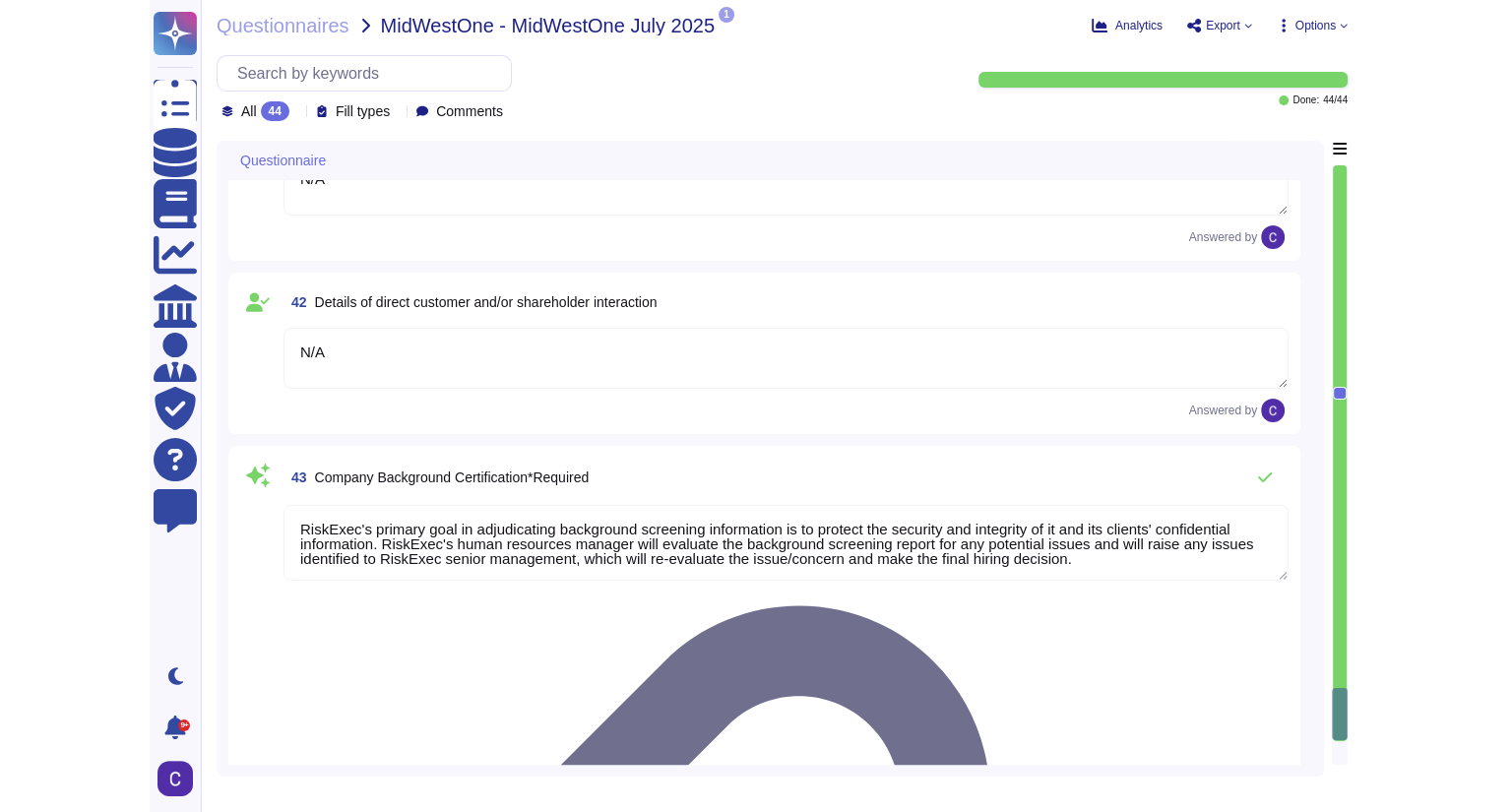 scroll, scrollTop: 7684, scrollLeft: 0, axis: vertical 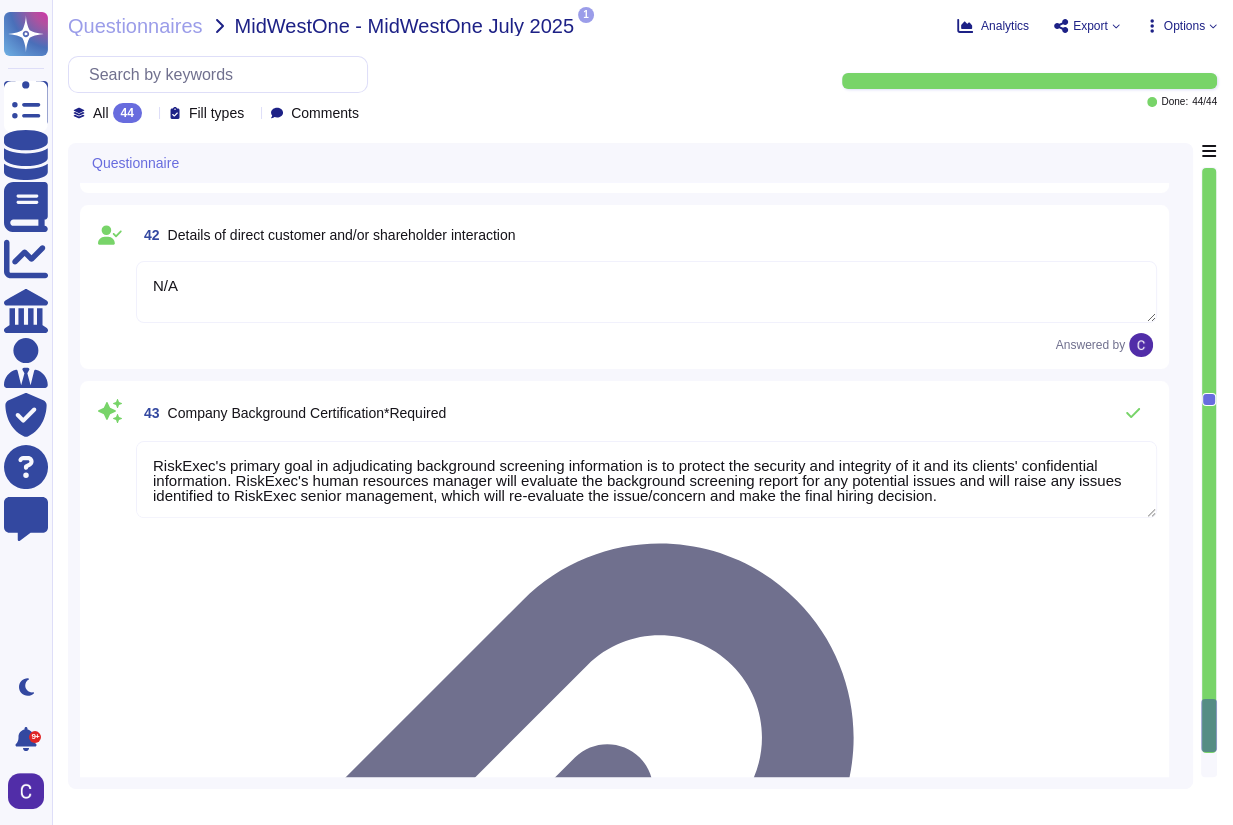 click 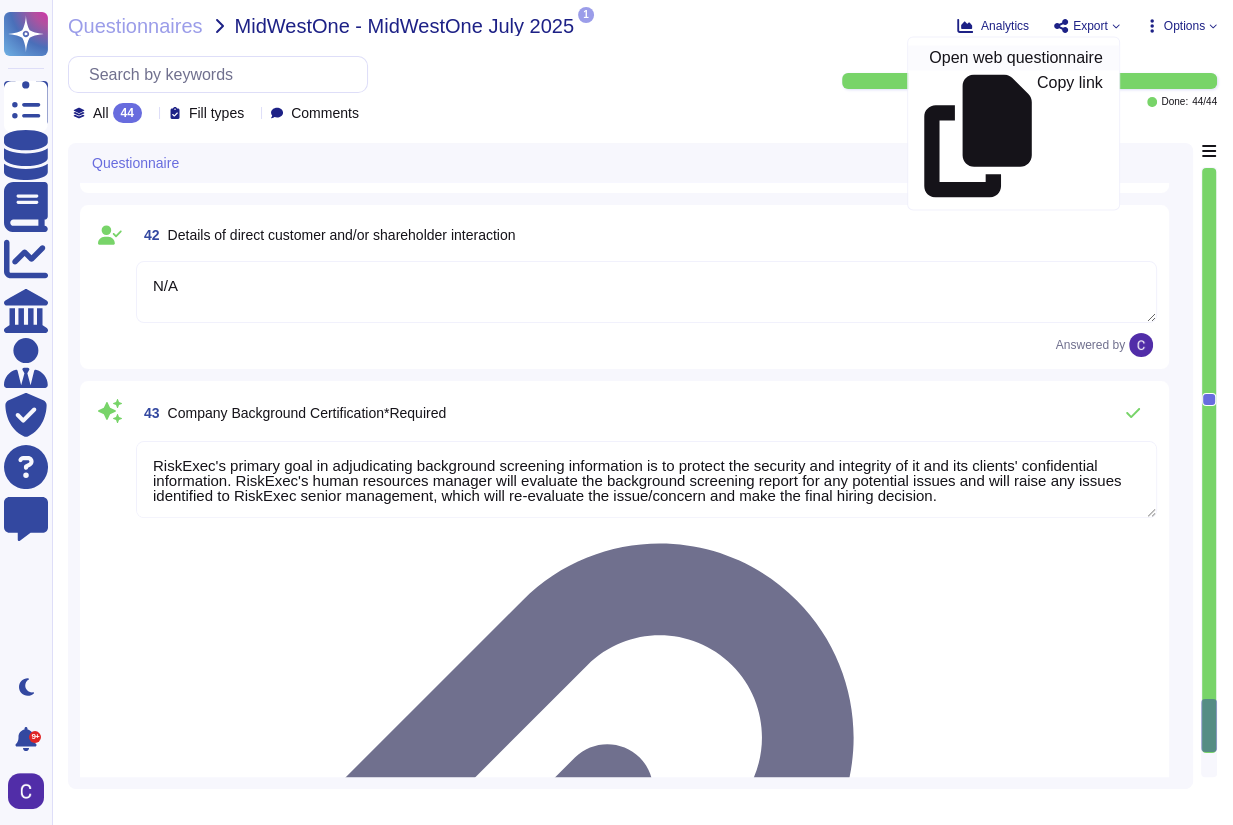 click on "Open web questionnaire" at bounding box center (1015, 58) 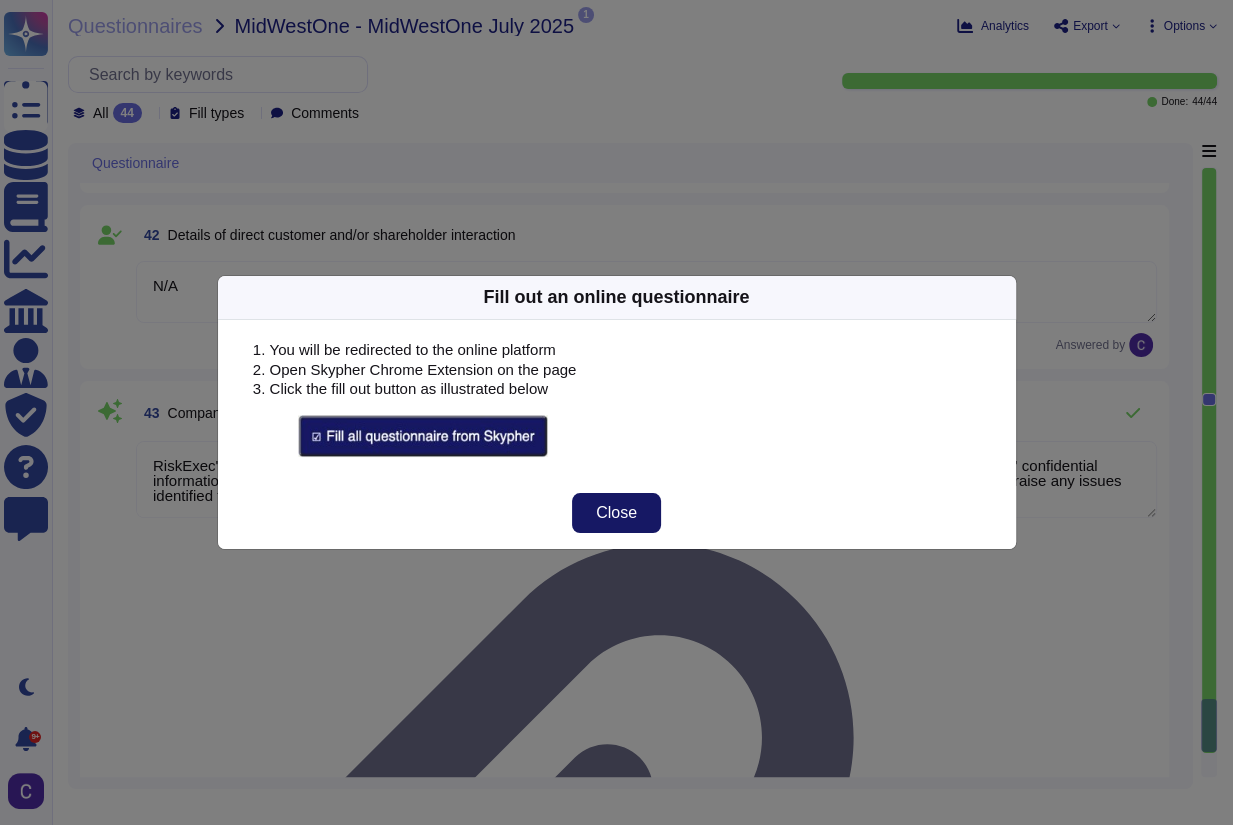 click on "Close" at bounding box center (616, 513) 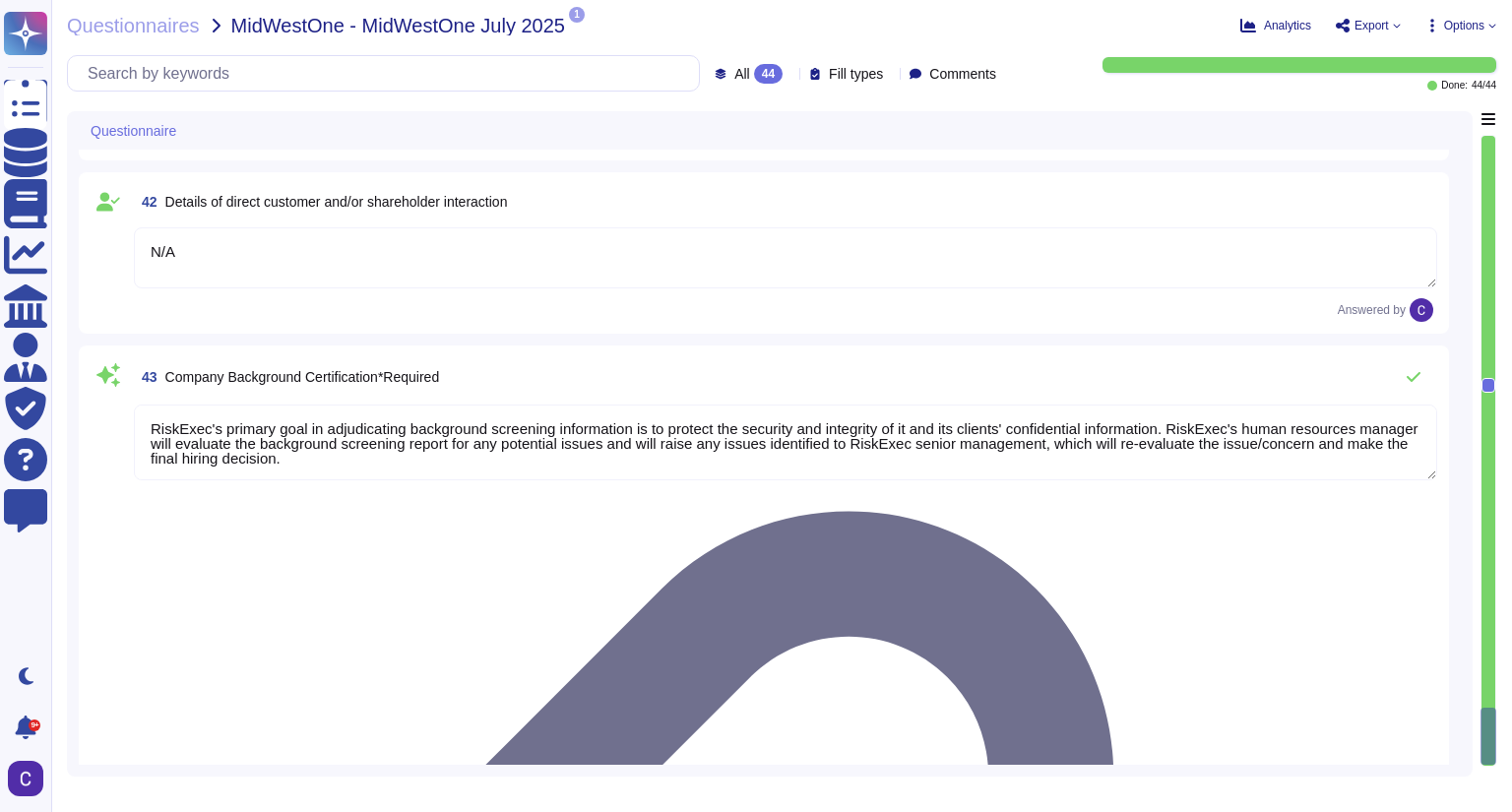 scroll, scrollTop: 7654, scrollLeft: 0, axis: vertical 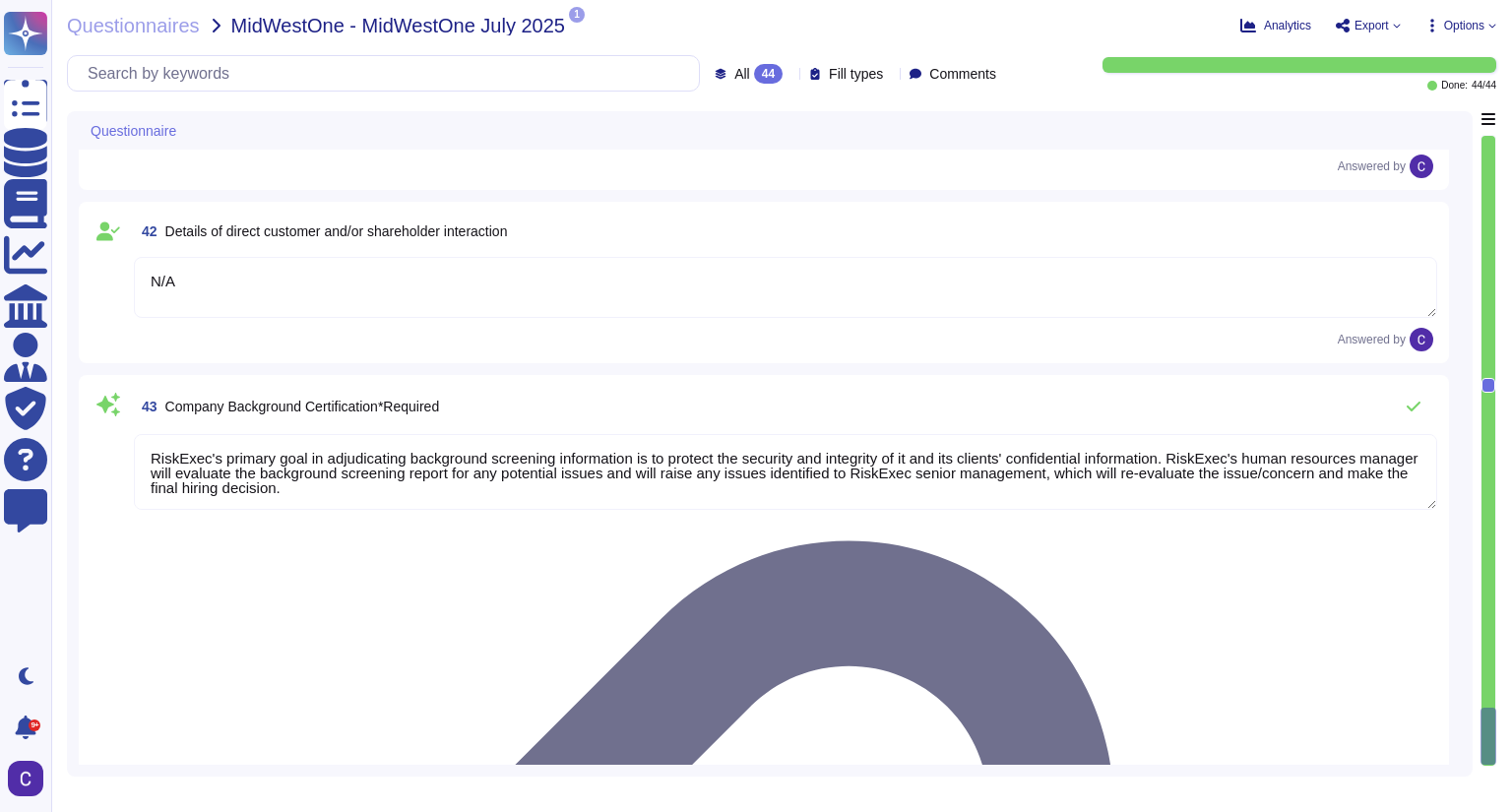 click on "RiskExec's primary goal in adjudicating background screening information is to protect the security and integrity of it and its clients' confidential information. RiskExec's human resources manager will evaluate the background screening report for any potential issues and will raise any issues identified to RiskExec senior management, which will re-evaluate the issue/concern and make the final hiring decision." at bounding box center [786, 471] 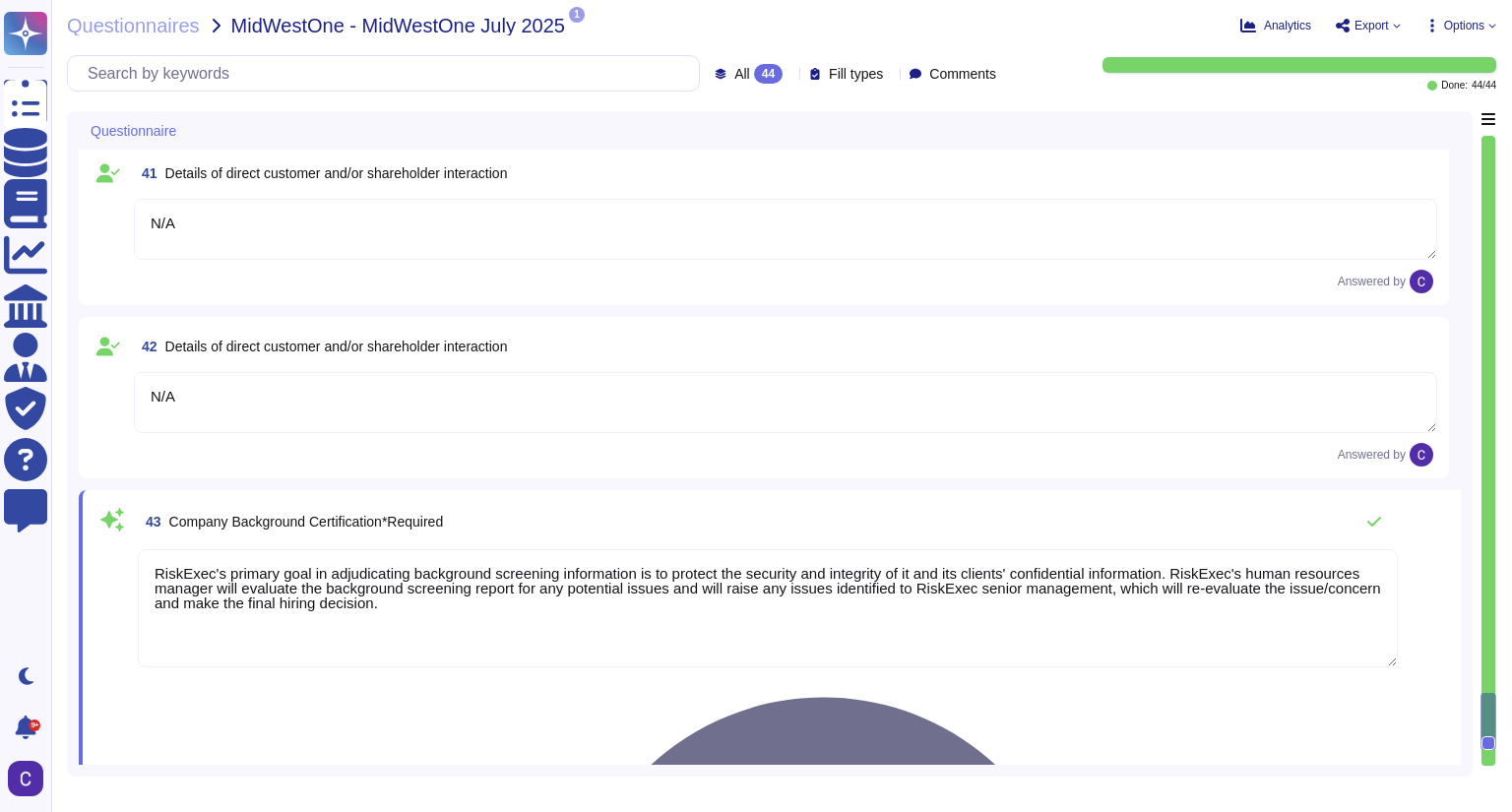 type on "Per contractual agreement" 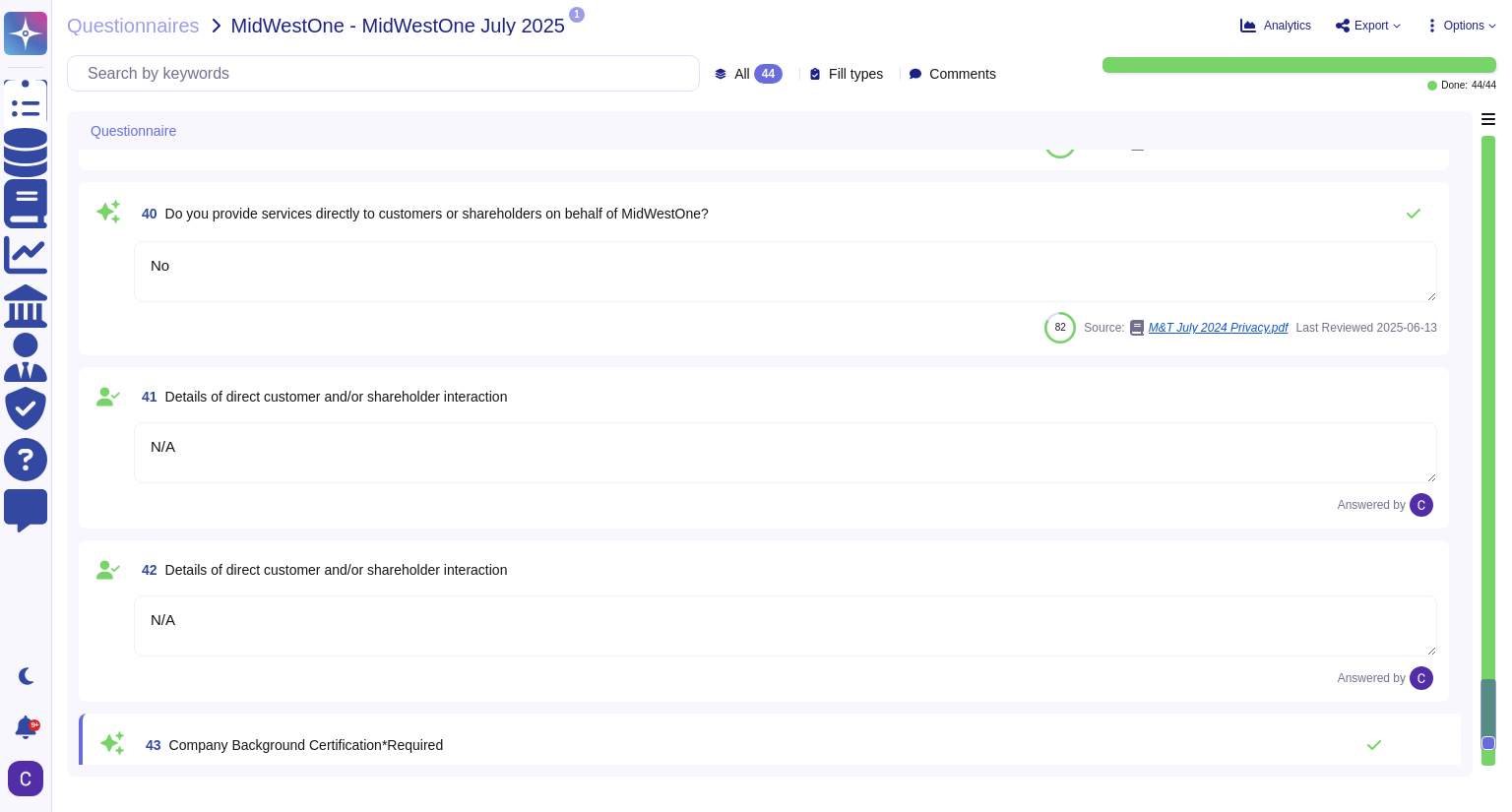 type on "Per contractual agreement" 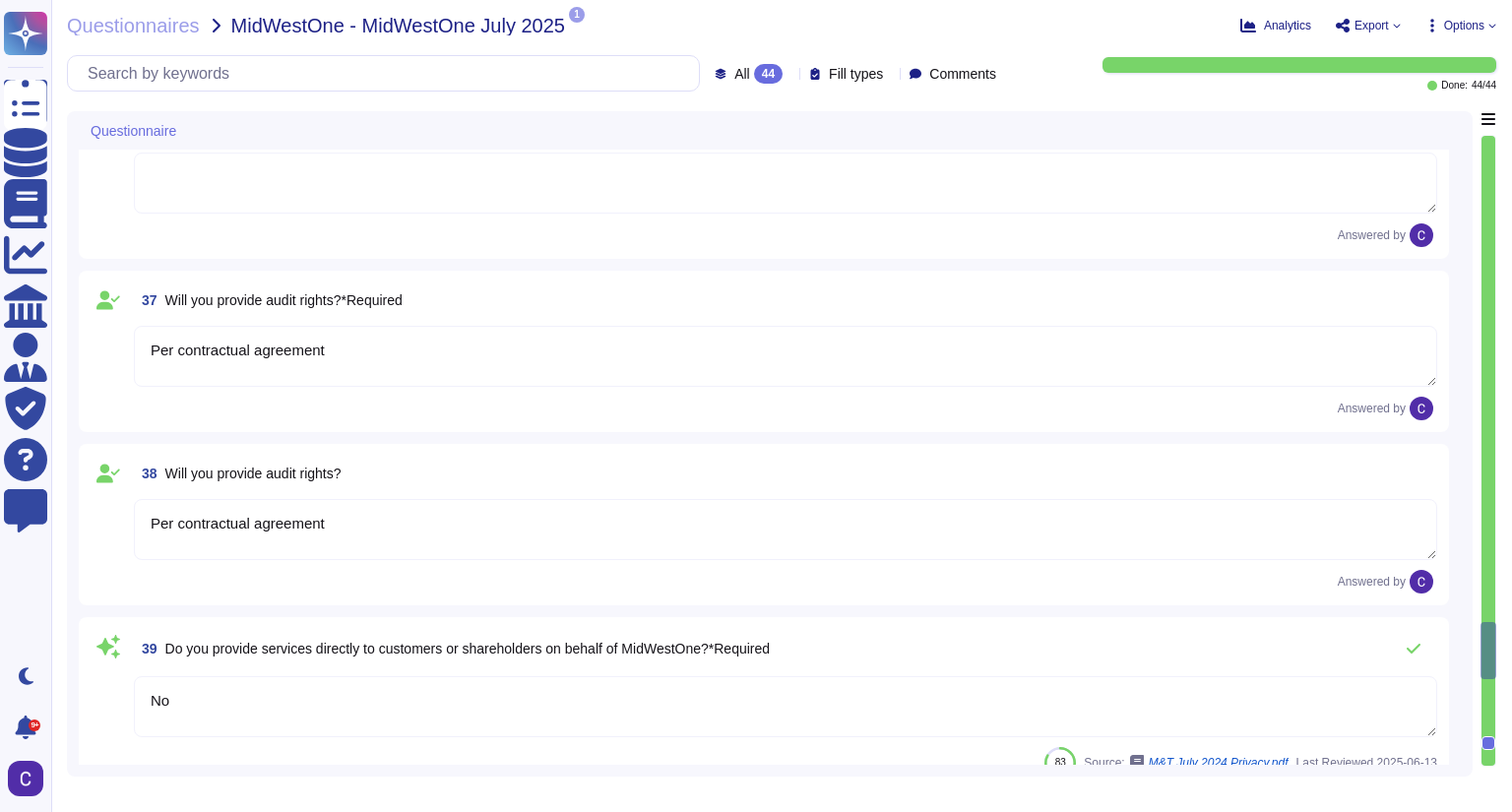 type on "RiskExec went through a carve-out from Asurity Technologies and is now a standalone company under the Vista Equities umbrella. RiskExec is wholly owned by Ripple Acquiror, Inc., which is in turn wholly owned by Ripple Intermediate, Inc." 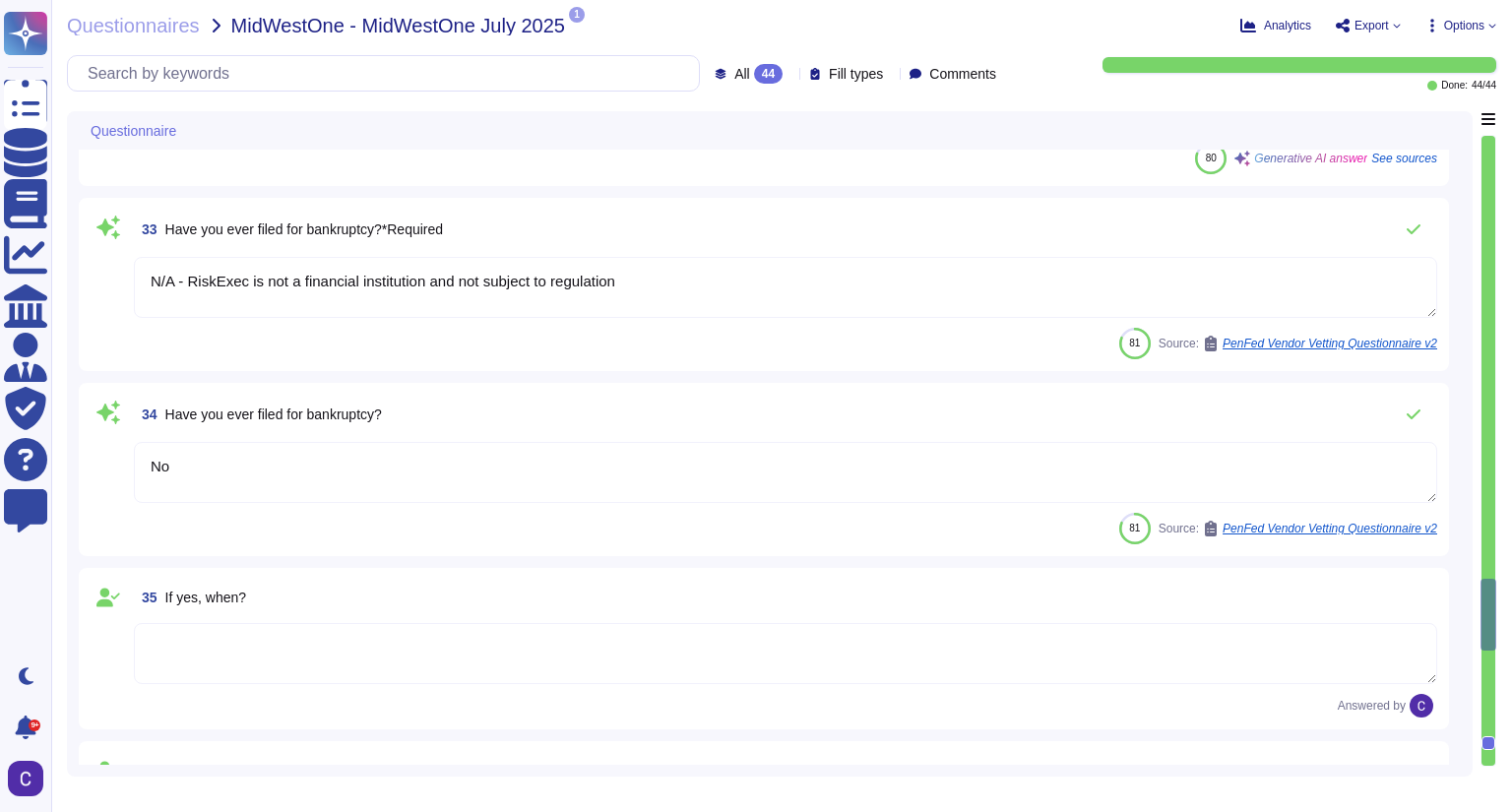 type on "Yes, RiskExec went through a carve-out from Asurity Technologies and is now a standalone company under the Vista Equities umbrella." 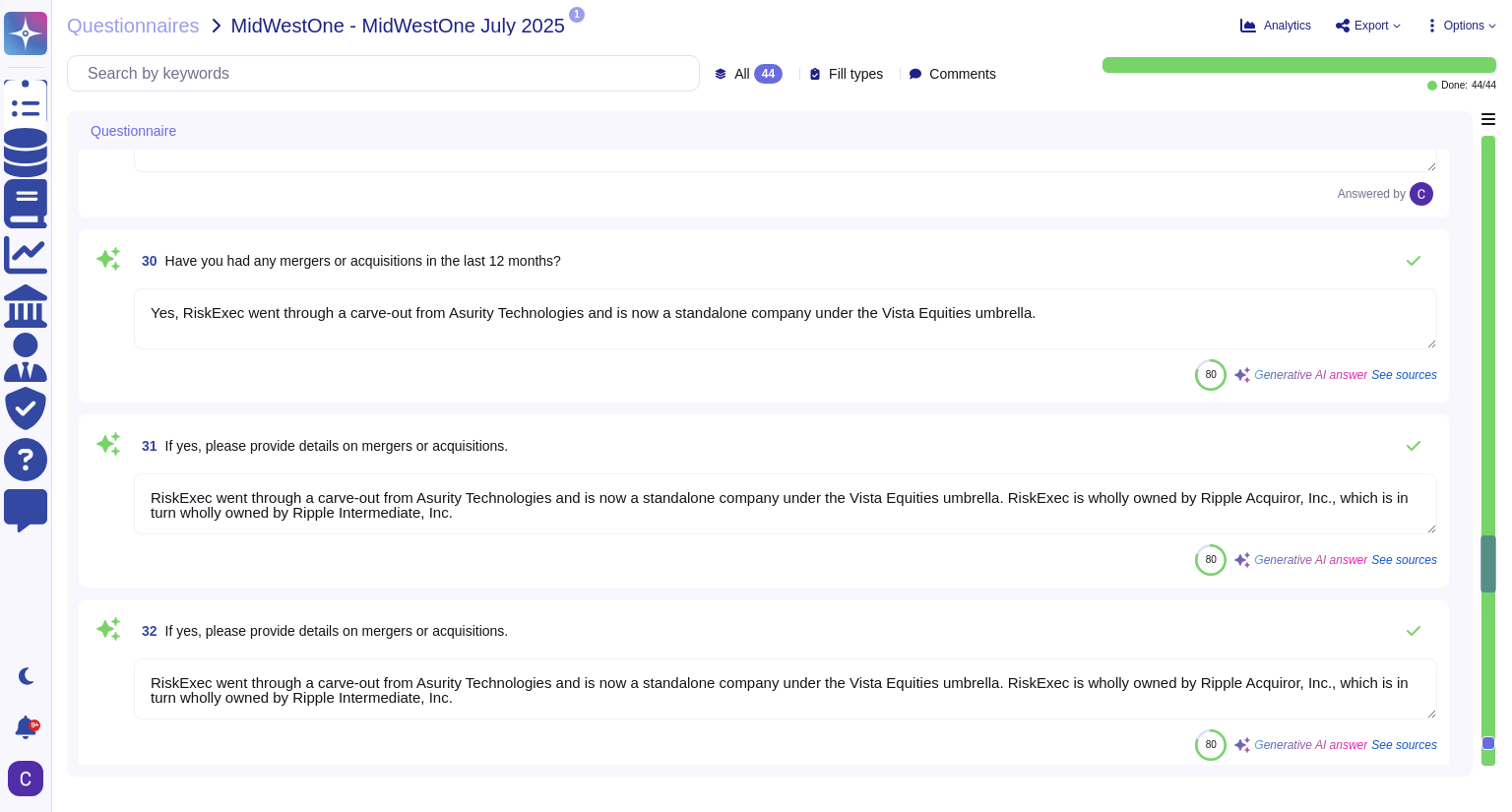 type on "N/A" 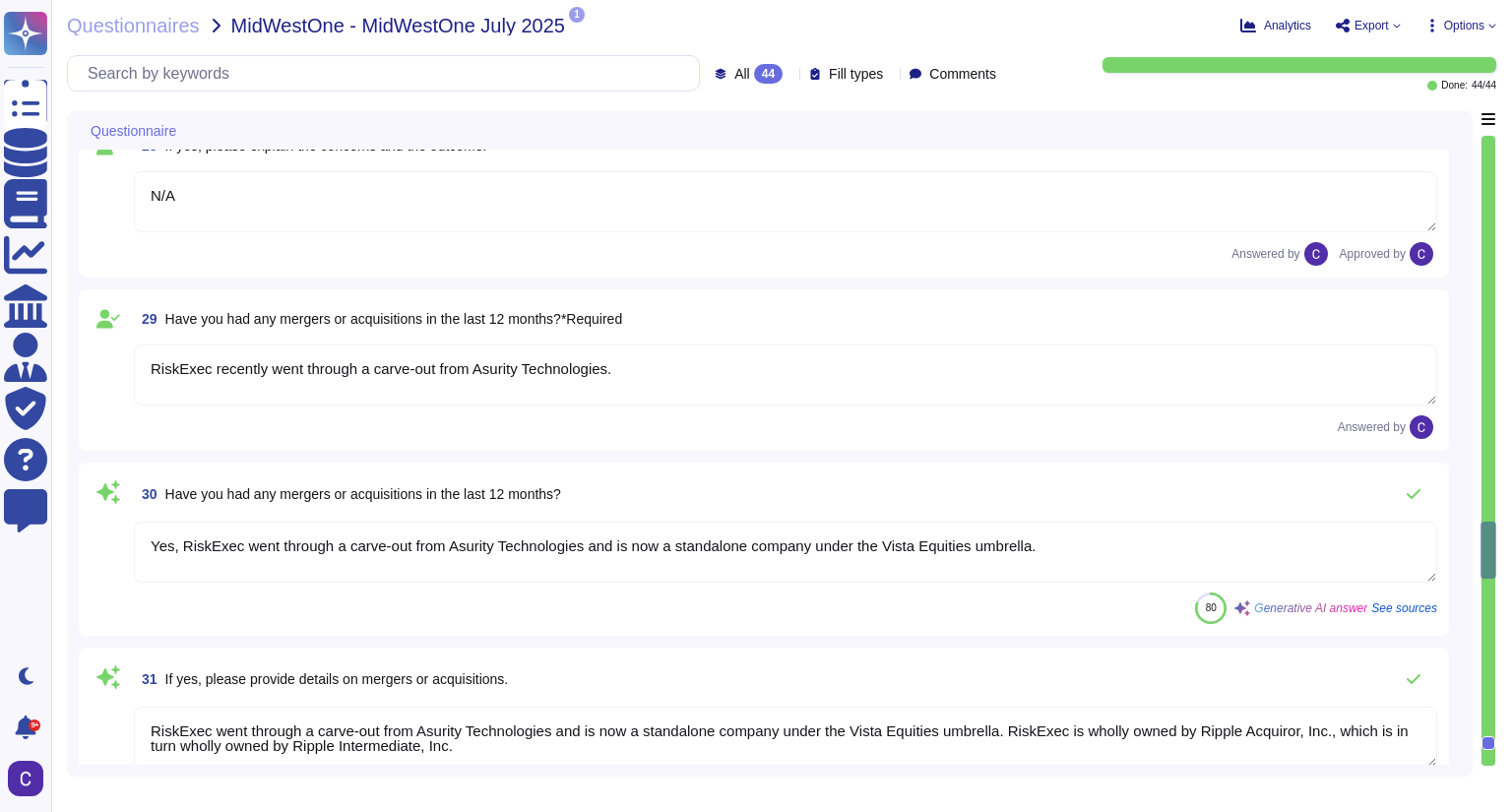 type on "No" 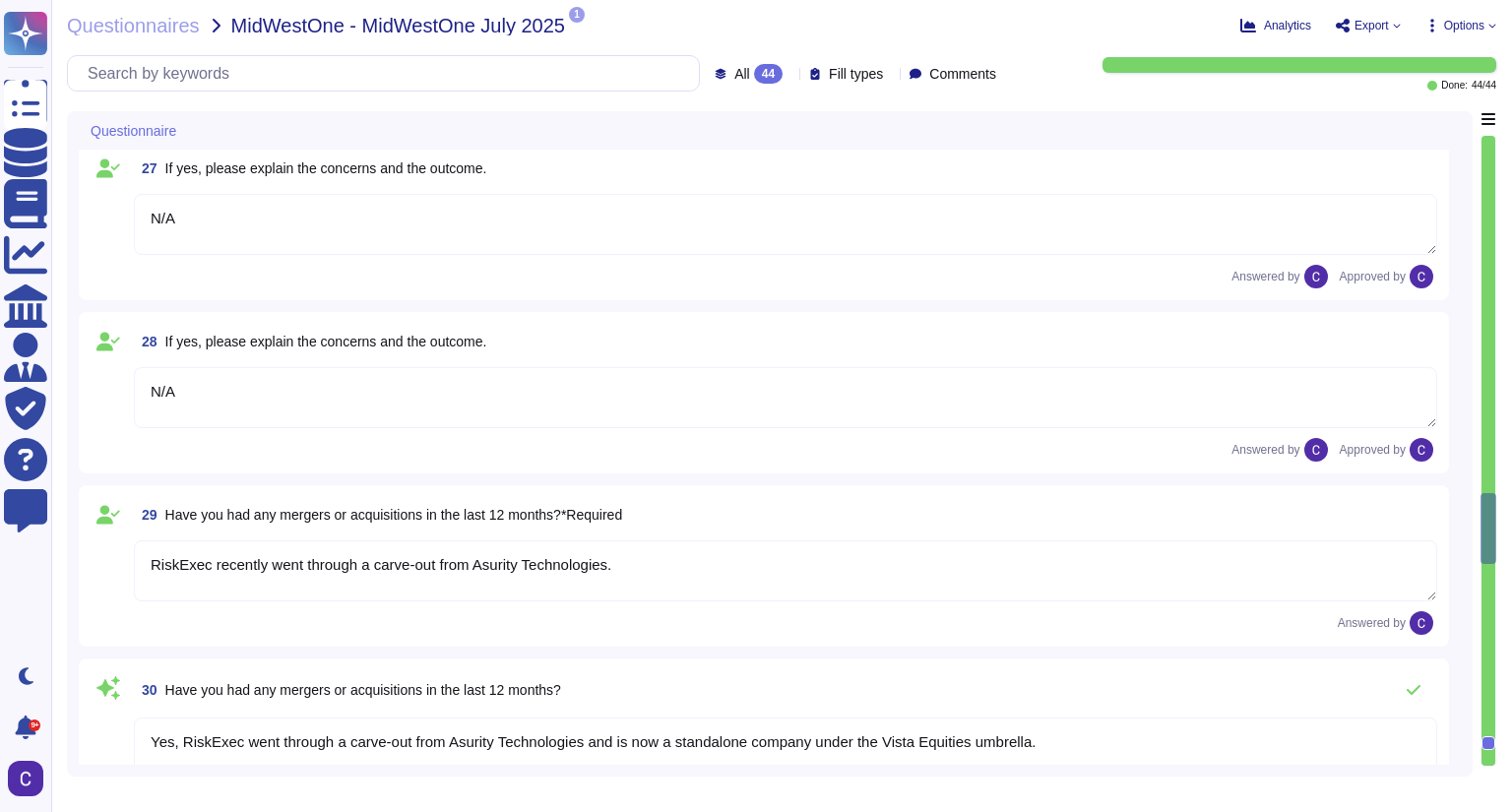type on "N/A" 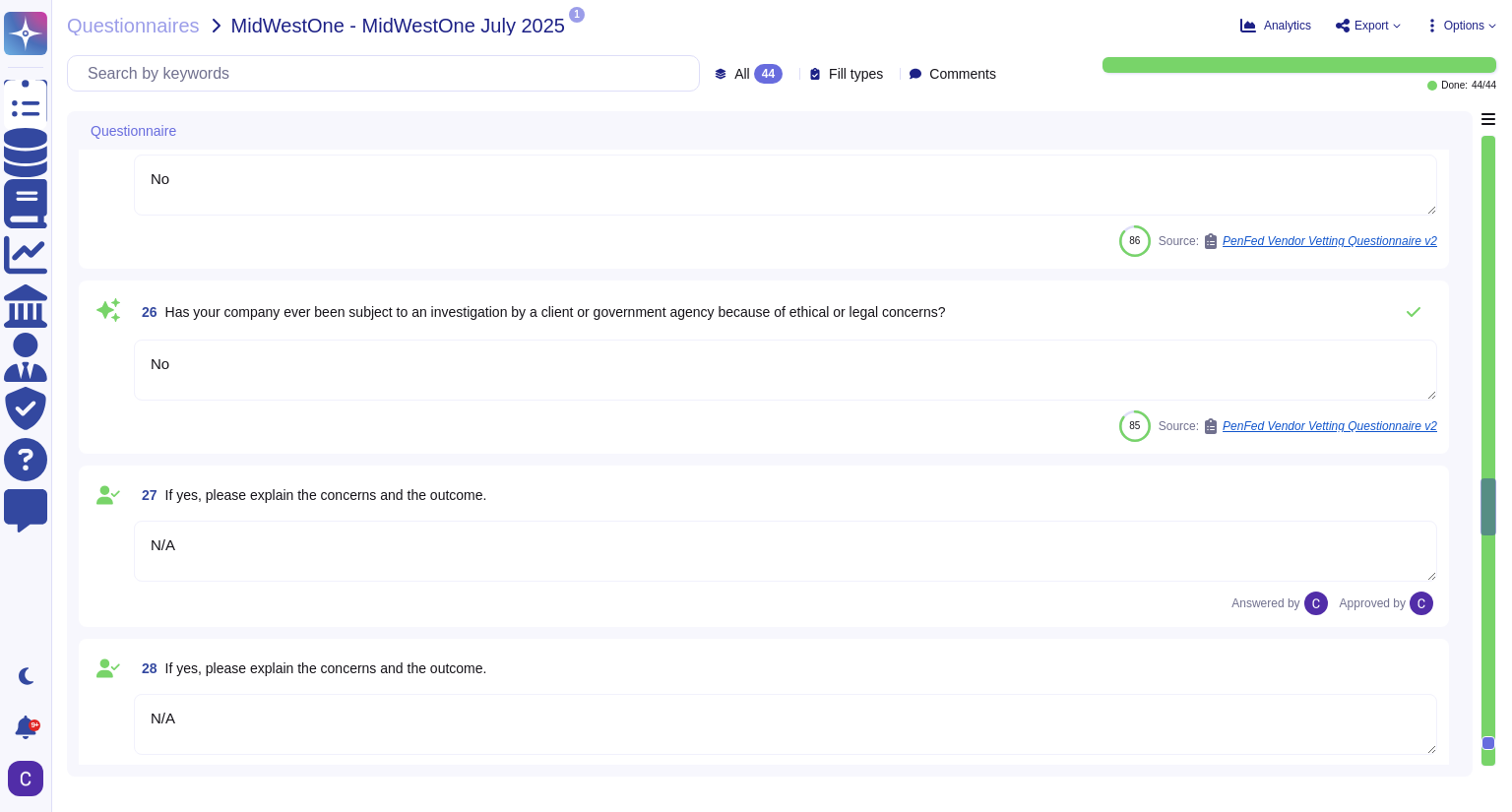 type on "N/A" 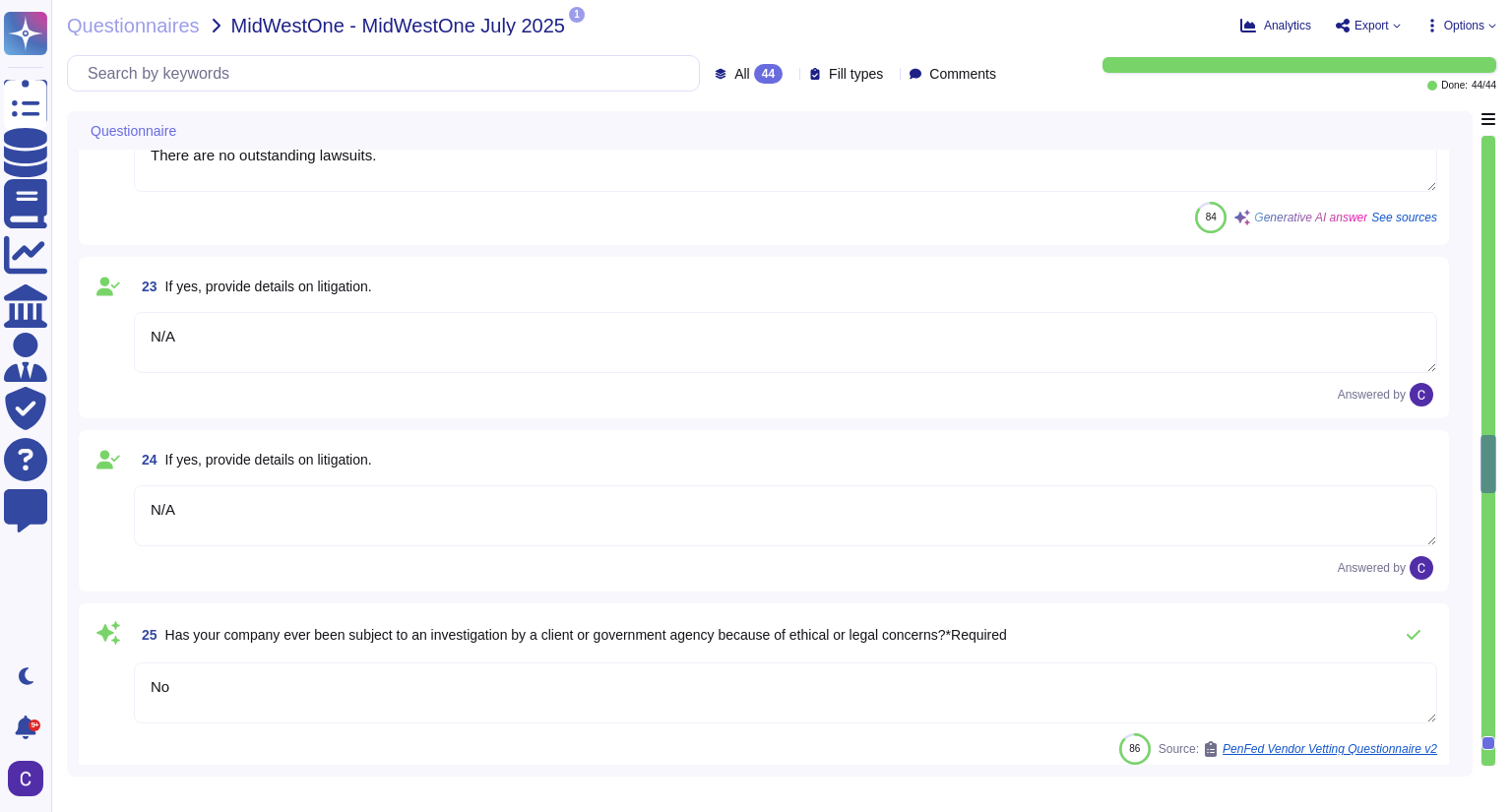 type on "N/A" 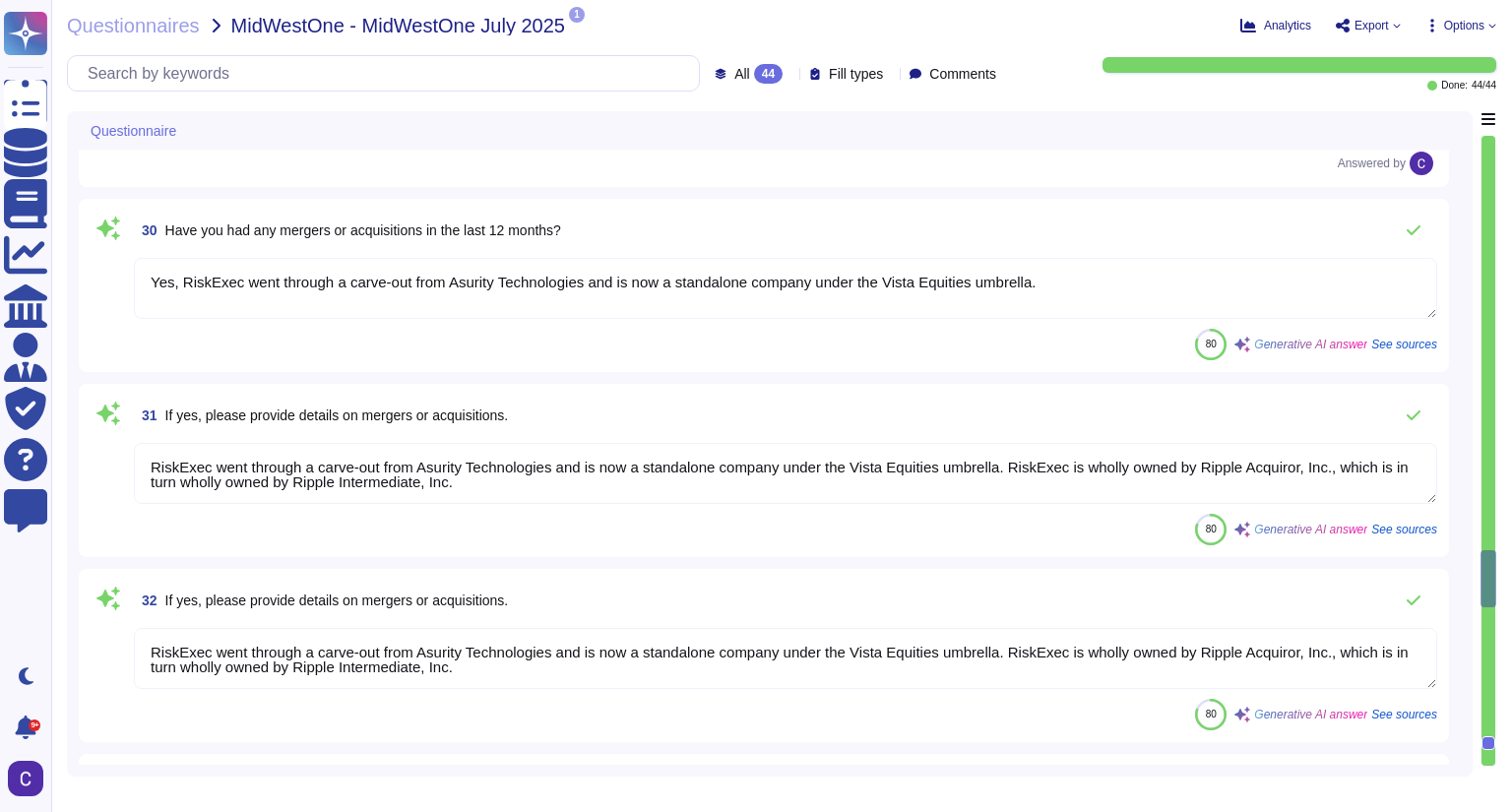 scroll, scrollTop: 5118, scrollLeft: 0, axis: vertical 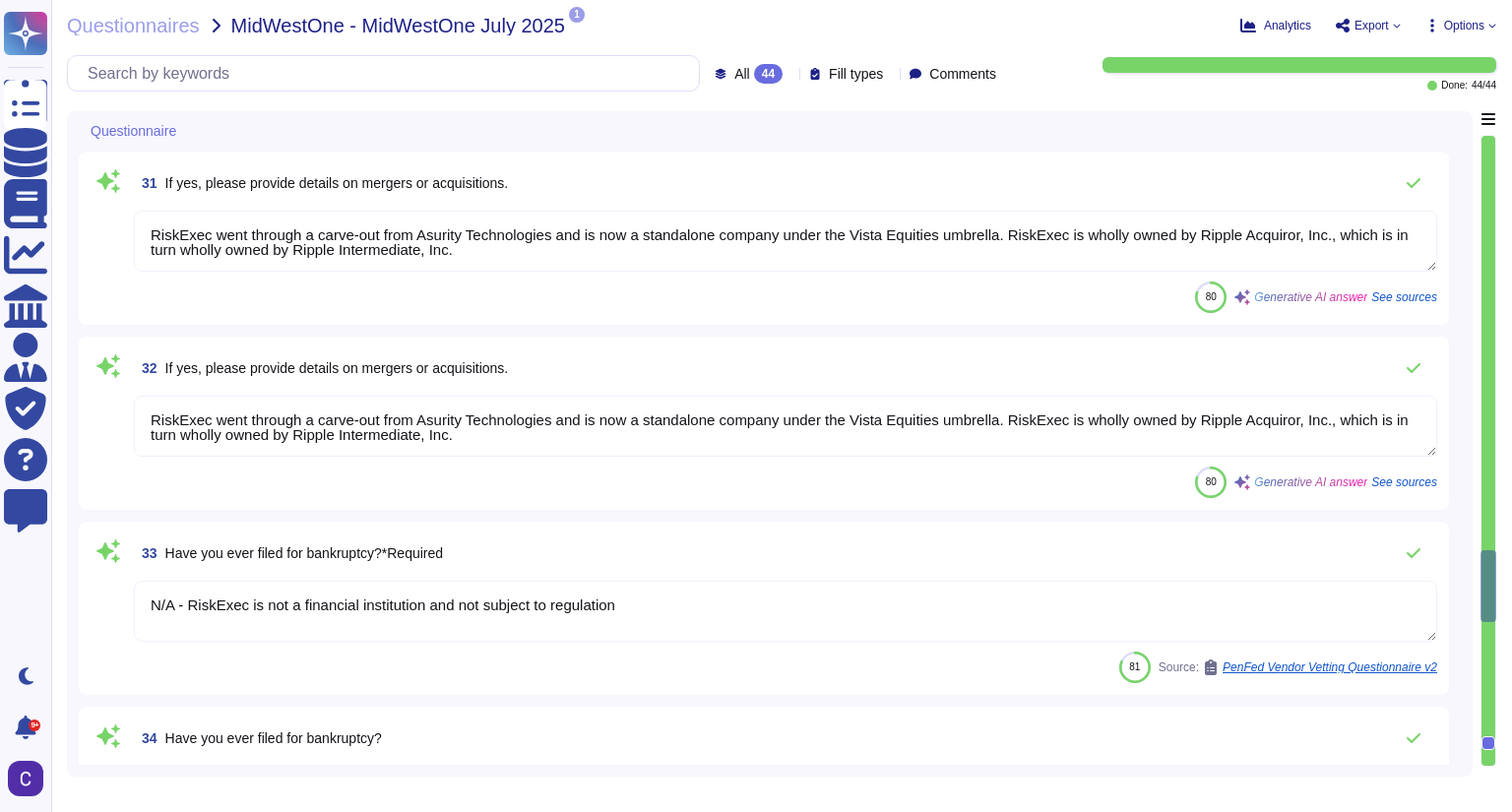 click on "RiskExec went through a carve-out from Asurity Technologies and is now a standalone company under the Vista Equities umbrella. RiskExec is wholly owned by Ripple Acquiror, Inc., which is in turn wholly owned by Ripple Intermediate, Inc." at bounding box center (786, 426) 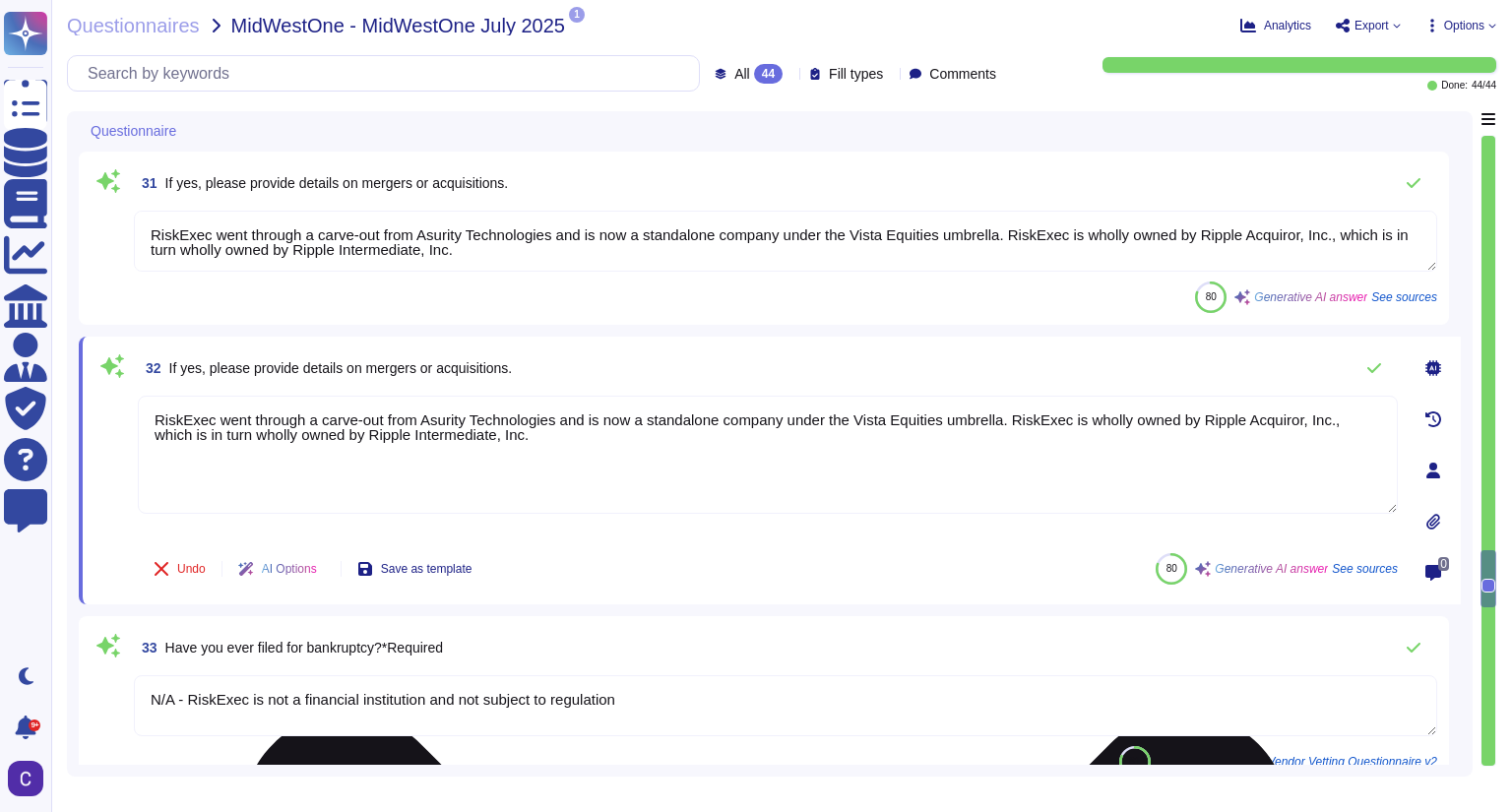 click on "RiskExec went through a carve-out from Asurity Technologies and is now a standalone company under the Vista Equities umbrella. RiskExec is wholly owned by Ripple Acquiror, Inc., which is in turn wholly owned by Ripple Intermediate, Inc." at bounding box center (768, 455) 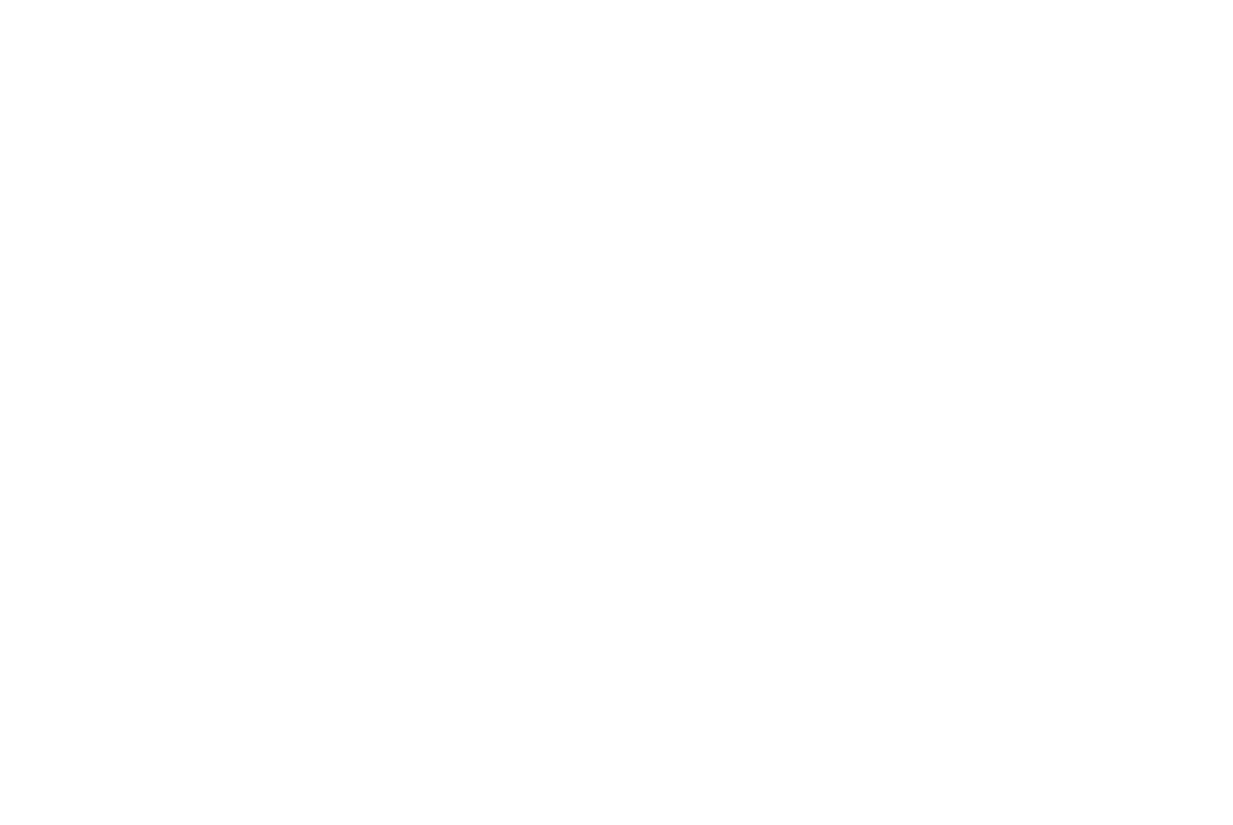 scroll, scrollTop: 0, scrollLeft: 0, axis: both 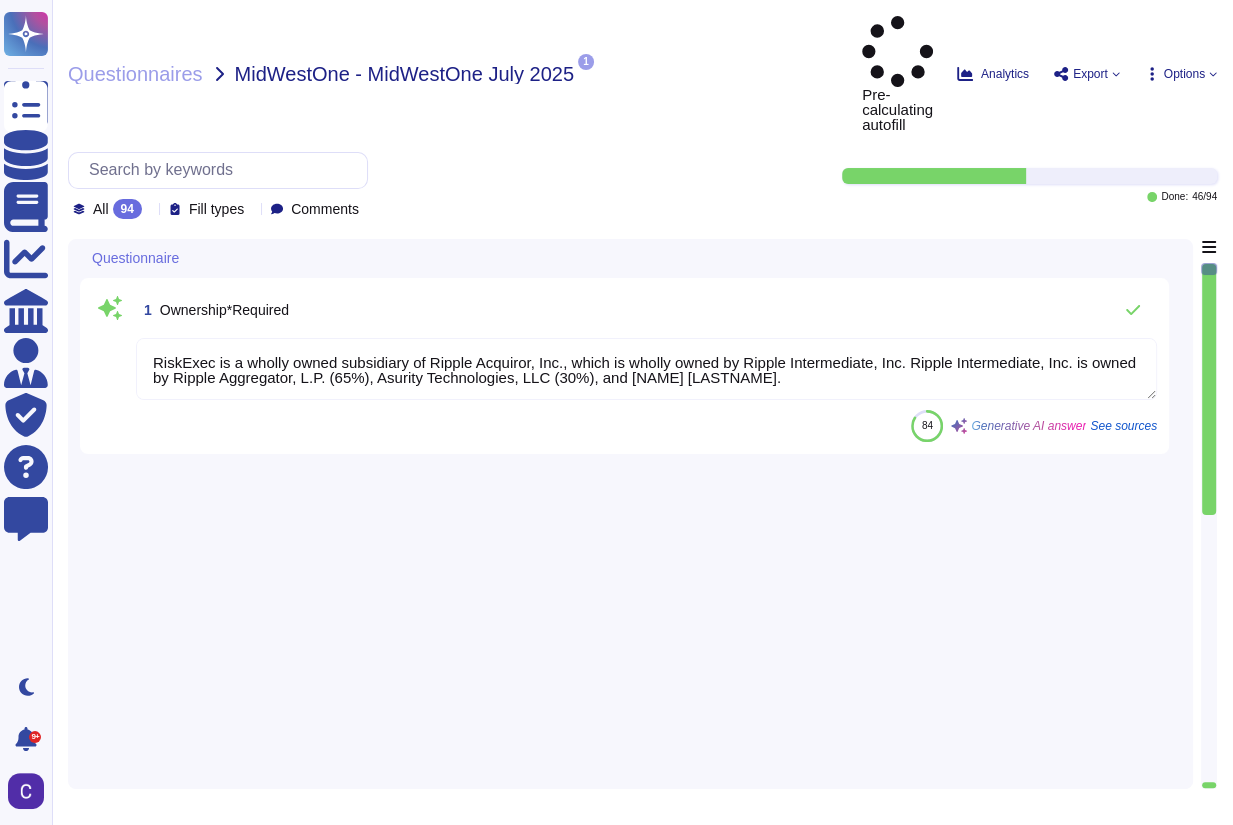 type on "RiskExec is a wholly owned subsidiary of Ripple Acquiror, Inc., which is wholly owned by Ripple Intermediate, Inc. Ripple Intermediate, Inc. is owned by Ripple Aggregator, L.P. (65%), Asurity Technologies, LLC (30%), and [NAME] [LASTNAME]." 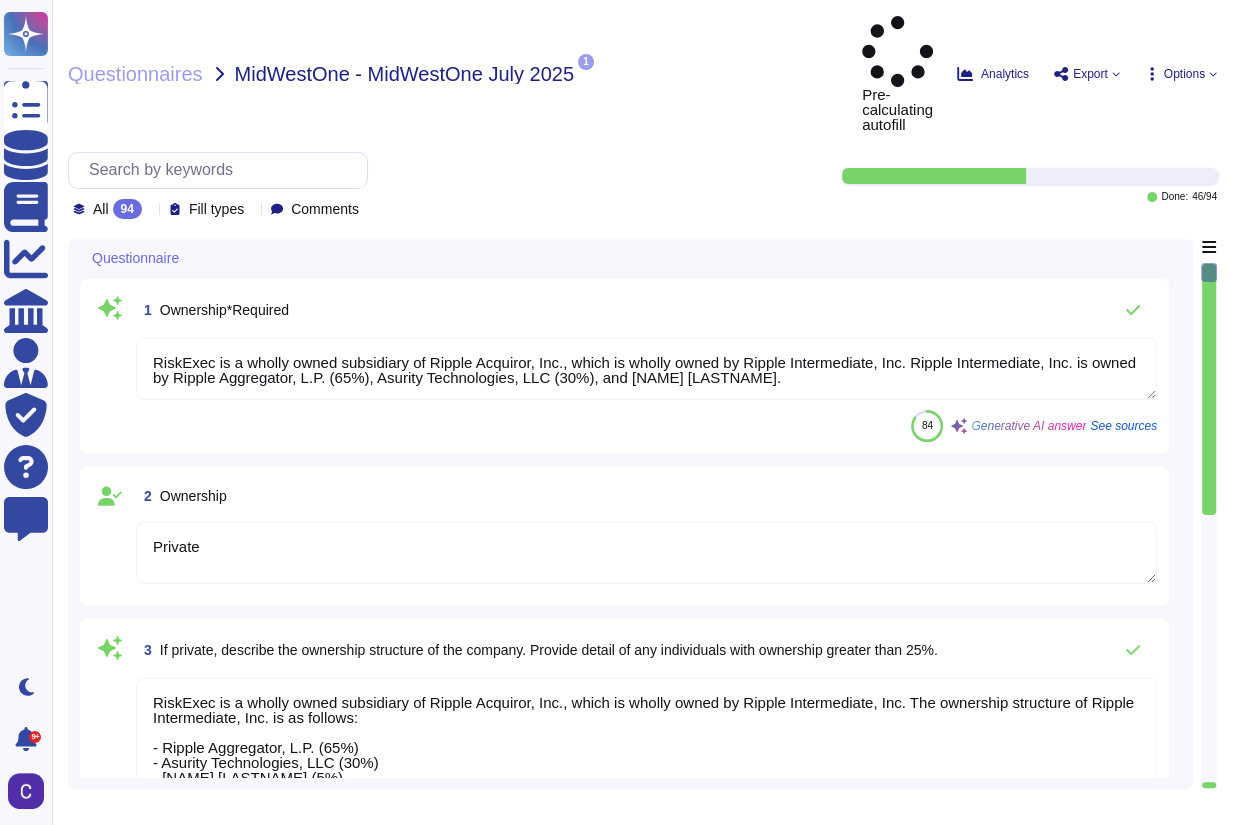 type on "Private" 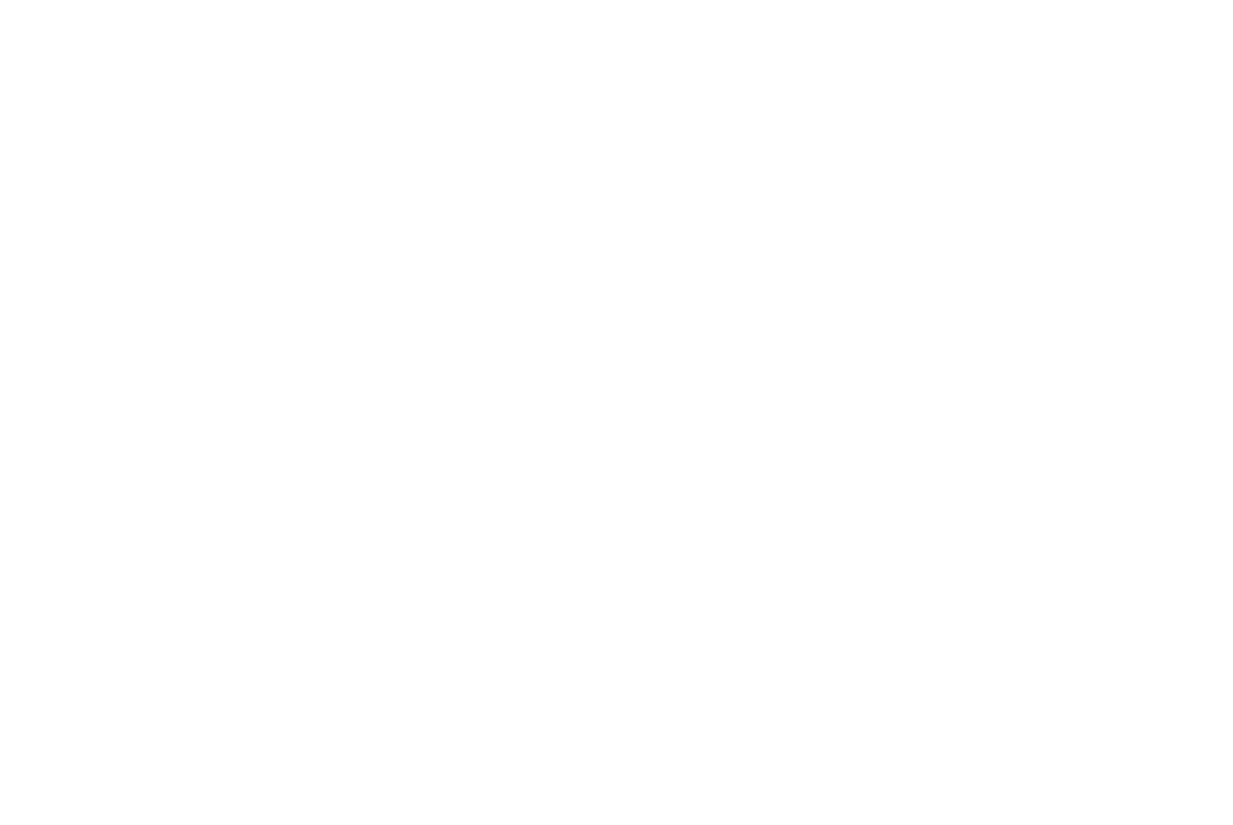 scroll, scrollTop: 0, scrollLeft: 0, axis: both 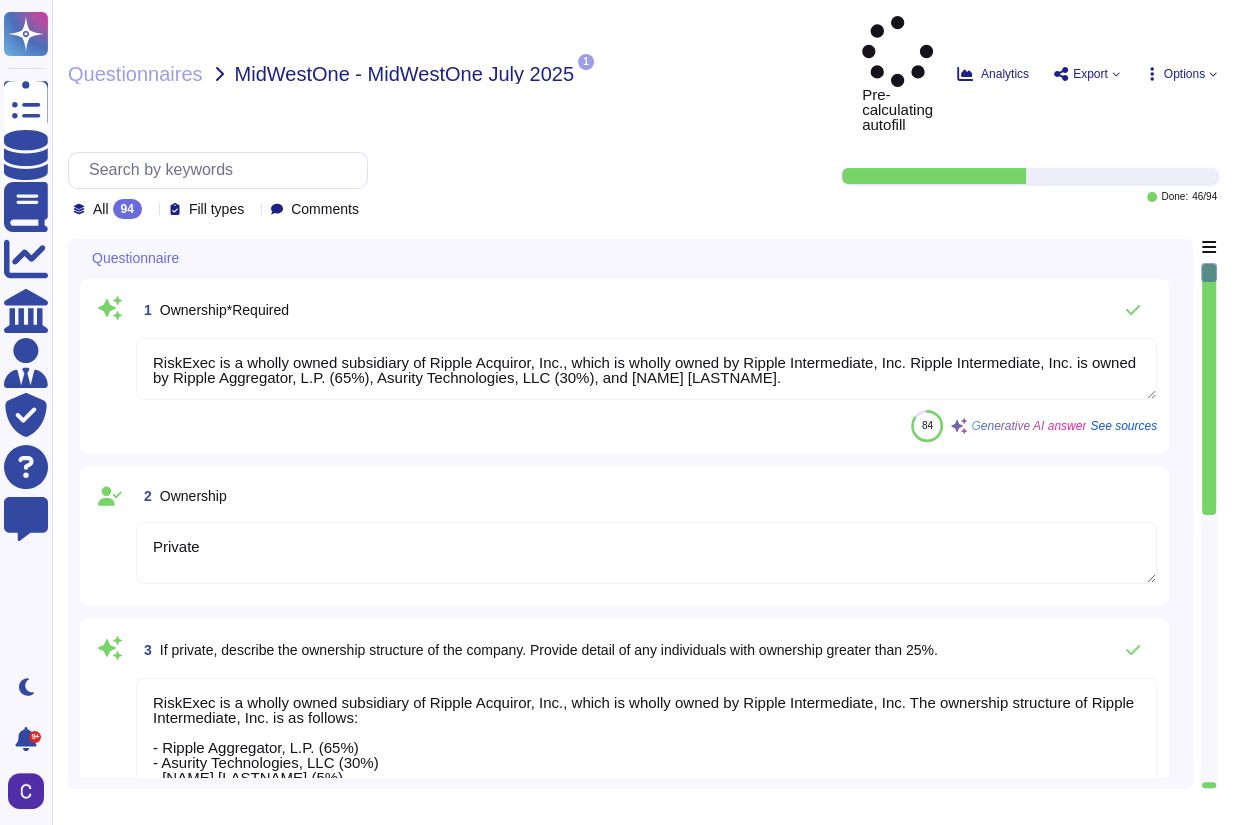 type on "RiskExec is a wholly owned subsidiary of Ripple Acquiror, Inc., which is wholly owned by Ripple Intermediate, Inc. Ripple Intermediate, Inc. is owned by Ripple Aggregator, L.P. (65%), Asurity Technologies, LLC (30%), and [NAME] [LASTNAME]." 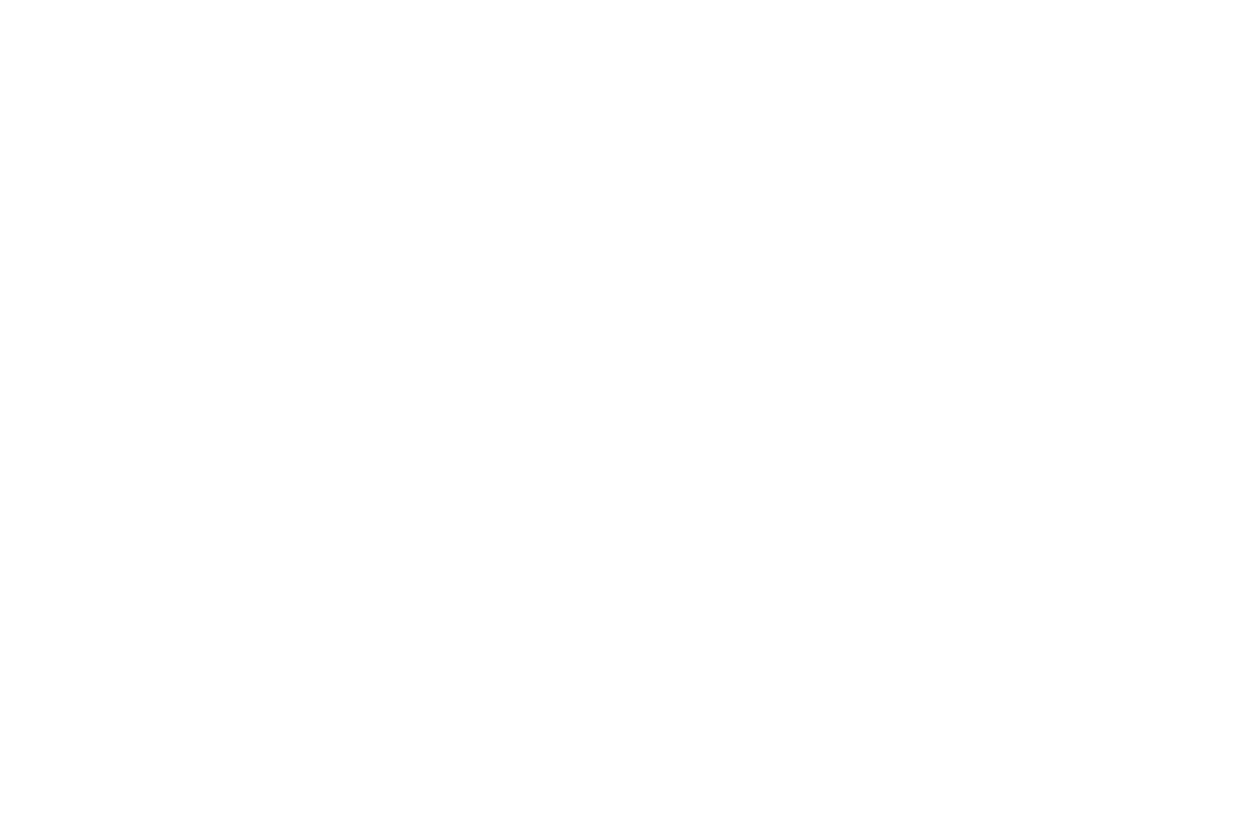 scroll, scrollTop: 0, scrollLeft: 0, axis: both 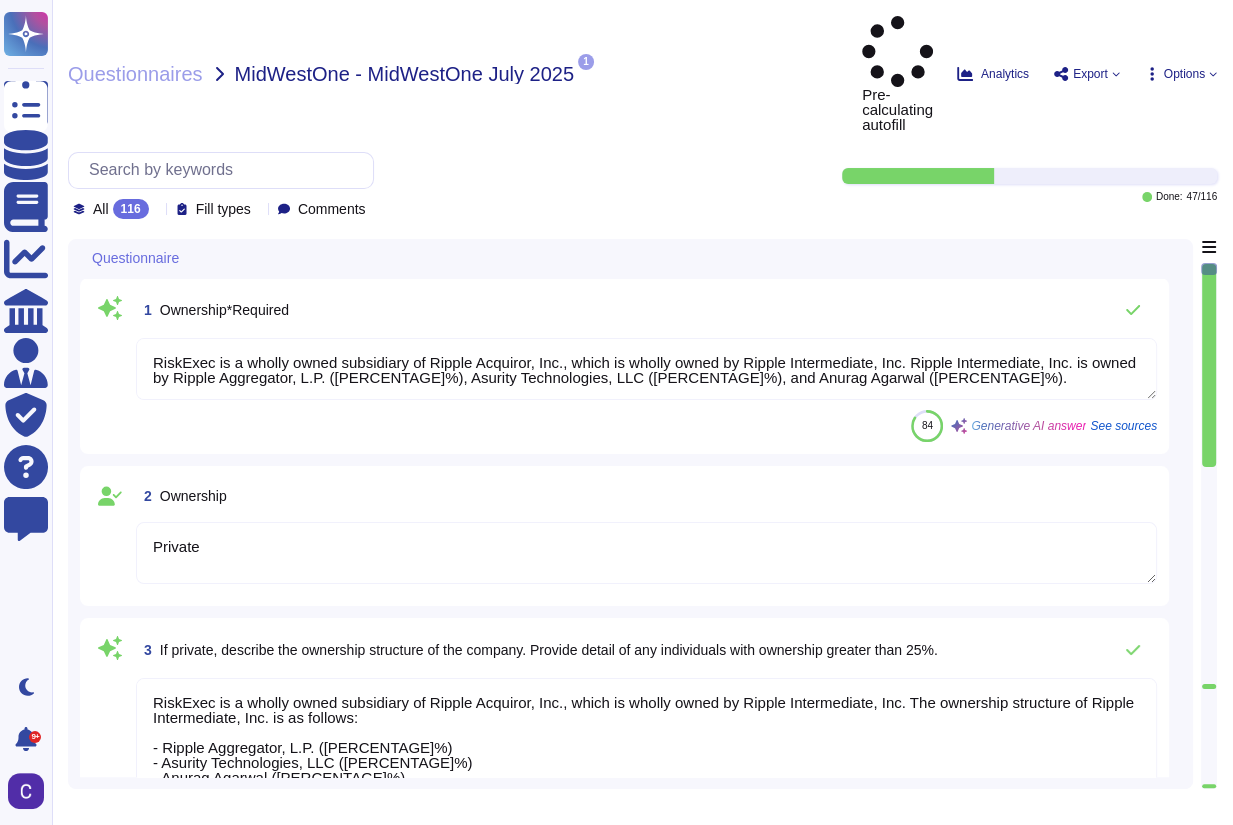 type on "RiskExec is a wholly owned subsidiary of Ripple Acquiror, Inc., which is wholly owned by Ripple Intermediate, Inc. Ripple Intermediate, Inc. is owned by Ripple Aggregator, L.P. ([PERCENTAGE]%), Asurity Technologies, LLC ([PERCENTAGE]%), and Anurag Agarwal ([PERCENTAGE]%)." 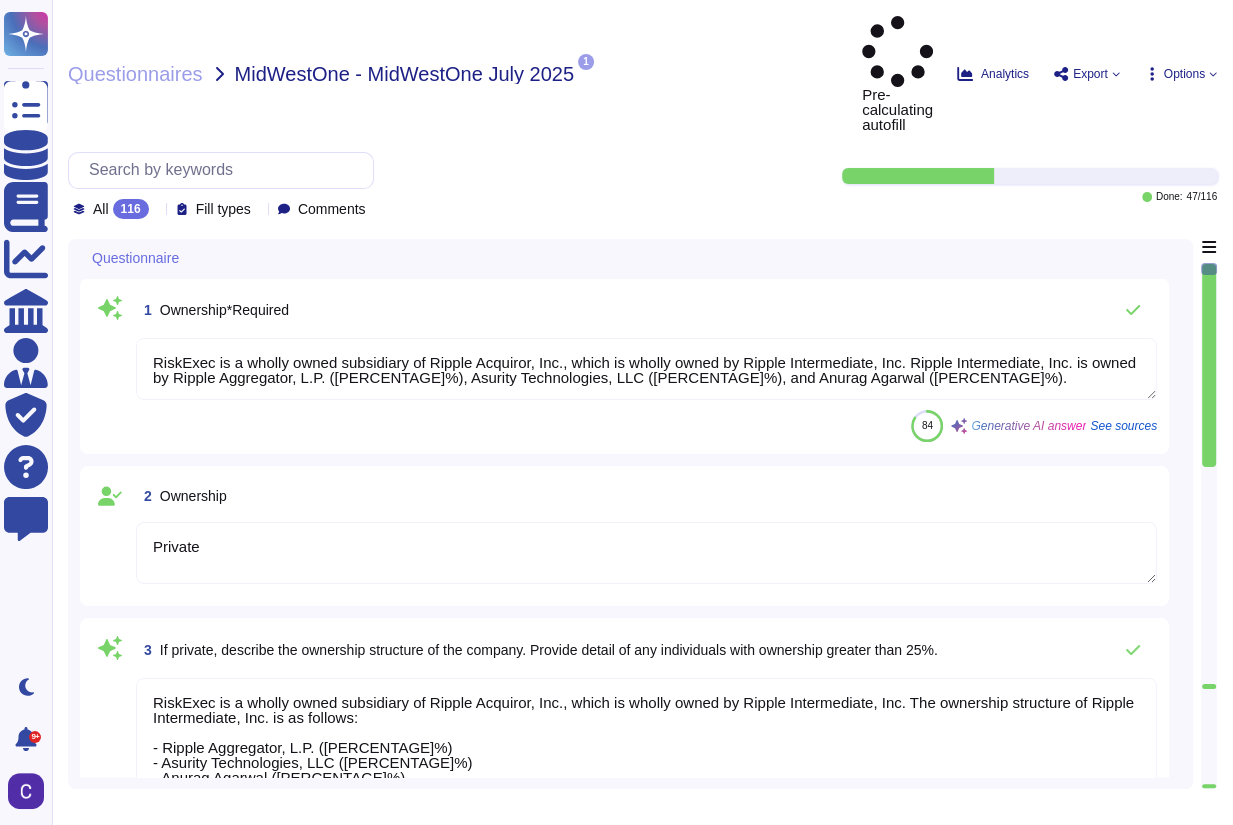 type on "Private" 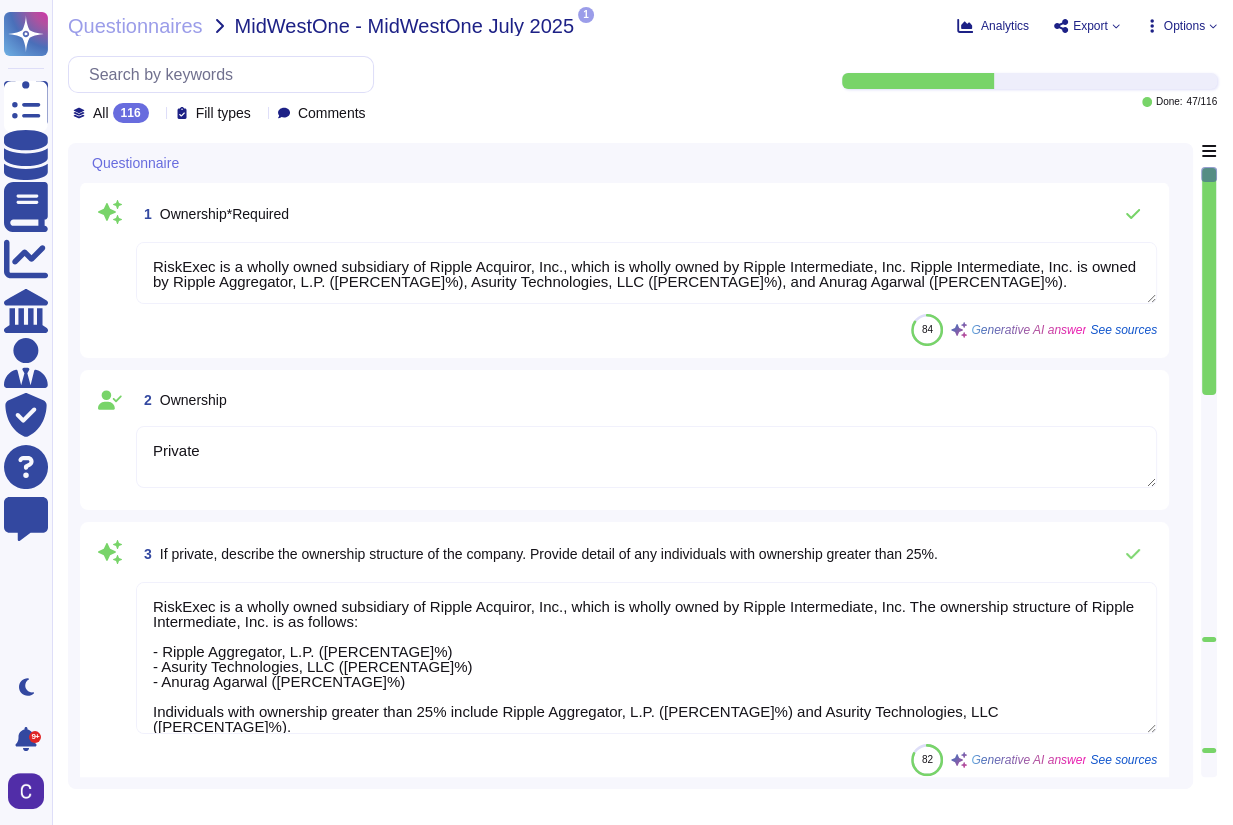 click on "Questionnaire 1 Ownership*Required RiskExec is a wholly owned subsidiary of Ripple Acquiror, Inc., which is wholly owned by Ripple Intermediate, Inc. Ripple Intermediate, Inc. is owned by Ripple Aggregator, L.P. ([PERCENTAGE]%), Asurity Technologies, LLC ([PERCENTAGE]%), and Anurag Agarwal ([PERCENTAGE]%). 84 Generative AI answer See sources 2 Ownership Private 3 If private, describe the ownership structure of the company. Provide detail of any individuals with ownership greater than 25%. RiskExec is a wholly owned subsidiary of Ripple Acquiror, Inc., which is wholly owned by Ripple Intermediate, Inc. The ownership structure of Ripple Intermediate, Inc. is as follows:
- Ripple Aggregator, L.P. ([PERCENTAGE]%)
- Asurity Technologies, LLC ([PERCENTAGE]%)
- Anurag Agarwal ([PERCENTAGE]%)
Individuals with ownership greater than 25% include Ripple Aggregator, L.P. ([PERCENTAGE]%) and Asurity Technologies, LLC ([PERCENTAGE]%). 82 Generative AI answer See sources 4 If private, describe the ownership structure of the company. Provide detail of any individuals with ownership greater than 25%. 82" at bounding box center [630, 466] 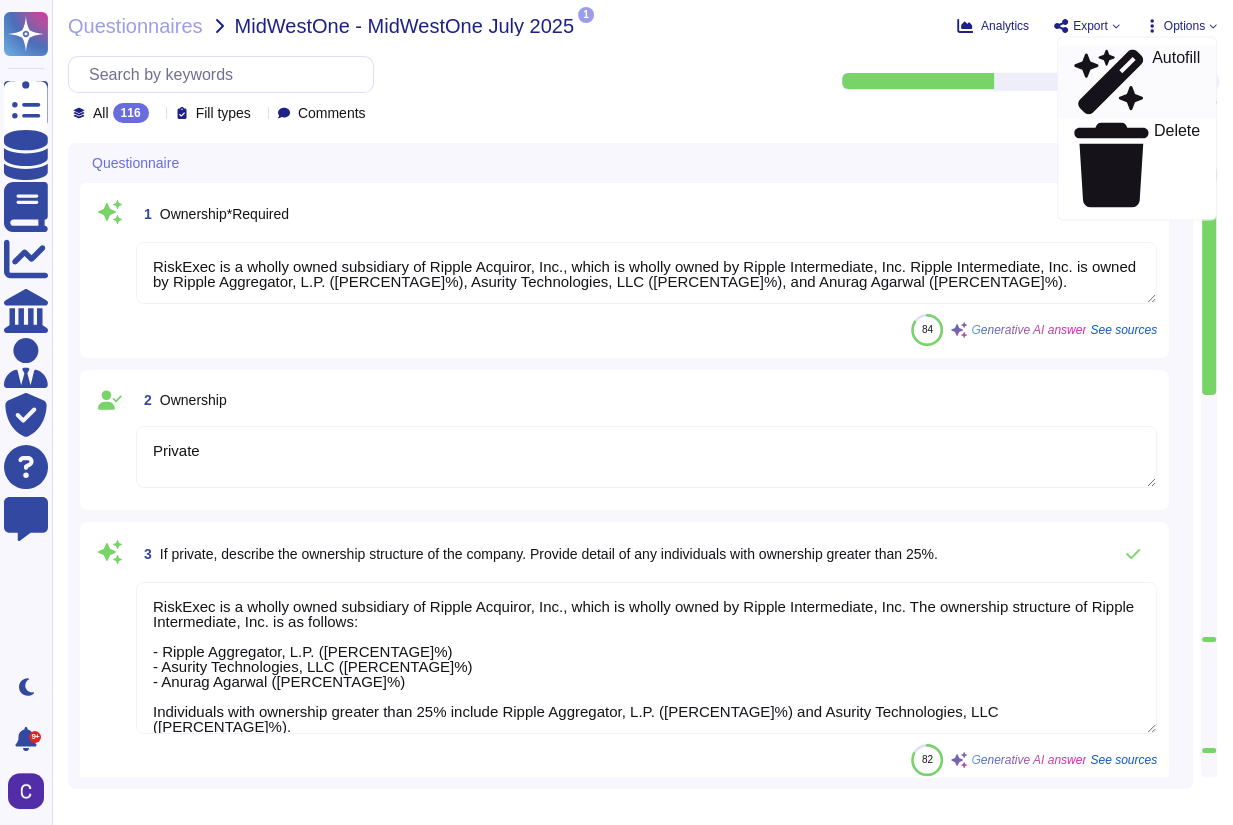 click on "Autofill" at bounding box center (1176, 82) 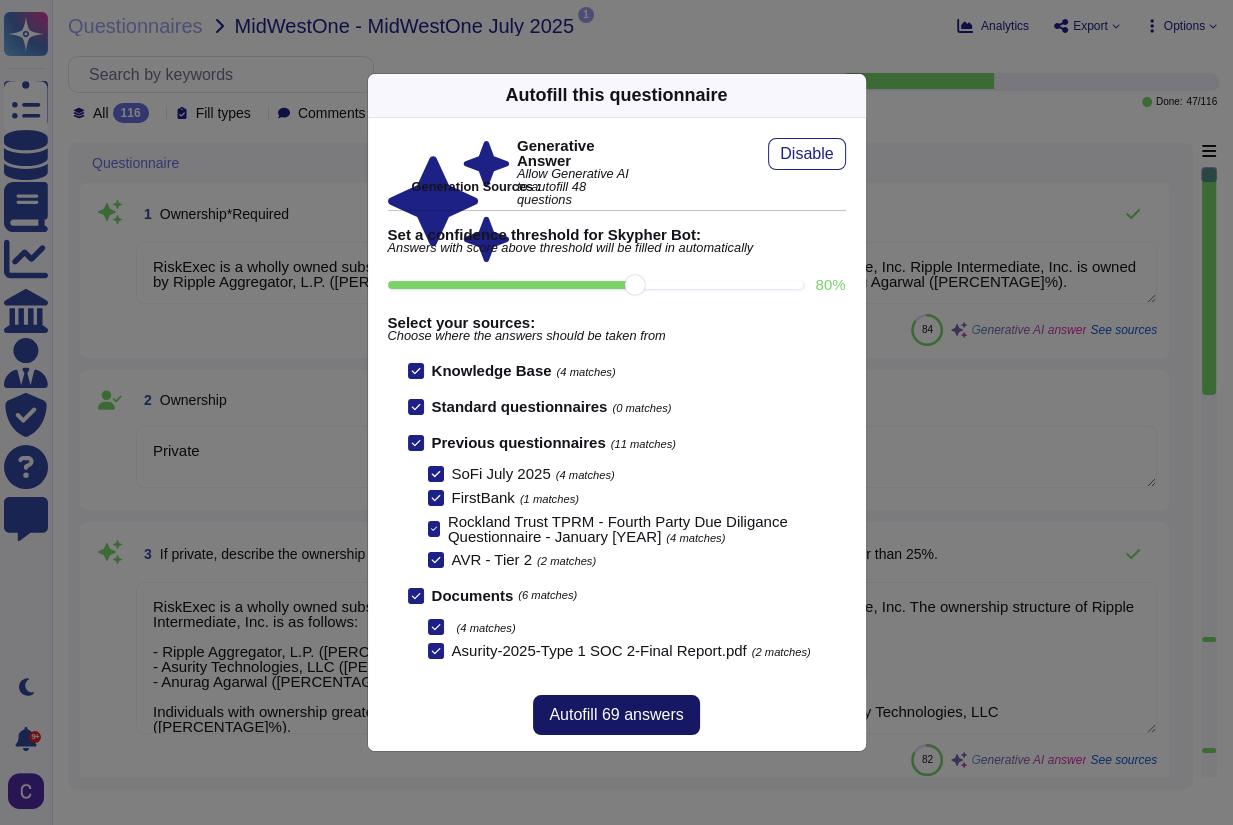 click on "Autofill 69 answers" at bounding box center [616, 715] 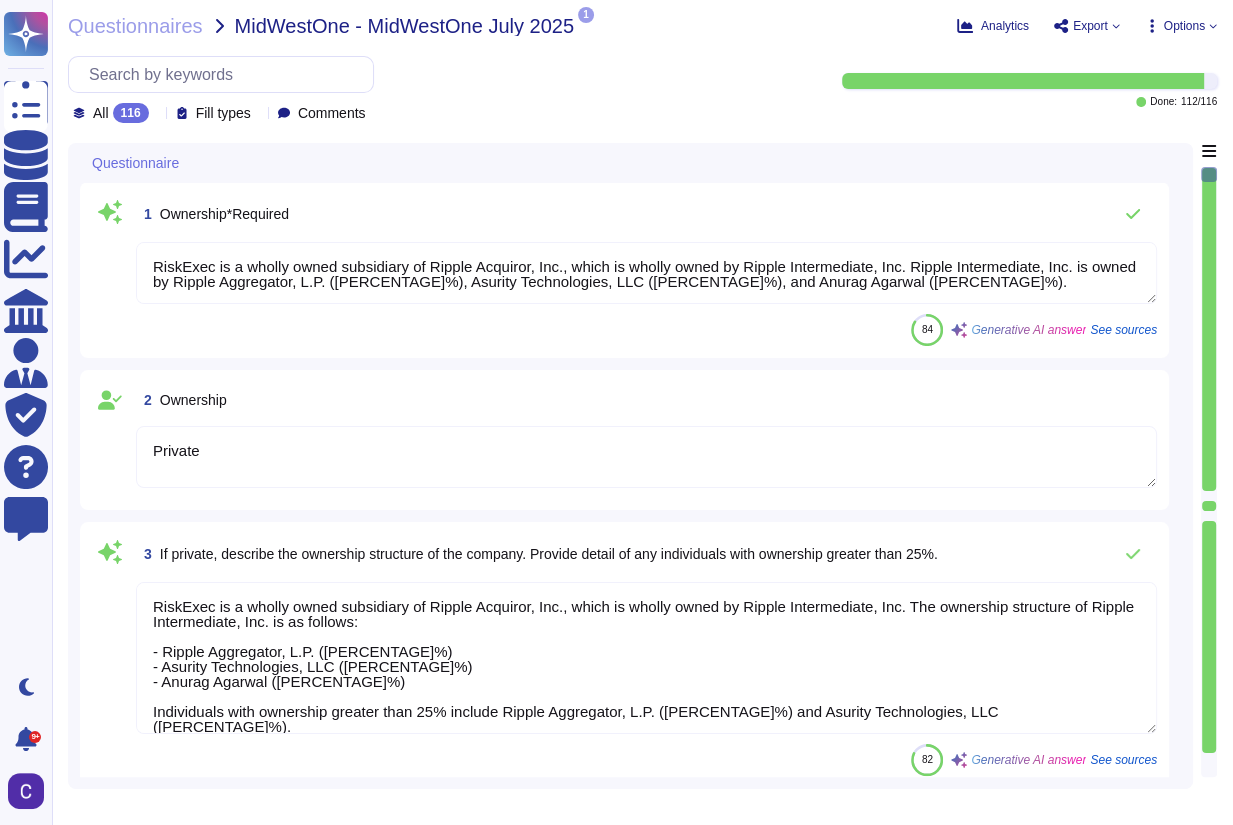 click at bounding box center (1209, 496) 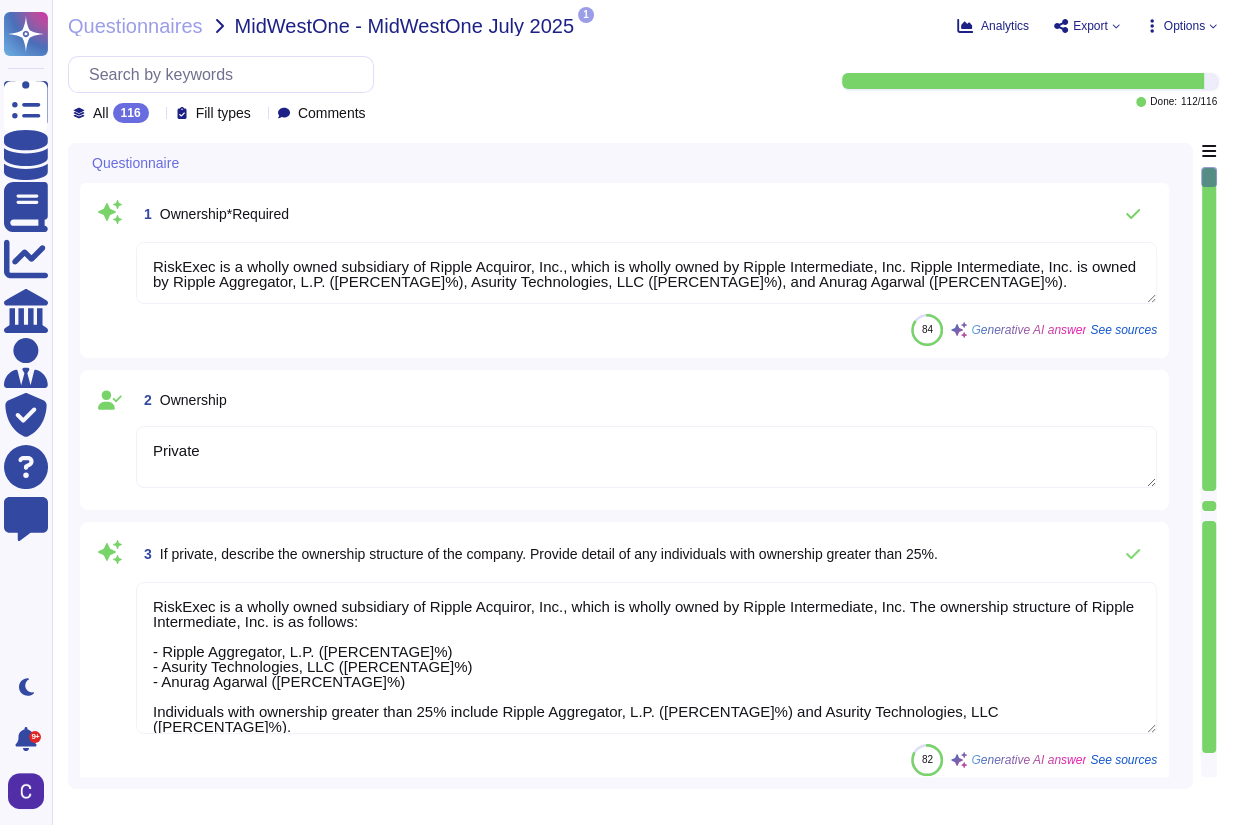 type on "No" 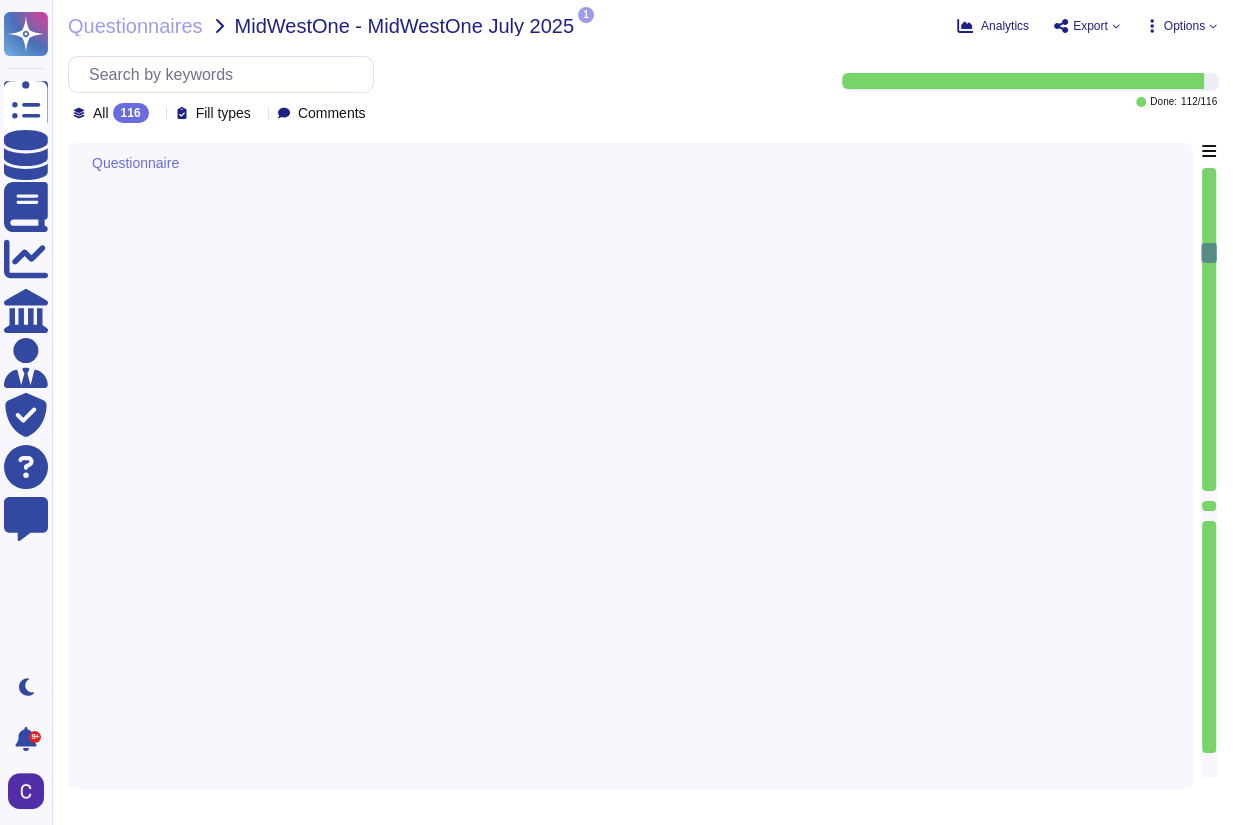 type on "N/A" 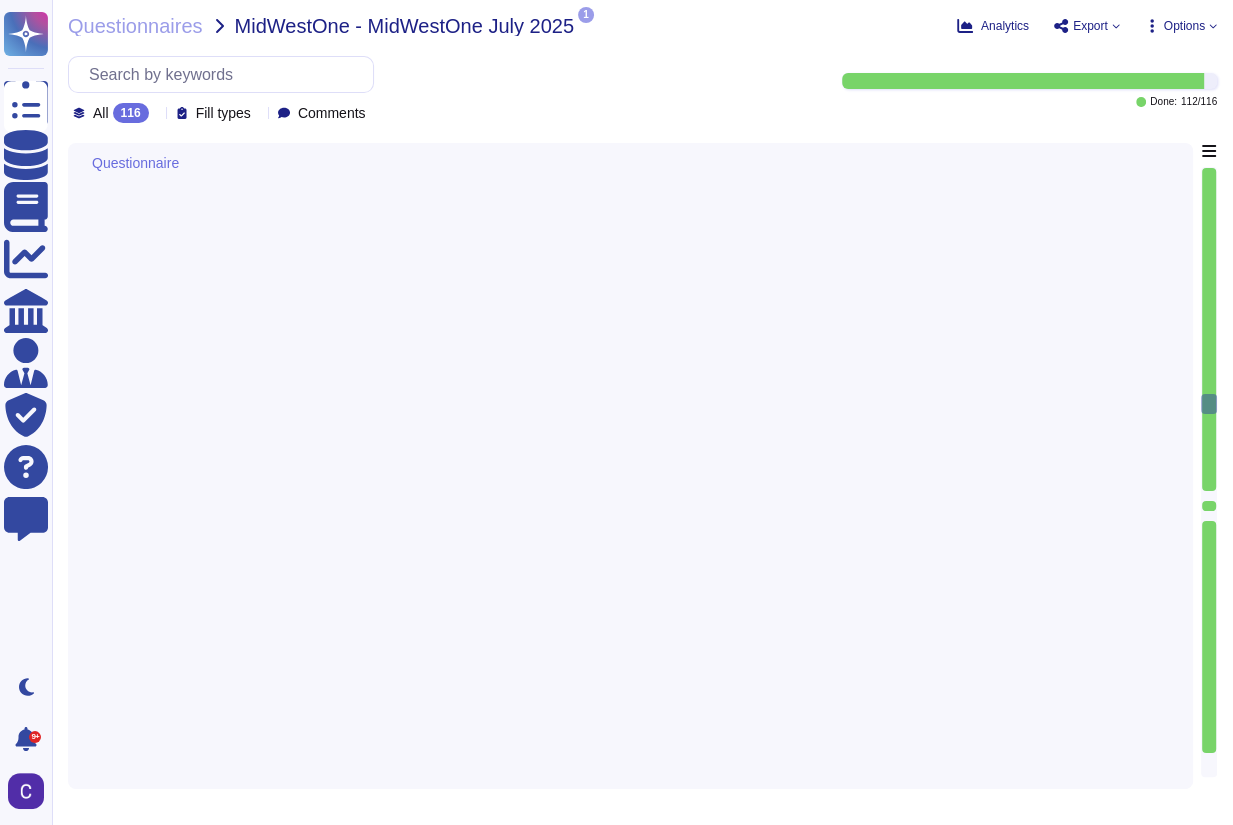 type on "Background verification checks are required as part of the hiring process prior to granting access. Continuous Workforce Monitoring is conducted on a monthly basis for employees regarding criminal records, including DOJ Sex Offender data. Additionally, for rehires who will work on a client’s account after a break of service of more than ninety (90) days, a new background check is performed according to the same specifications as for new hires. Therefore, background checks are performed on all employees as part of the hiring process and ongoing monitoring." 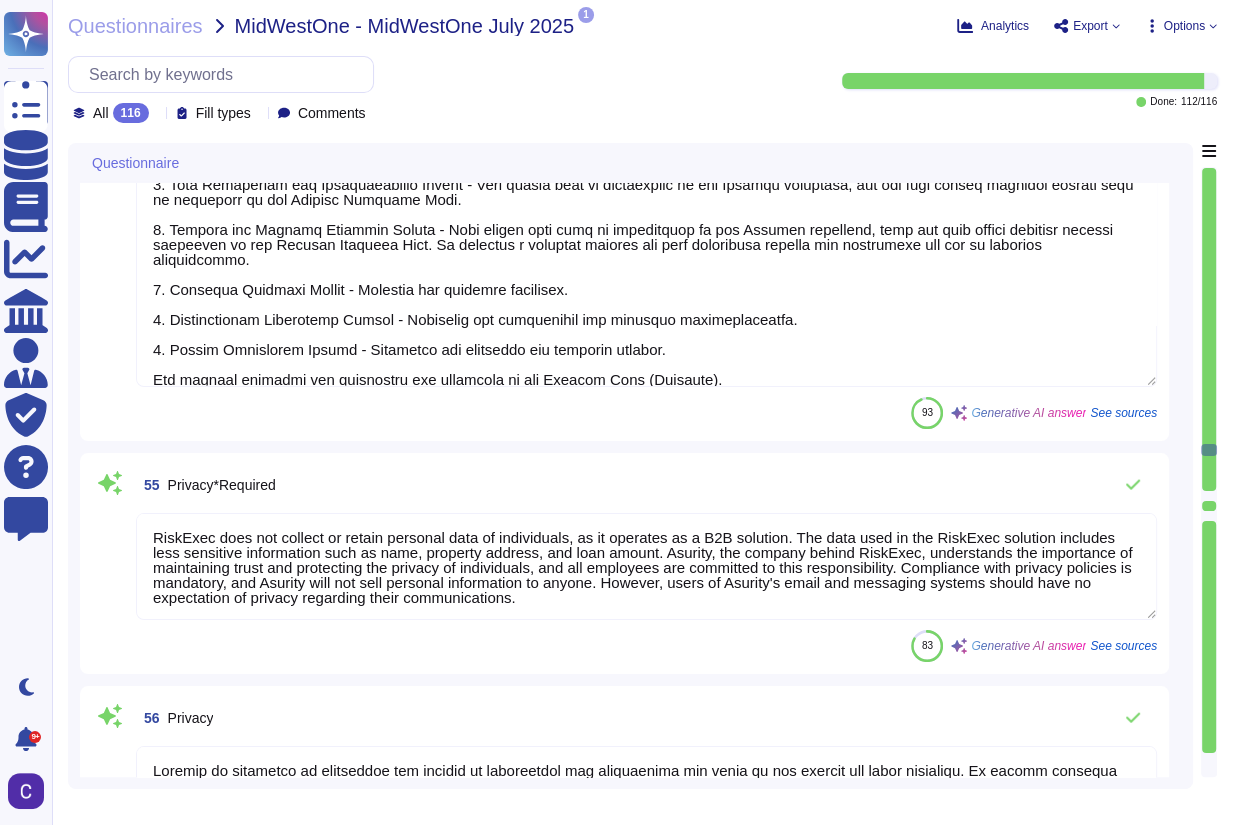 type on "Asurity maintains a comprehensive set of policies and supporting plans, processes, and procedures as part of its cybersecurity strategy. Key policies include:
1. Information Security Policy - This policy will be distributed to all Asurity business units, and the most recent version will be published in the Asurity Intranet Wiki.
2. Data Governance and Classification Policy - This policy will be distributed to all Asurity employees, and the most recent reviewed version will be published in the Asurity Intranet Wiki.
3. Systems and Network Security Policy - This policy will also be distributed to all Asurity employees, with the most recent reviewed version published in the Asurity Intranet Wiki. It includes a deployed network and data protection diagram and emphasizes the use of internet connectivity.
4. Incident Response Policy - Relevant for managing incidents.
5. Vulnerability Management Policy - Important for identifying and managing vulnerabilities.
6. Change Management Policy - Addresses the proc..." 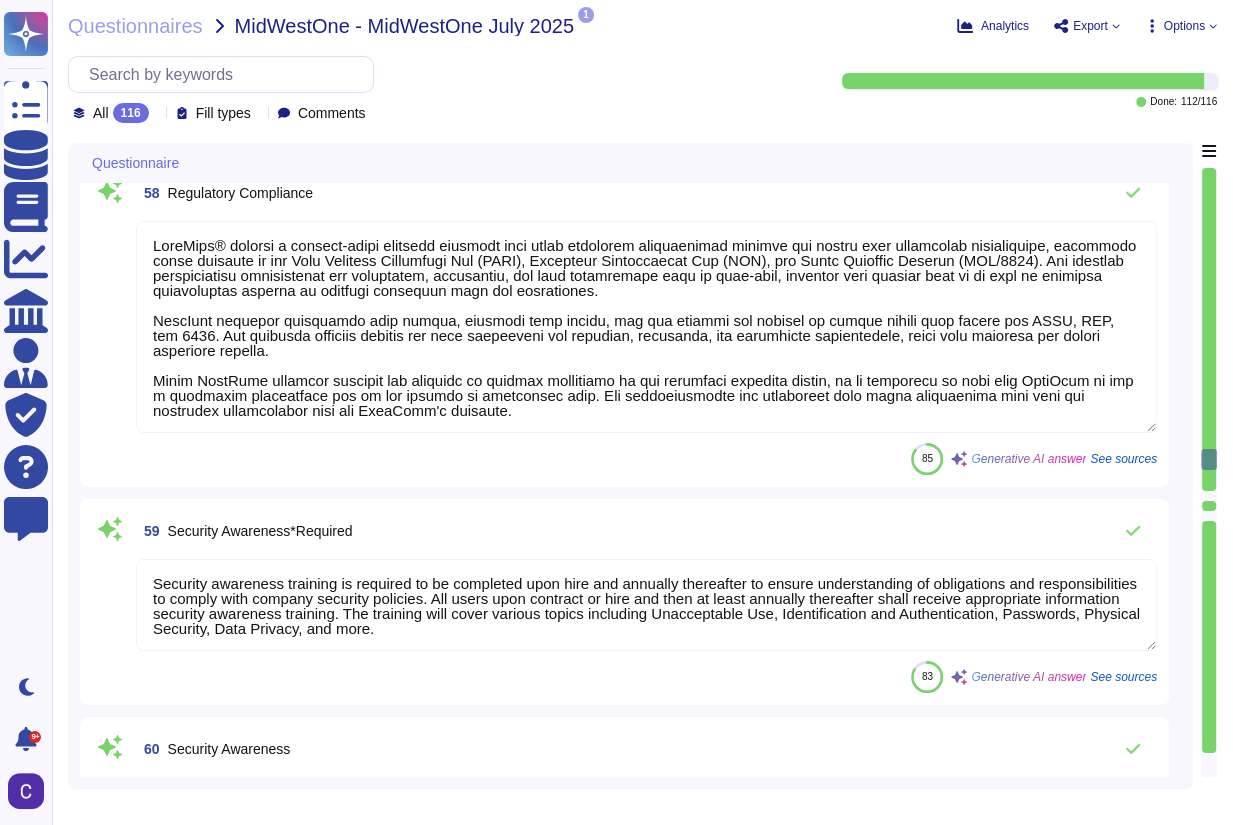 type on "RiskExec has established a comprehensive security awareness training program for all users of its systems, including management personnel. This training is mandatory and must be completed upon hire and annually thereafter. The program covers a variety of important data protection topics, including data classification, cloud security protocols, and identifying phishing attempts.
The training will also address unacceptable use, identification and authentication, passwords, physical security, data privacy, protecting confidential information, email and messaging, internet security, social engineering and phishing, viruses, malware, and ransomware, social media, mobile devices, data encryption, telecommuting and remote access, and reporting incidents.
The Asurity Security Team will provide training on the essential elements of security policies and general security concerns. Additionally, phishing testing will be conducted to reinforce the training. All users will receive training tailored to their role, e..." 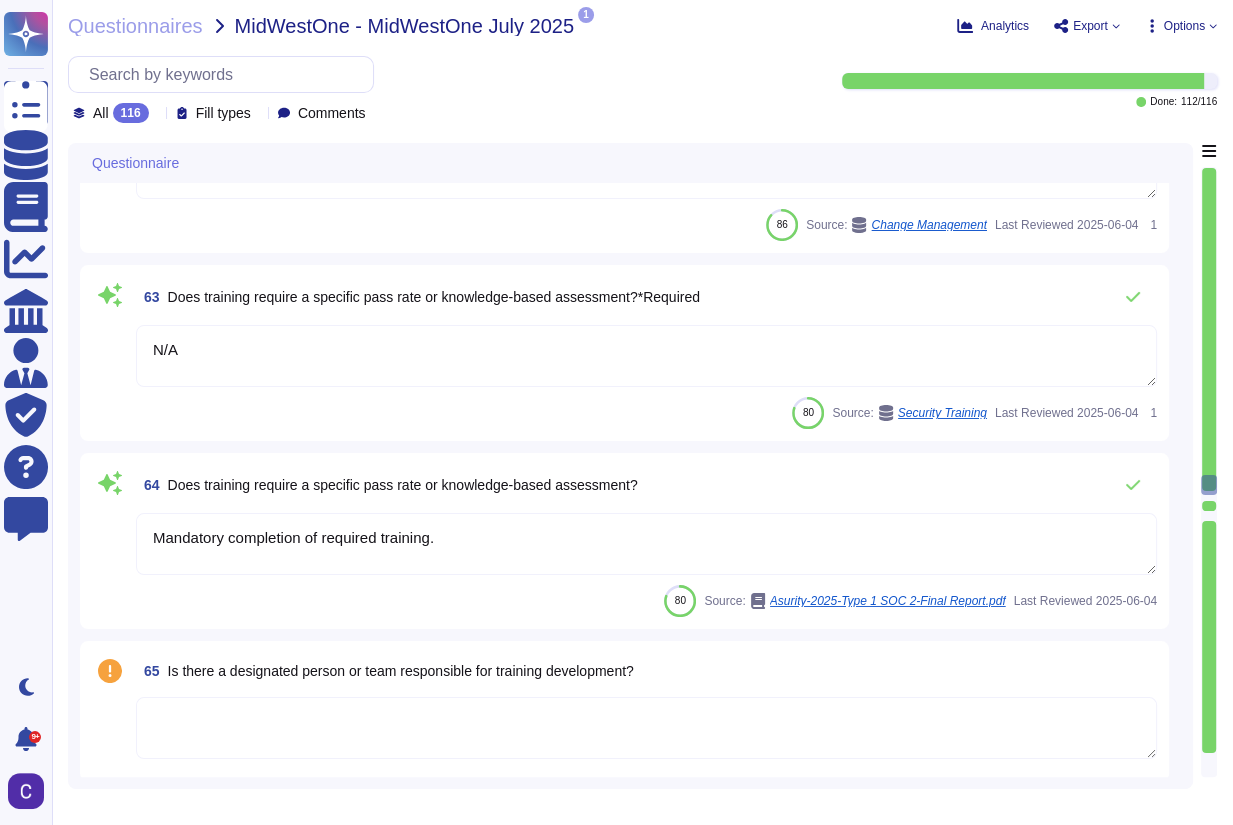 type on "N/A" 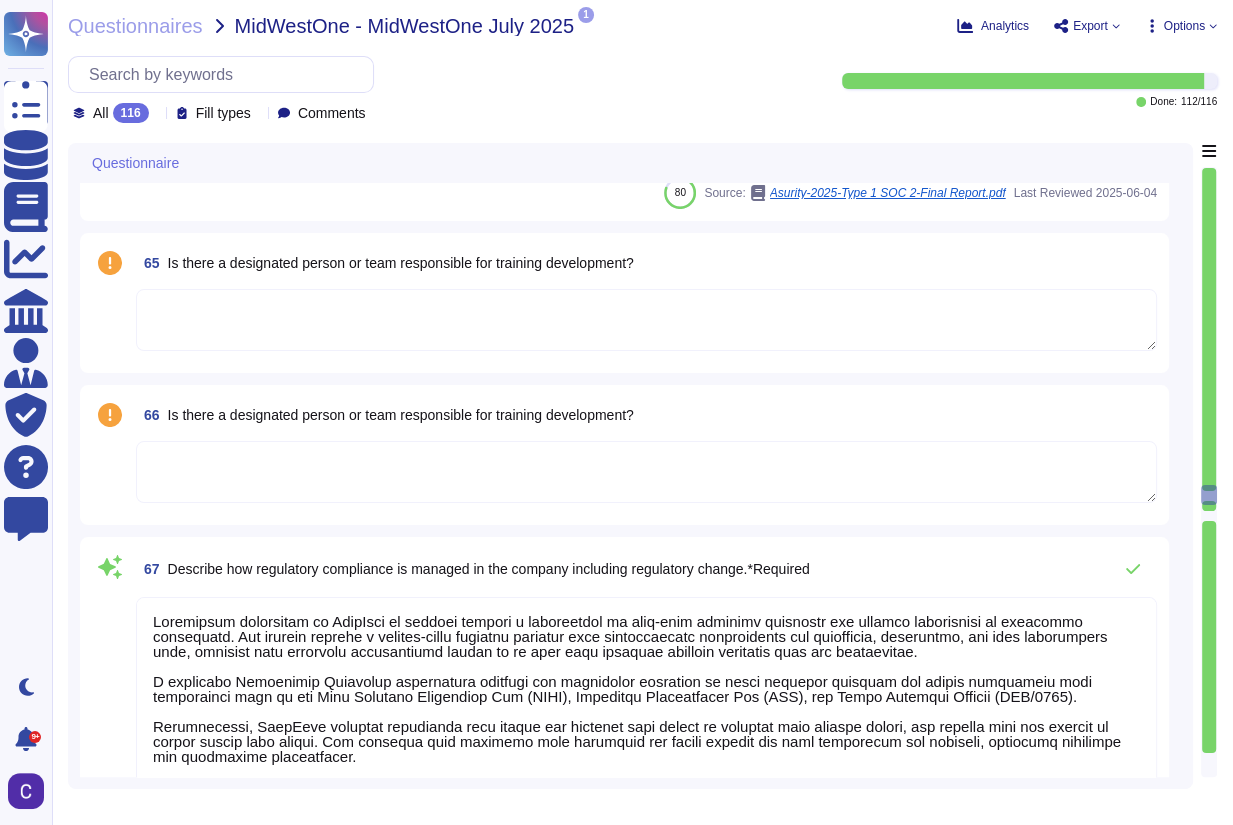 scroll, scrollTop: 12348, scrollLeft: 0, axis: vertical 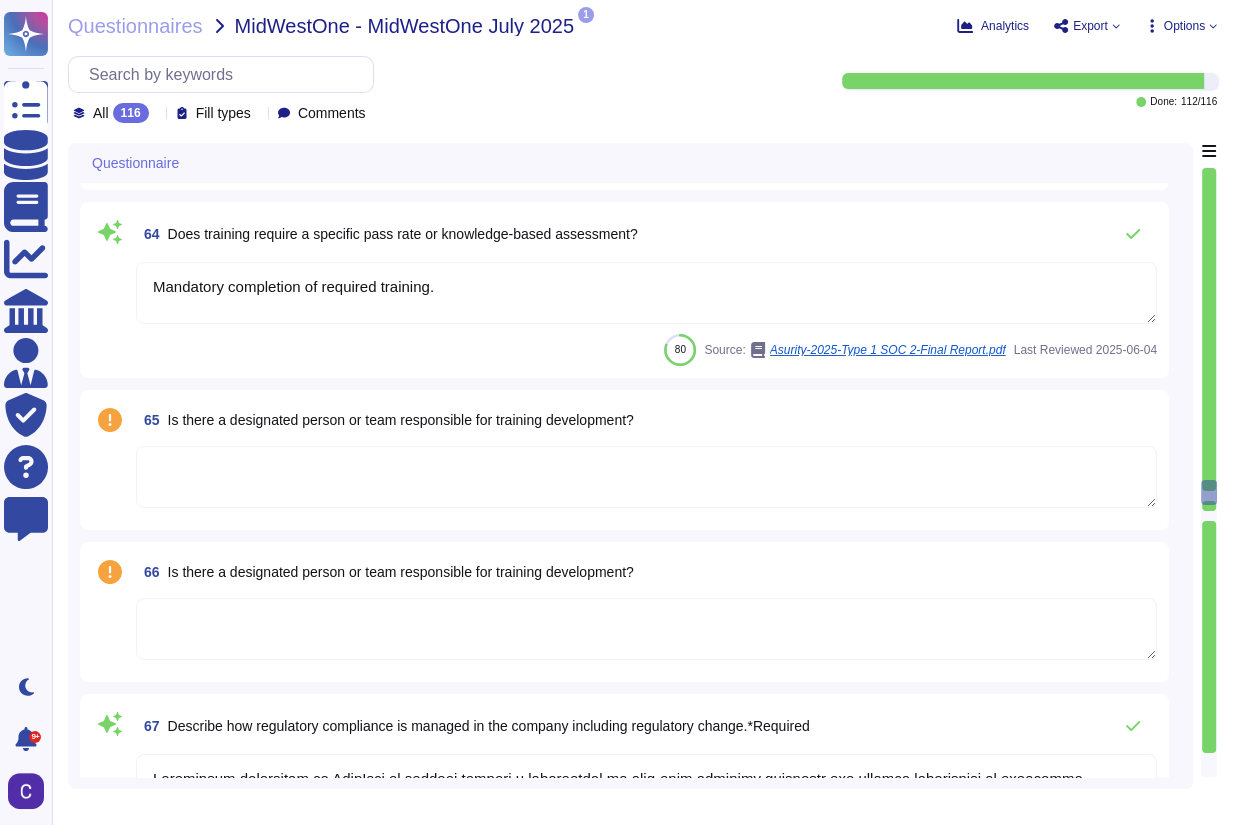 type on "Mandatory company training is provided upon hire and at least annually thereafter." 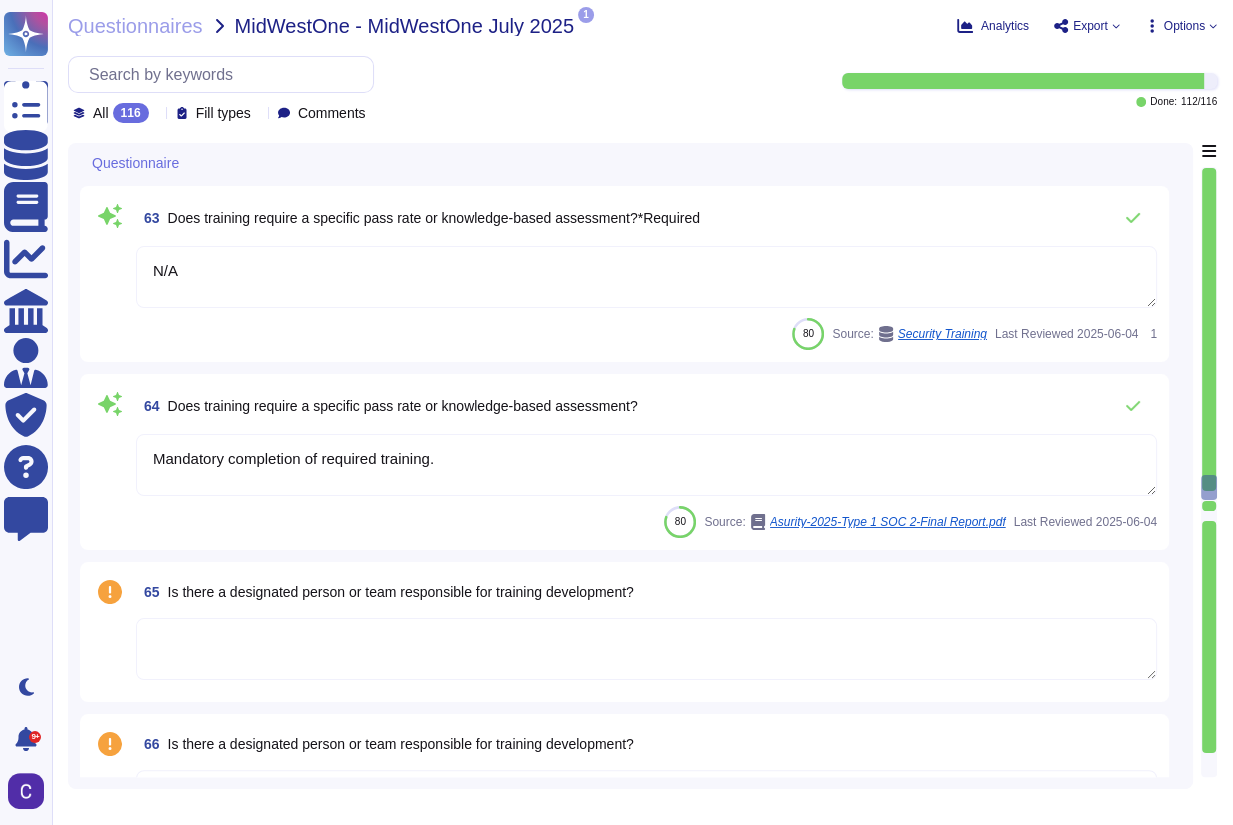 type on "RiskExec has established a comprehensive security awareness training program for all users of its systems, including management personnel. This training is mandatory and must be completed upon hire and annually thereafter. The program covers a variety of important data protection topics, including data classification, cloud security protocols, and identifying phishing attempts.
The training will also address unacceptable use, identification and authentication, passwords, physical security, data privacy, protecting confidential information, email and messaging, internet security, social engineering and phishing, viruses, malware, and ransomware, social media, mobile devices, data encryption, telecommuting and remote access, and reporting incidents.
The Asurity Security Team will provide training on the essential elements of security policies and general security concerns. Additionally, phishing testing will be conducted to reinforce the training. All users will receive training tailored to their role, e..." 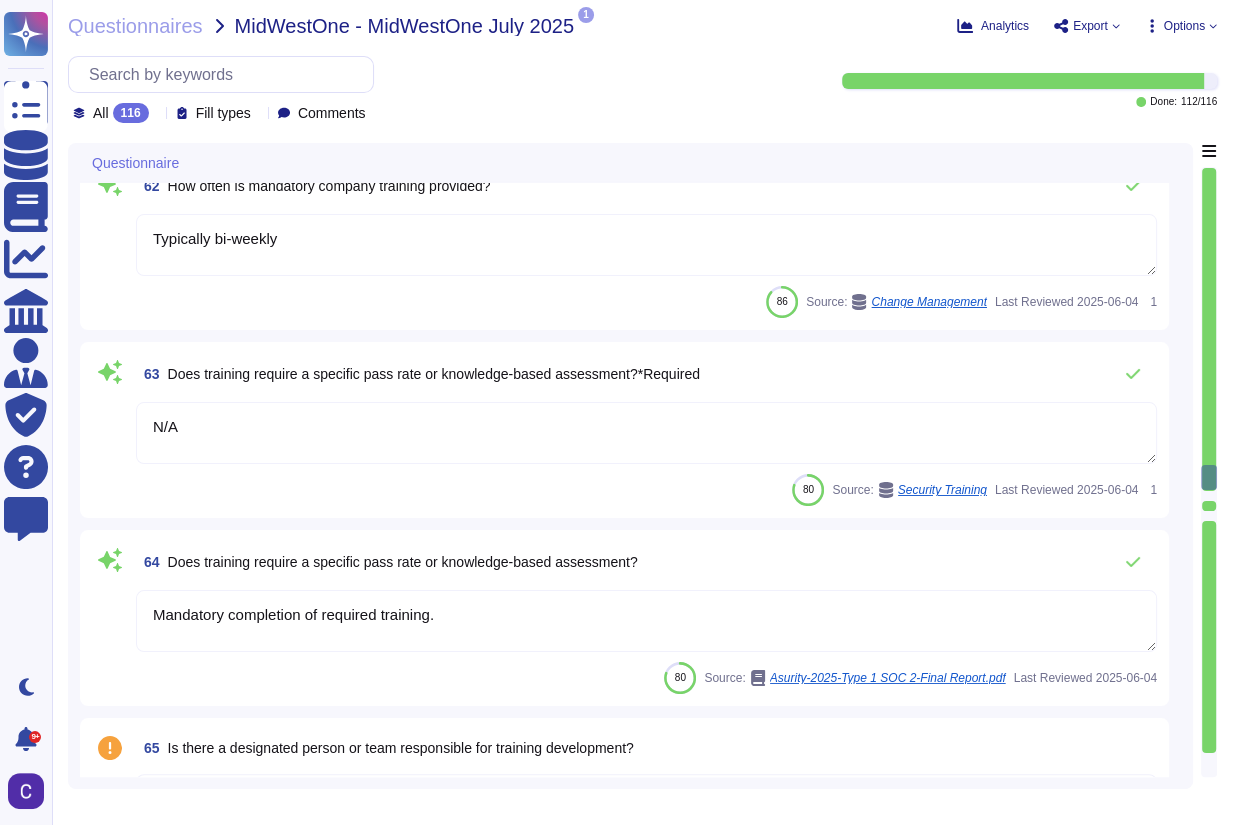 scroll, scrollTop: 11628, scrollLeft: 0, axis: vertical 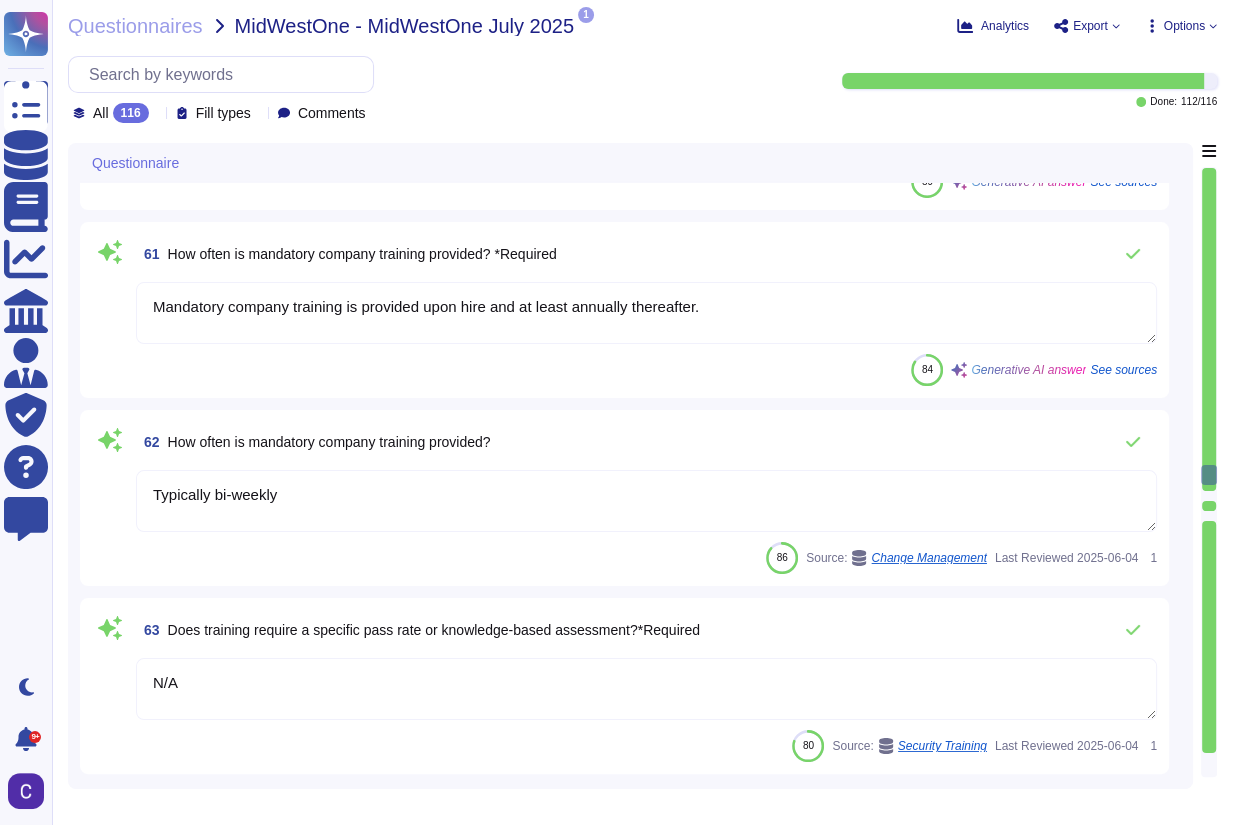 drag, startPoint x: 1213, startPoint y: 472, endPoint x: 1207, endPoint y: 140, distance: 332.0542 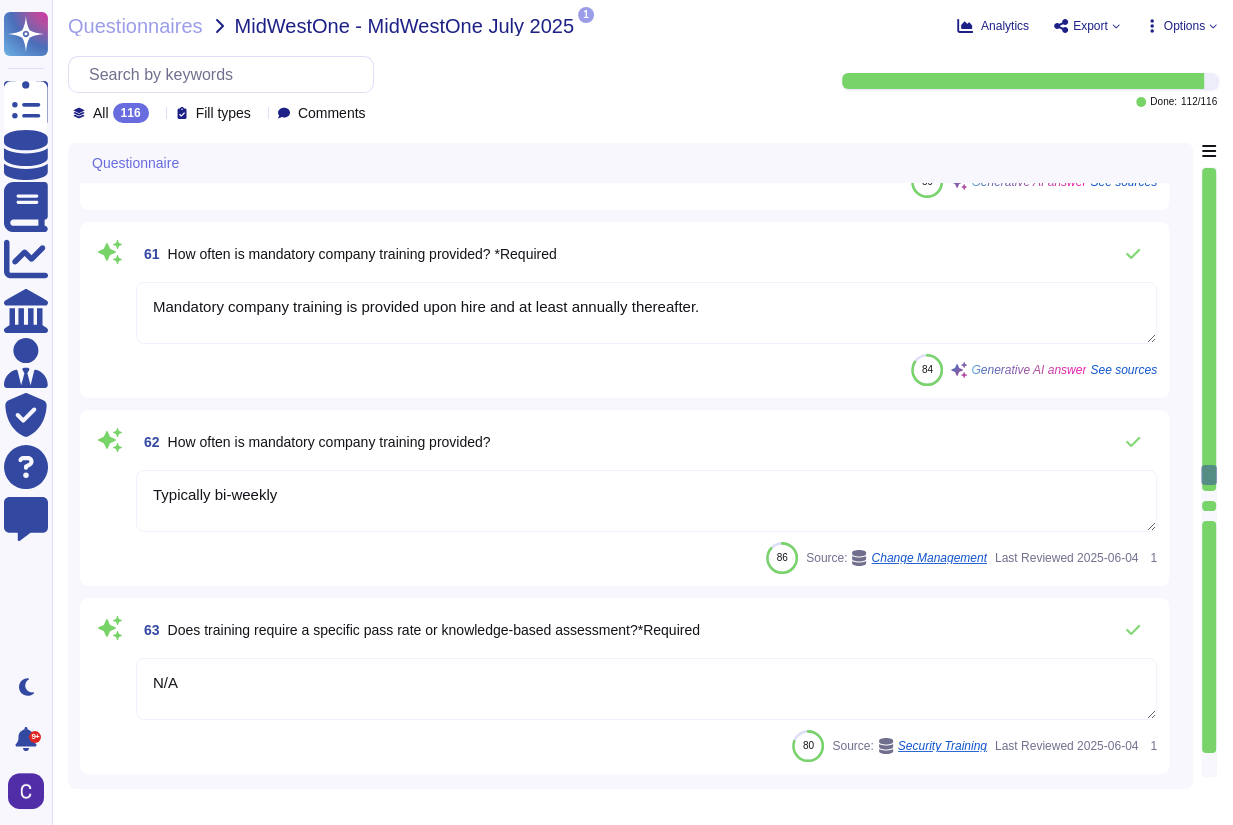 click at bounding box center (1209, 329) 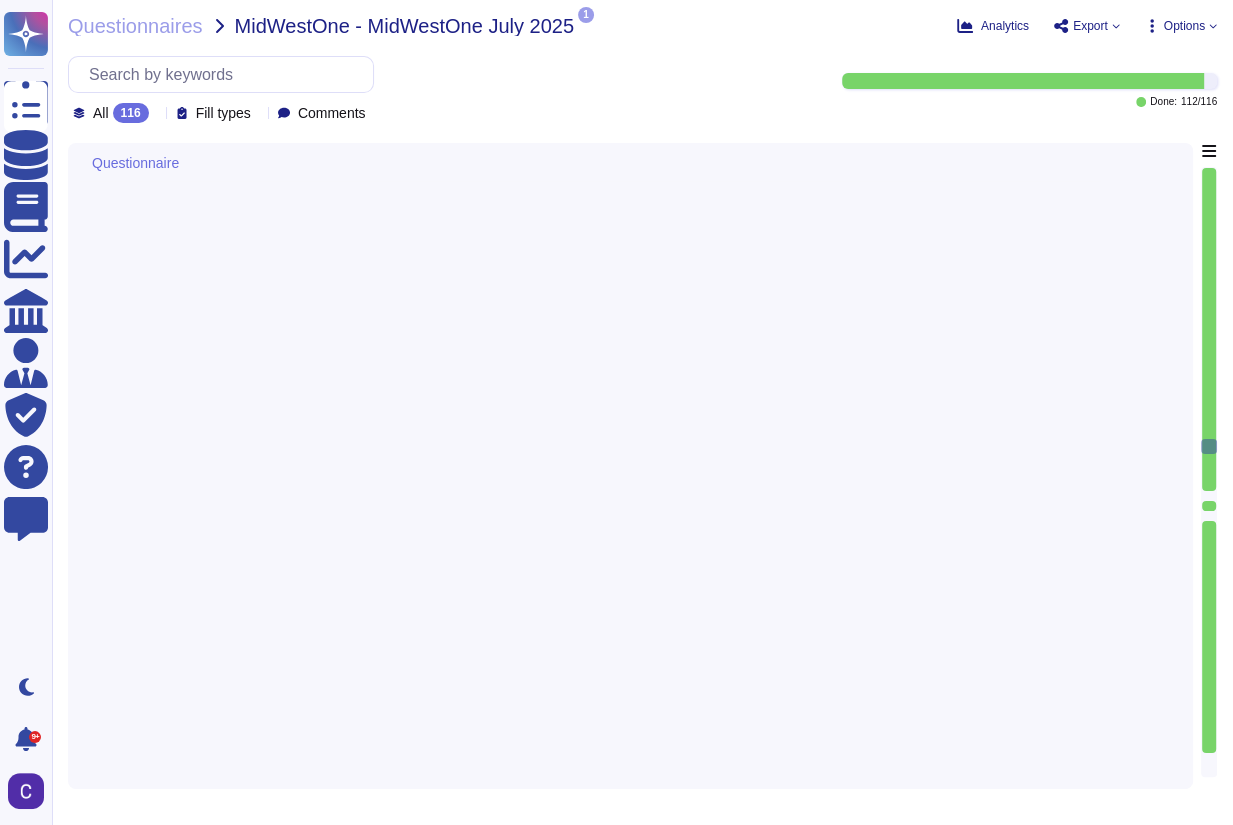 type on "The company has several mandatory policies, including:
1. Information Security Policy
2. Systems and Network Security Policy
3. Incident Response Policy
4. Vulnerability Management Policy
5. Encryption Policy
All related policies and procedures are available on the Asurity Wiki (Intranet)." 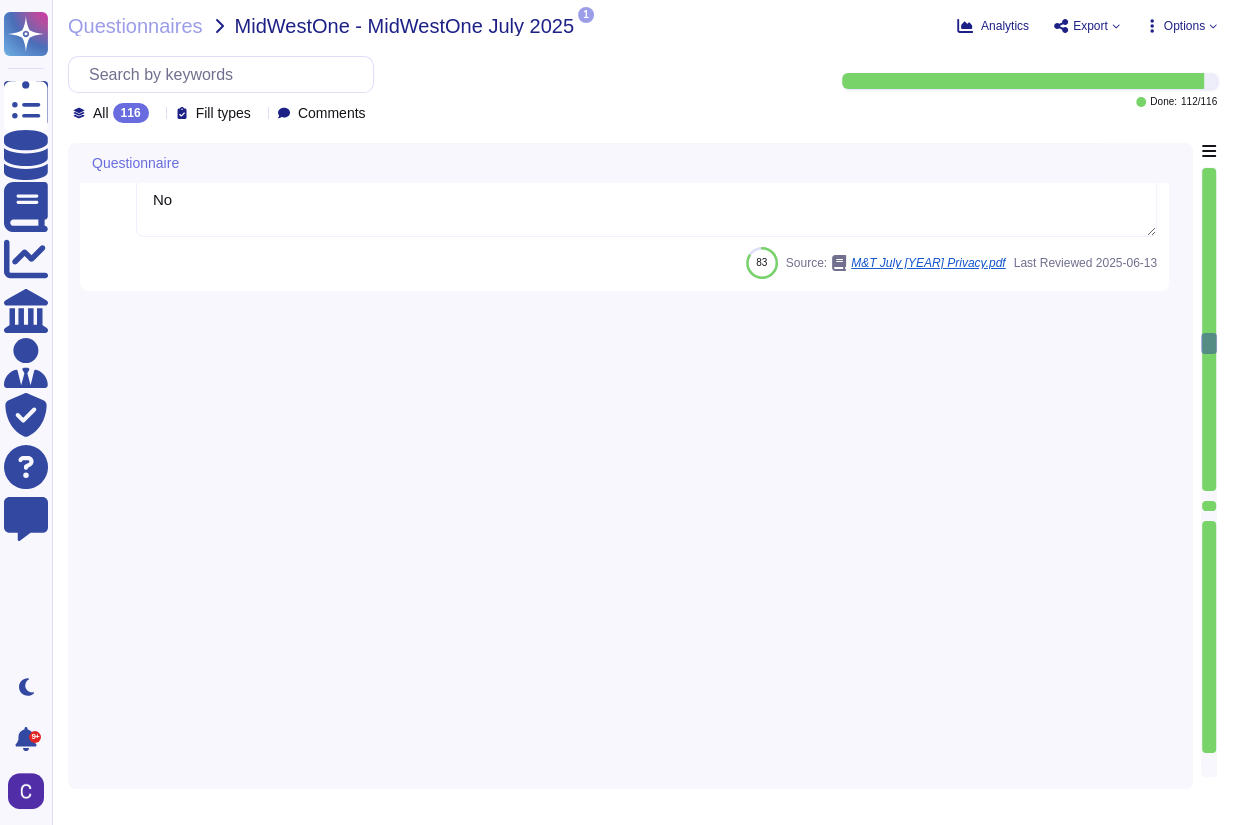 type on "RiskExec went through a carve-out from Asurity Technologies and is now a standalone company under the Vista Equities umbrella. RiskExec is wholly owned by Ripple Acquiror, Inc., which is in turn wholly owned by Ripple Intermediate, Inc." 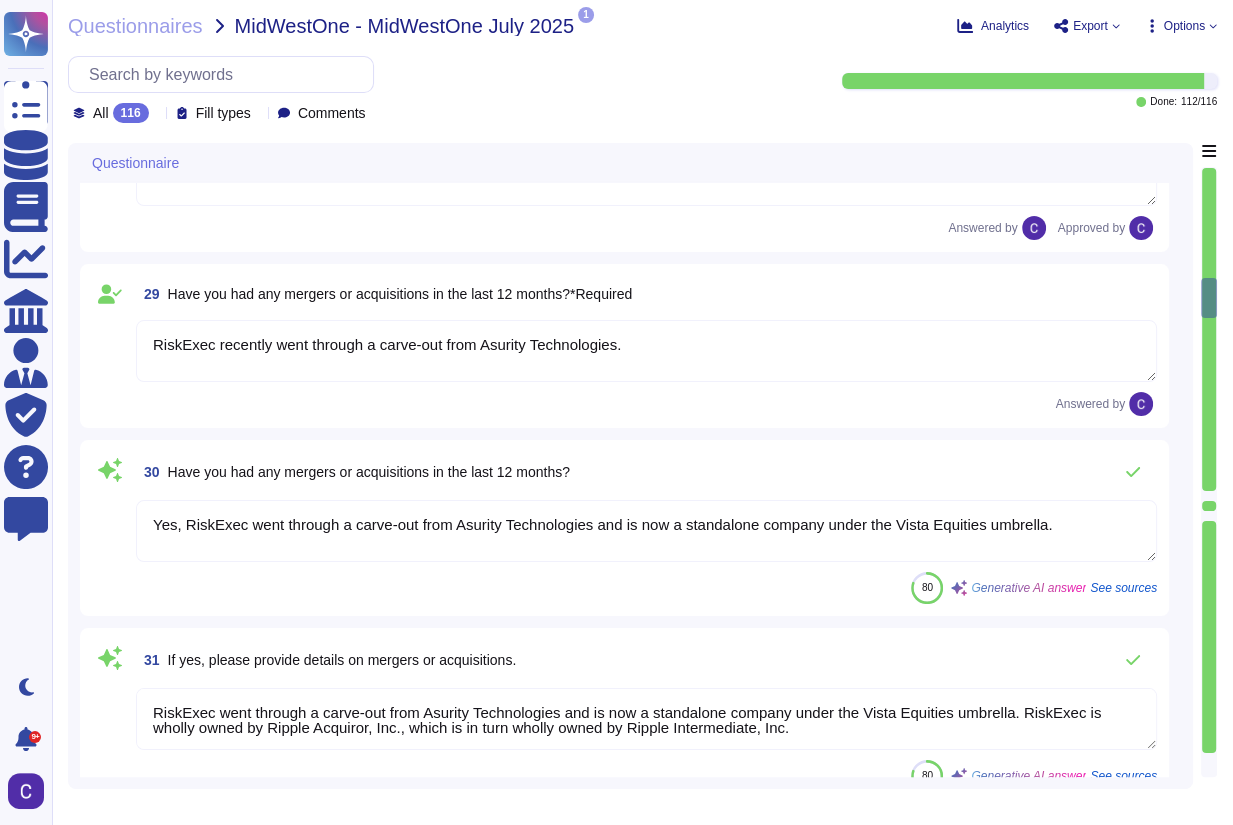 type on "N/A" 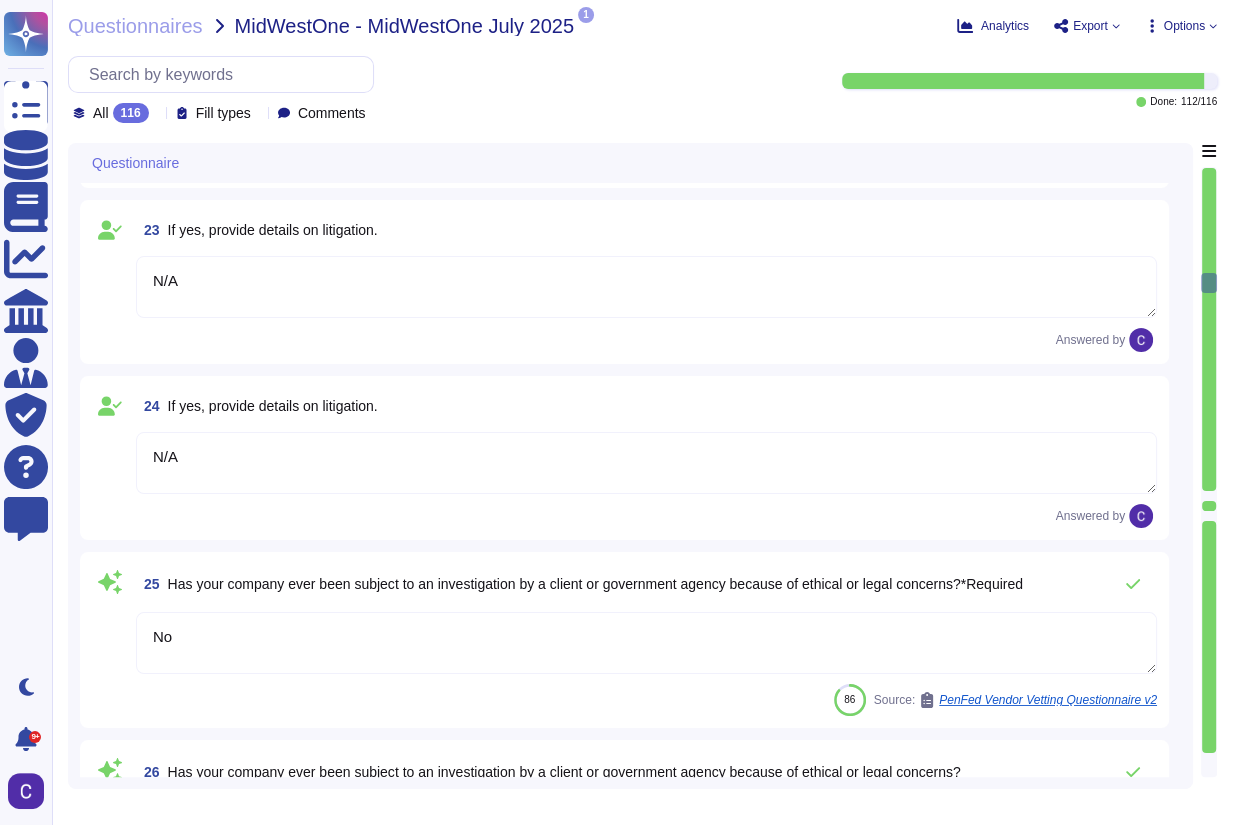 type on "N/A" 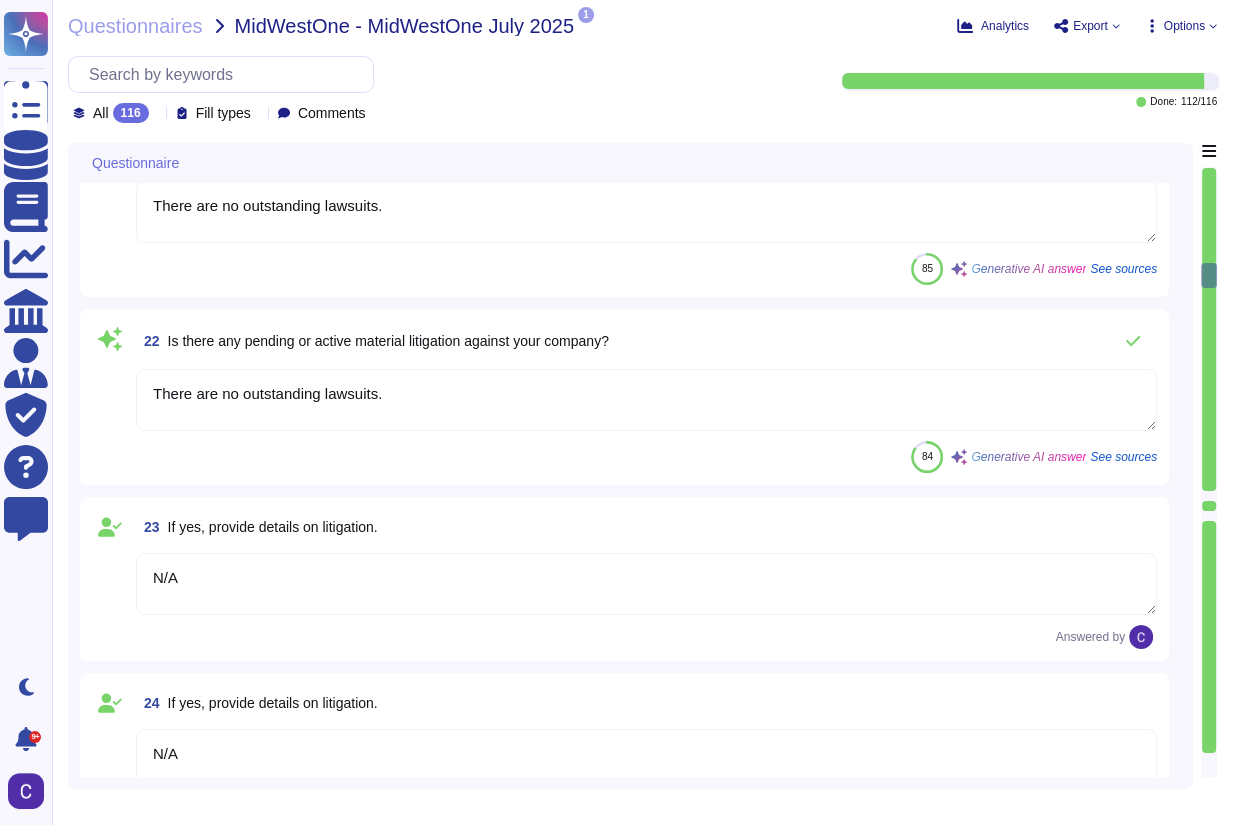 type on "N/A" 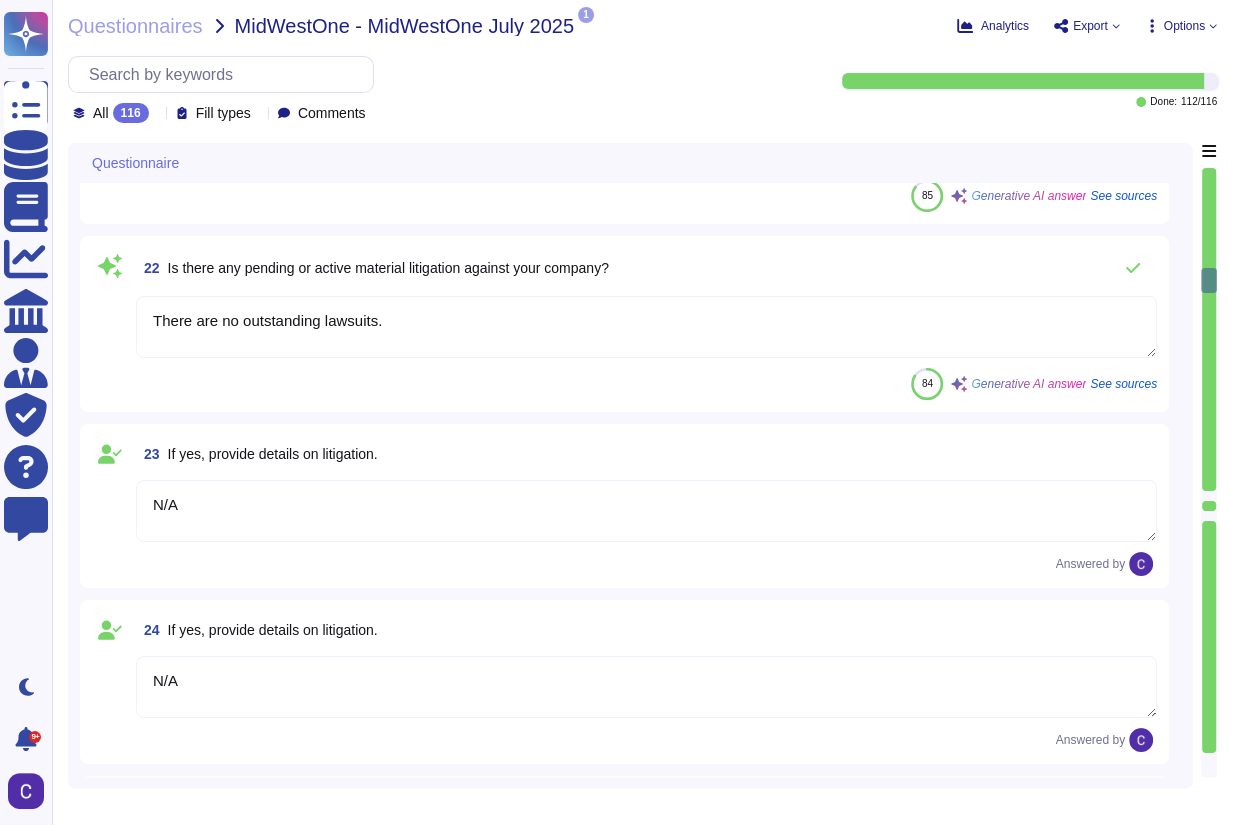 type on "N/A" 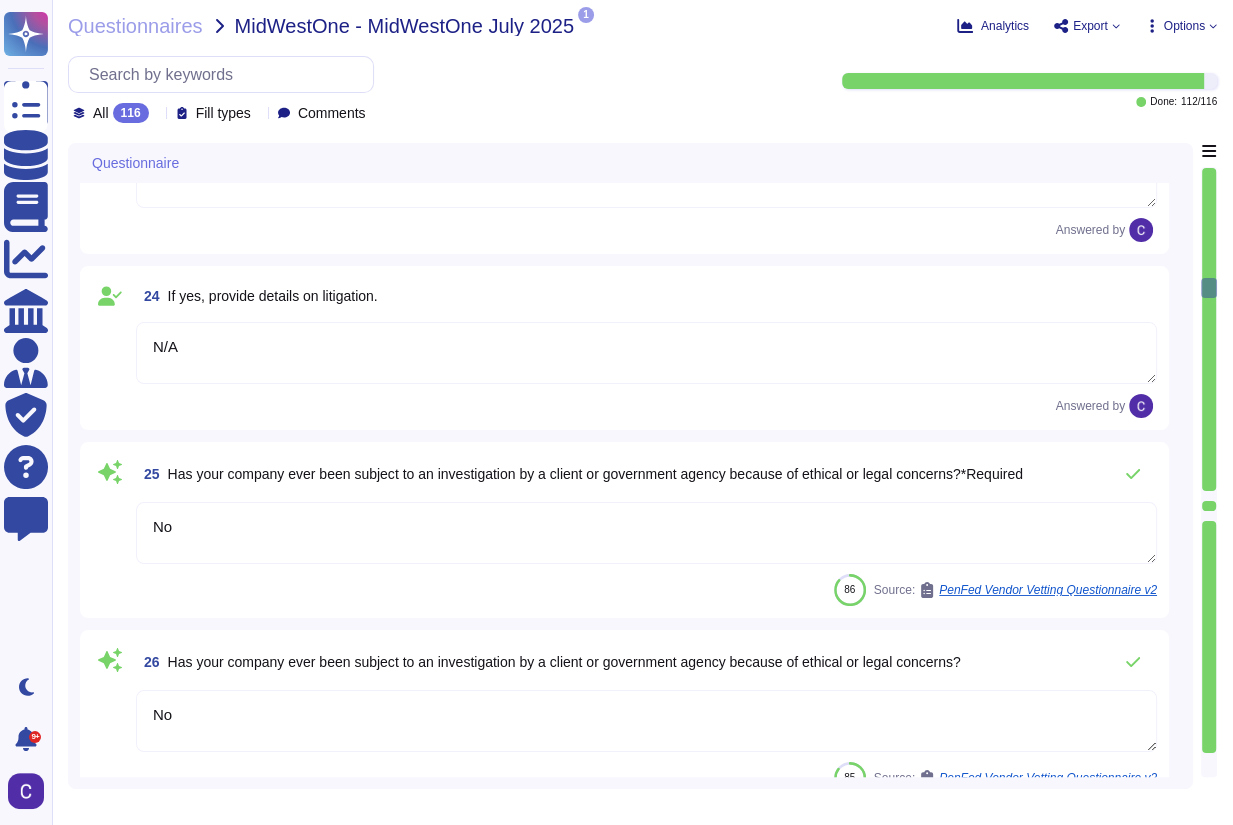 type on "RiskExec recently went through a carve-out from Asurity Technologies." 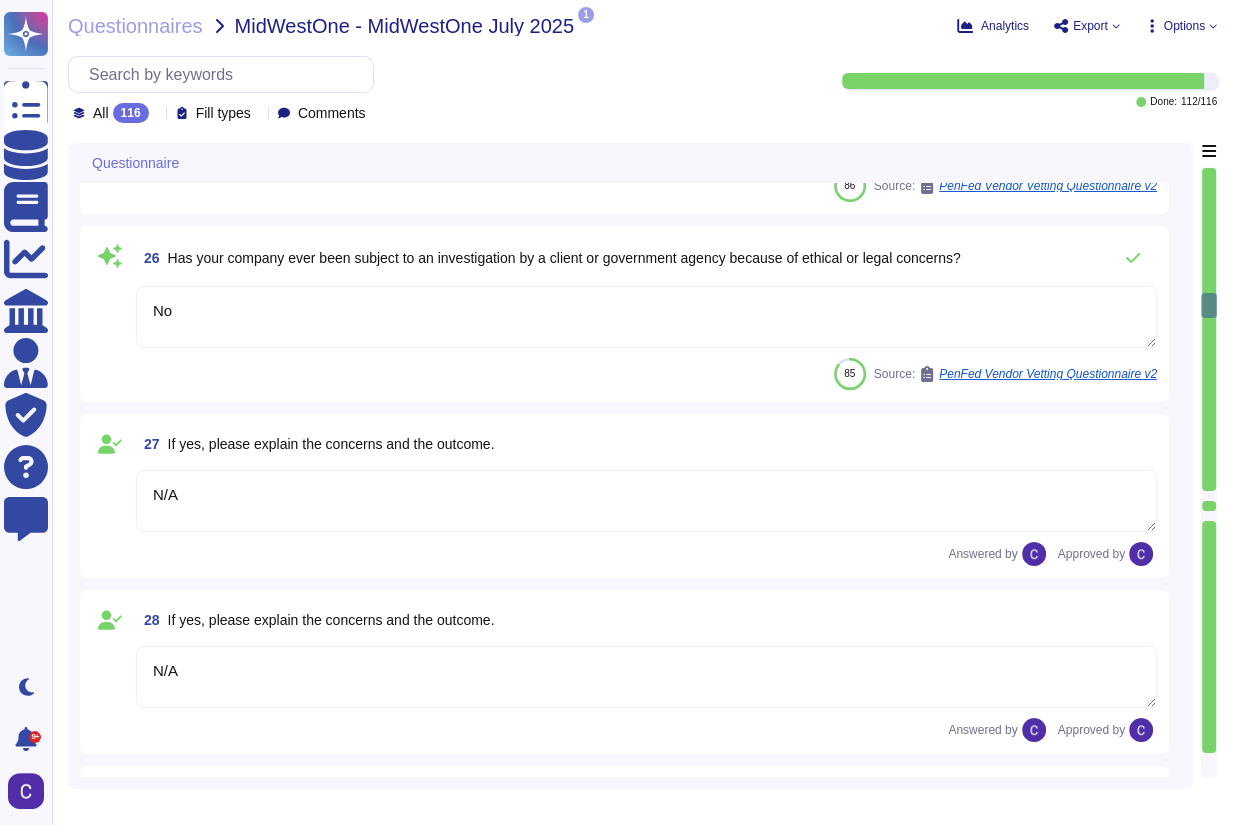 type on "Yes, RiskExec went through a carve-out from Asurity Technologies and is now a standalone company under the Vista Equities umbrella." 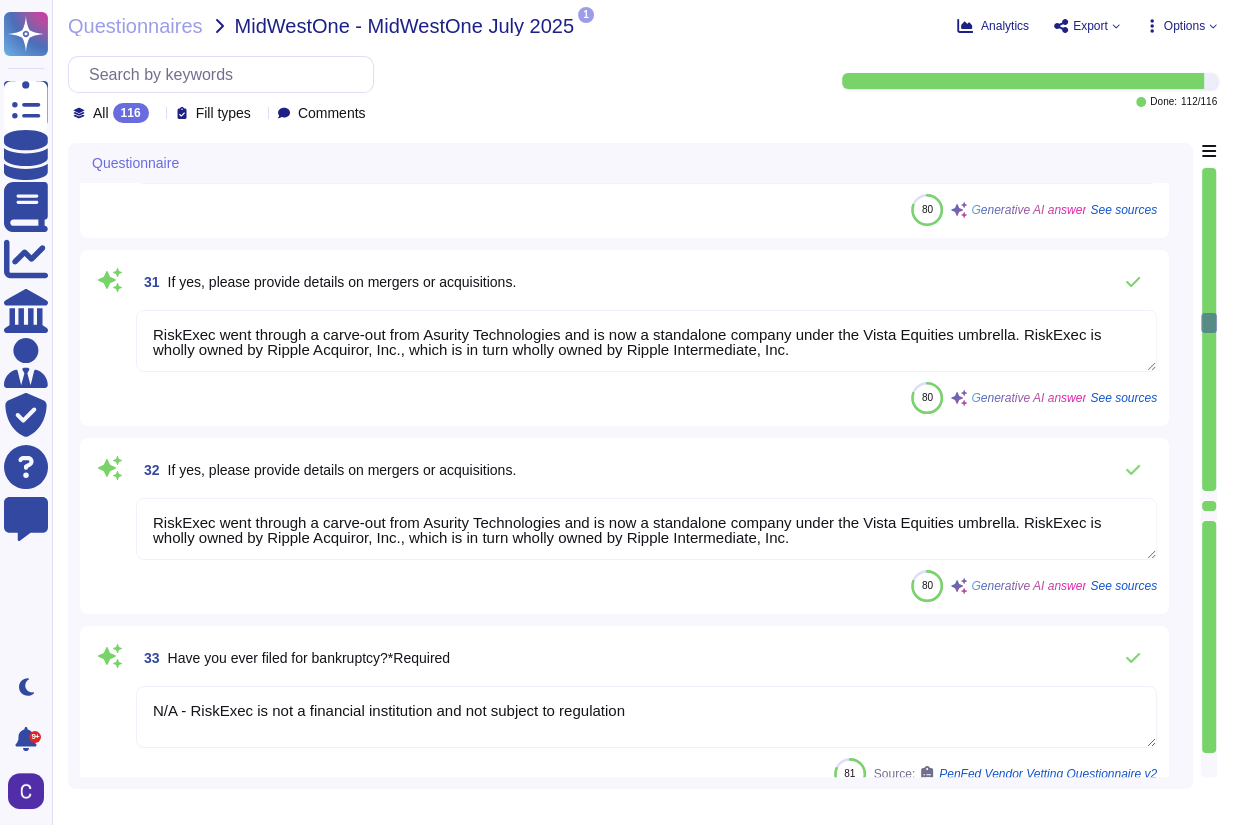type on "No" 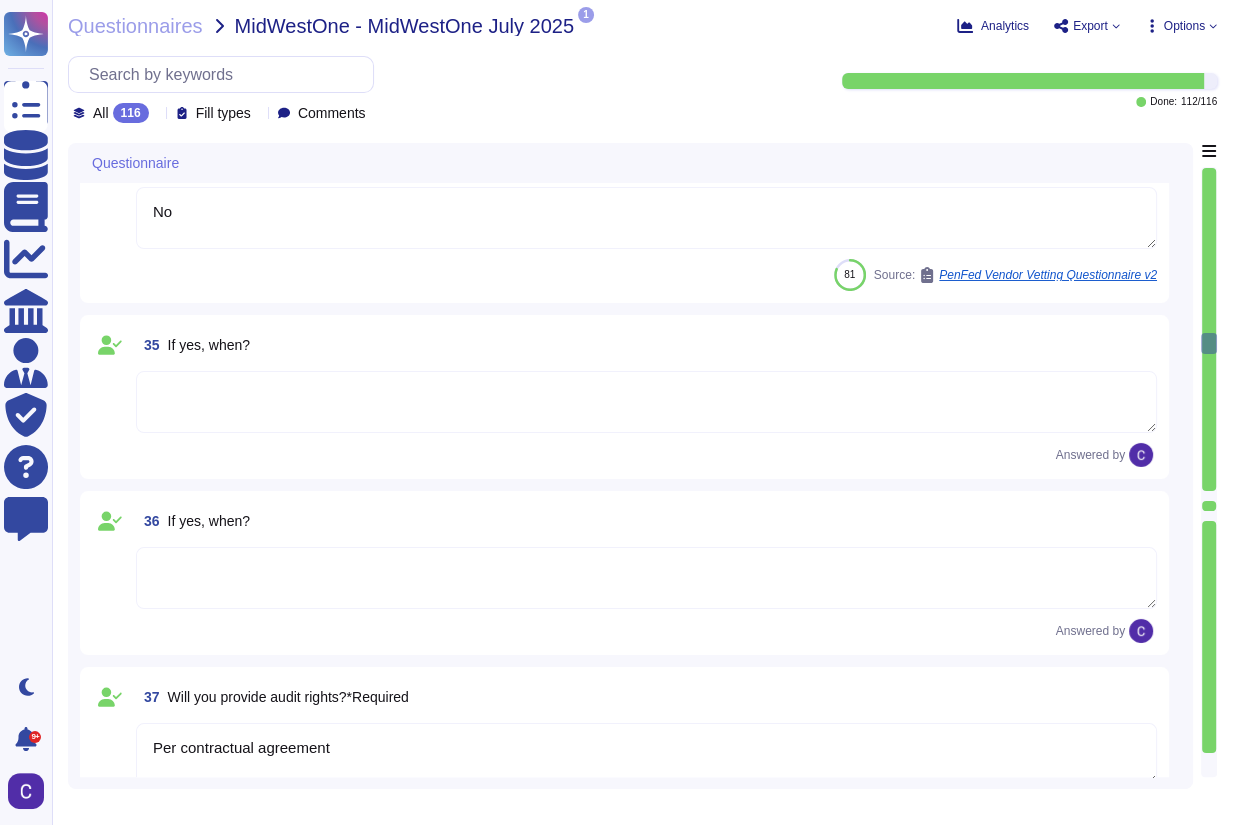 type on "Per contractual agreement" 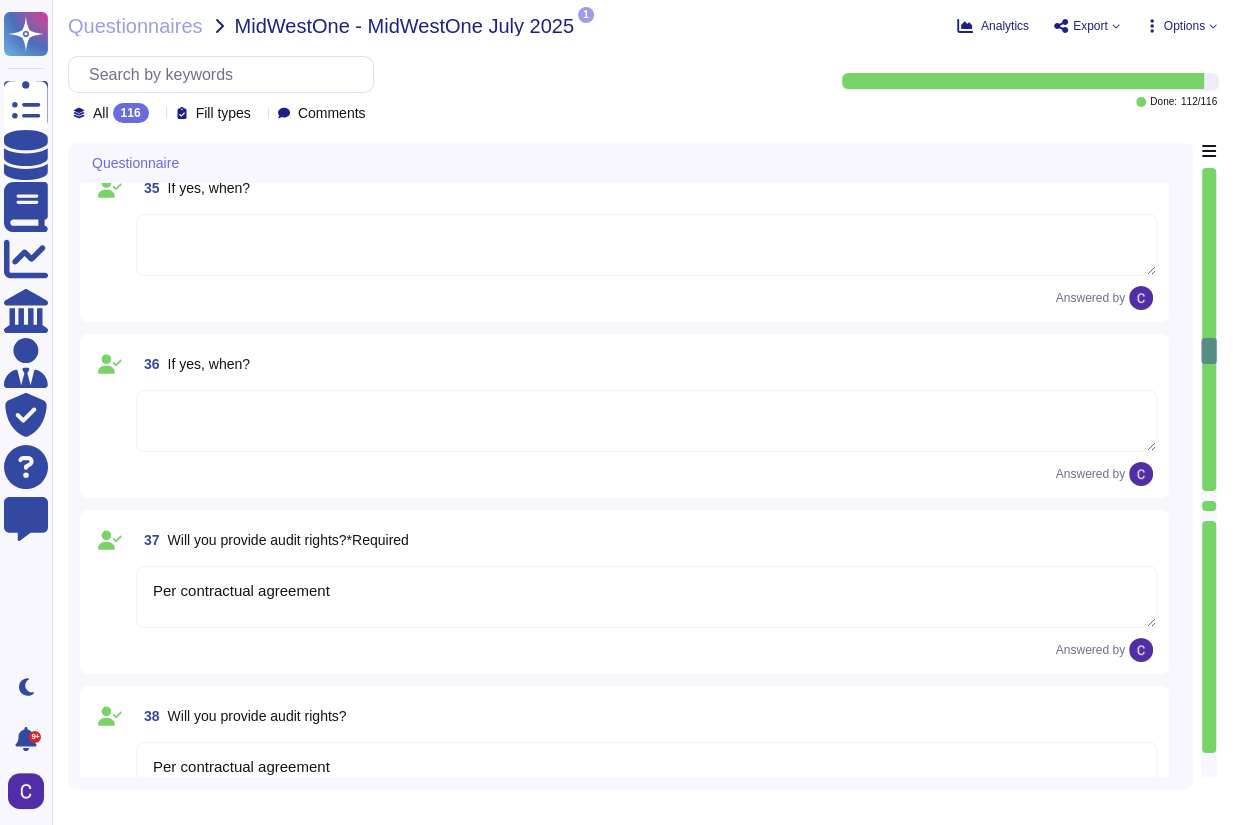 type on "N/A" 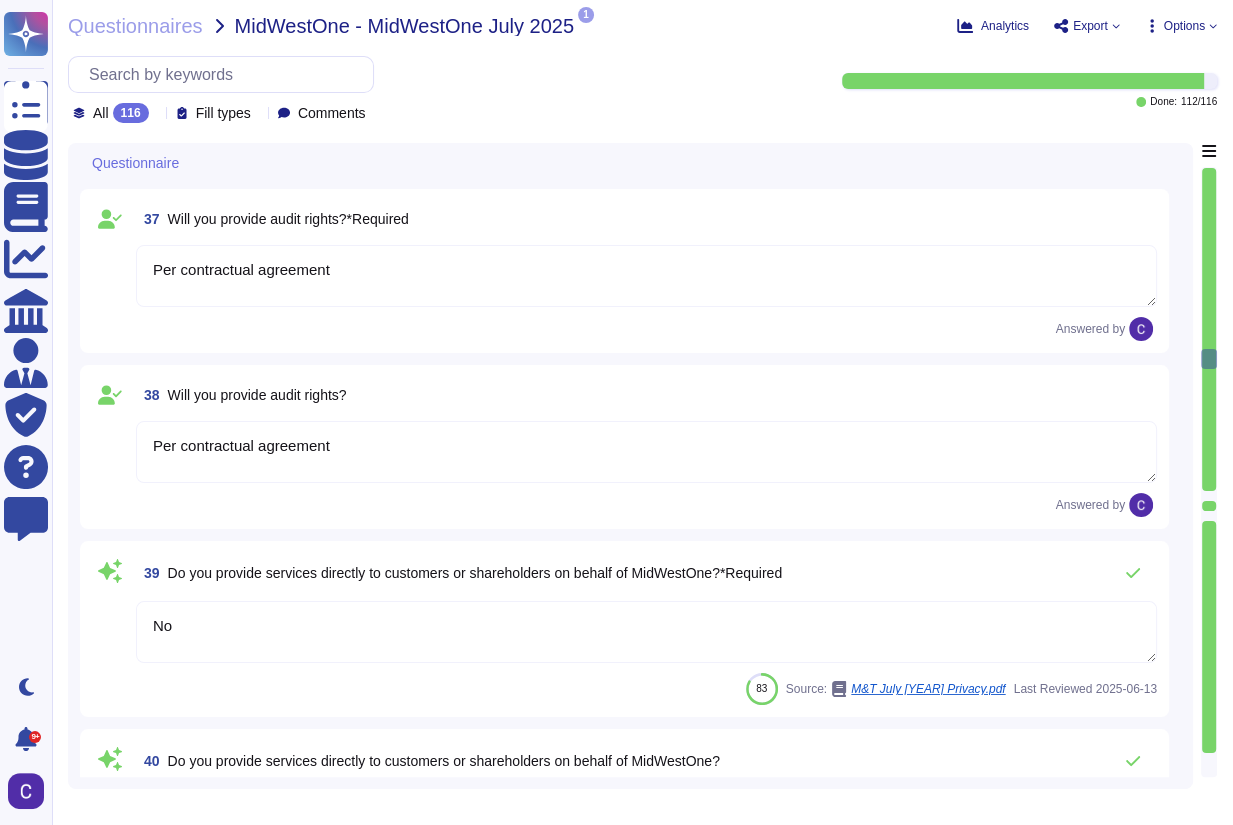 type on "RiskExec's primary goal in adjudicating background screening information is to protect the security and integrity of it and its clients' confidential information. RiskExec's human resources manager will evaluate the background screening report for any potential issues and will raise any issues identified to RiskExec senior management, which will re-evaluate the issue/concern and make the final hiring decision." 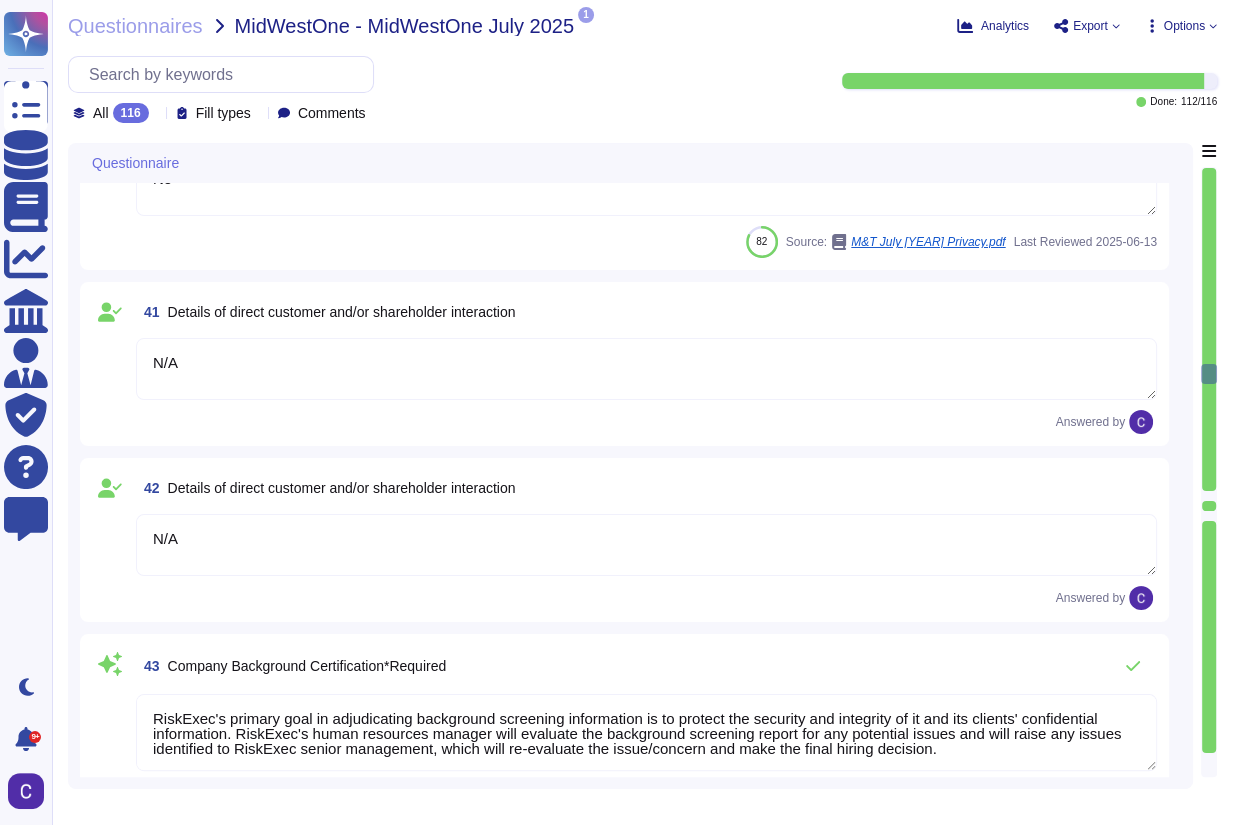 type on "1" 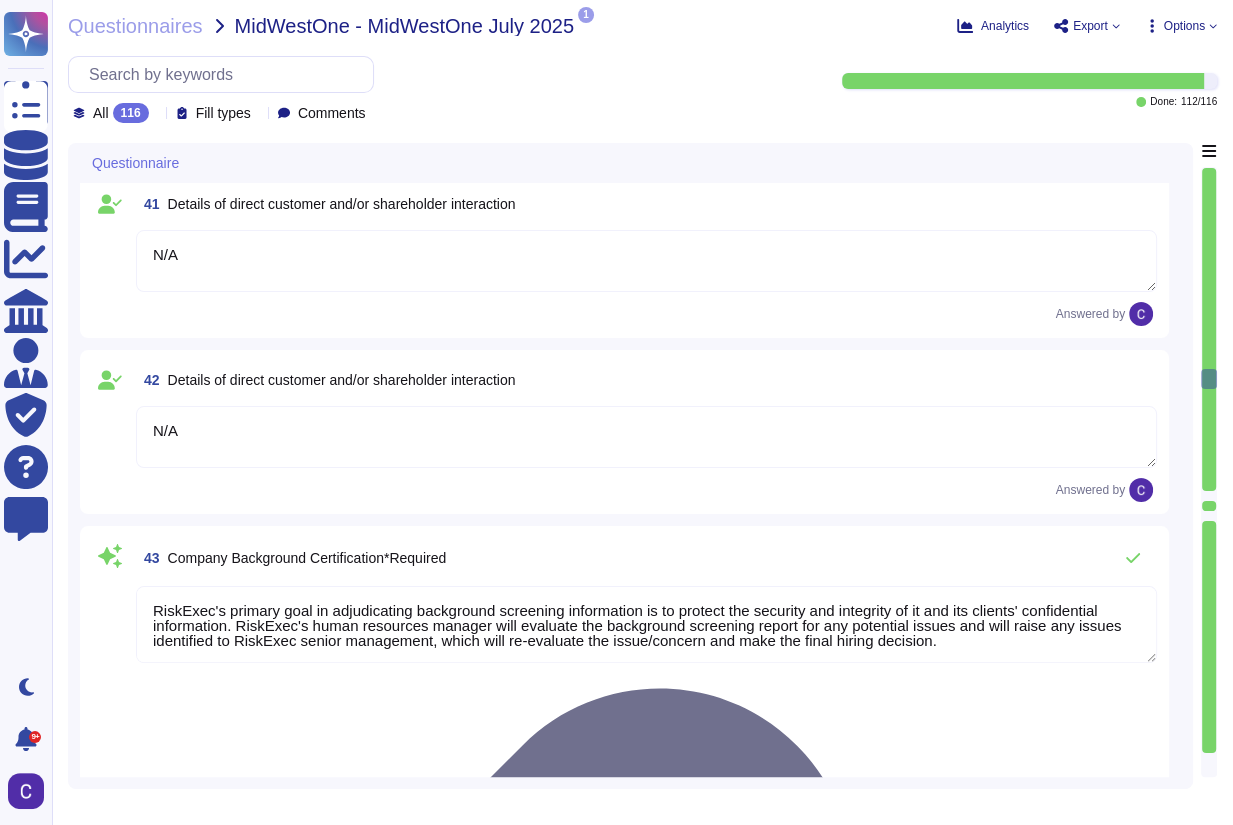 type on "Background verification checks are required as part of the hiring process prior to granting access. Continuous Workforce Monitoring is conducted on a monthly basis for employees regarding criminal records, including DOJ Sex Offender data. Additionally, for rehires who will work on a client’s account after a break of service of more than ninety (90) days, a new background check is performed according to the same specifications as for new hires. Therefore, background checks are performed on all employees as part of the hiring process and ongoing monitoring." 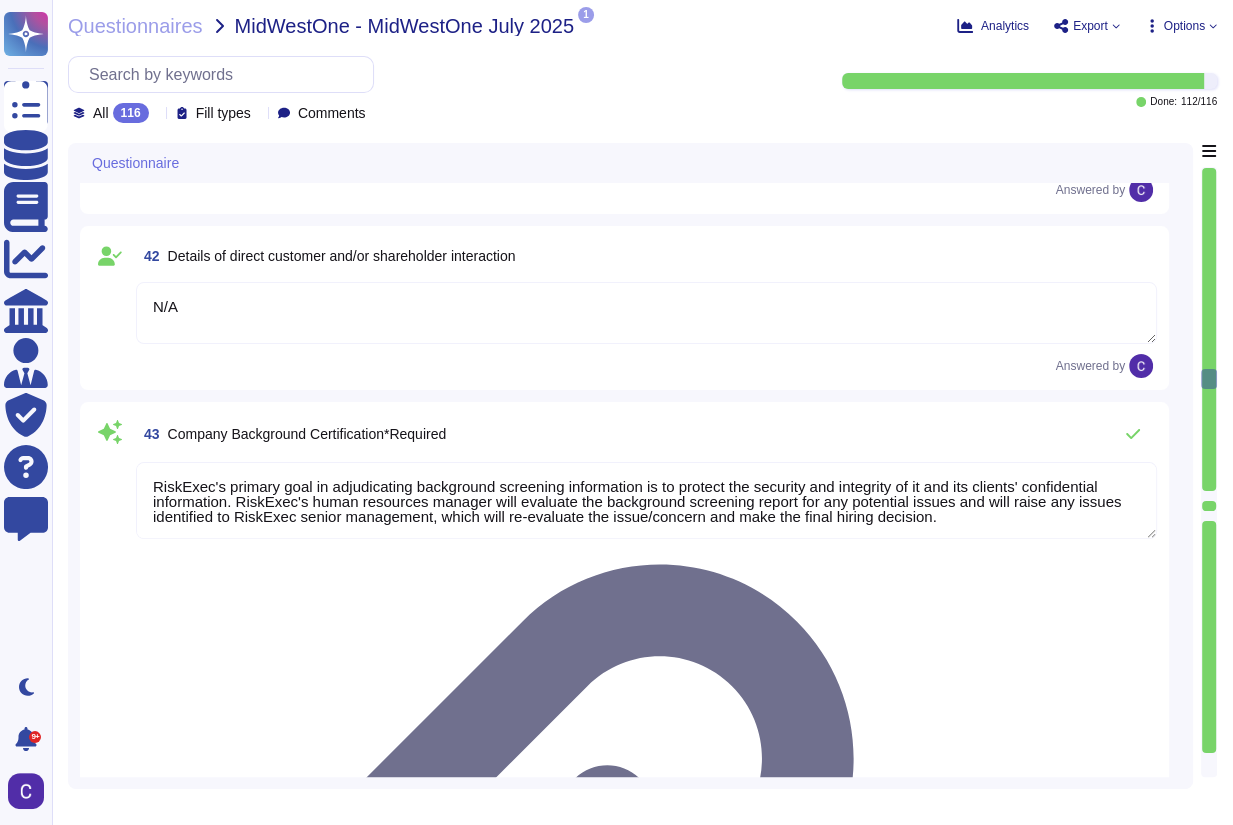 scroll, scrollTop: 7096, scrollLeft: 0, axis: vertical 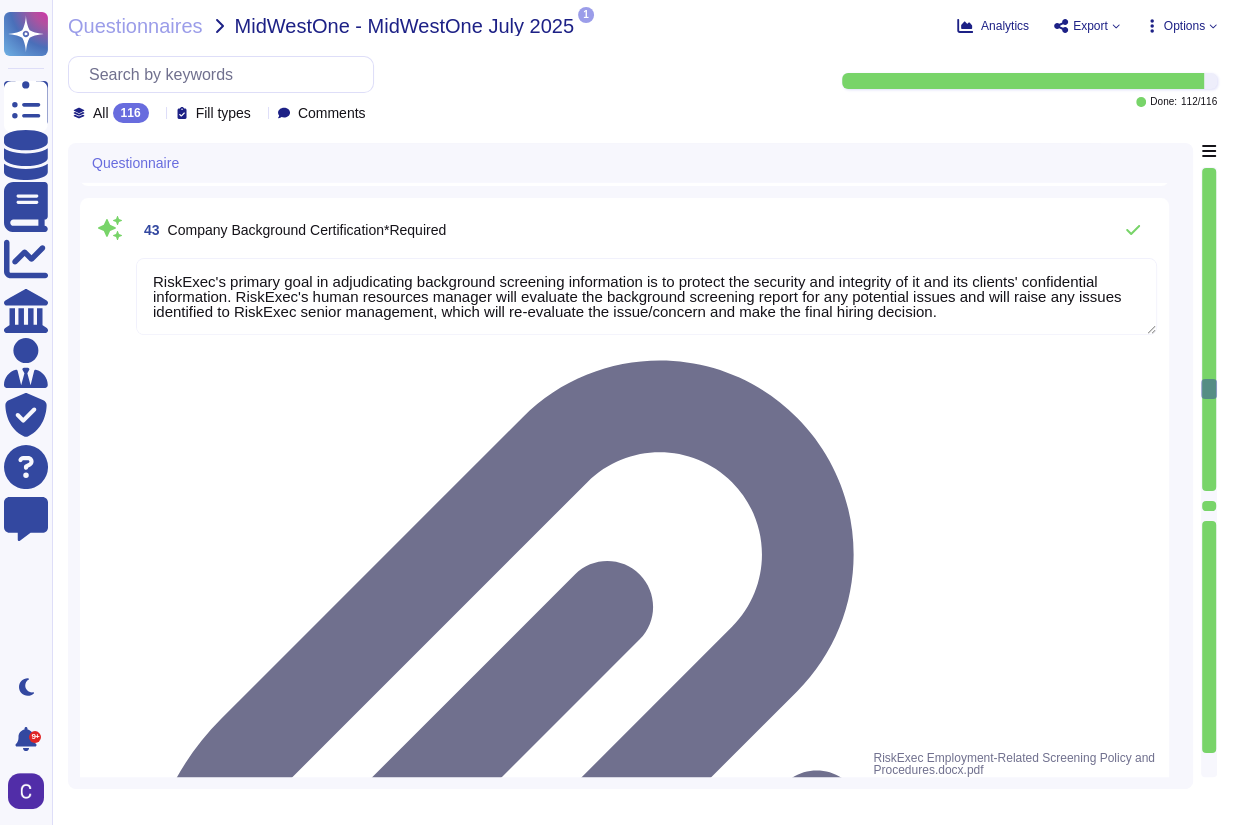 type on "Background verification checks are required as part of the hiring process prior to granting access. Continuous Workforce Monitoring is conducted on a monthly basis for employees regarding criminal records. Additionally, for rehires who will work on a client’s account after a break of service of more than ninety (90) days, a new background check is performed according to the same specifications as for new hires. Therefore, background checks are performed on employees as part of the hiring process and for rehires." 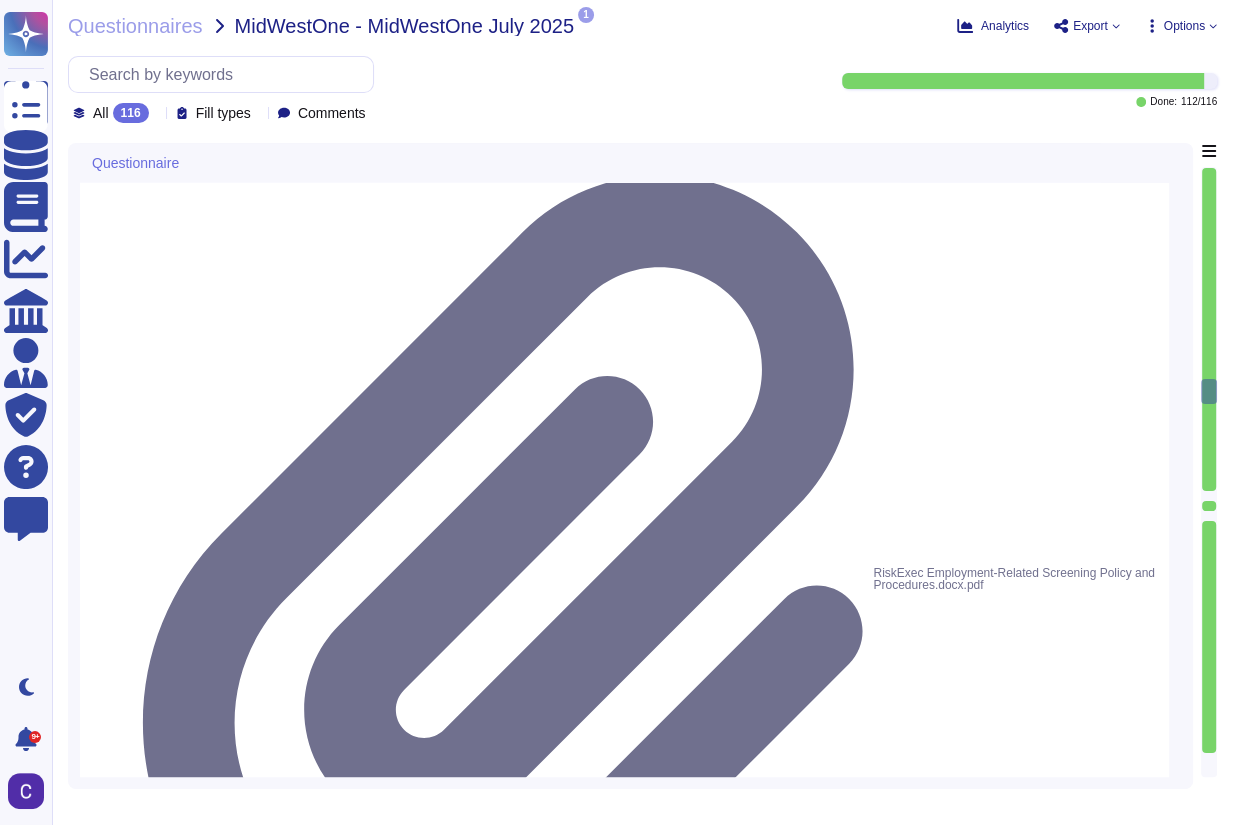 type on "Yes, RiskExec has mandatory completion of required training for all staff, which is actively monitored for completion. There are consequences for non-completion, and training is self-certified or attested, test-based, and required upon starting a role, with an annual retest. The training requirements are commensurate with levels of responsibilities and access." 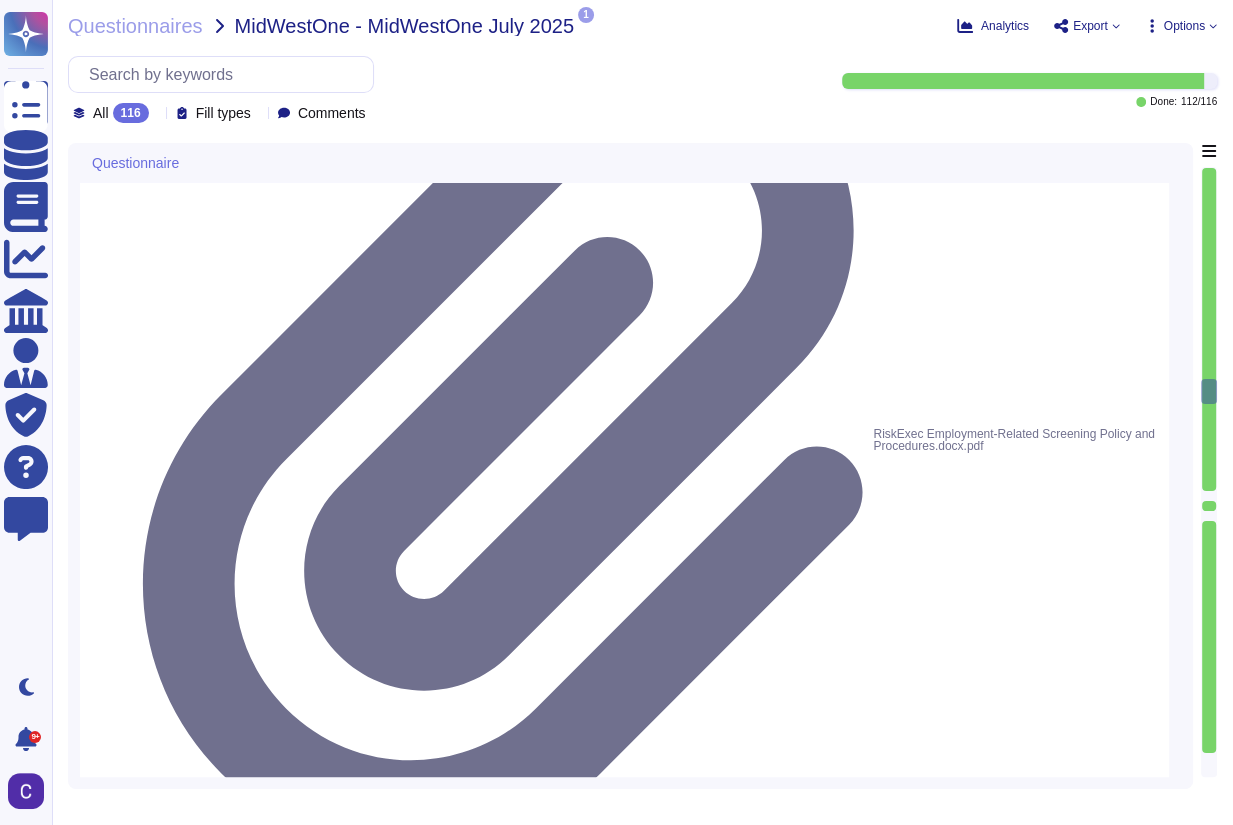 scroll, scrollTop: 7656, scrollLeft: 0, axis: vertical 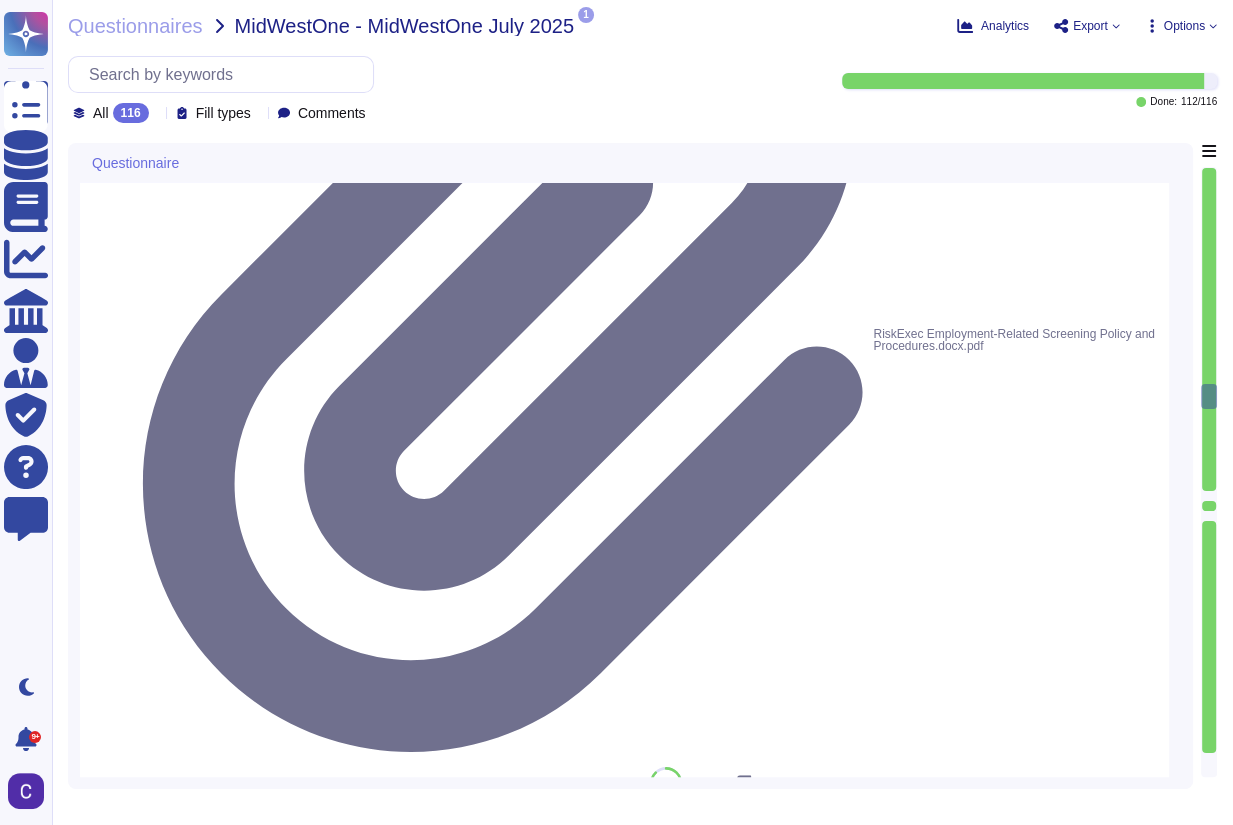 type on "Yes, RiskExec has mandatory completion of required training for all staff, which is actively monitored for completion. There are consequences for non-completion, and training is self-certified or attested, test-based, and required upon starting a role, with an annual retest. The training requirements are commensurate with levels of responsibilities and access." 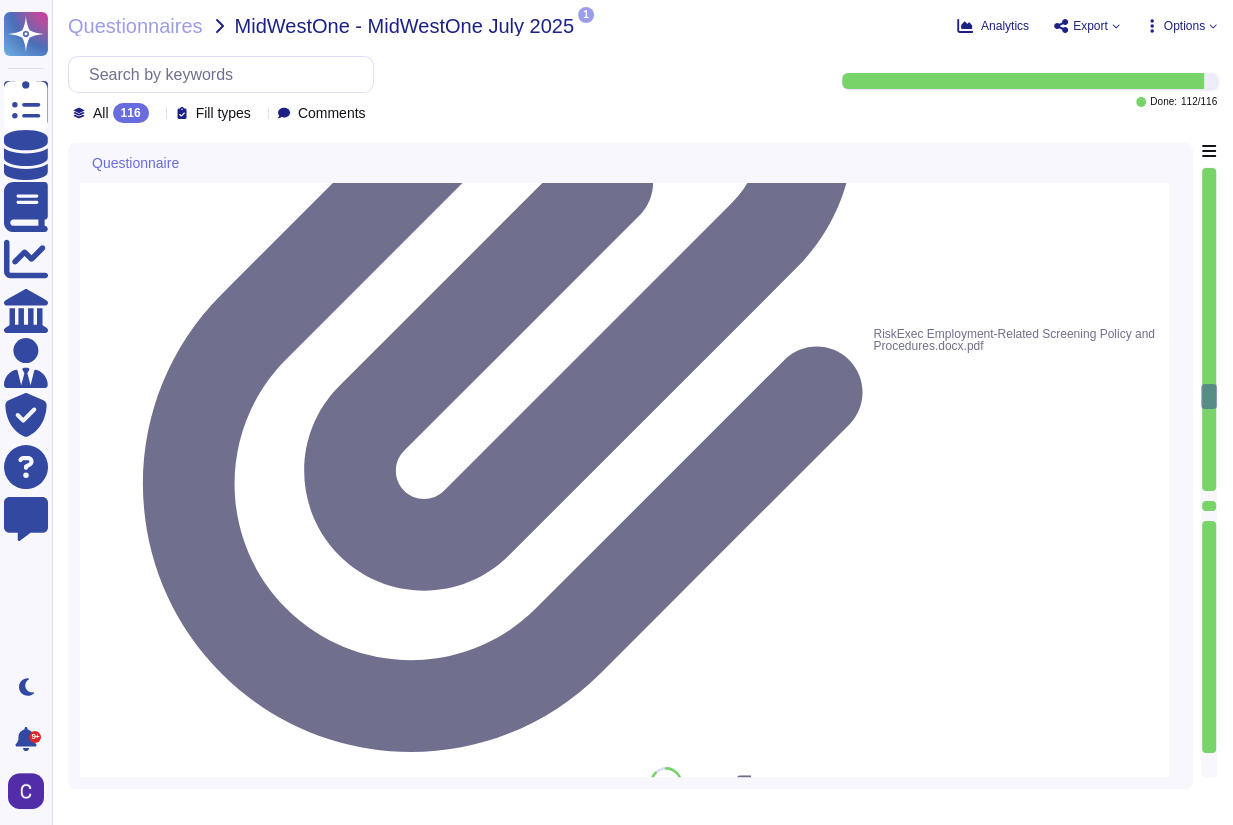 click on "1" at bounding box center (646, 1086) 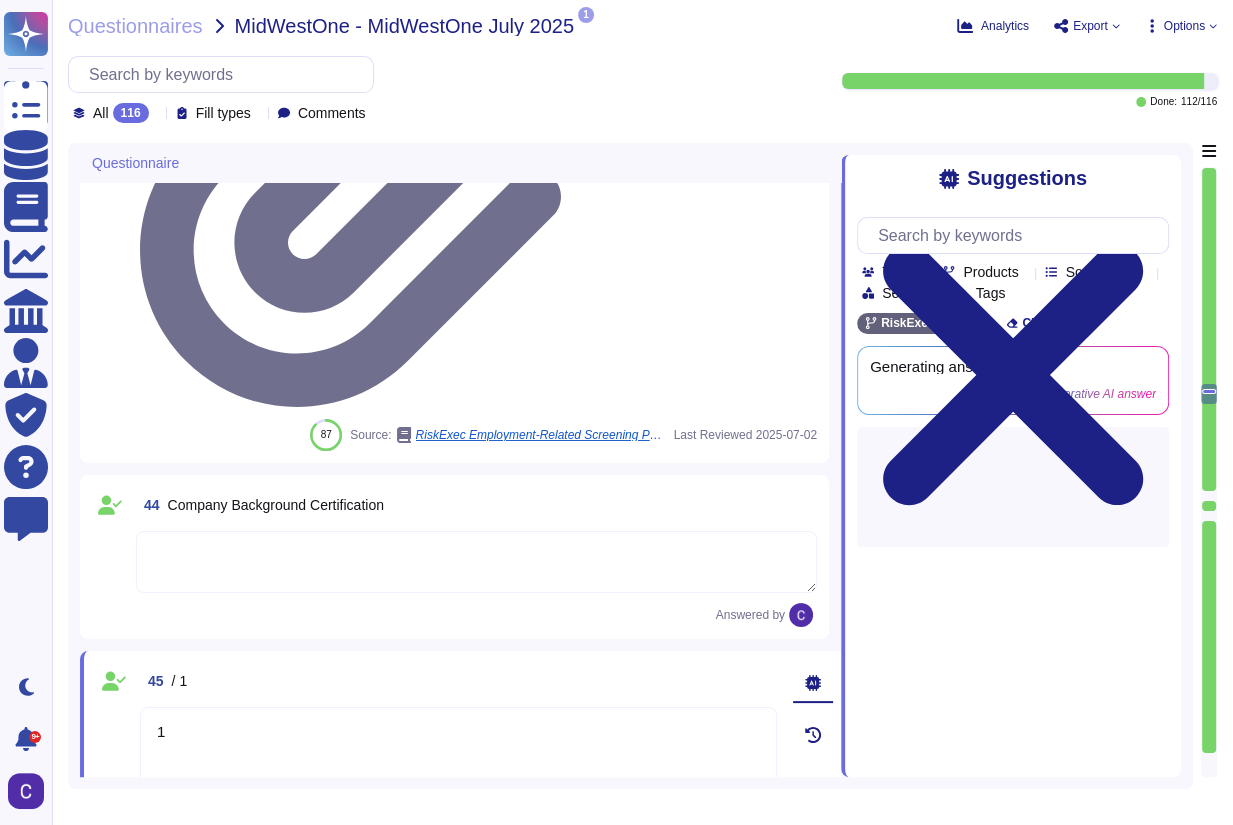 click on "1" at bounding box center [458, 767] 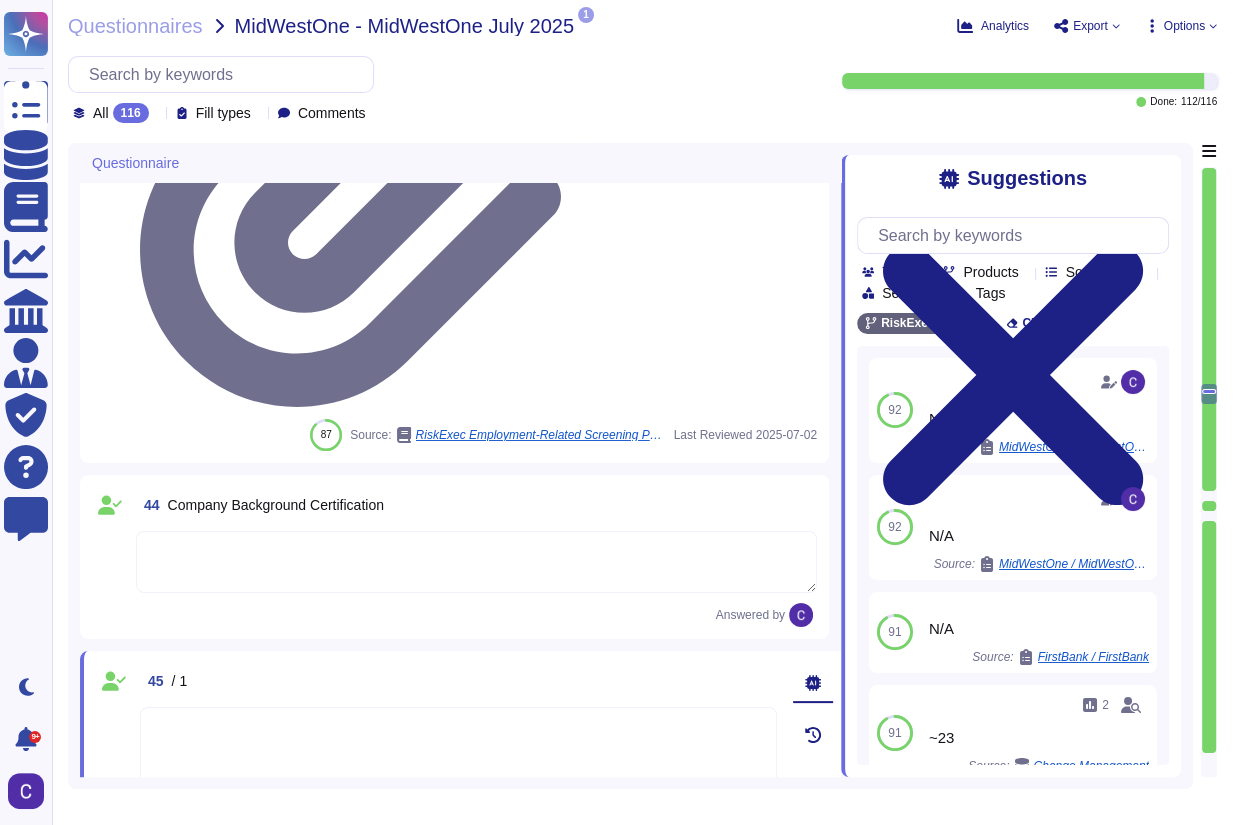 click on "N/A" at bounding box center [476, 1026] 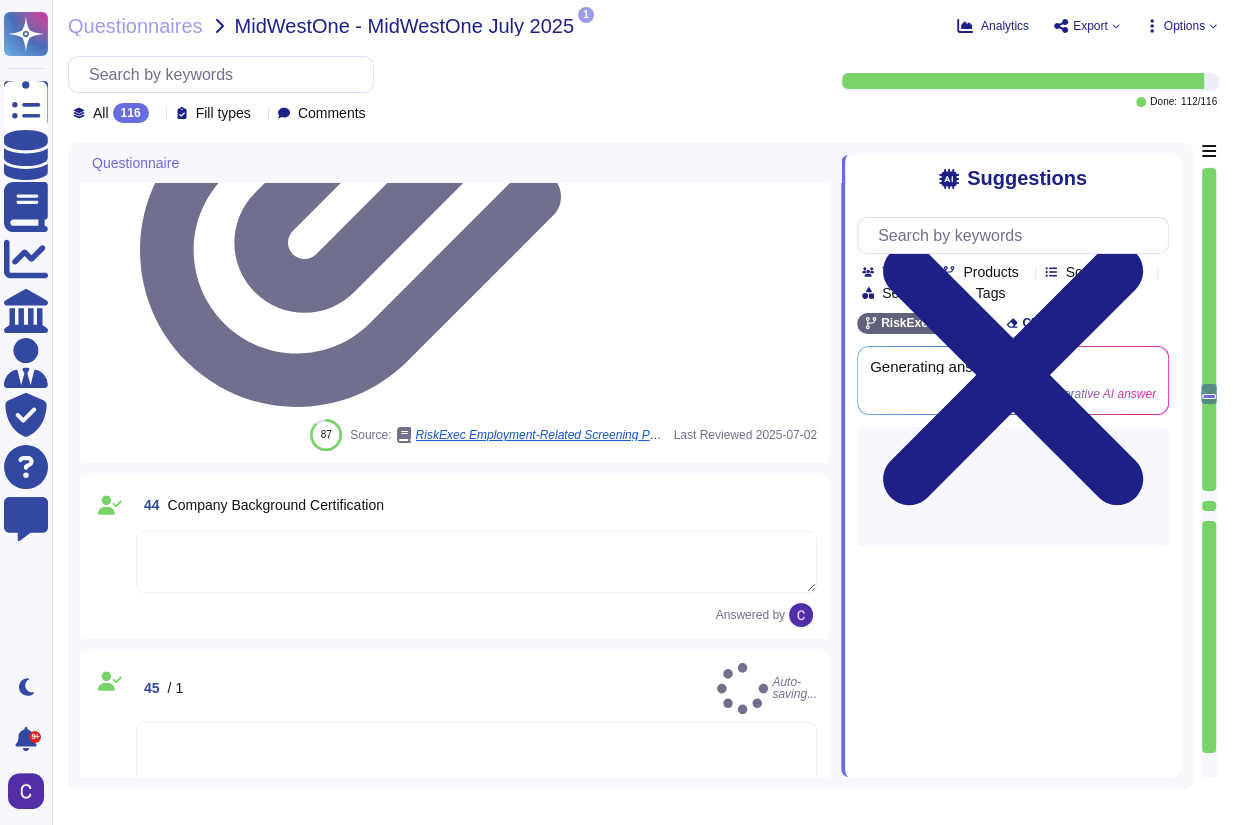 click on "N/A" at bounding box center [458, 994] 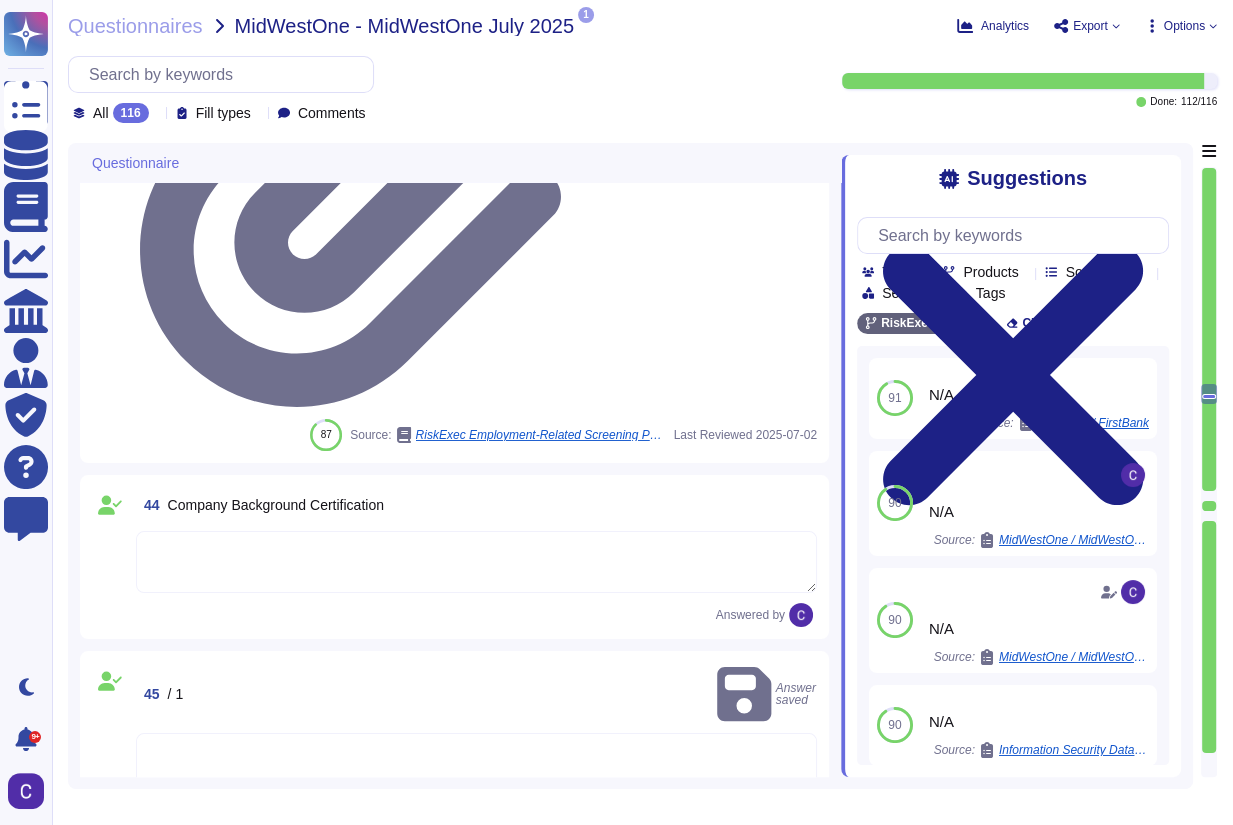 click on "N/A" at bounding box center (458, 1029) 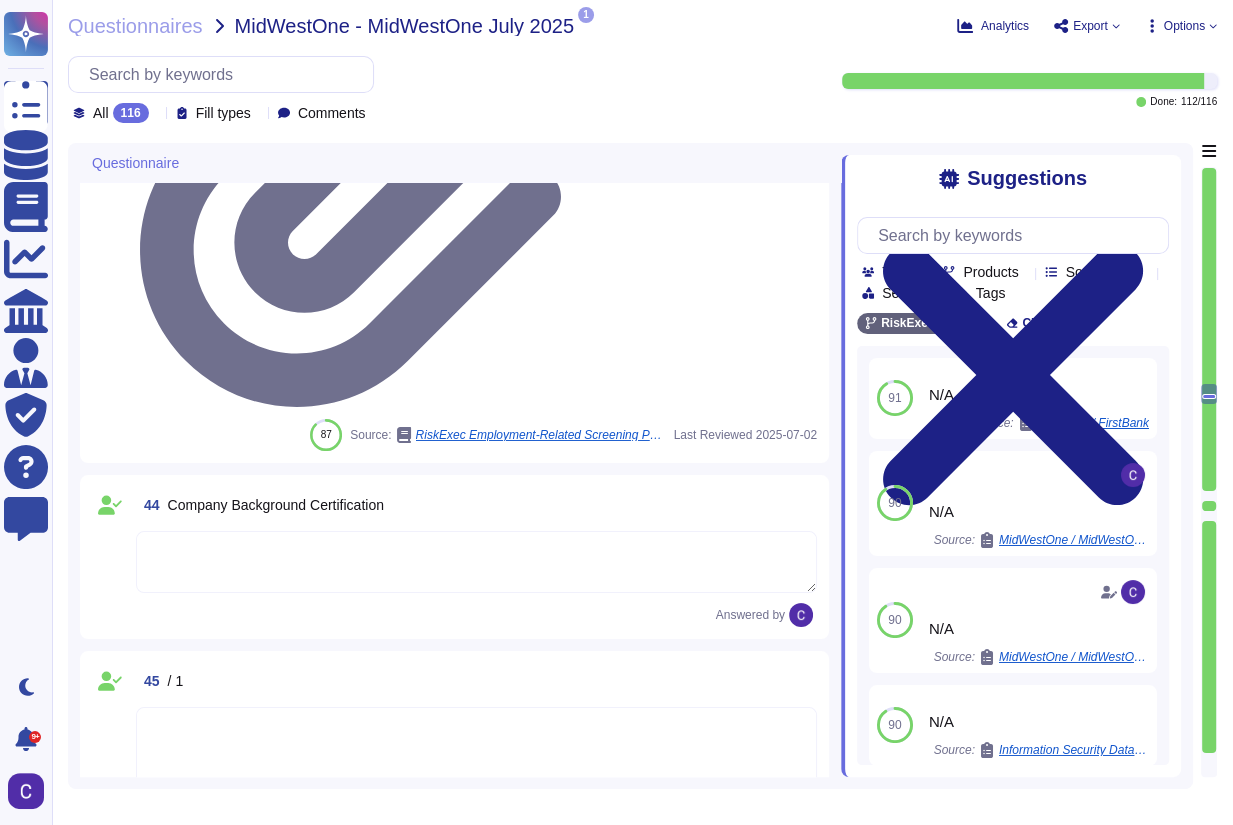 type 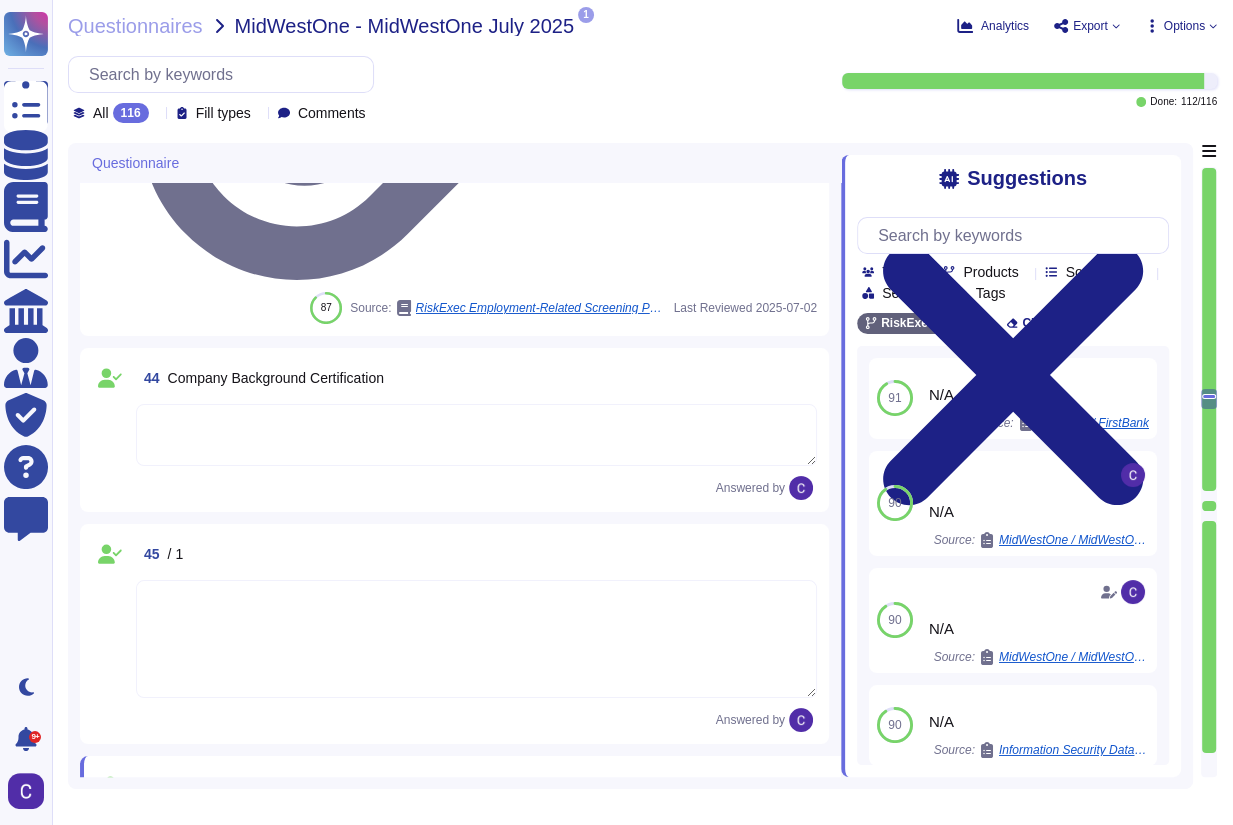 type on "Yes, RiskExec has mandatory completion of required training for all staff, which is actively monitored for completion. There are consequences for non-completion, and training is self-certified or attested, test-based, and required upon starting a role, with an annual retest. The training requirements are commensurate with levels of responsibilities and access." 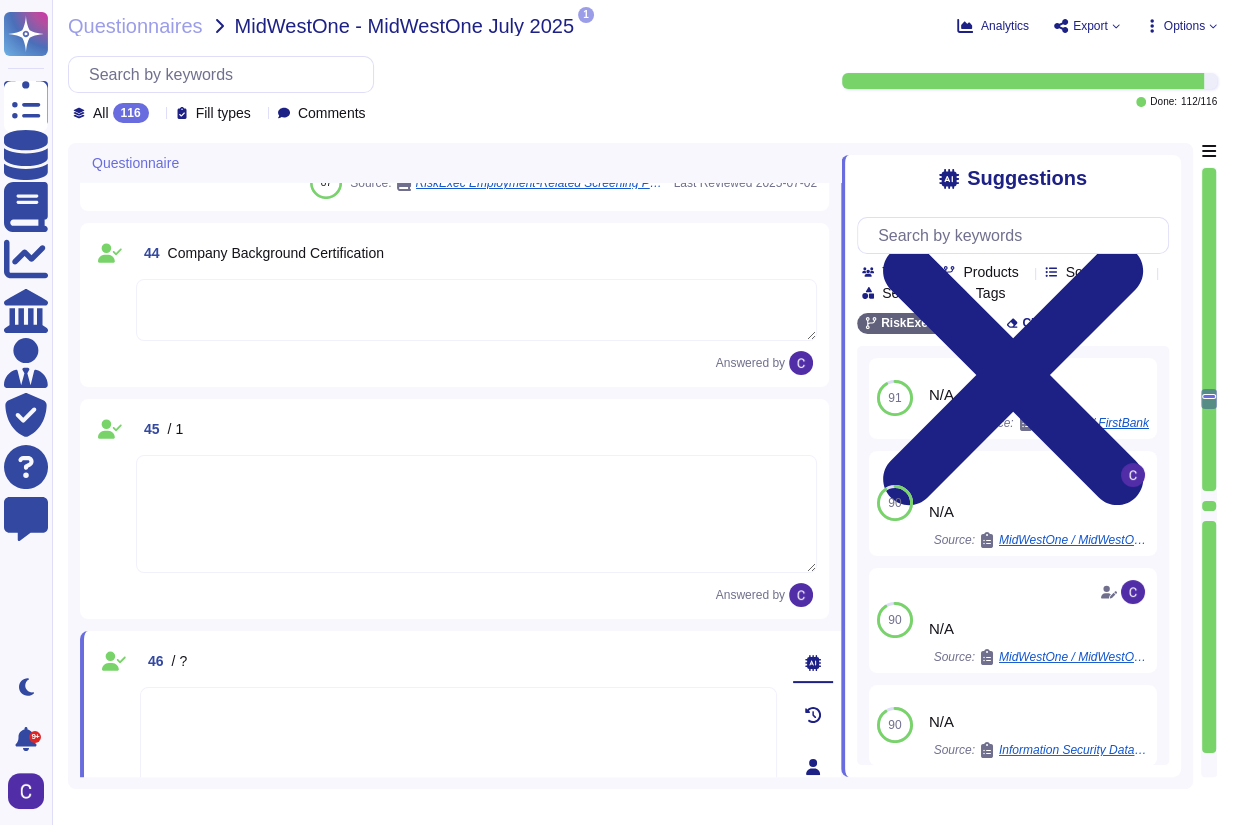 scroll, scrollTop: 46, scrollLeft: 0, axis: vertical 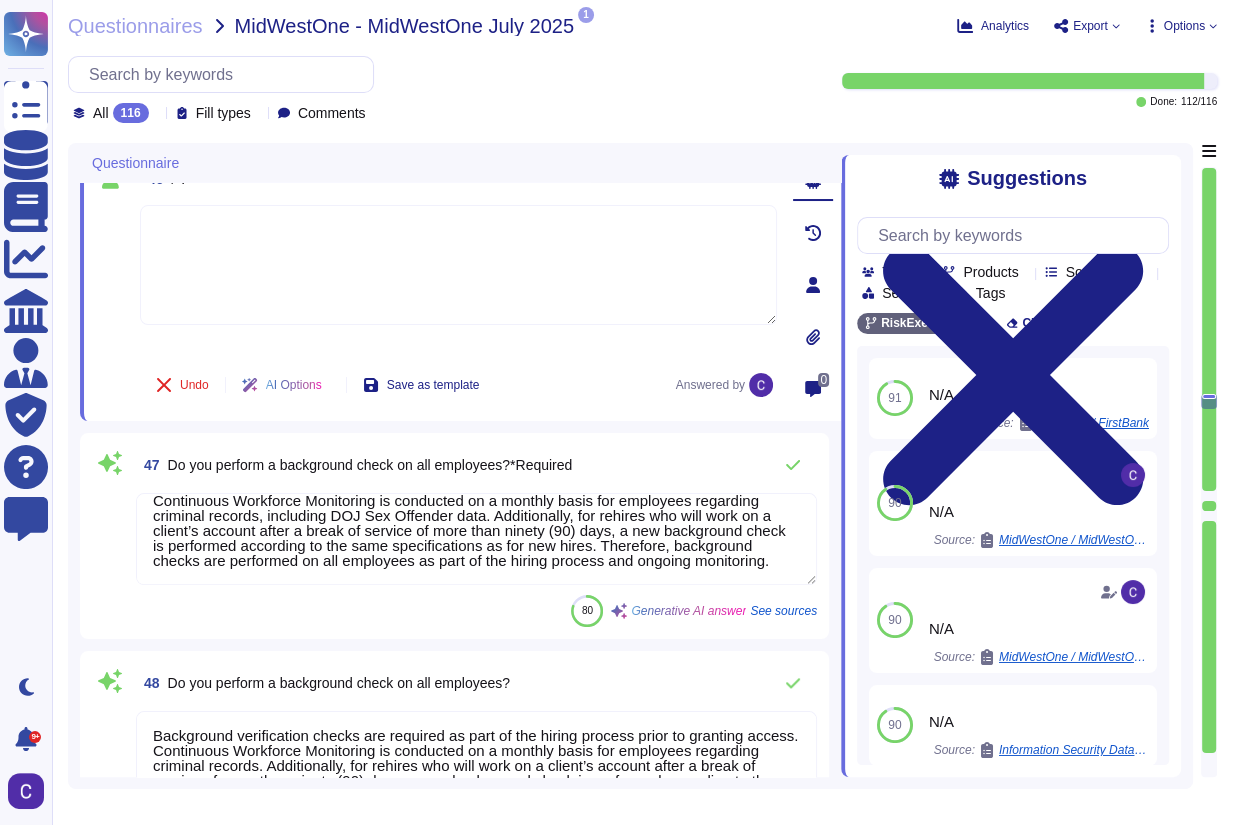 type on "The Company has a documented employee handbook that includes a code of conduct, which is part of the Standards of Conduct policy. This code of conduct is designed to govern workplace behavior standards and is supplemented by the ABC Policy, which reflects the Company’s commitment to upholding its values and maintaining a professional and ethical work environment. The ABC Policy specifically prohibits conduct that creates or contributes to a hostile or offensive working environment. Employees are expected to adhere to the highest standards of professionalism and ethical conduct, and the Company provides a work environment free from abusive conduct." 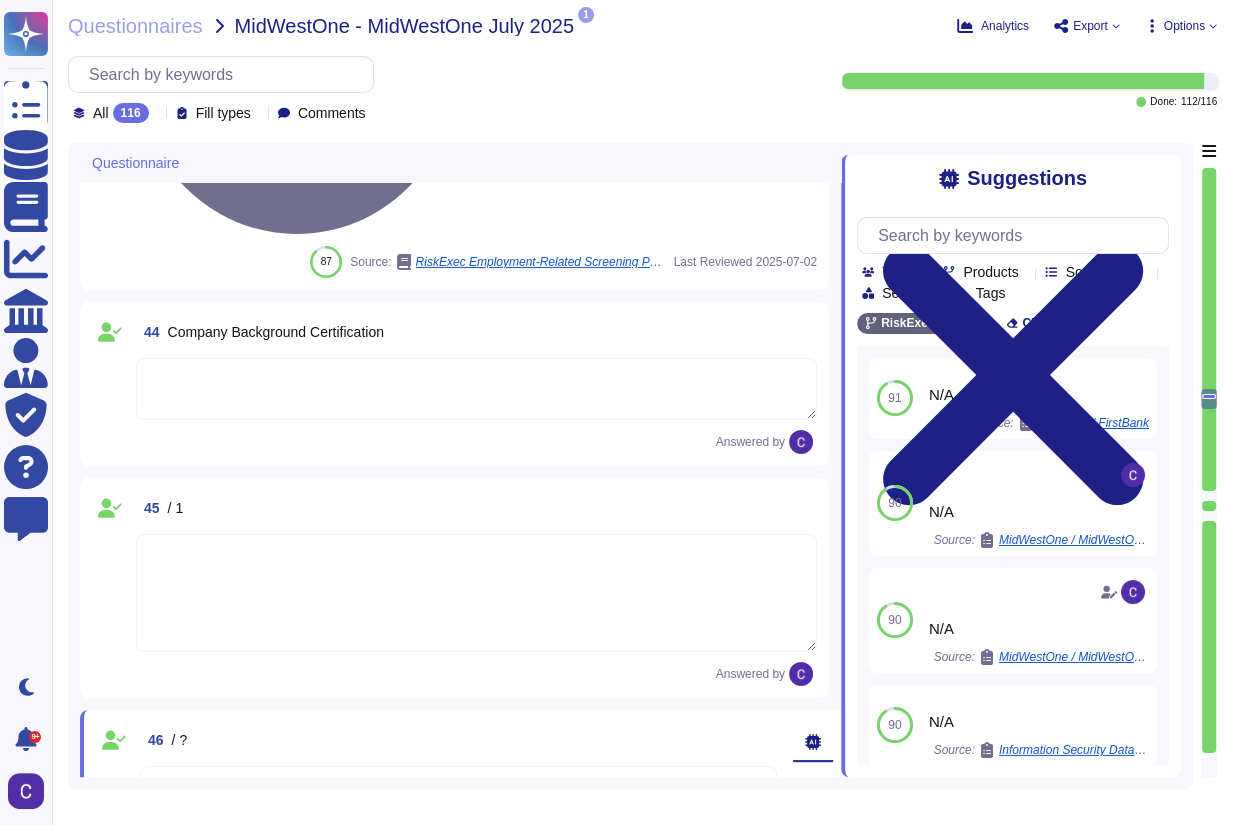 type on "RiskExec's primary goal in adjudicating background screening information is to protect the security and integrity of it and its clients' confidential information. RiskExec's human resources manager will evaluate the background screening report for any potential issues and will raise any issues identified to RiskExec senior management, which will re-evaluate the issue/concern and make the final hiring decision." 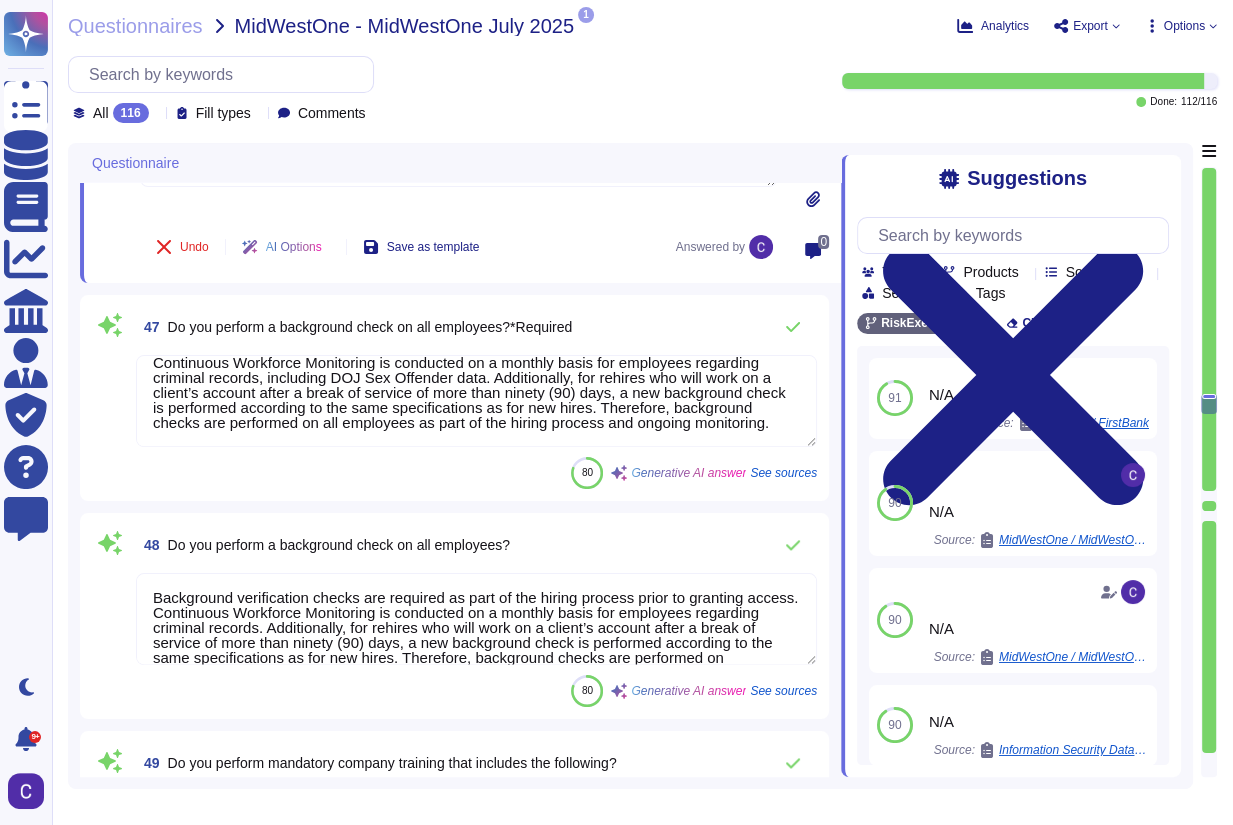 scroll, scrollTop: 8086, scrollLeft: 0, axis: vertical 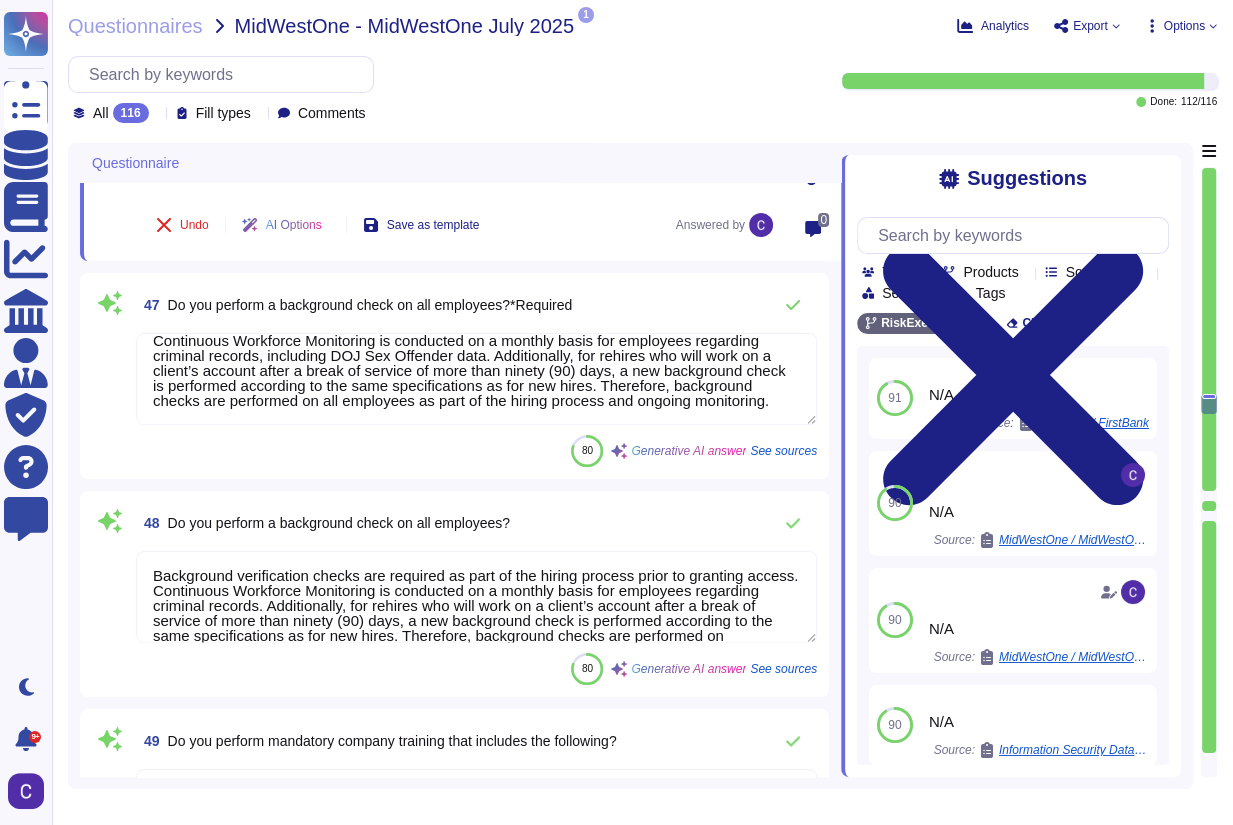 type on "The Company has a documented employee handbook that includes a code of conduct, which is part of the Standards of Conduct policy. This code of conduct is designed to govern workplace behavior standards and is supplemented by the ABC Policy, which reflects the Company’s commitment to upholding its values and maintaining a professional and ethical work environment. The ABC Policy specifically prohibits conduct that creates or contributes to a hostile or offensive working environment. Employees are expected to adhere to the highest standards of professionalism and ethical conduct, and the Company provides a work environment free from abusive conduct." 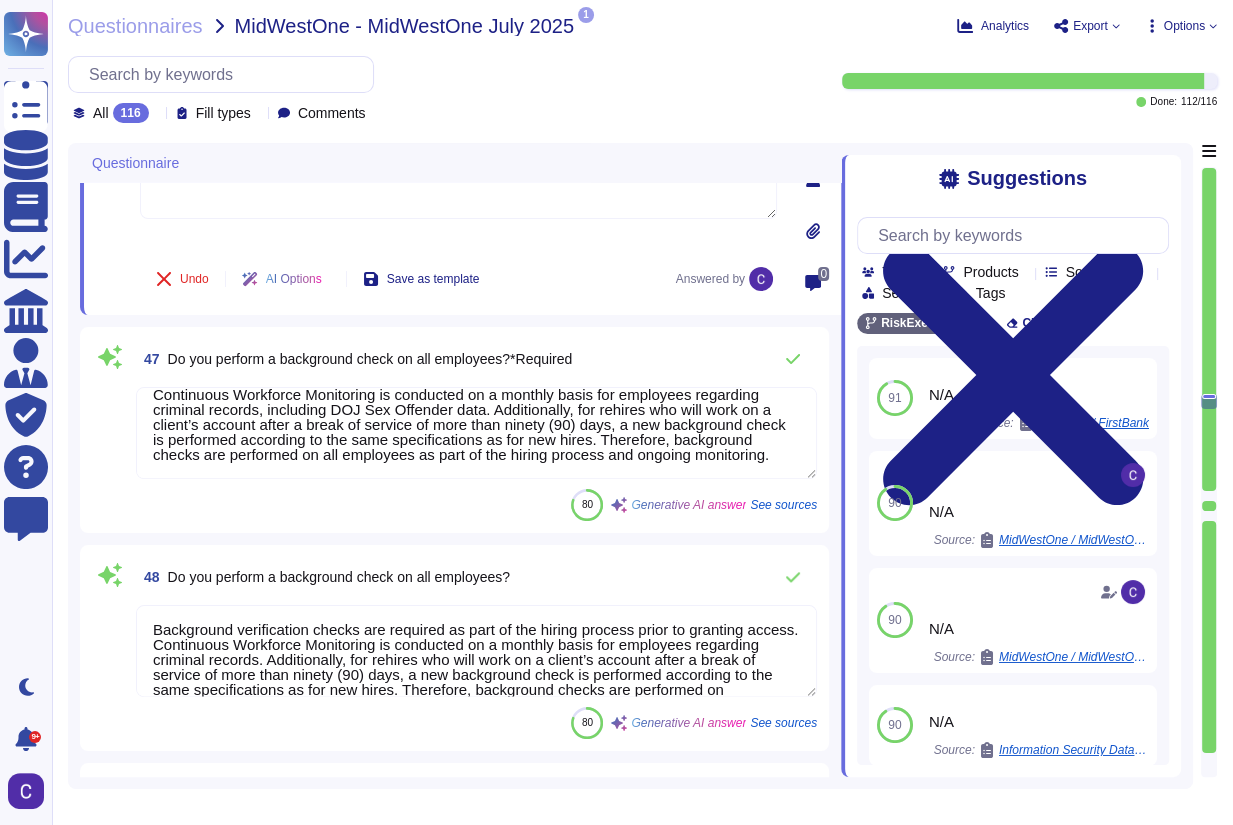 scroll, scrollTop: 8006, scrollLeft: 0, axis: vertical 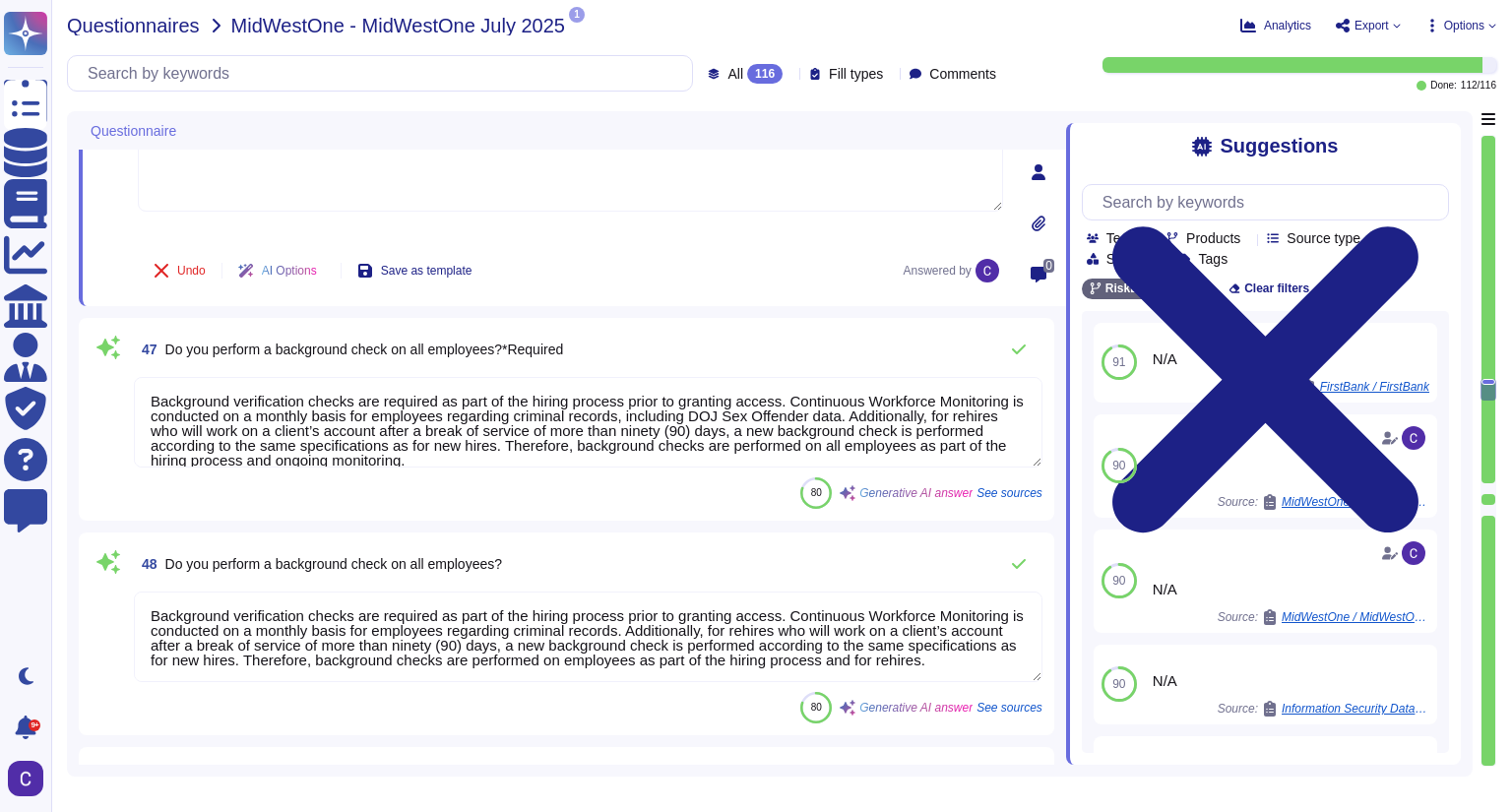 click on "Questionnaires" at bounding box center [133, 26] 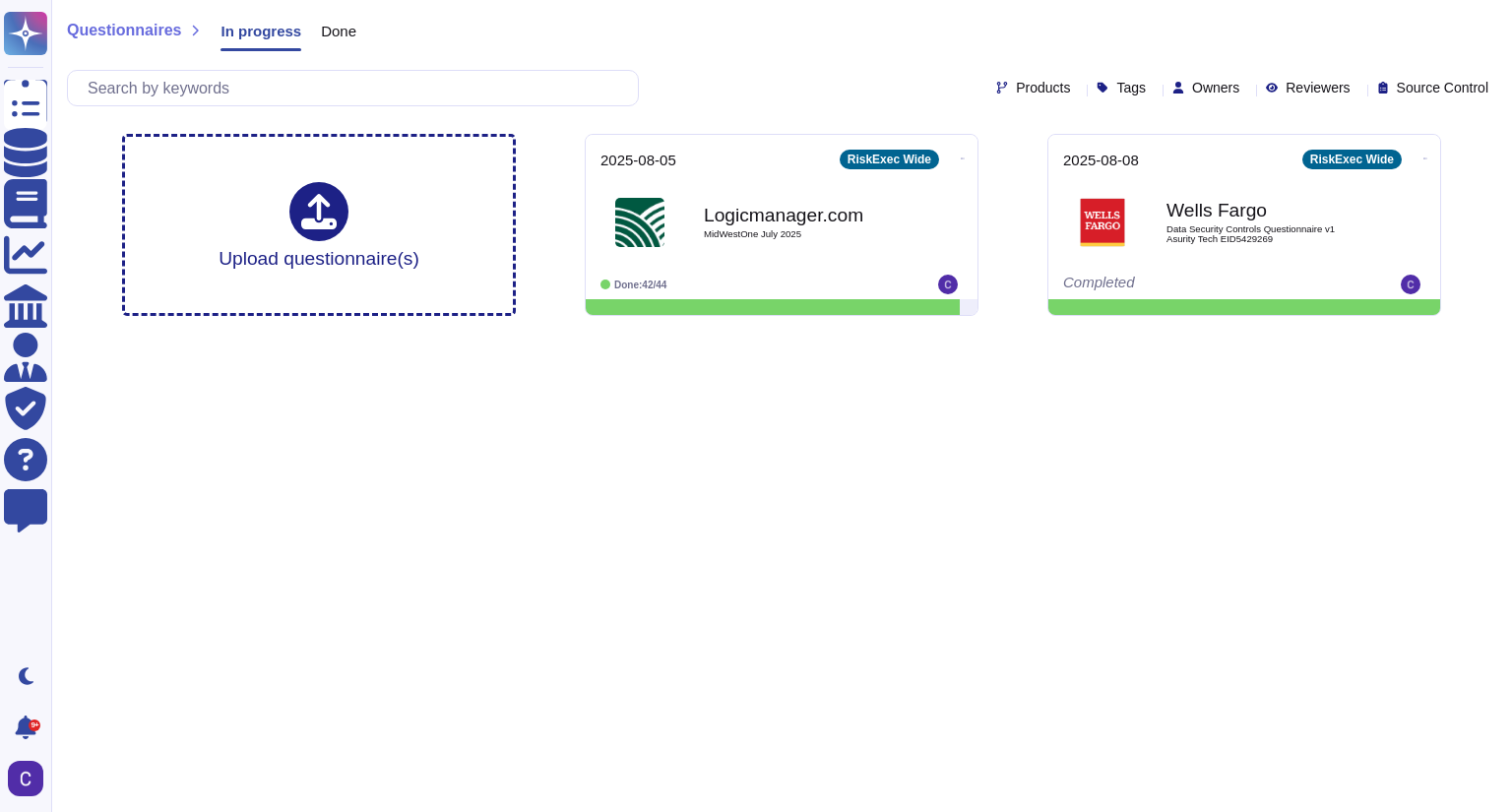 scroll, scrollTop: 0, scrollLeft: 0, axis: both 